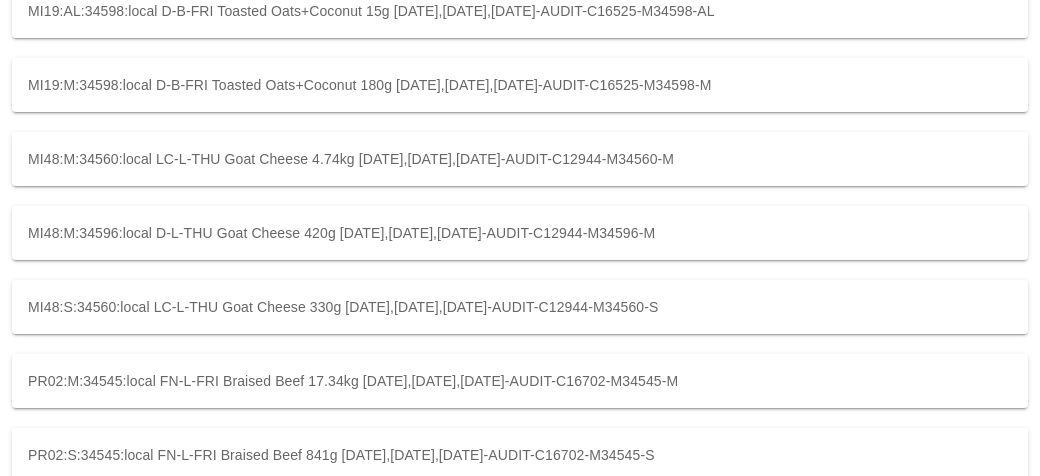 scroll, scrollTop: 0, scrollLeft: 0, axis: both 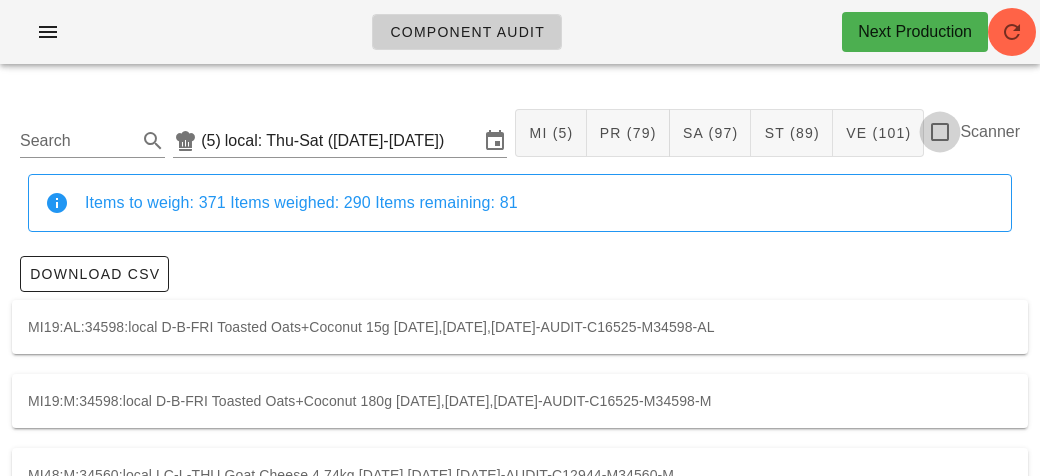 click at bounding box center [940, 132] 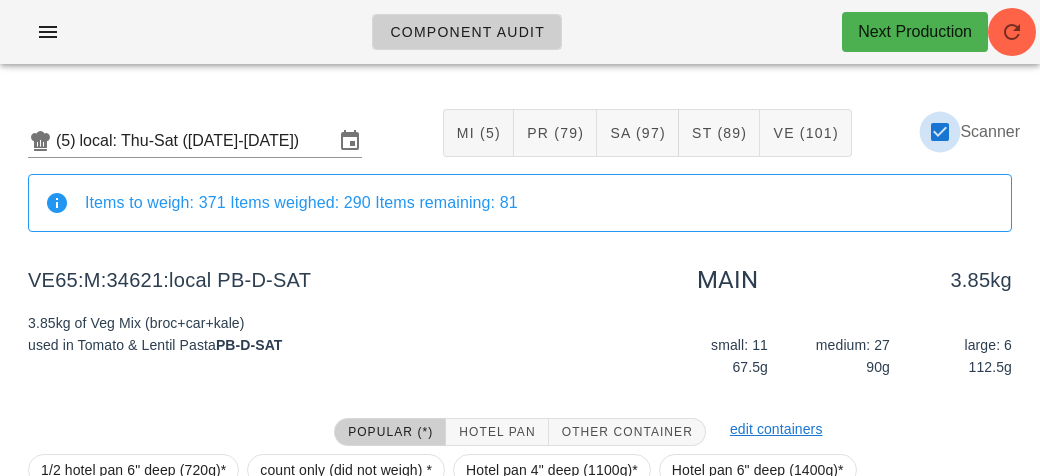 scroll, scrollTop: 232, scrollLeft: 0, axis: vertical 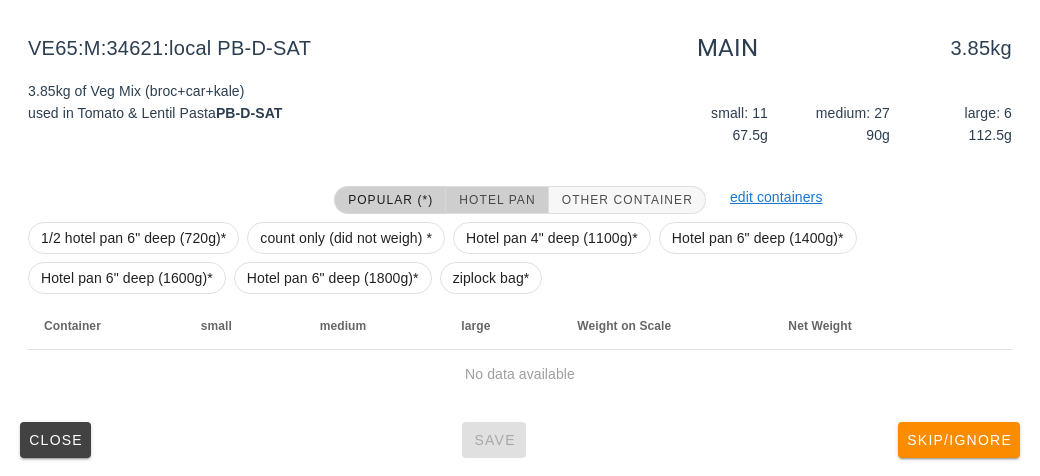 click on "Hotel Pan" at bounding box center (496, 200) 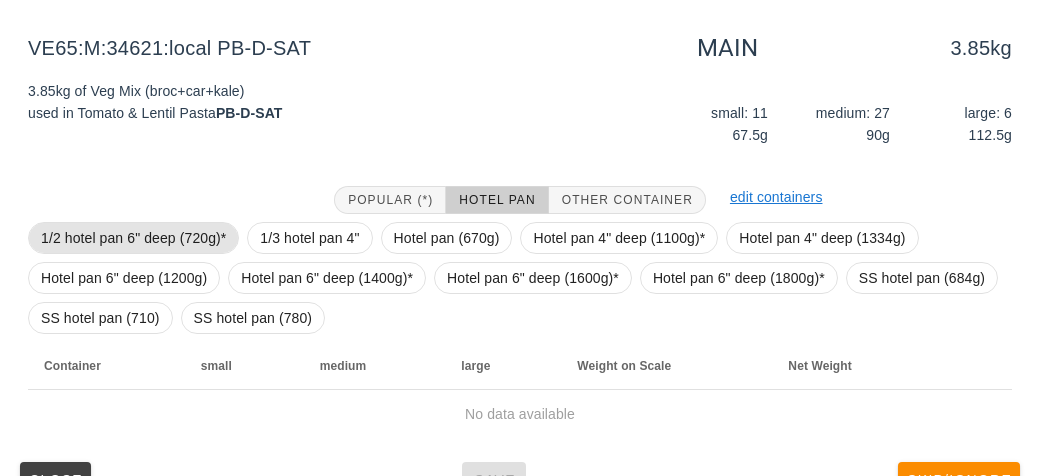 click on "1/2 hotel pan 6" deep (720g)*" at bounding box center (133, 238) 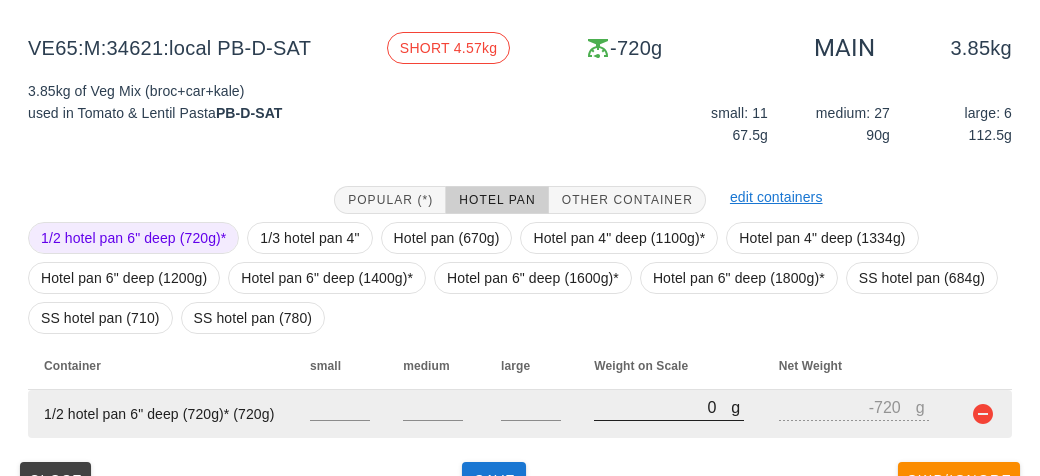 click on "0" at bounding box center (662, 407) 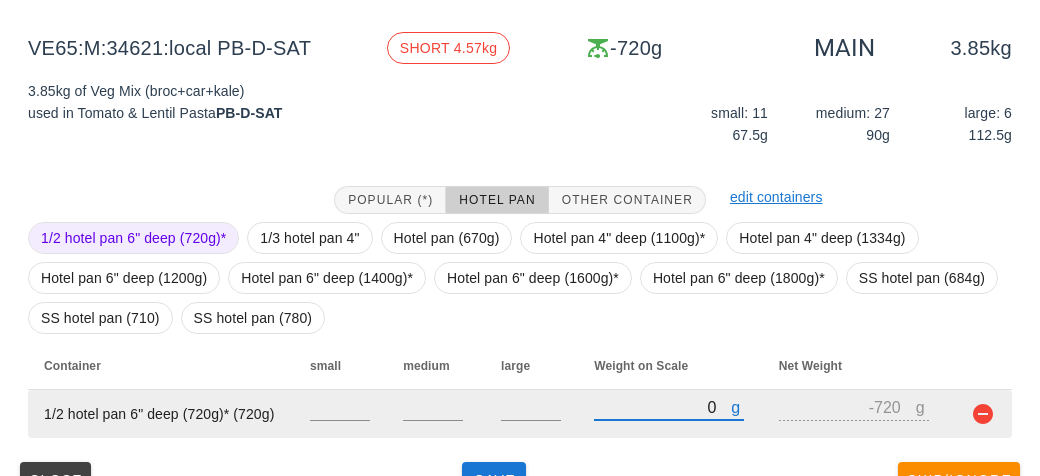 type on "50" 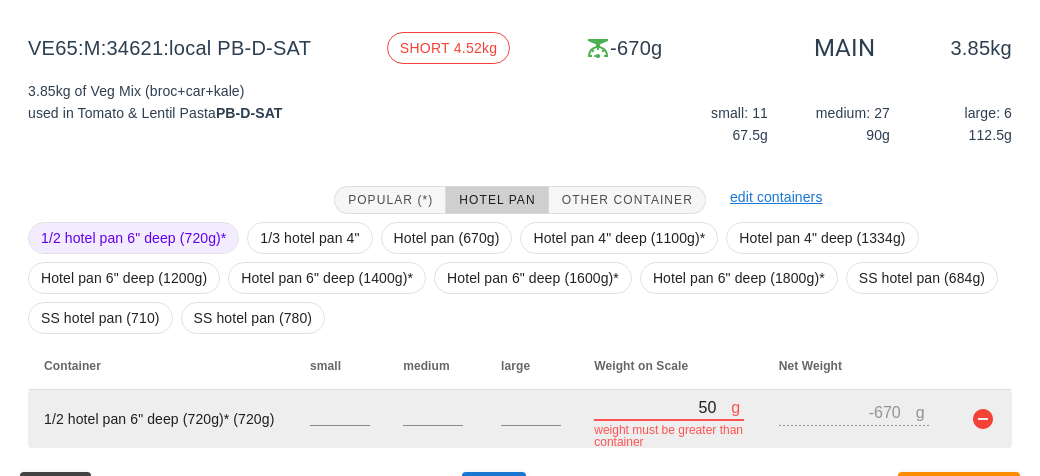 type on "520" 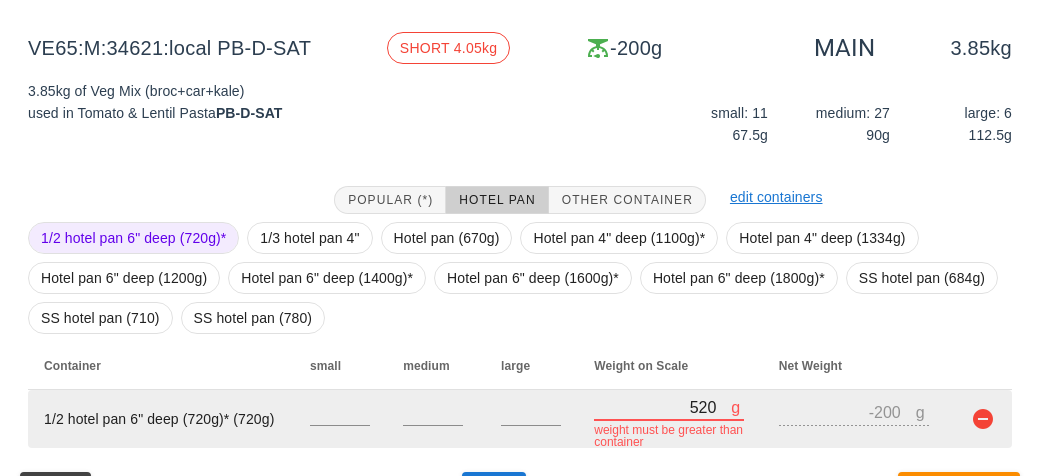 type on "5200" 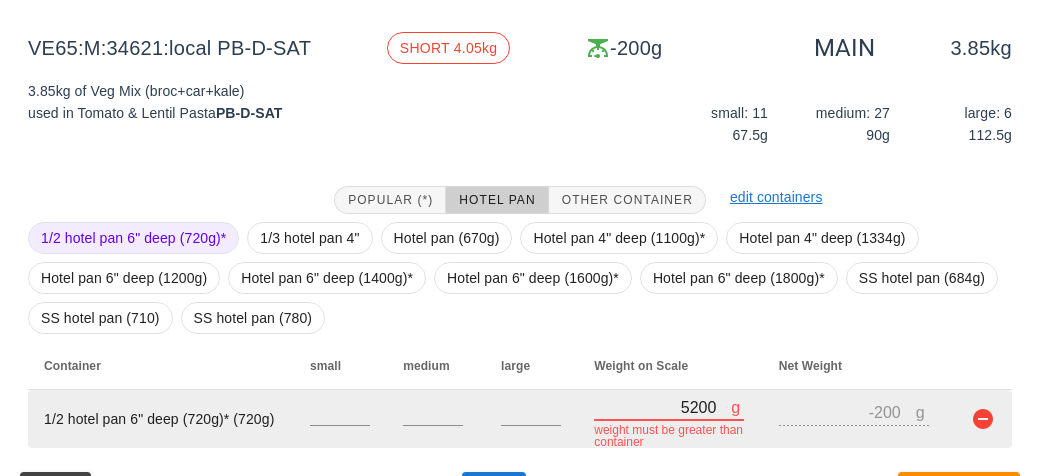 type on "4480" 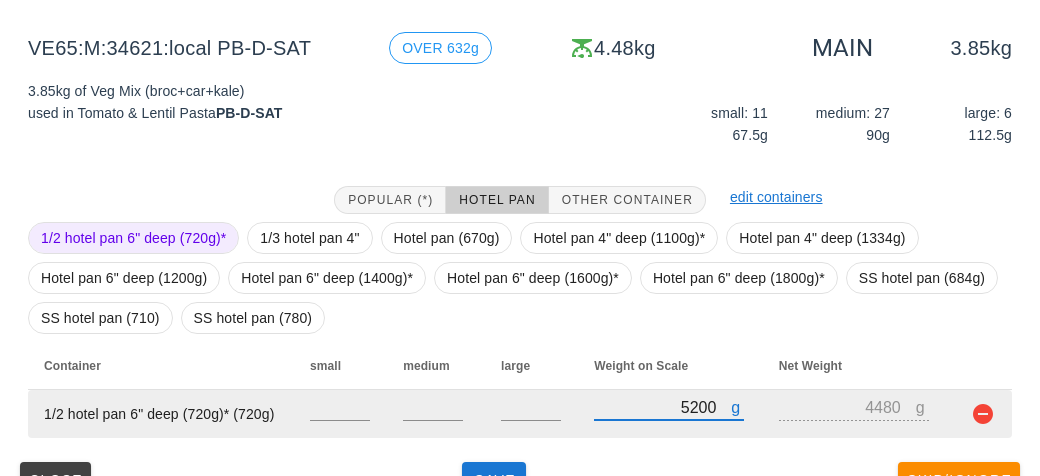 scroll, scrollTop: 272, scrollLeft: 0, axis: vertical 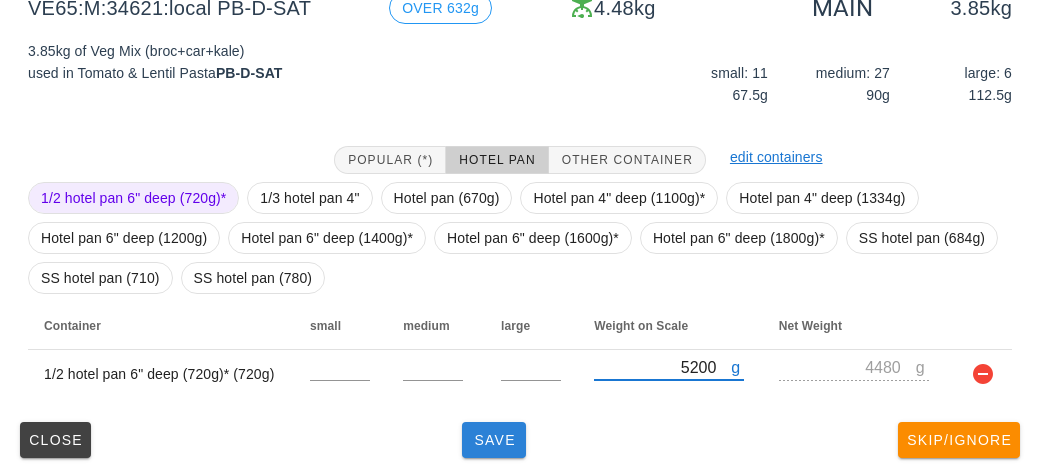type on "5200" 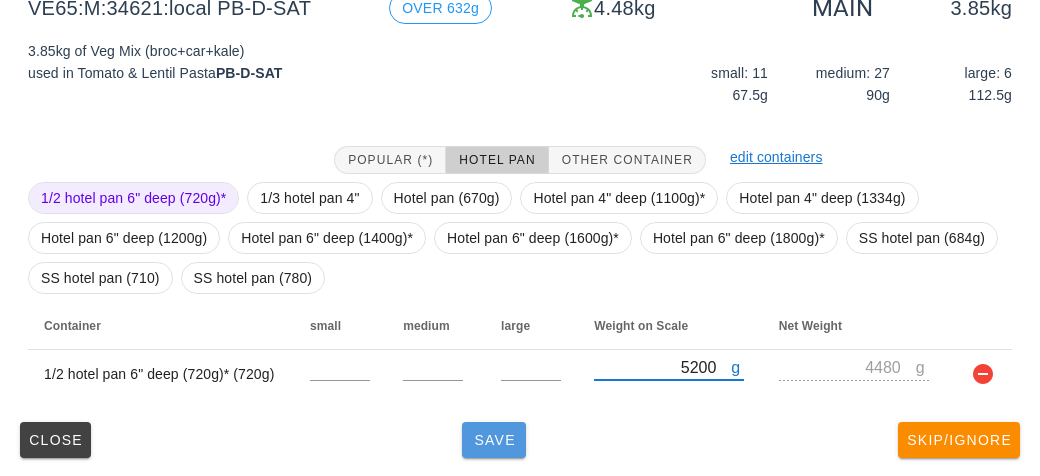 click on "Save" at bounding box center (494, 440) 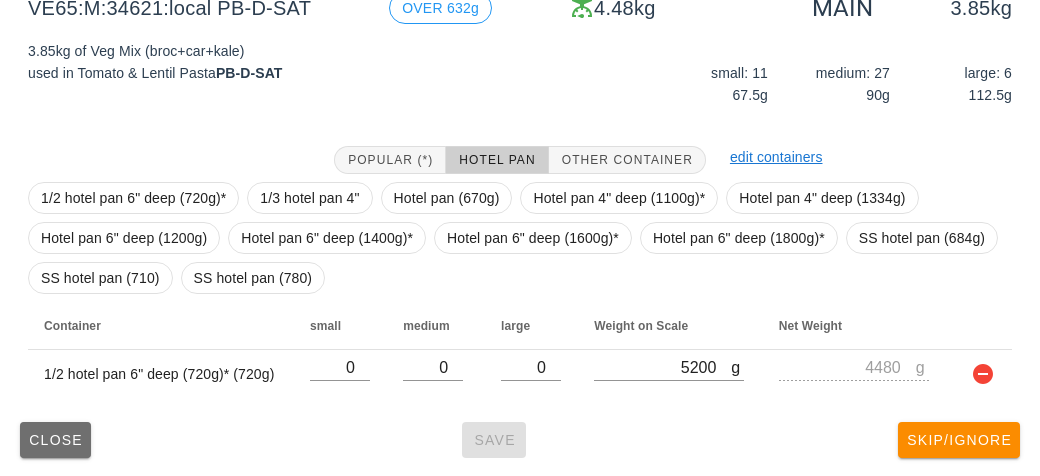 click on "Close" at bounding box center (55, 440) 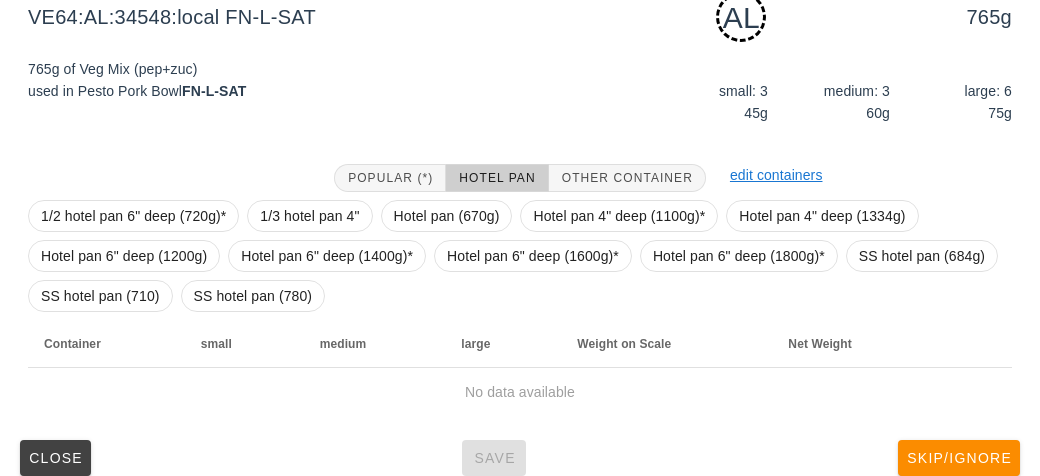 click on "Popular (*) Hotel Pan Other Container" at bounding box center [520, 178] 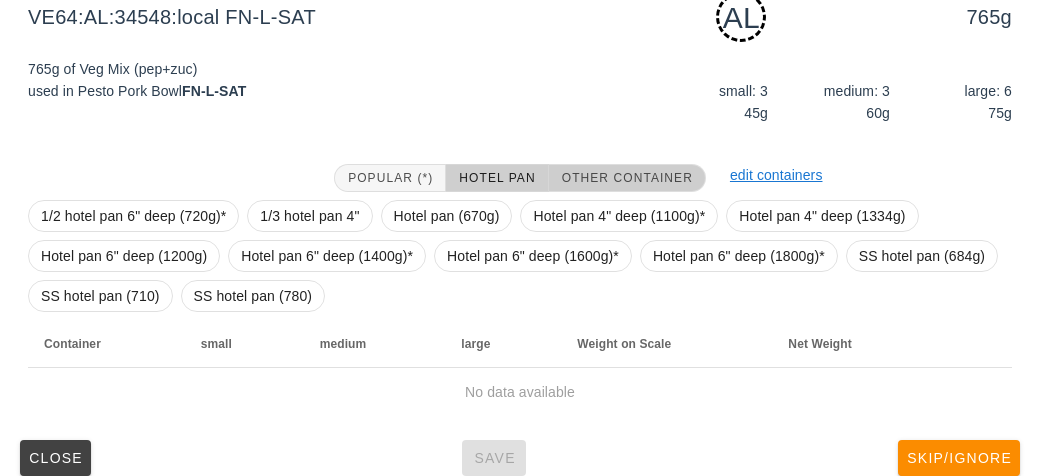 click on "Other Container" at bounding box center (627, 178) 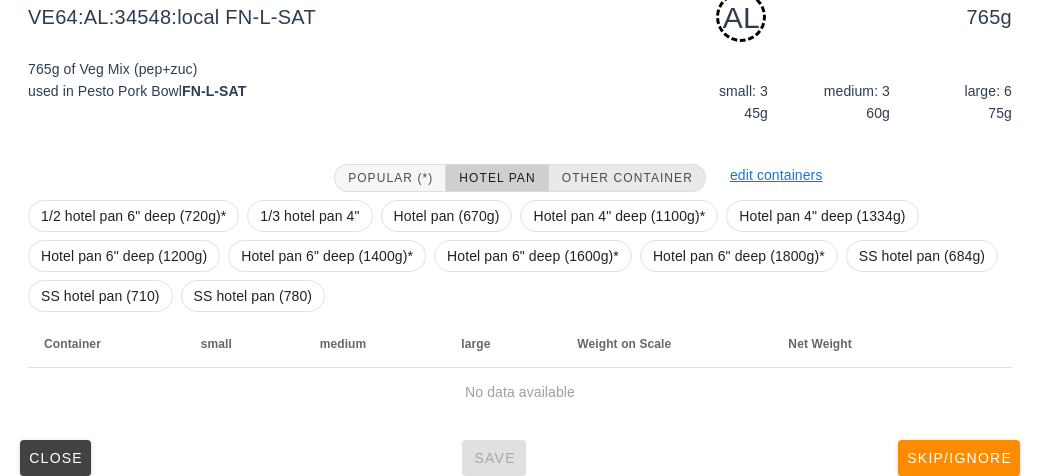 scroll, scrollTop: 250, scrollLeft: 0, axis: vertical 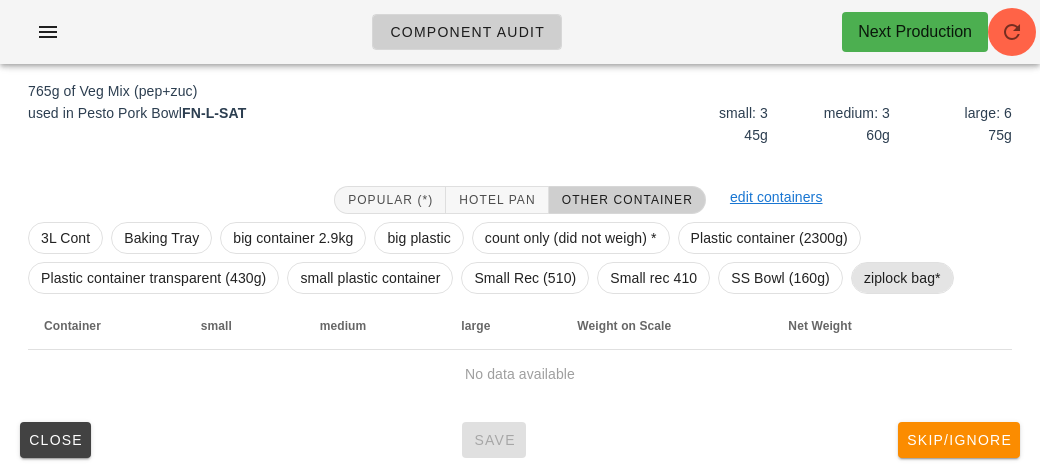 click on "ziplock bag*" at bounding box center (902, 278) 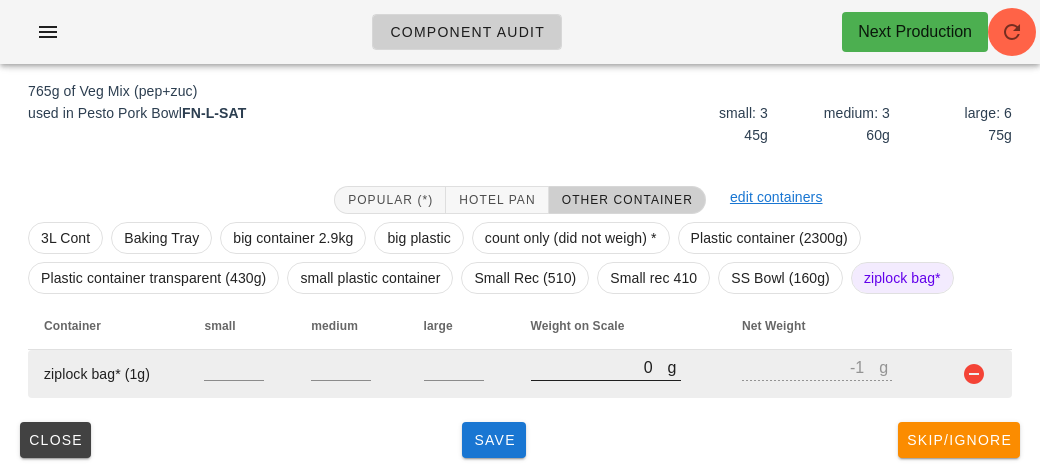 click at bounding box center [606, 391] 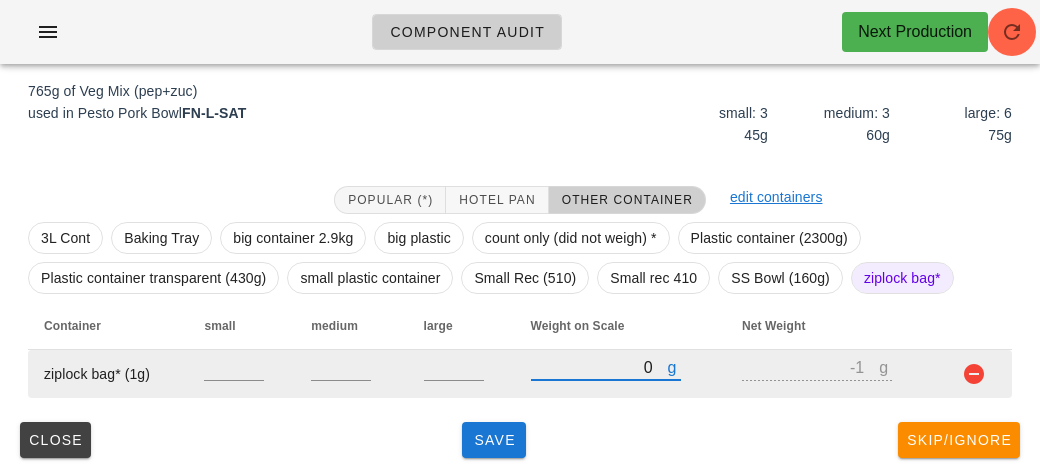 type on "10" 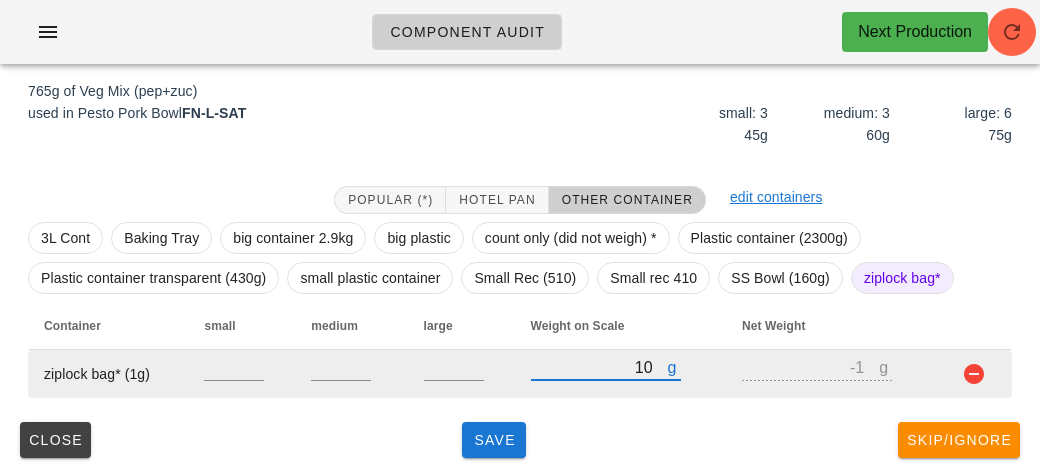 type on "9" 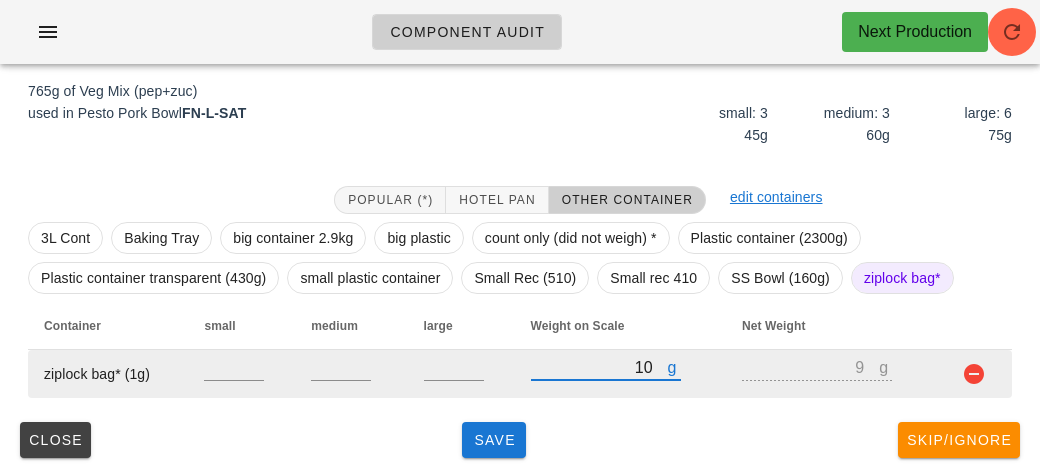 type on "110" 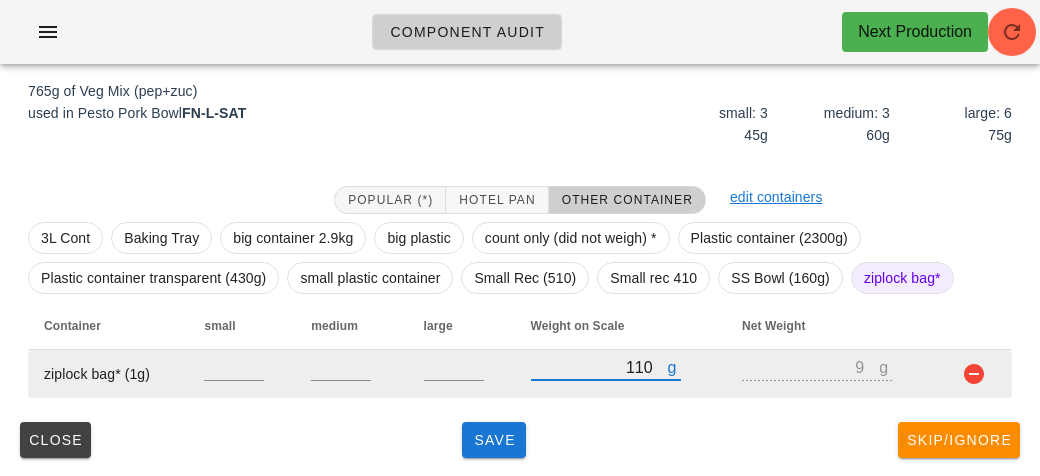 type on "109" 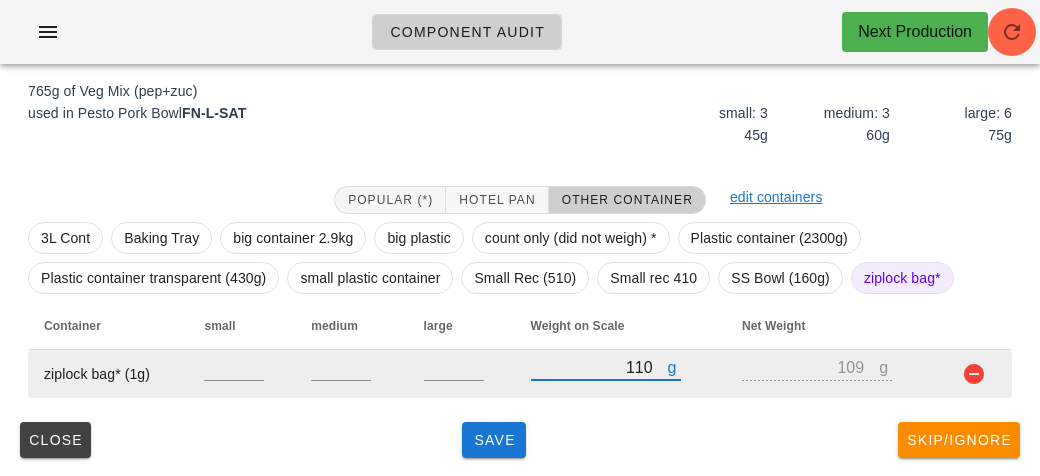 type on "1140" 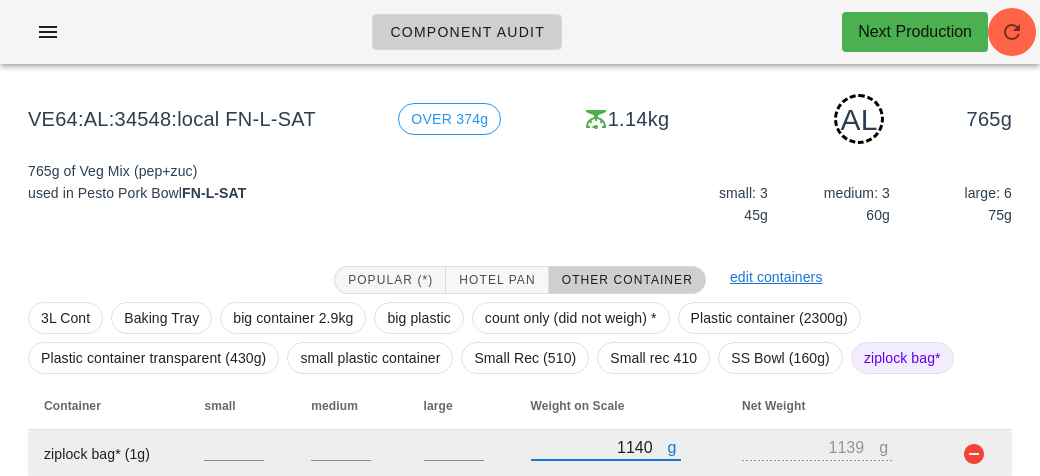 scroll, scrollTop: 250, scrollLeft: 0, axis: vertical 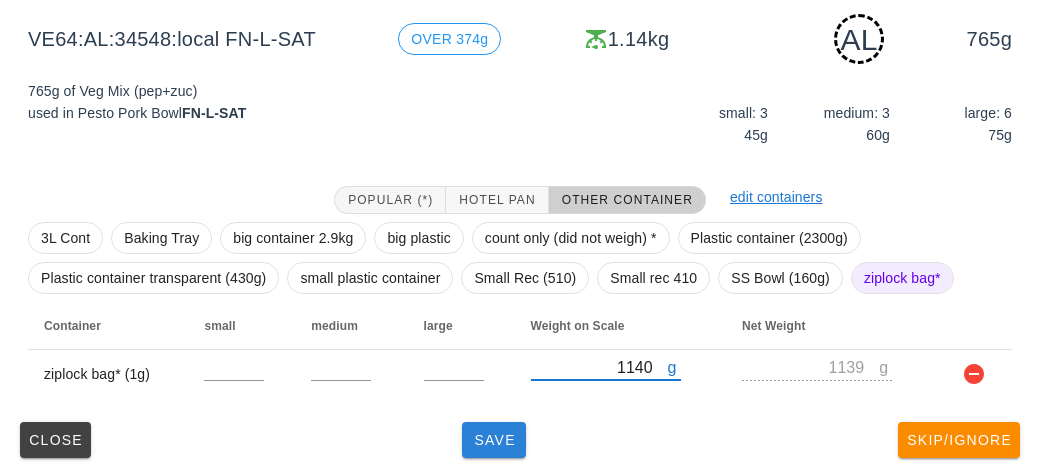 type on "1140" 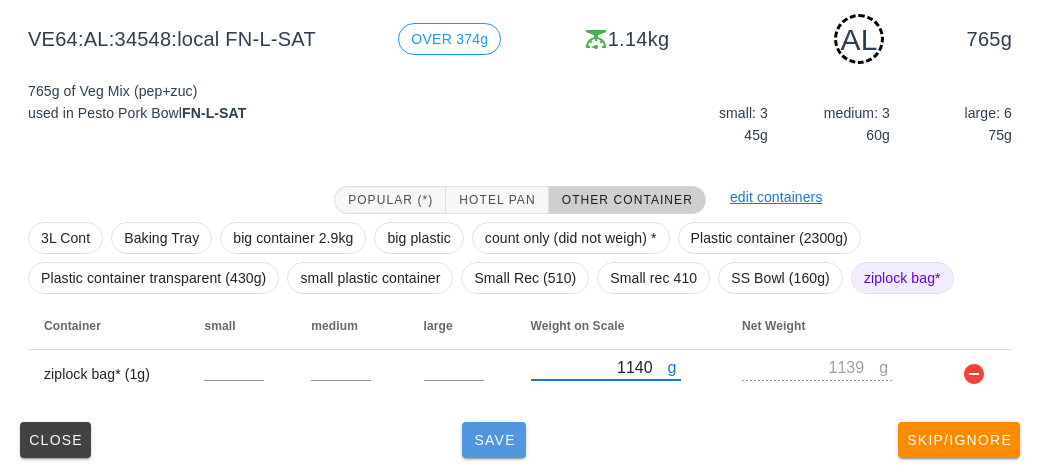 click on "Save" at bounding box center (494, 440) 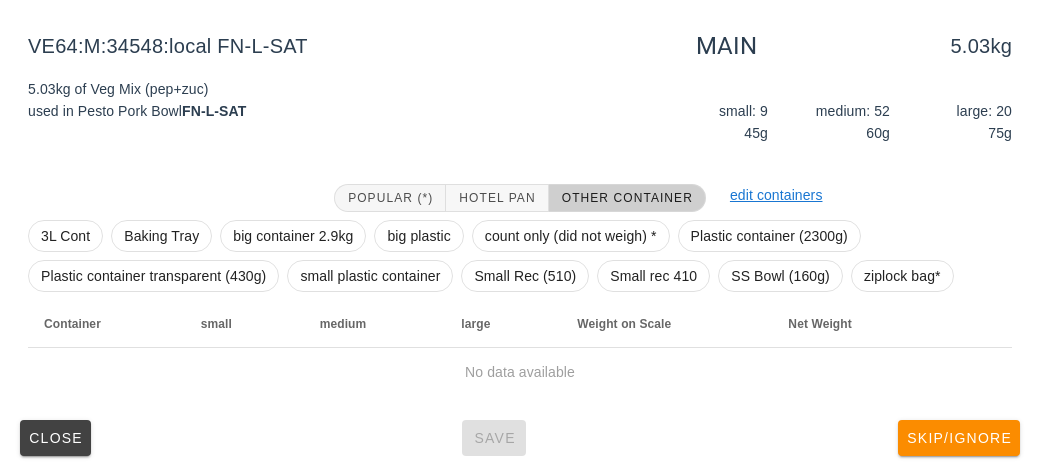 scroll, scrollTop: 232, scrollLeft: 0, axis: vertical 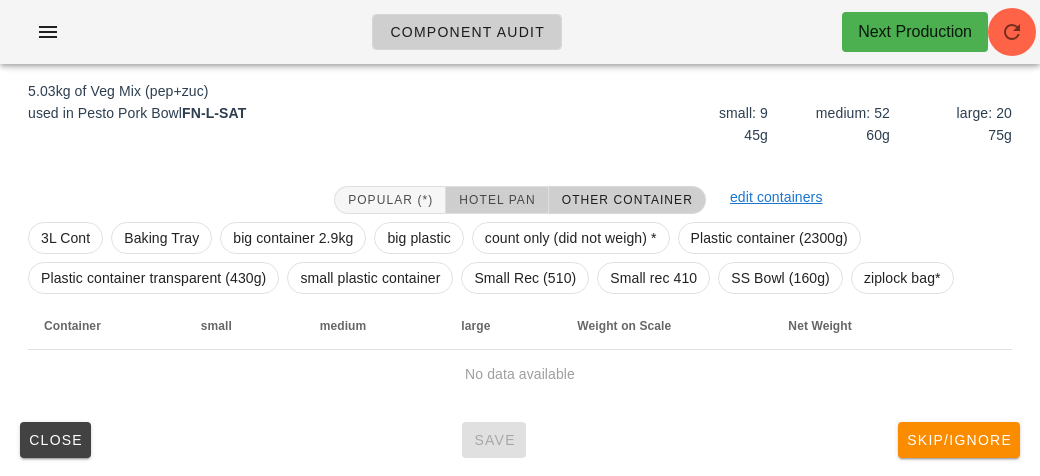 click on "Hotel Pan" at bounding box center (496, 200) 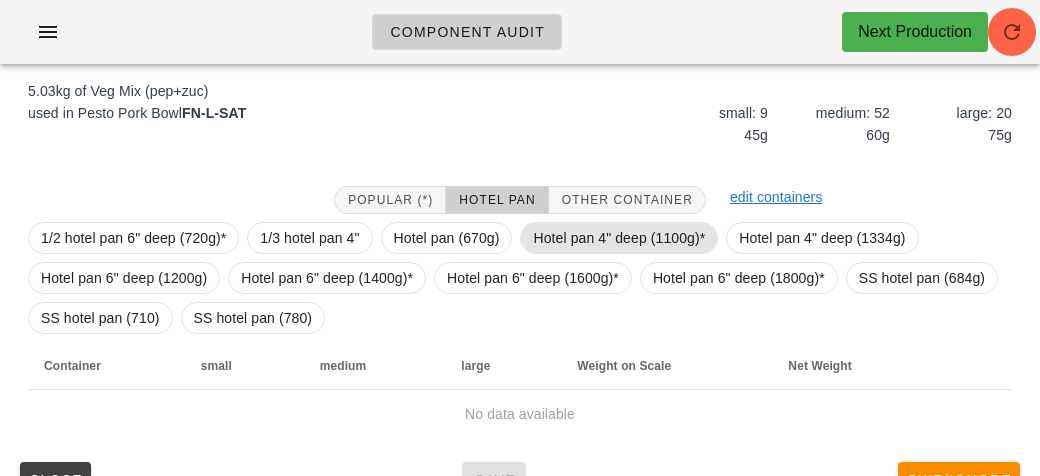 click on "Hotel pan 4" deep (1100g)*" at bounding box center (619, 238) 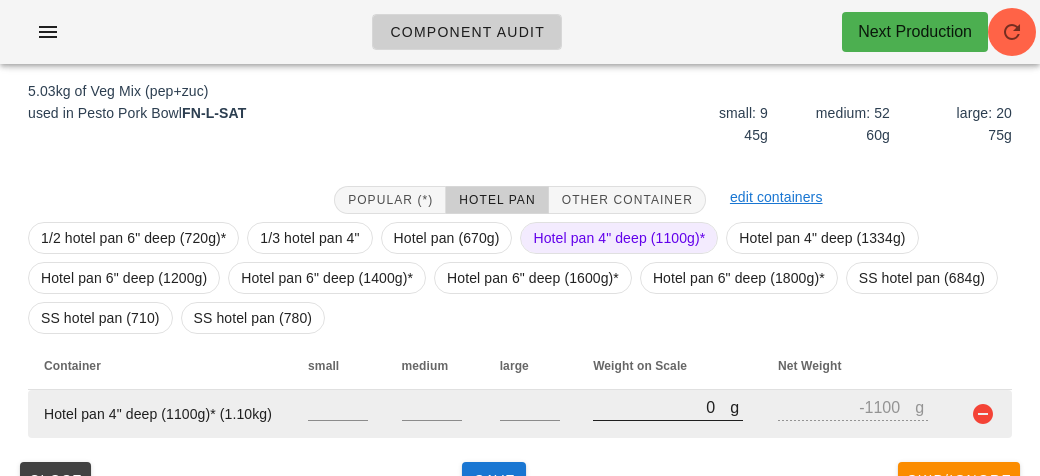 click on "0" at bounding box center [661, 407] 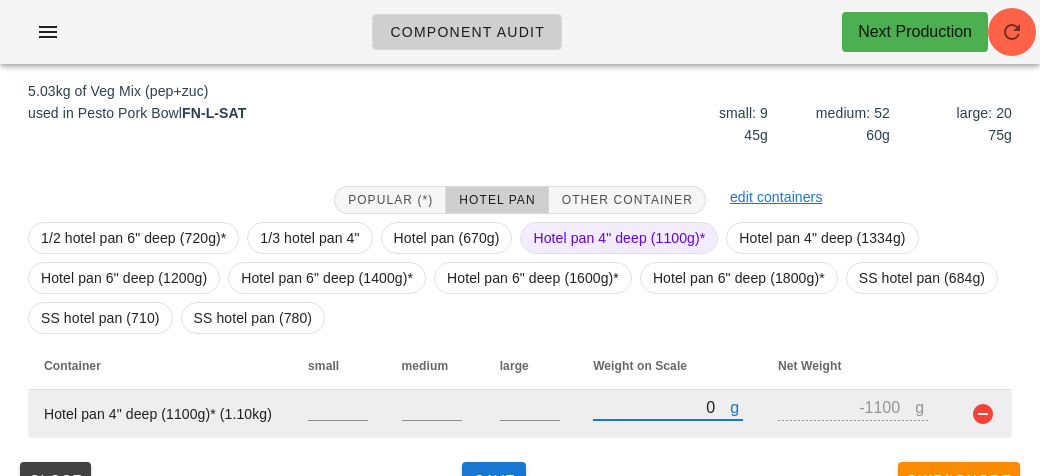 type on "60" 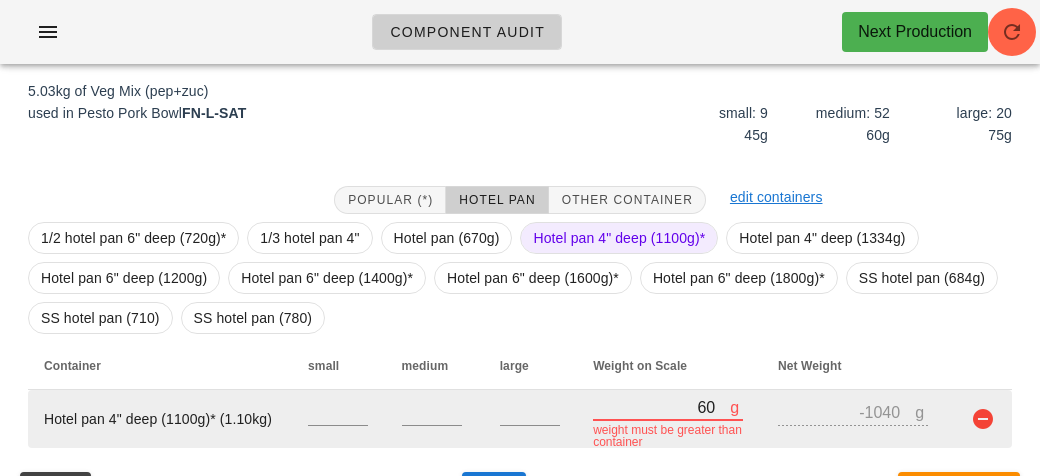 type on "640" 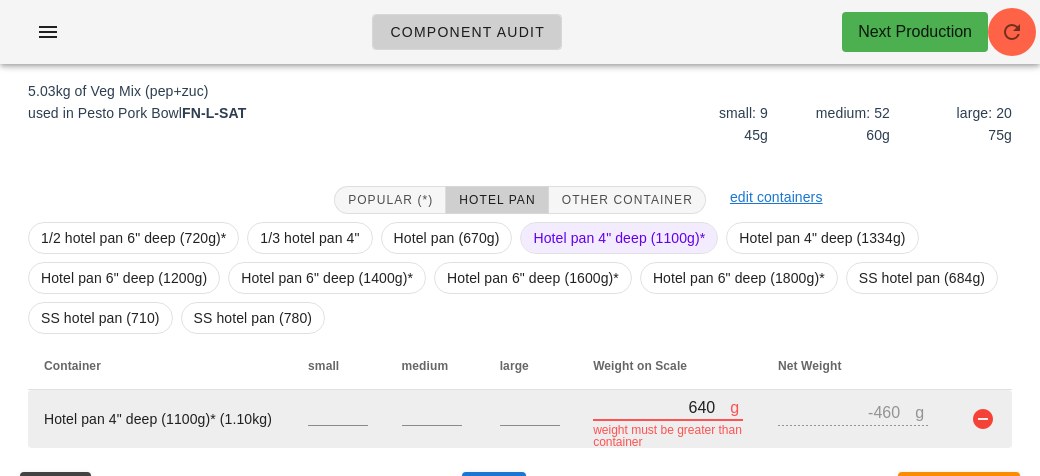type on "6400" 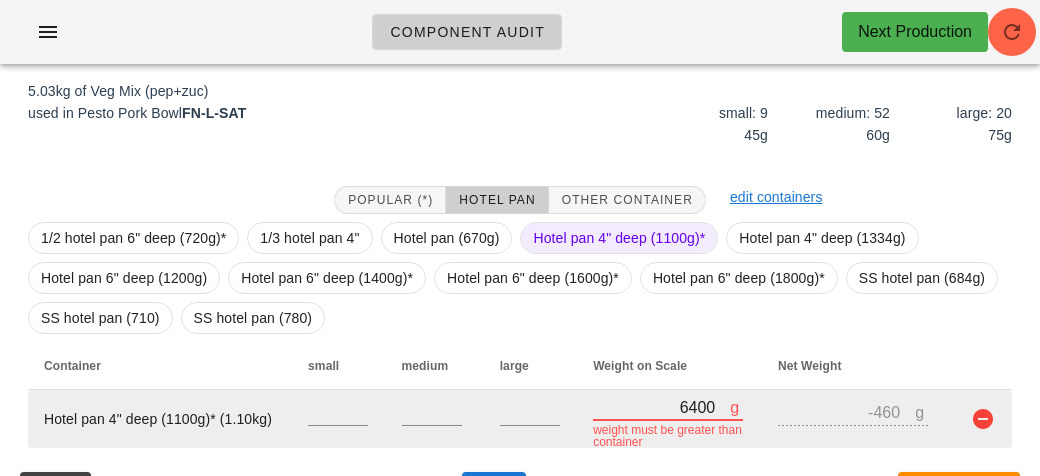 type on "5300" 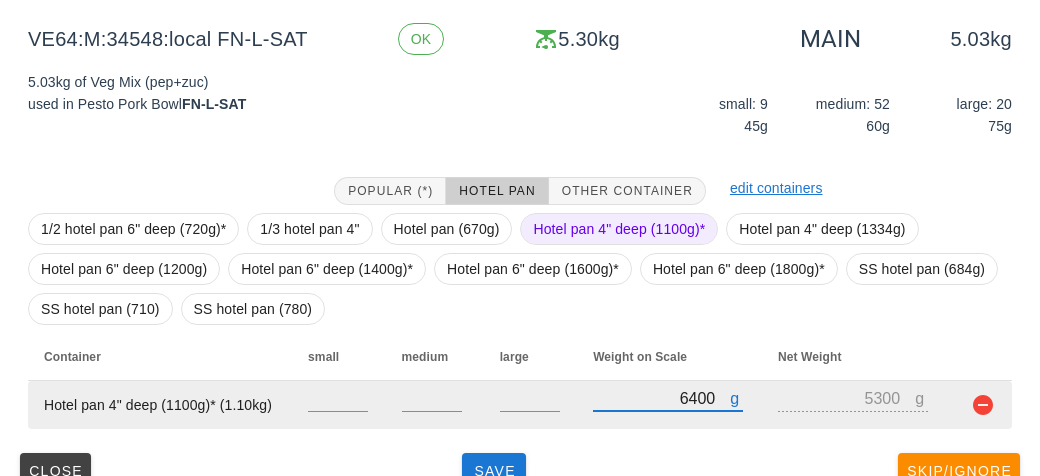 scroll, scrollTop: 272, scrollLeft: 0, axis: vertical 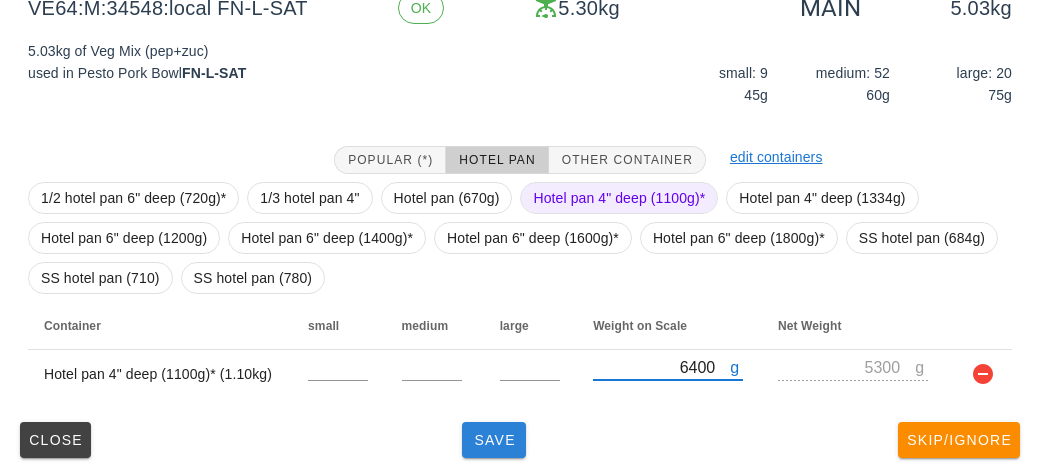 type on "6400" 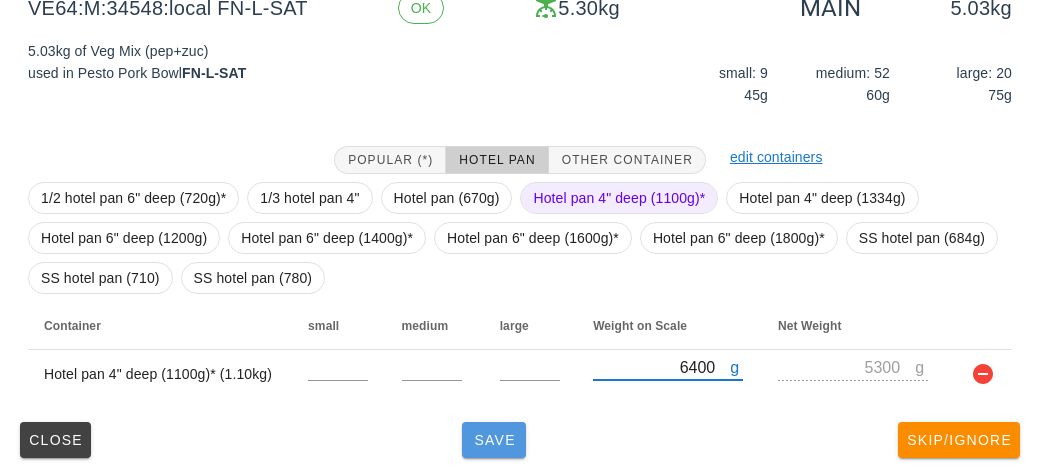 click on "Save" at bounding box center [494, 440] 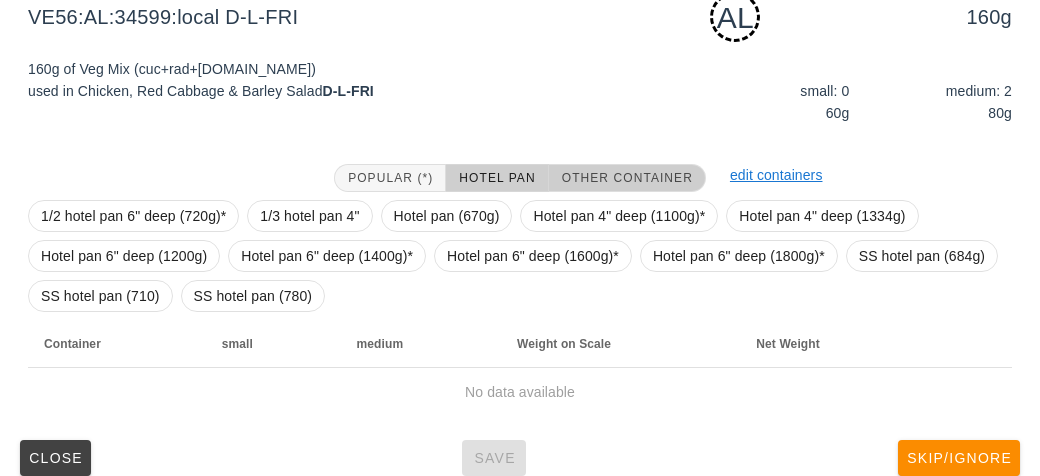 click on "Other Container" at bounding box center (627, 178) 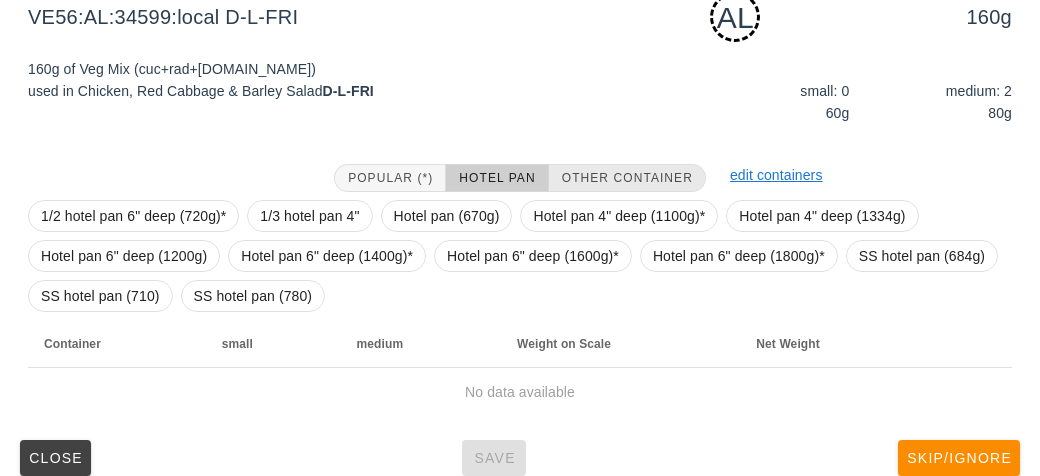 scroll, scrollTop: 250, scrollLeft: 0, axis: vertical 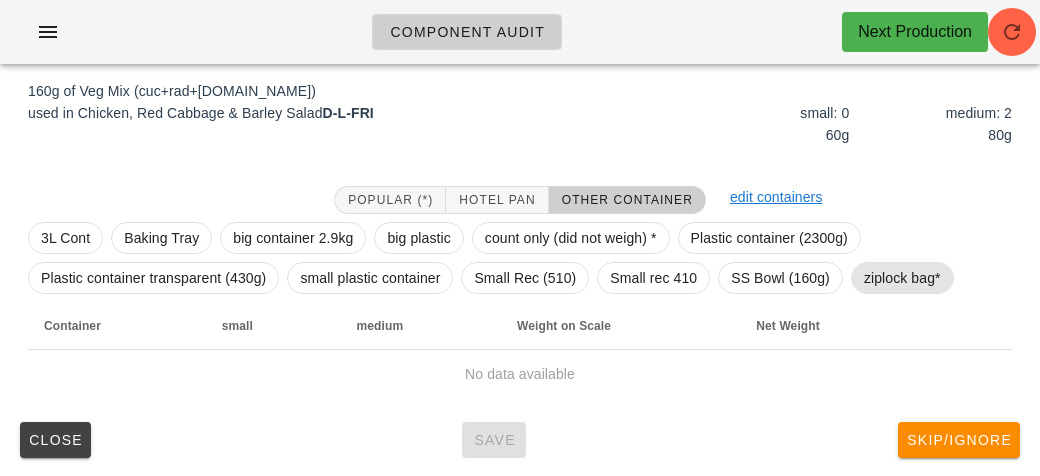 click on "ziplock bag*" at bounding box center (902, 278) 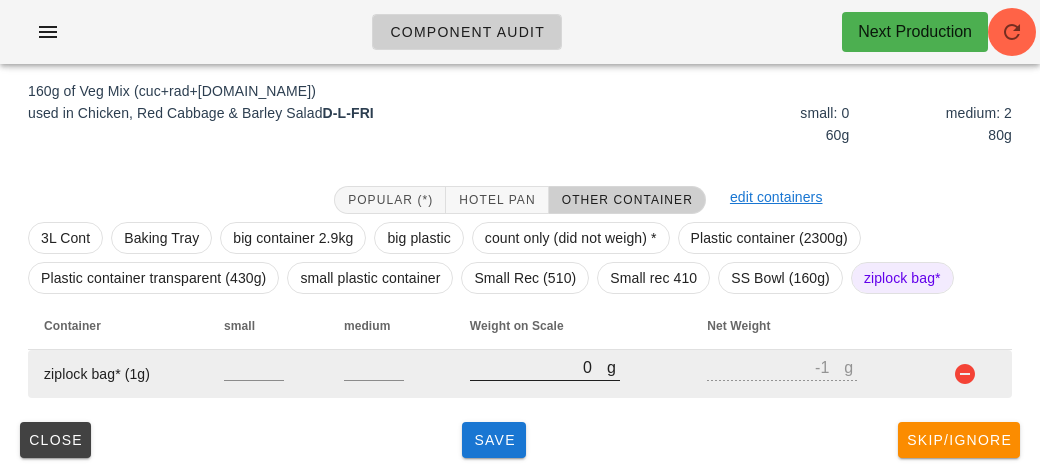 click on "0" at bounding box center [538, 367] 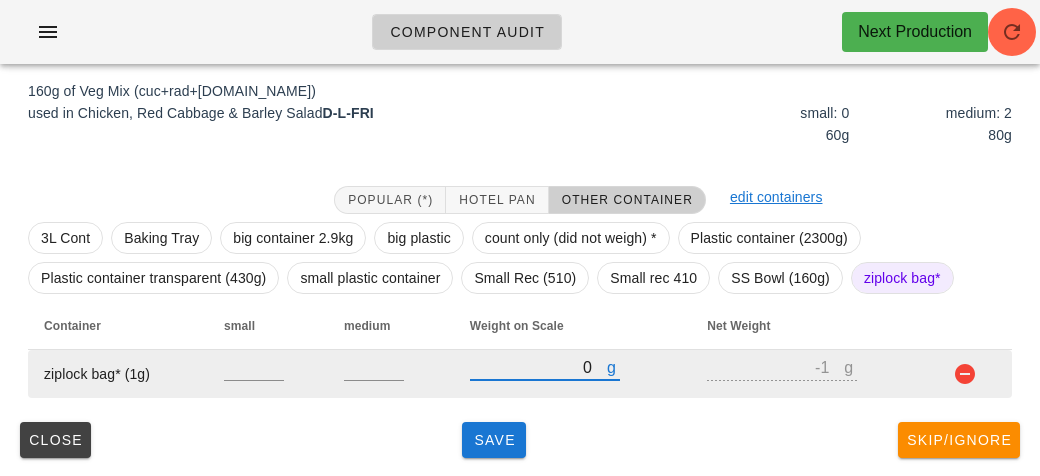 type on "40" 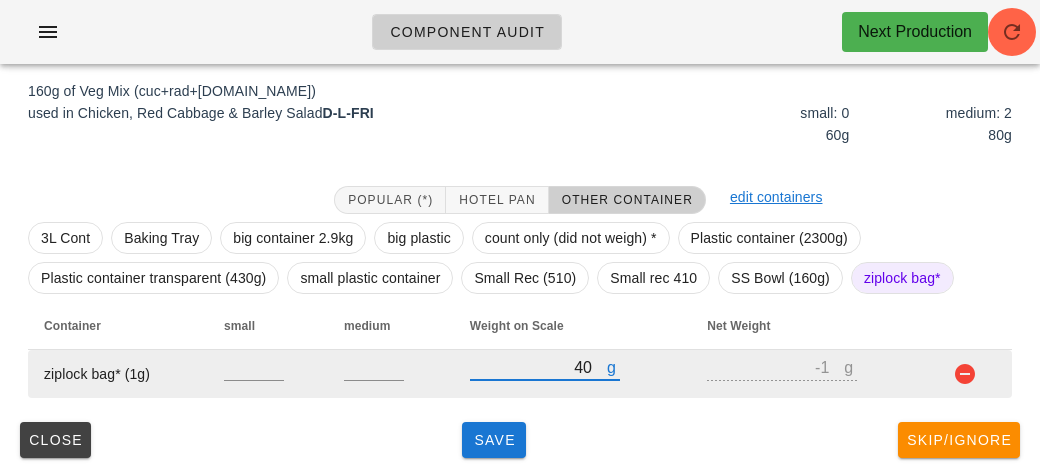 type on "39" 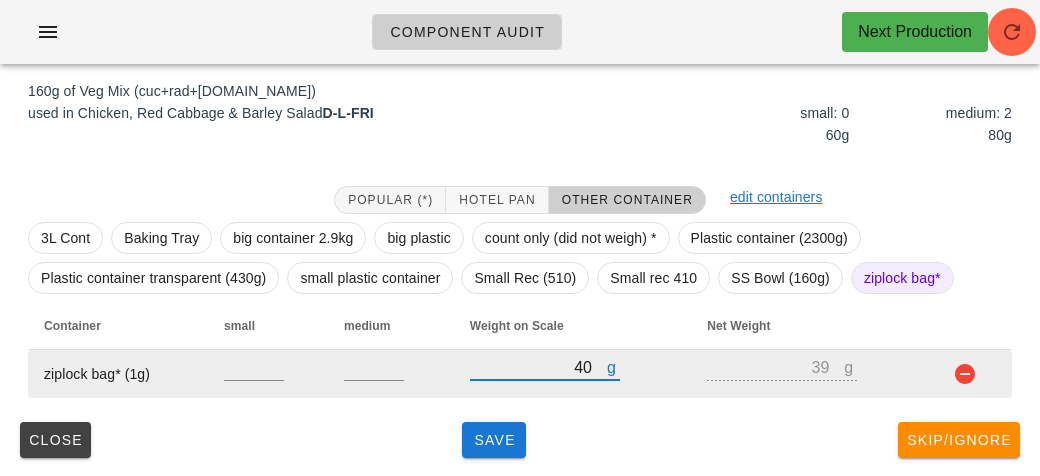 type on "450" 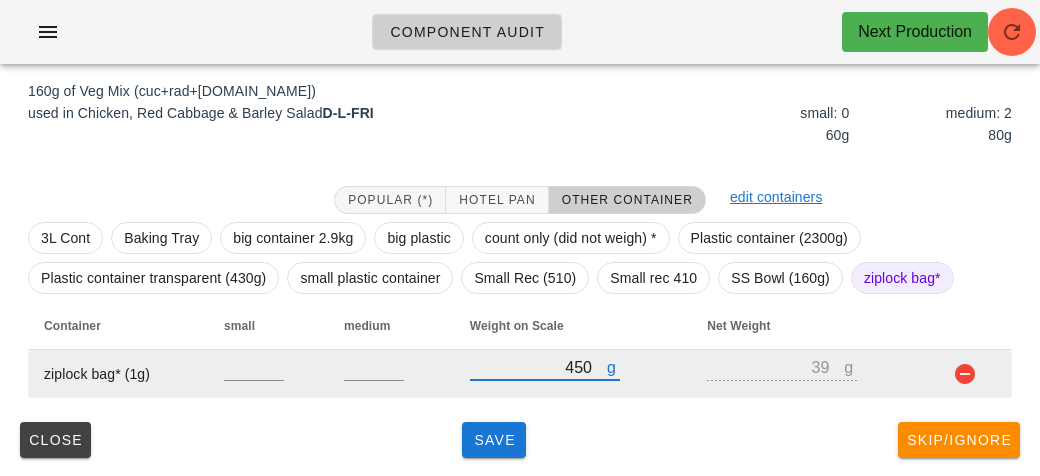 type on "449" 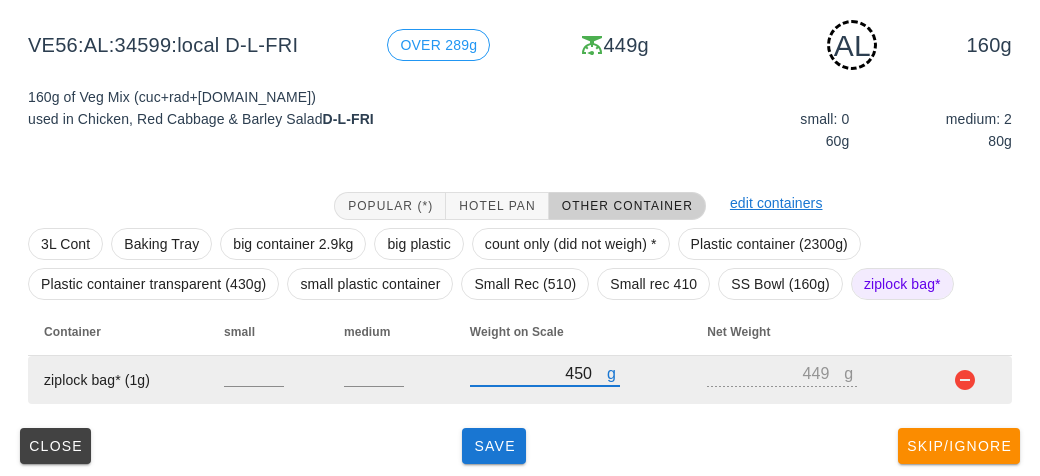 scroll, scrollTop: 250, scrollLeft: 0, axis: vertical 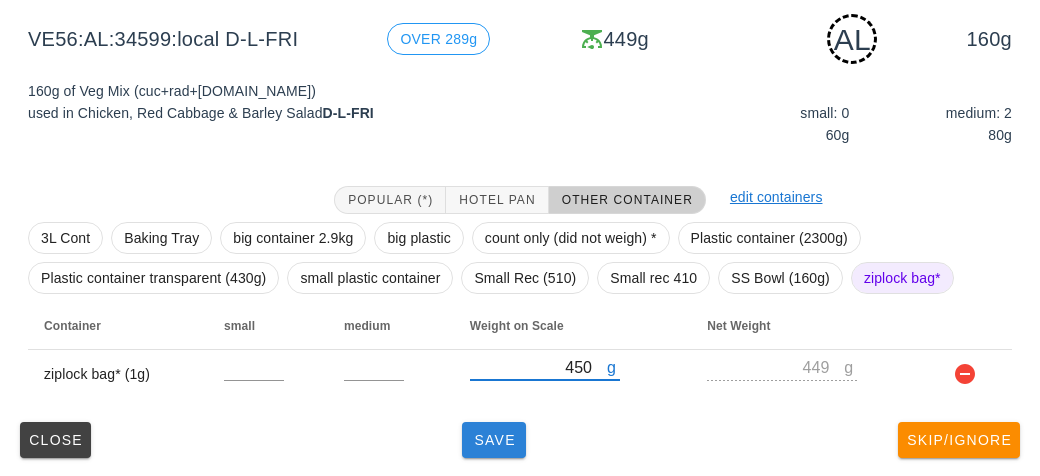 type on "450" 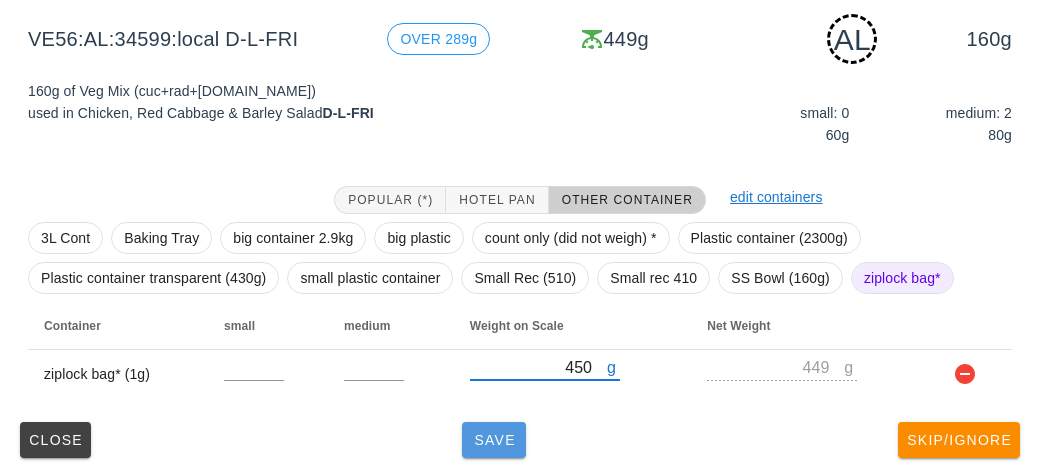 click on "Save" at bounding box center [494, 440] 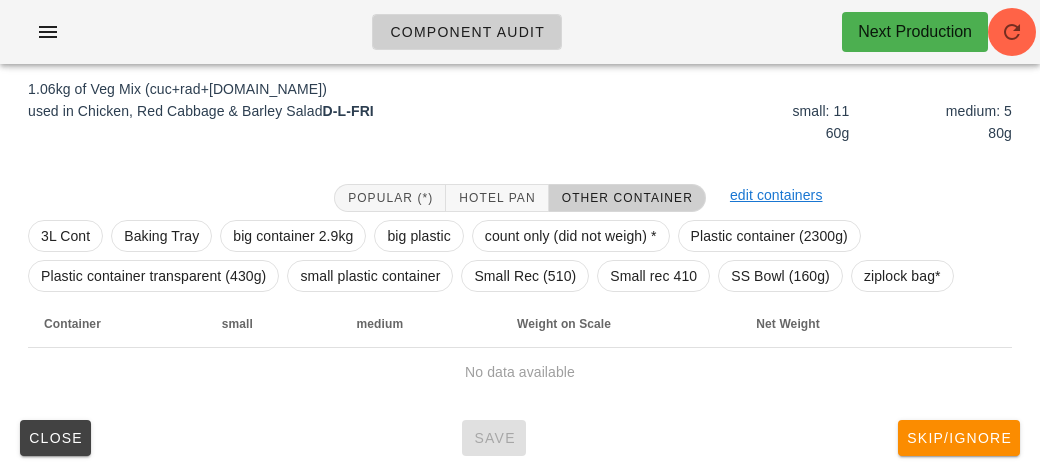 scroll, scrollTop: 232, scrollLeft: 0, axis: vertical 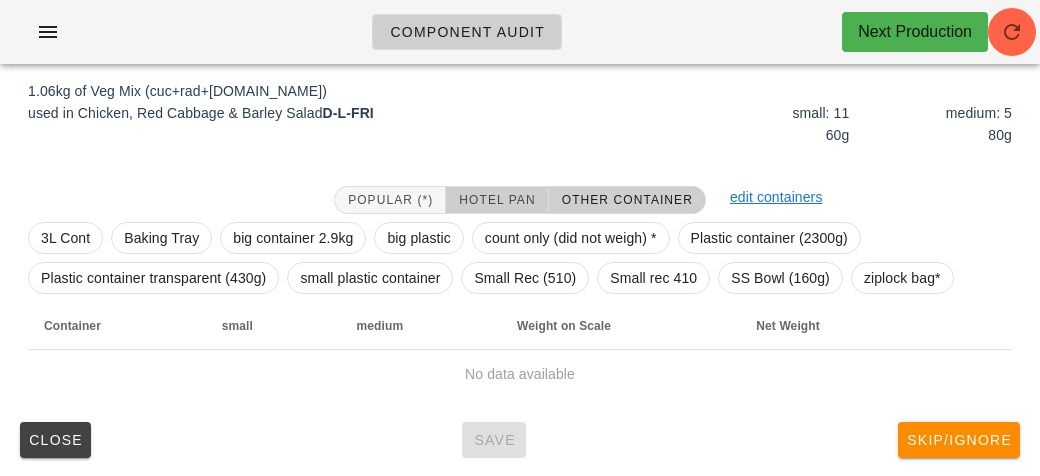 click on "Hotel Pan" at bounding box center (496, 200) 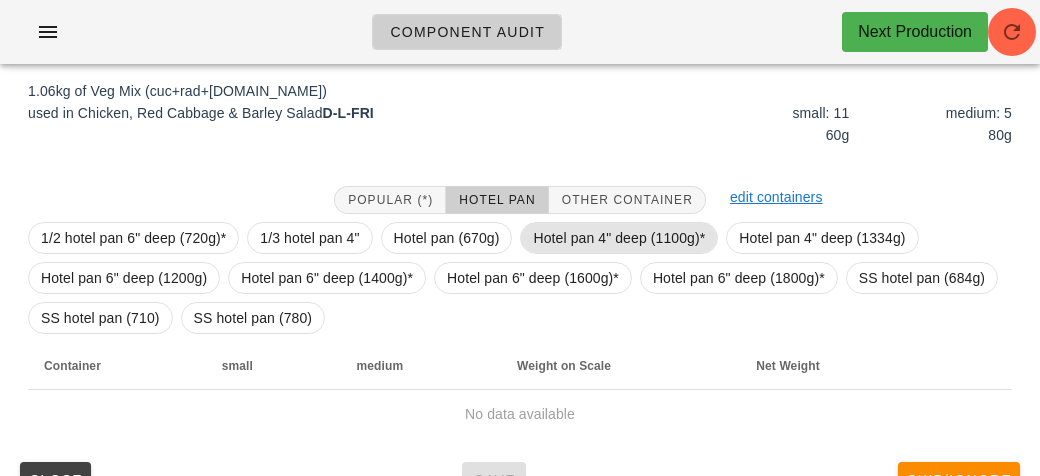 click on "Hotel pan 4" deep (1100g)*" at bounding box center [619, 238] 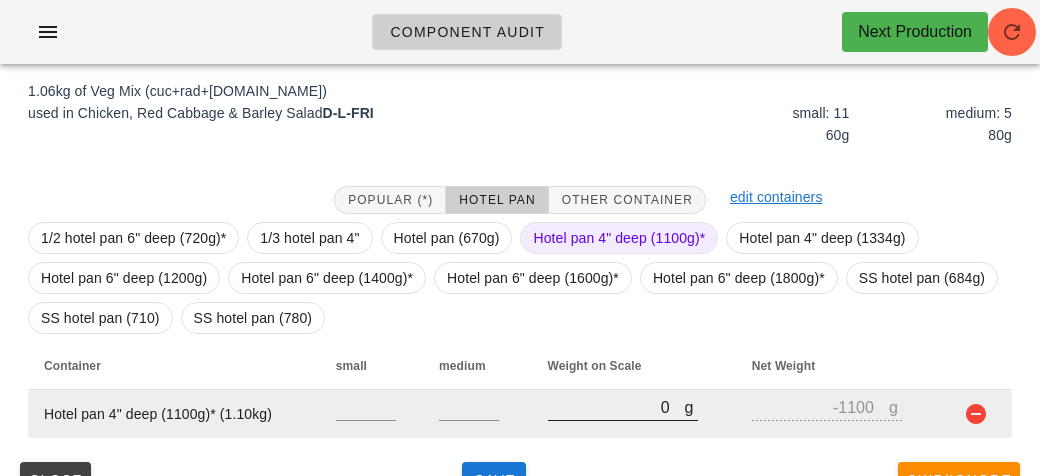 click on "0" at bounding box center (616, 407) 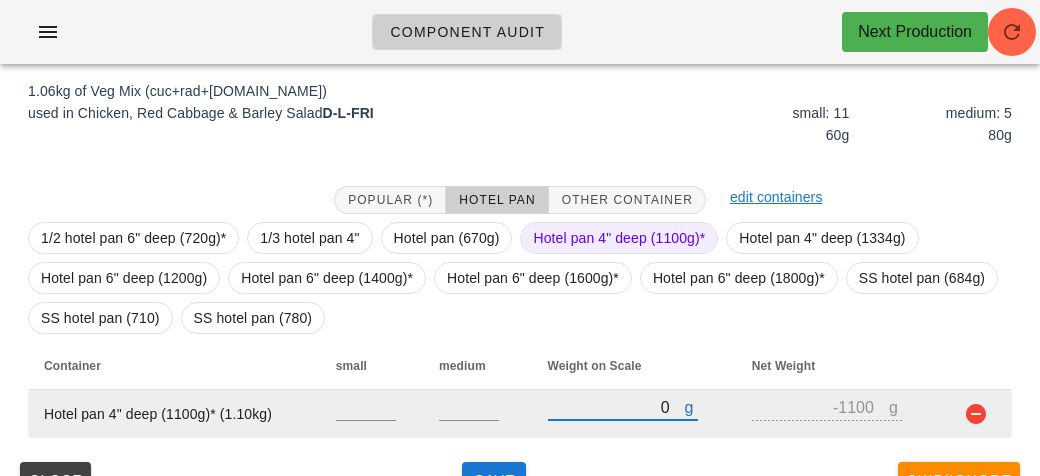 type on "30" 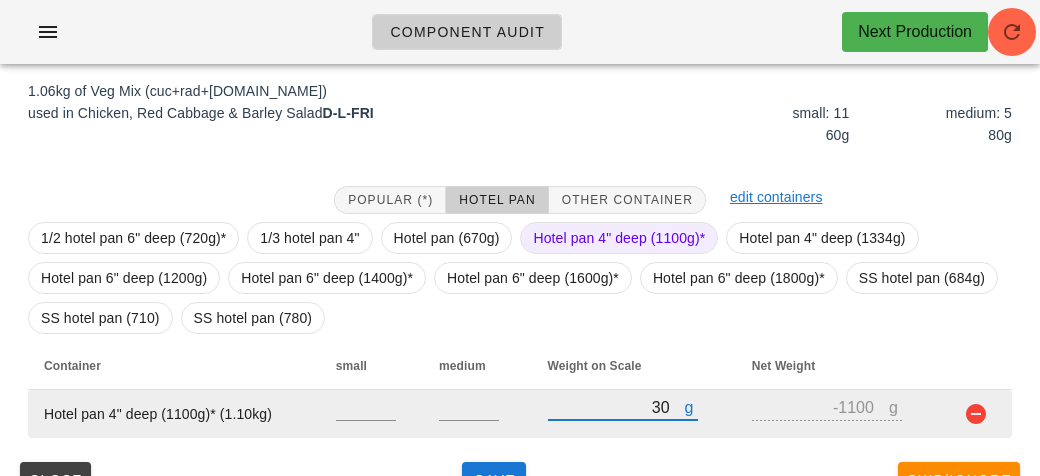 type on "-1070" 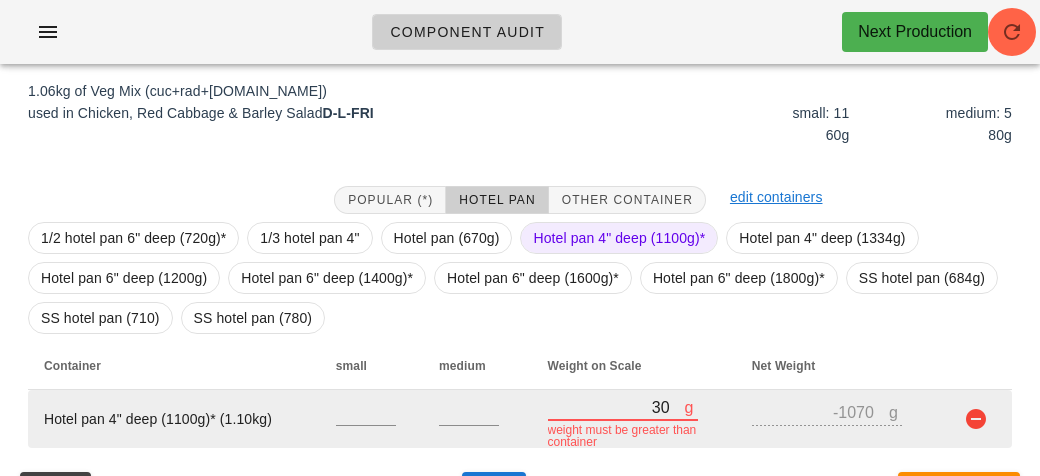 type on "300" 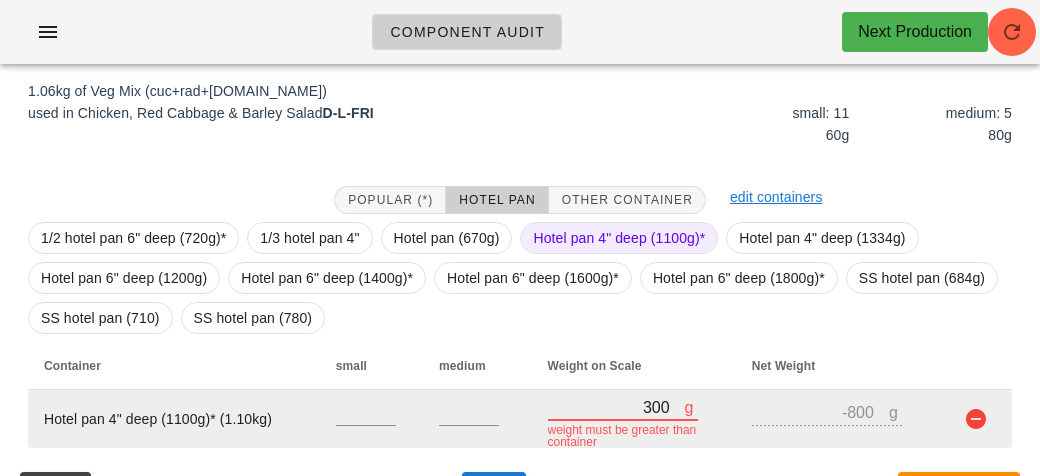 type on "3010" 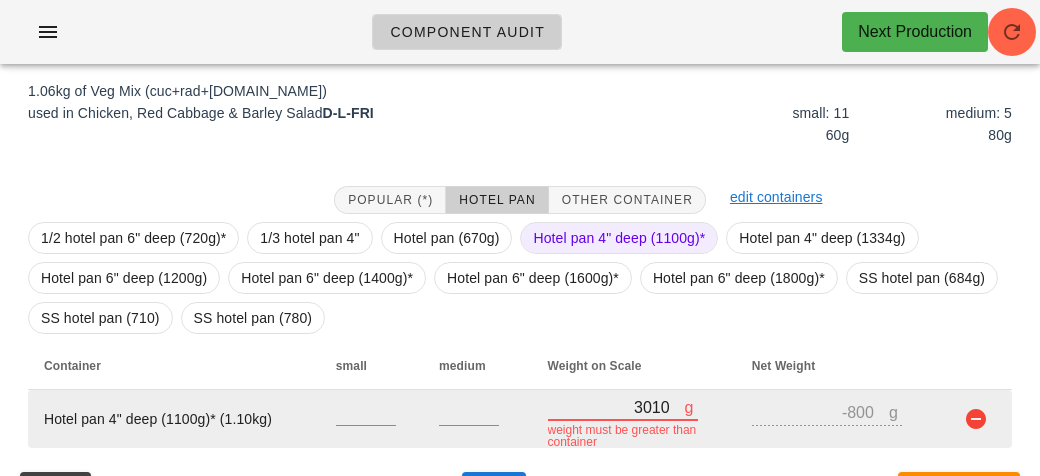 type on "1910" 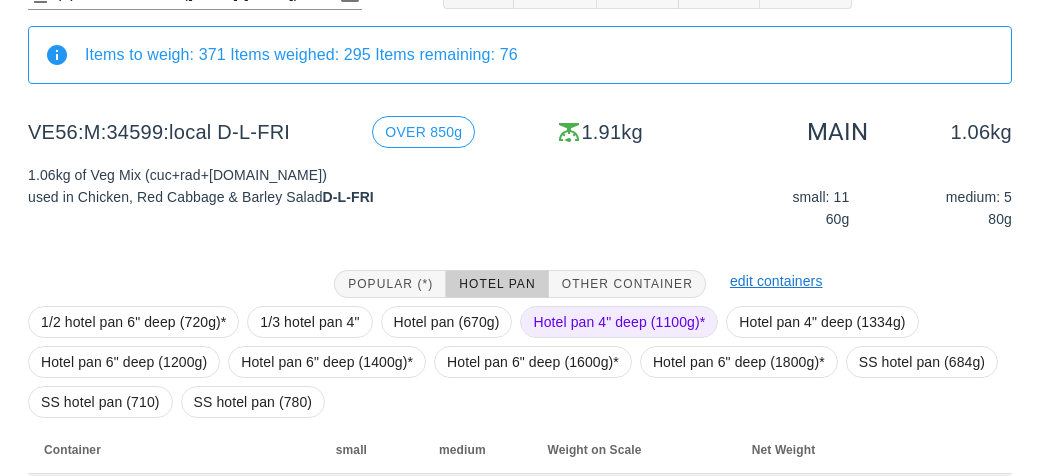 scroll, scrollTop: 272, scrollLeft: 0, axis: vertical 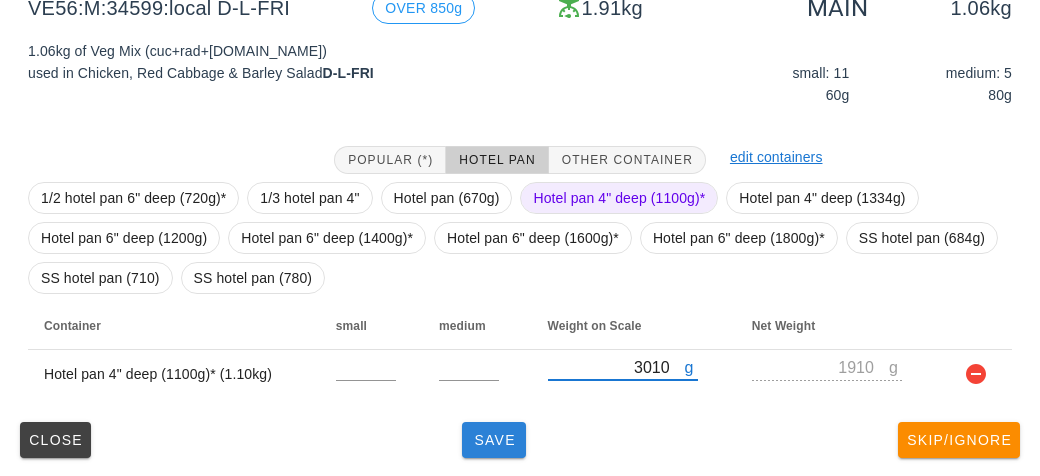 type on "3010" 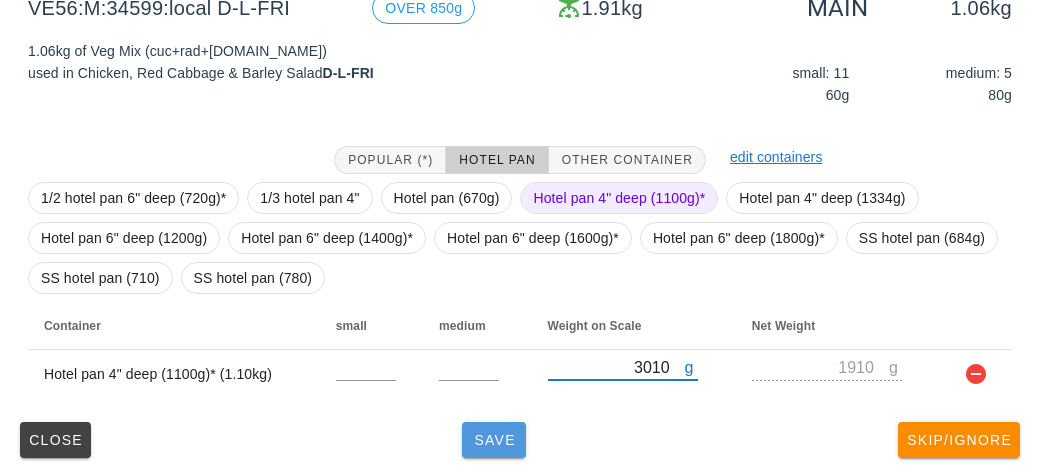 click on "Save" at bounding box center [494, 440] 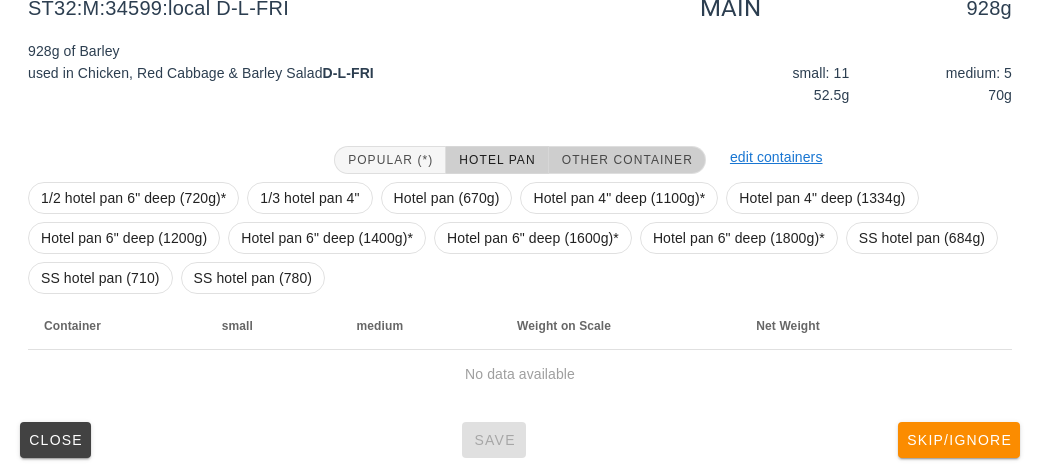 click on "Other Container" at bounding box center [627, 160] 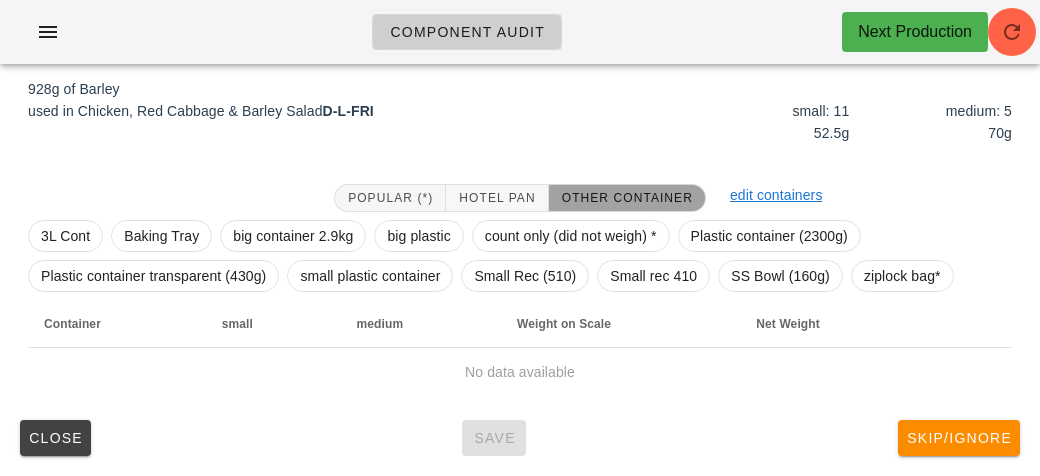 scroll, scrollTop: 232, scrollLeft: 0, axis: vertical 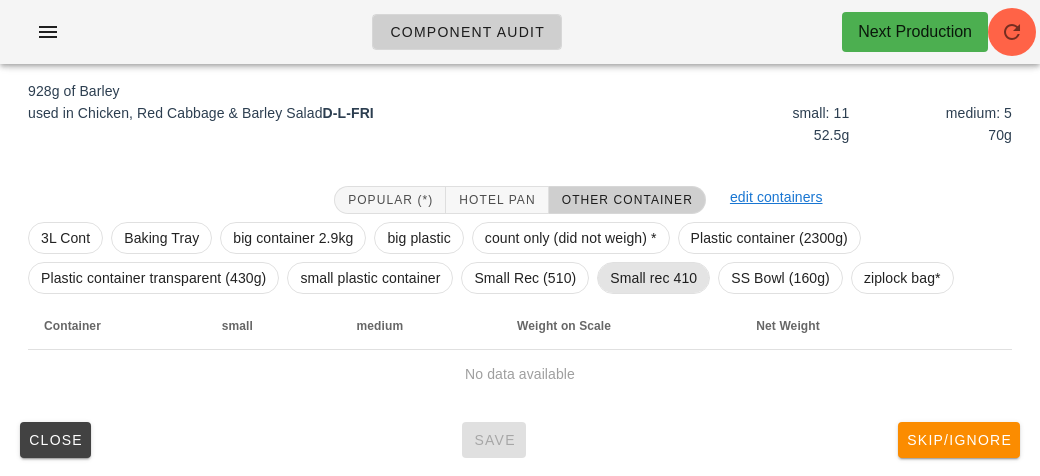 click on "Small rec 410" at bounding box center [653, 278] 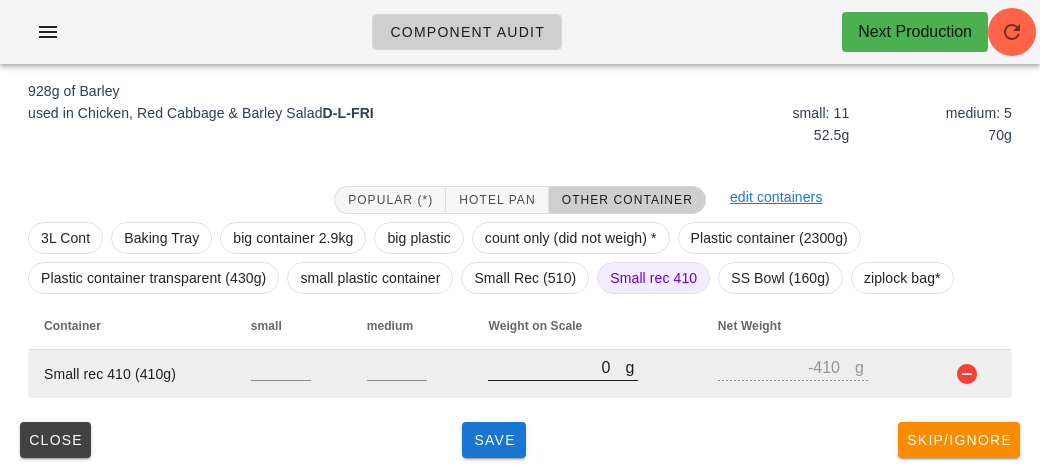 click on "0" at bounding box center [556, 367] 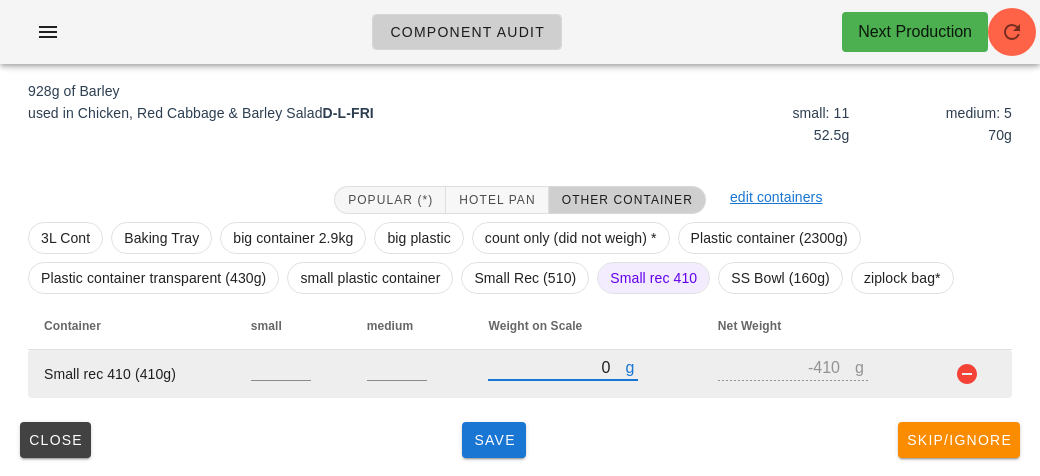 type on "10" 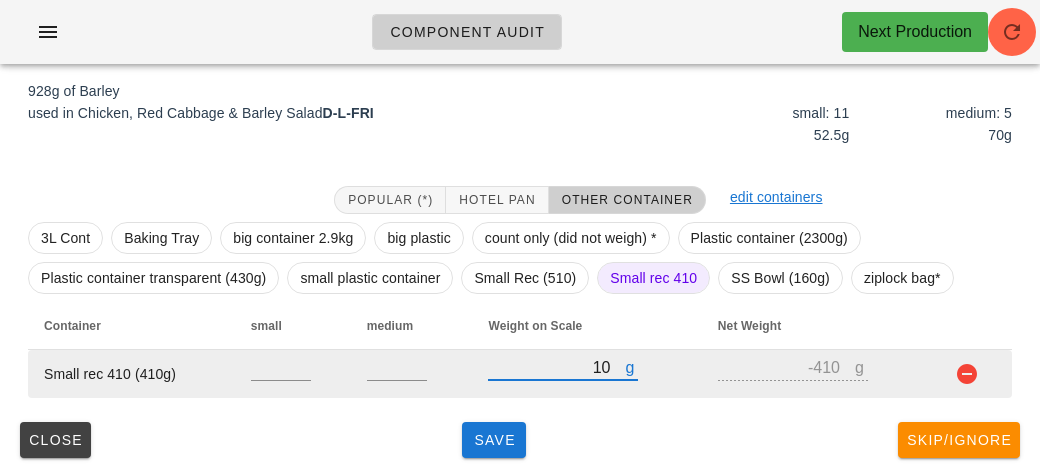 type on "-400" 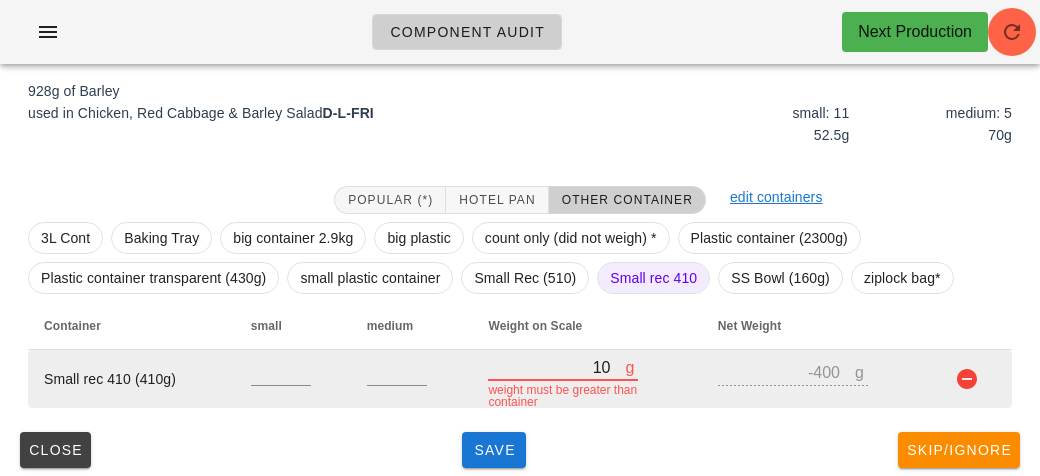 type on "150" 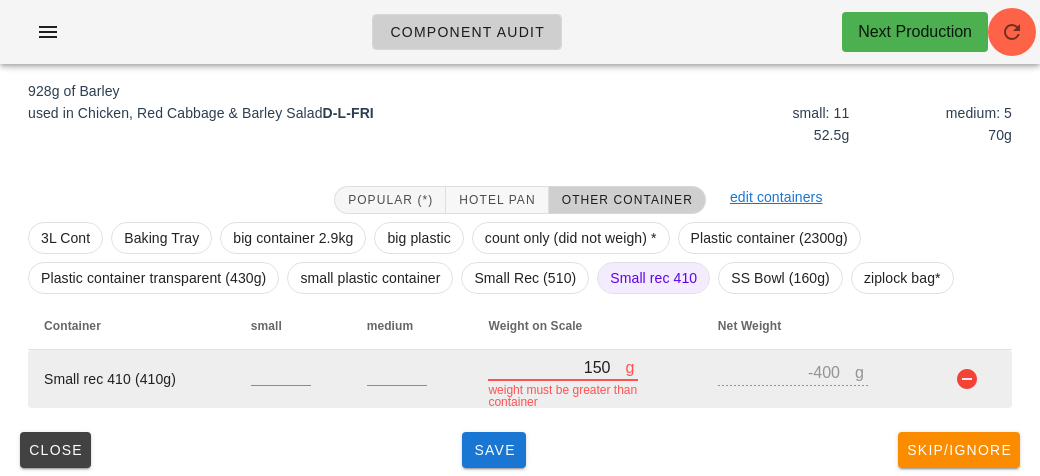 type on "-260" 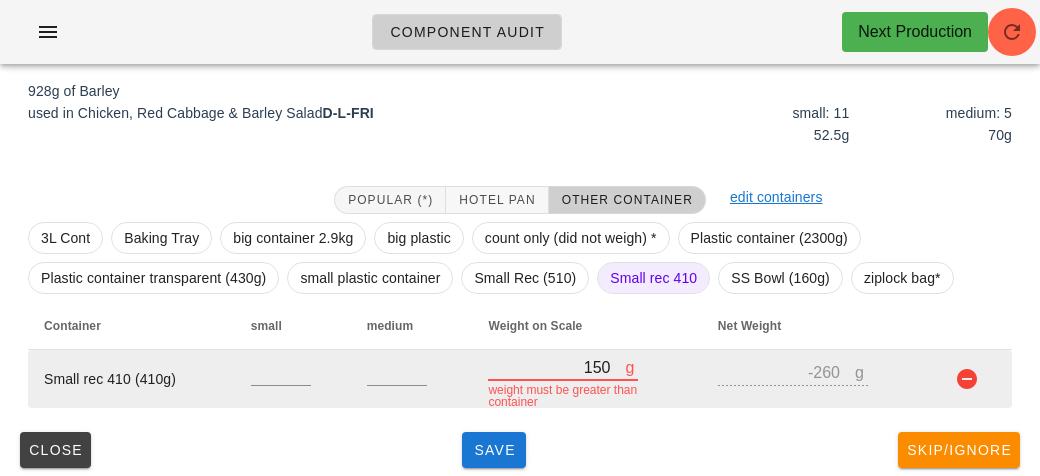type on "10" 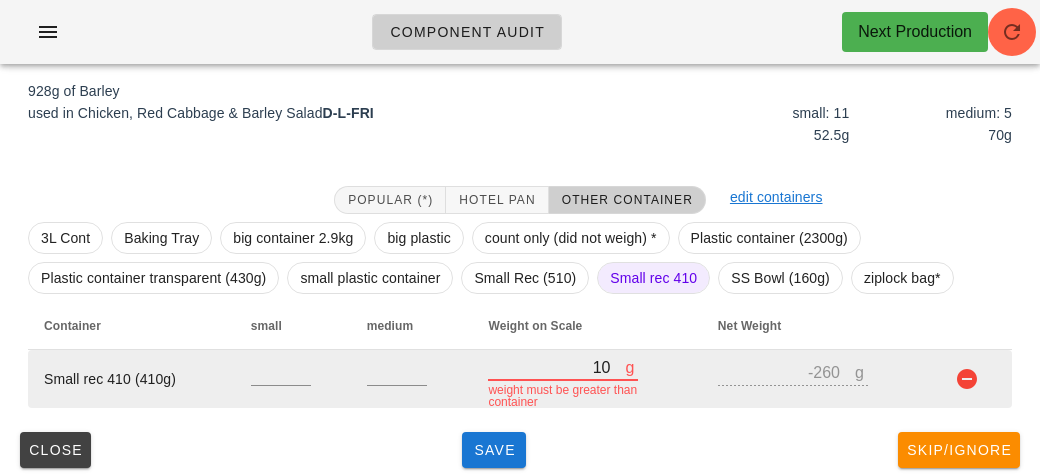 type on "-400" 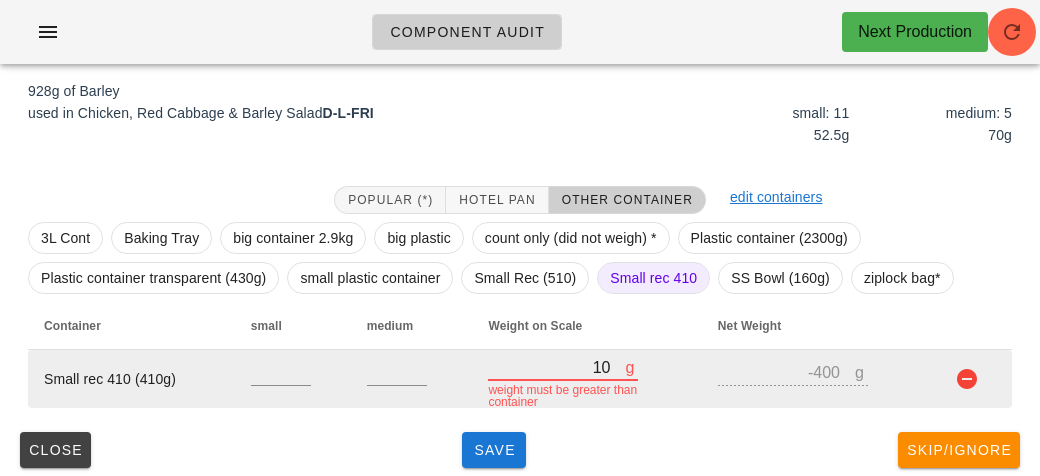 type on "160" 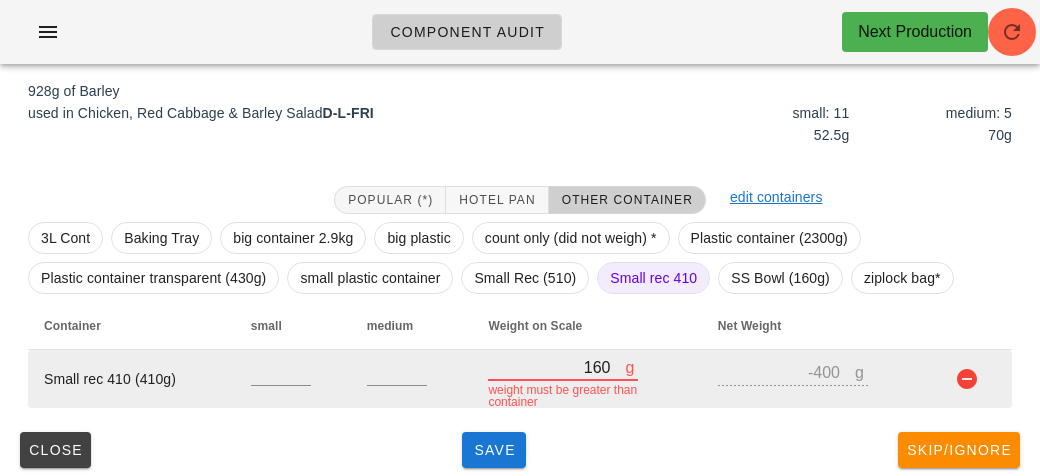 type on "-250" 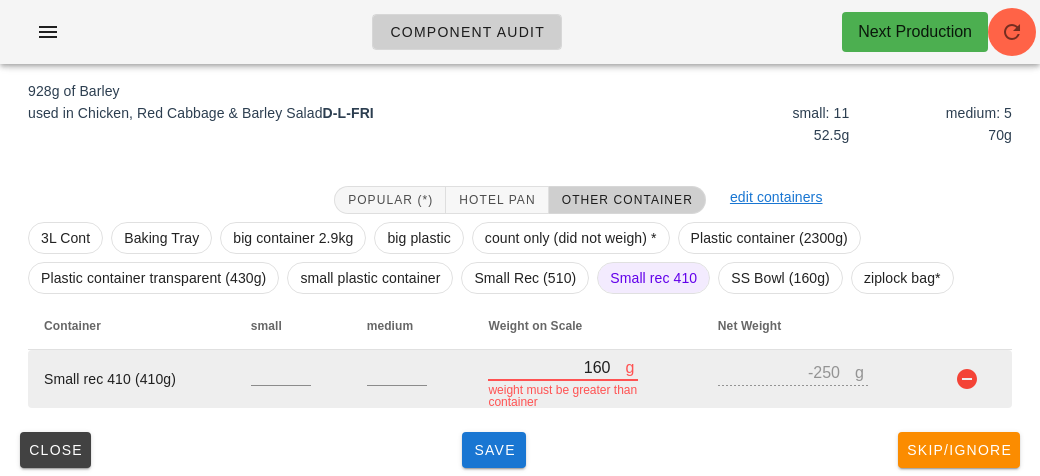 type on "1610" 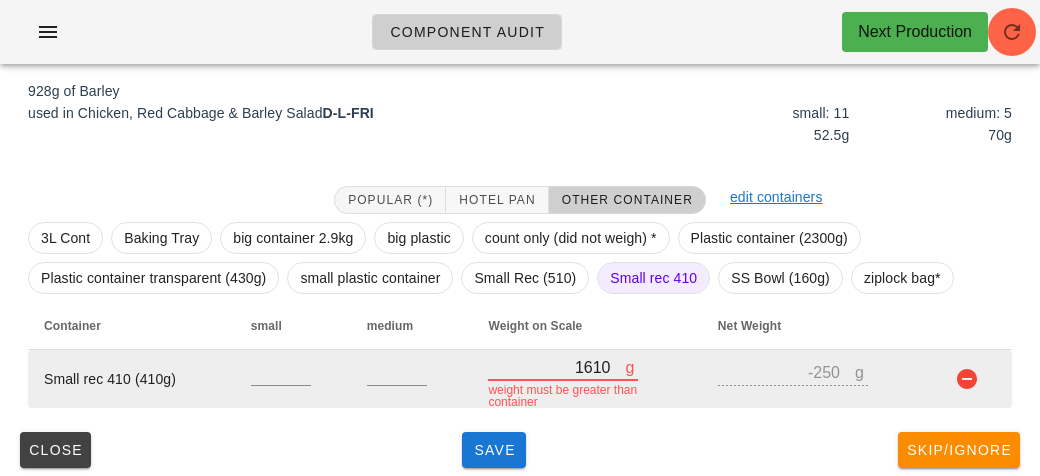 type on "1200" 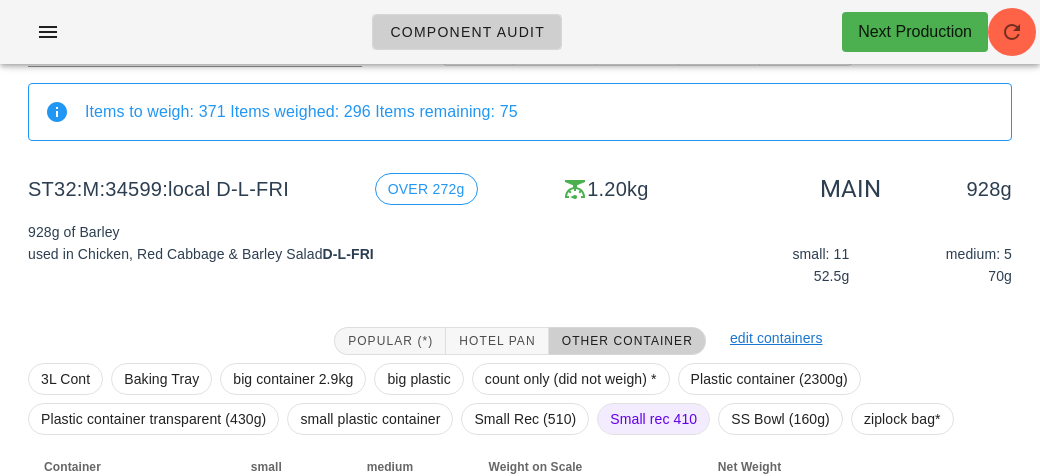 scroll, scrollTop: 232, scrollLeft: 0, axis: vertical 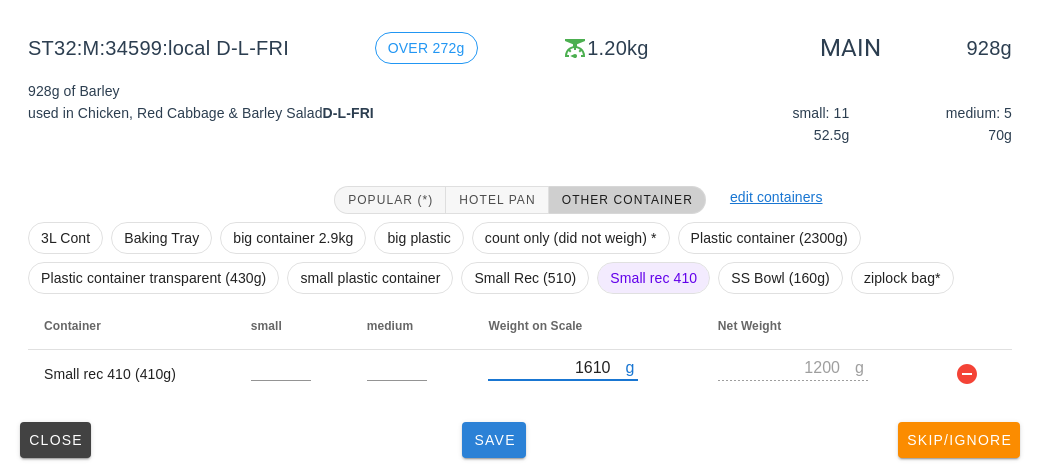 type on "1610" 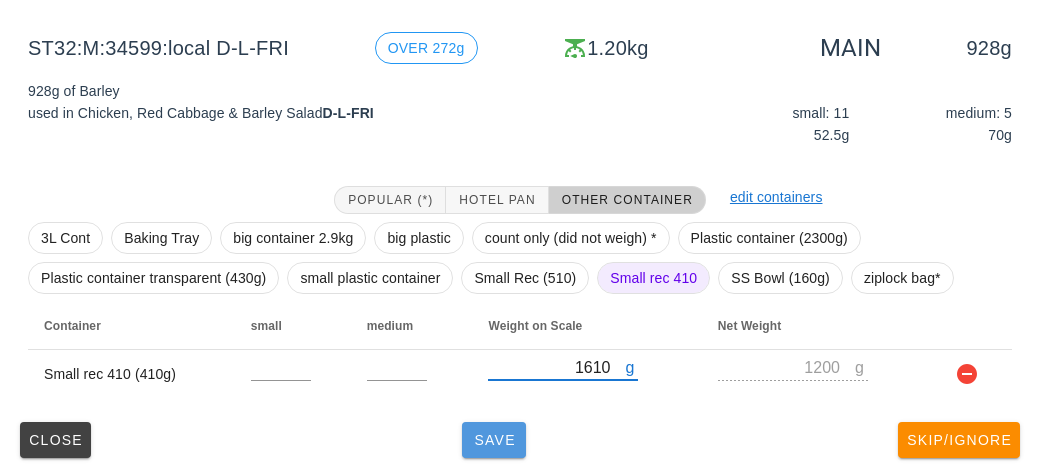 click on "Save" at bounding box center [494, 440] 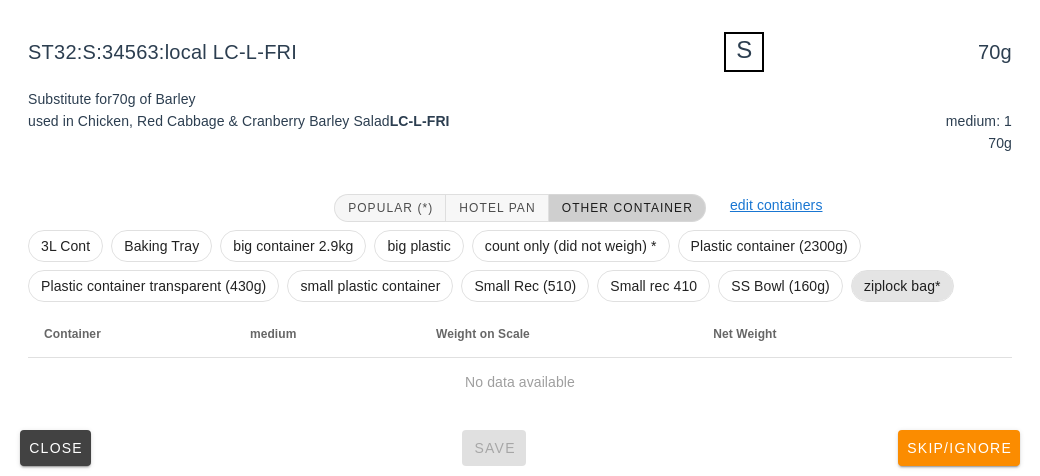 click on "ziplock bag*" at bounding box center (902, 286) 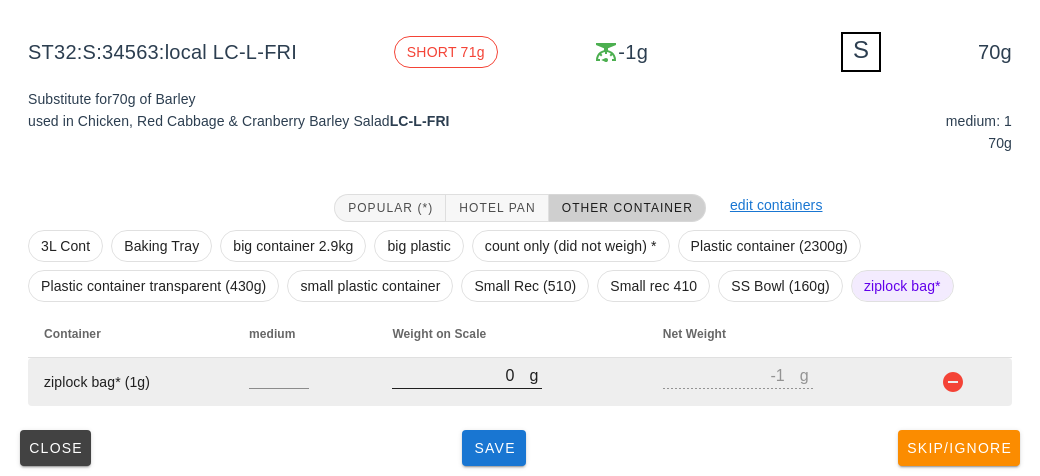 click on "0" at bounding box center (460, 375) 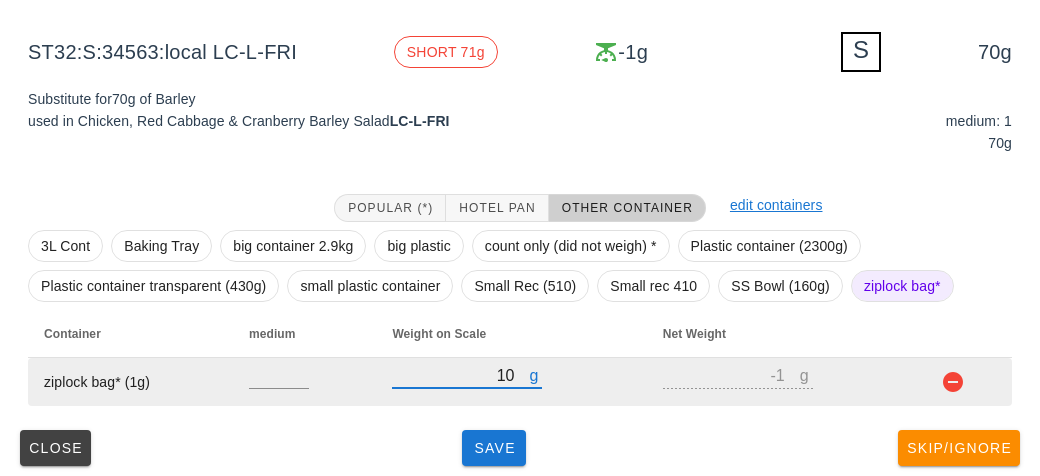 type on "130" 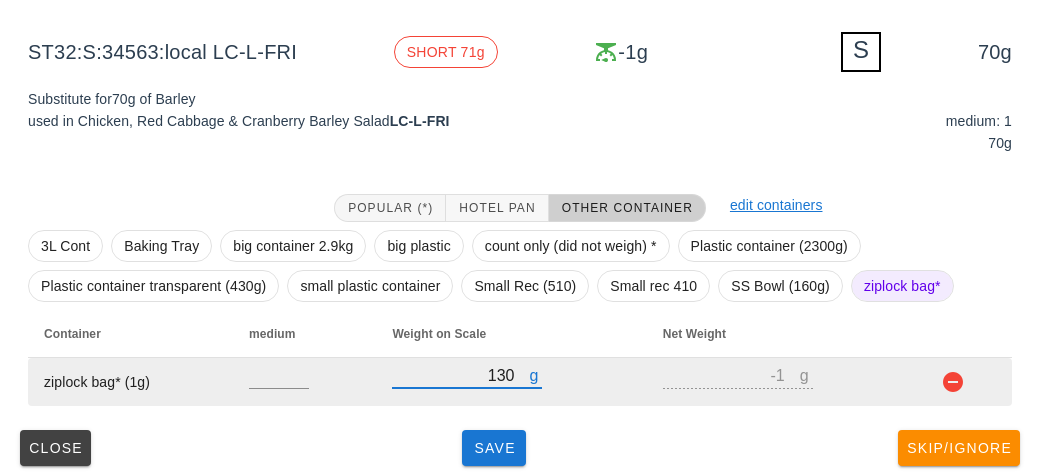 type on "129" 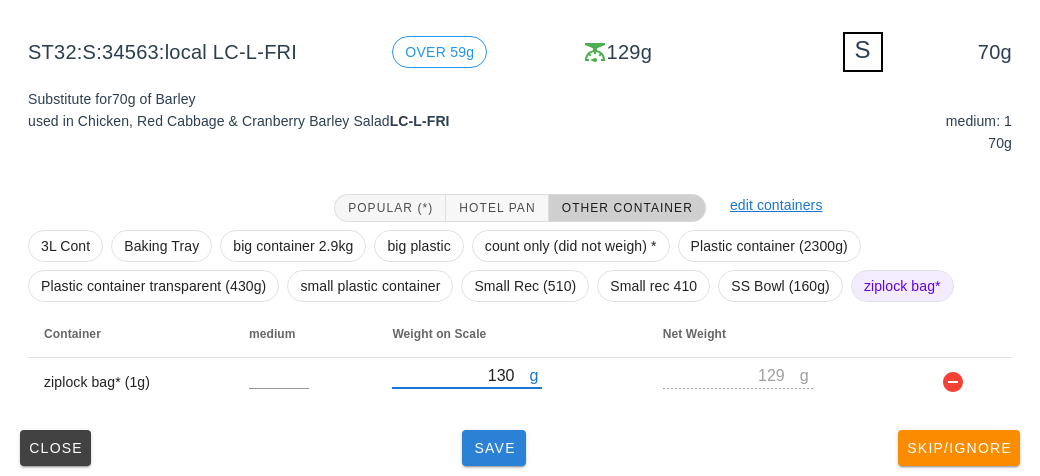 type on "130" 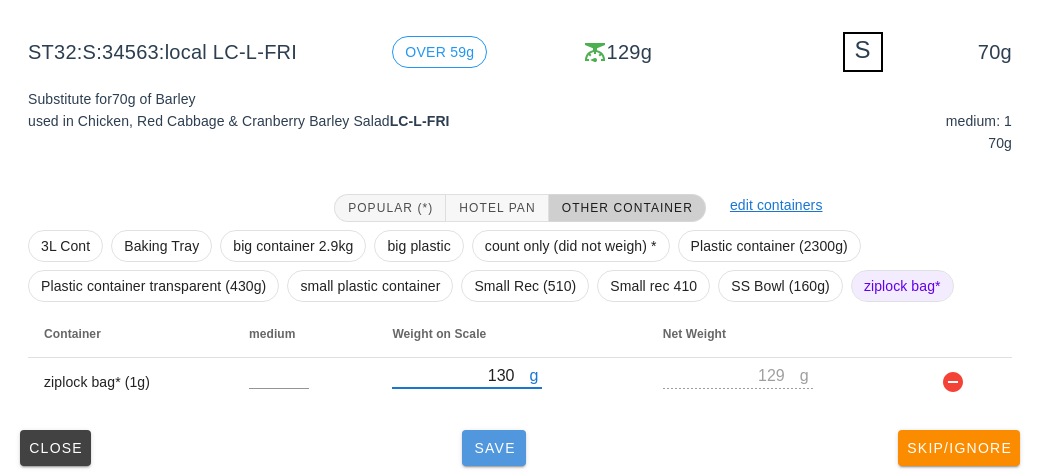 click on "Save" at bounding box center (494, 448) 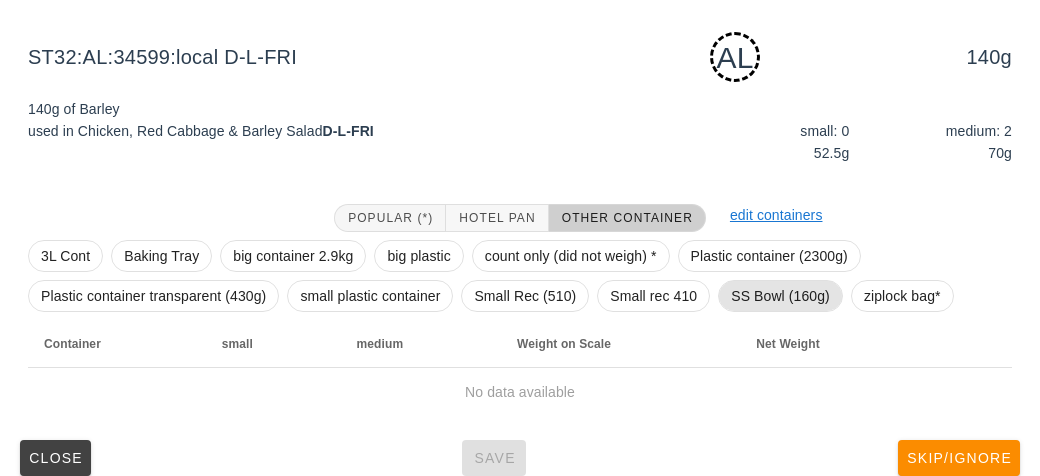 click on "SS Bowl (160g)" at bounding box center (780, 296) 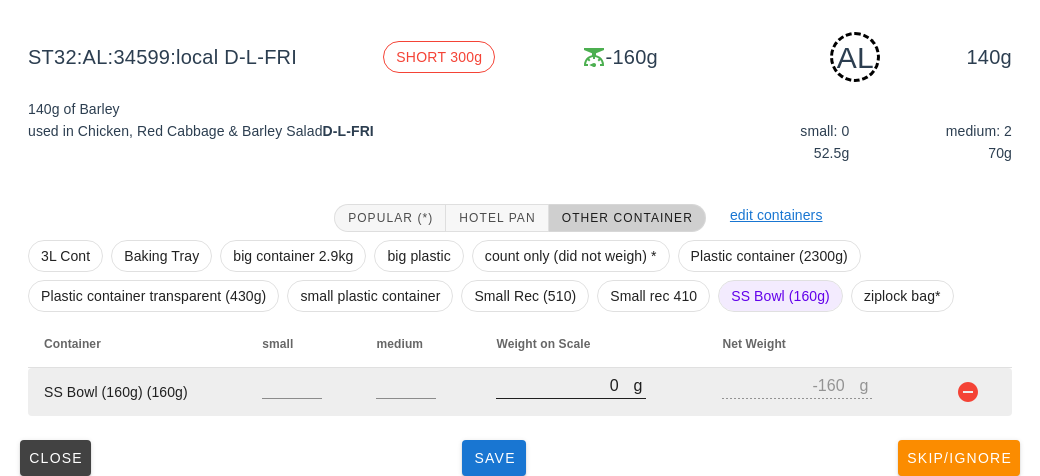 click on "0" at bounding box center (564, 385) 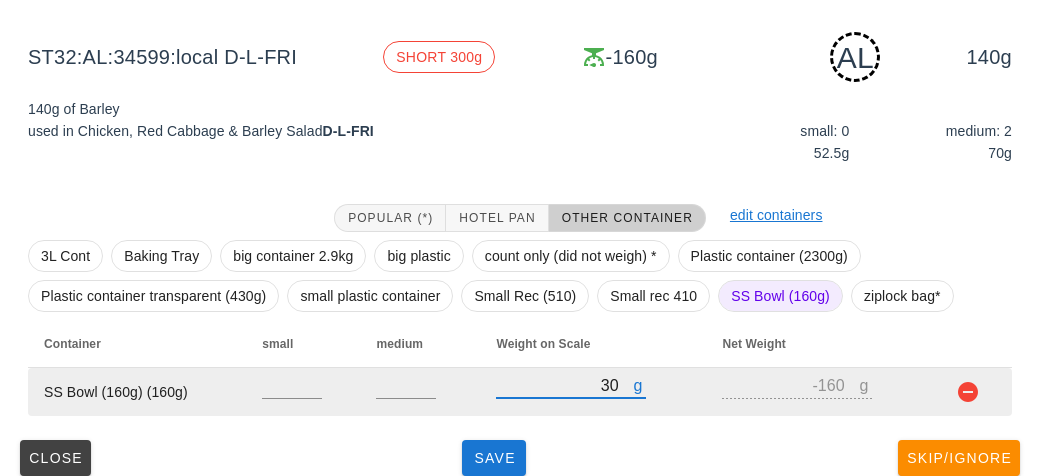type on "310" 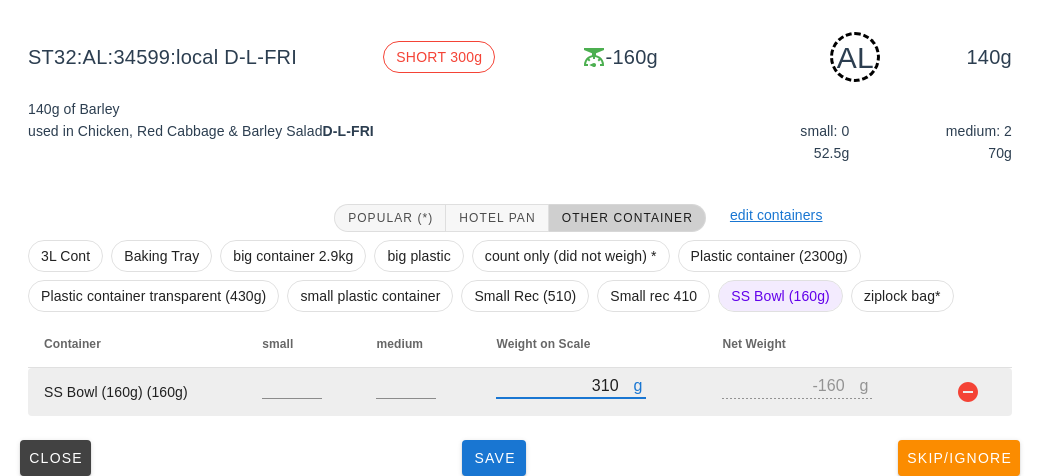 type on "150" 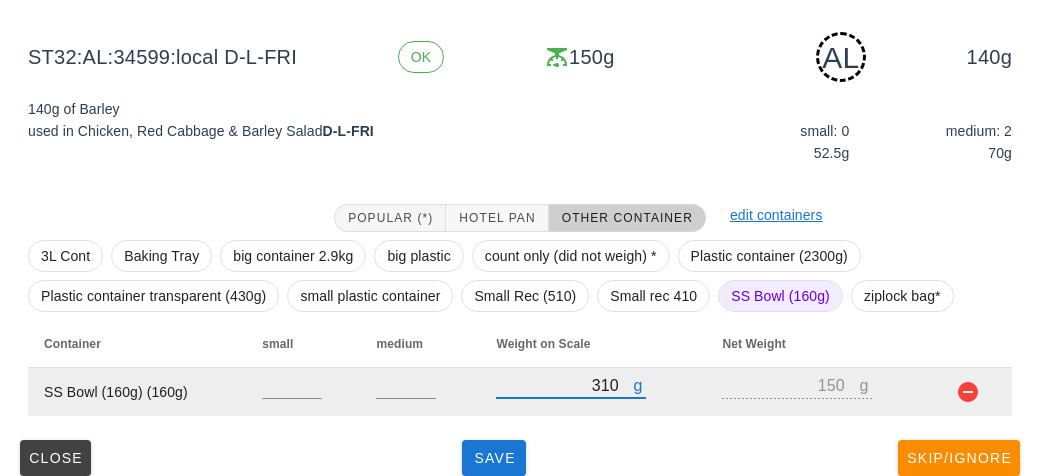 type on "310" 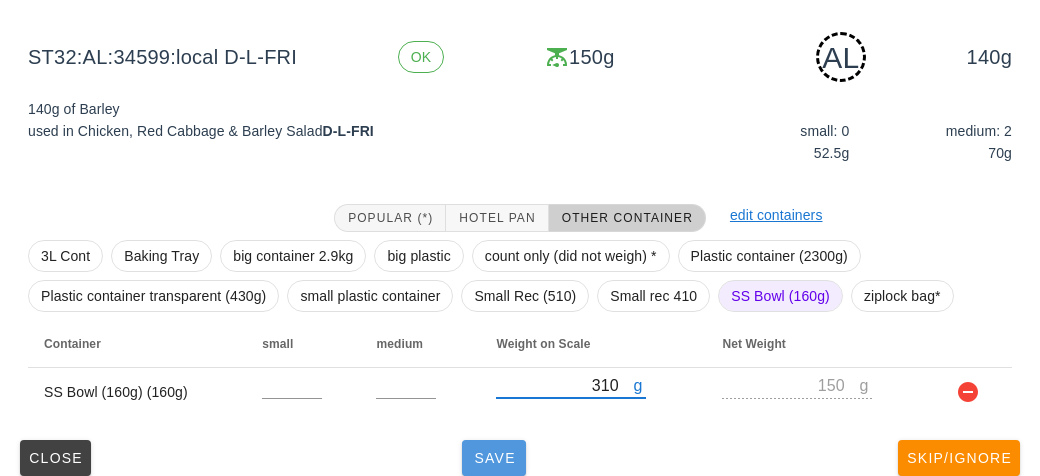 click on "Save" at bounding box center [494, 458] 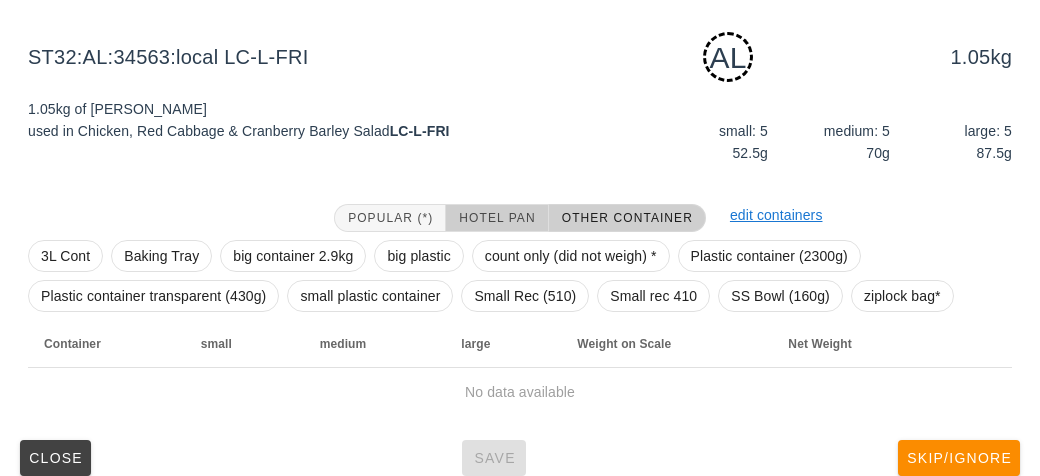 click on "Hotel Pan" at bounding box center [496, 218] 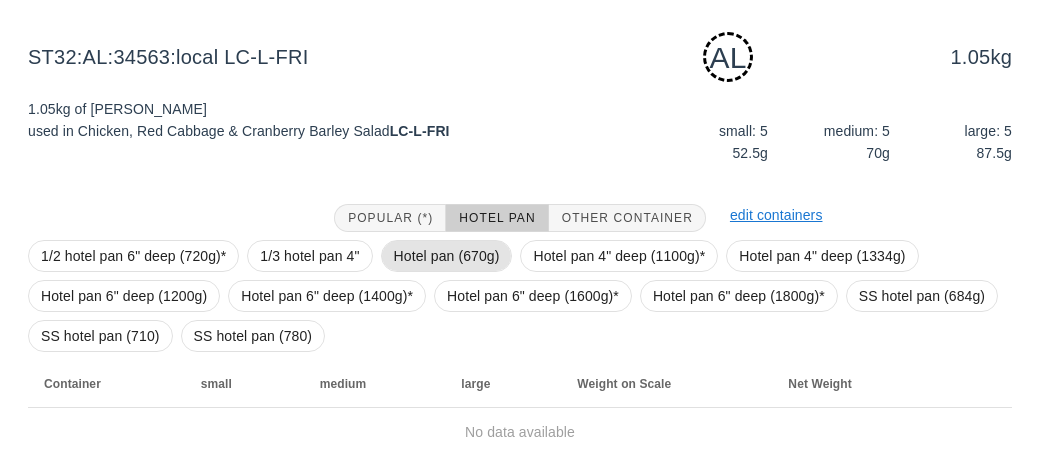 click on "Hotel pan (670g)" at bounding box center (447, 256) 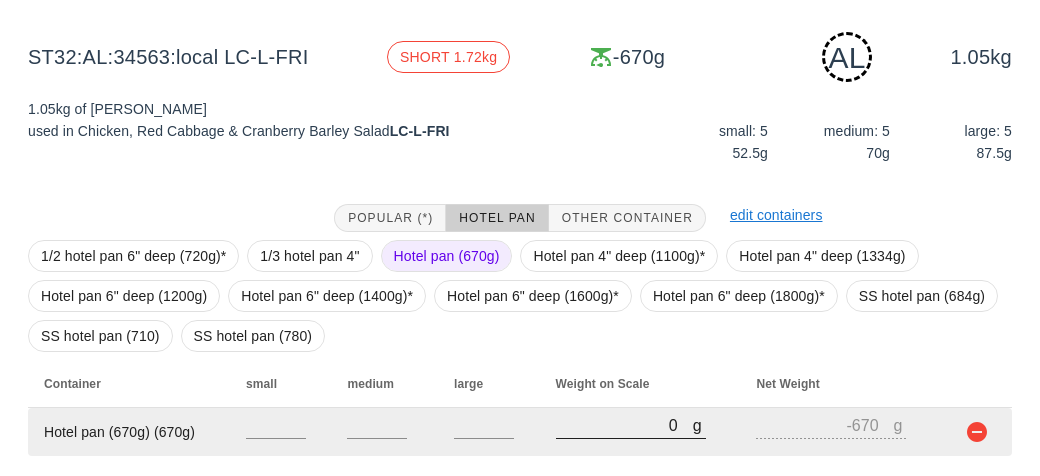 click on "0" at bounding box center [624, 425] 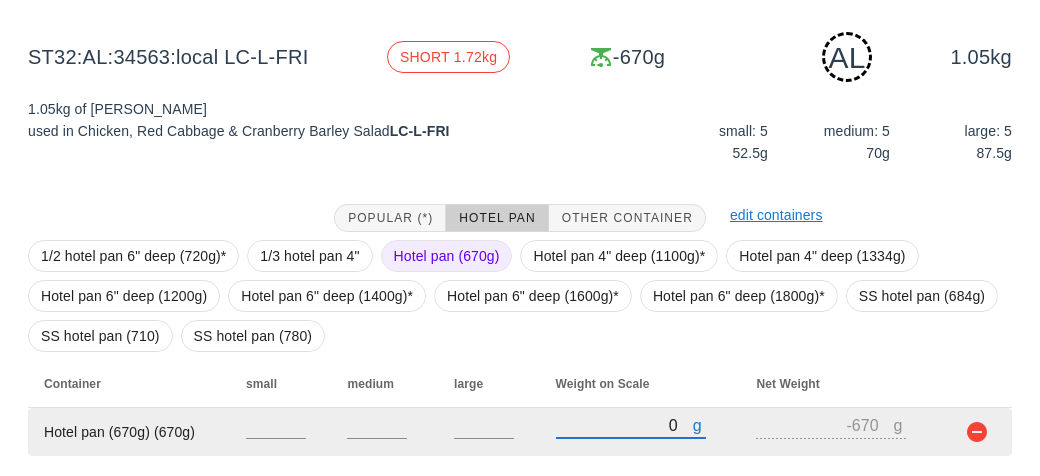type on "10" 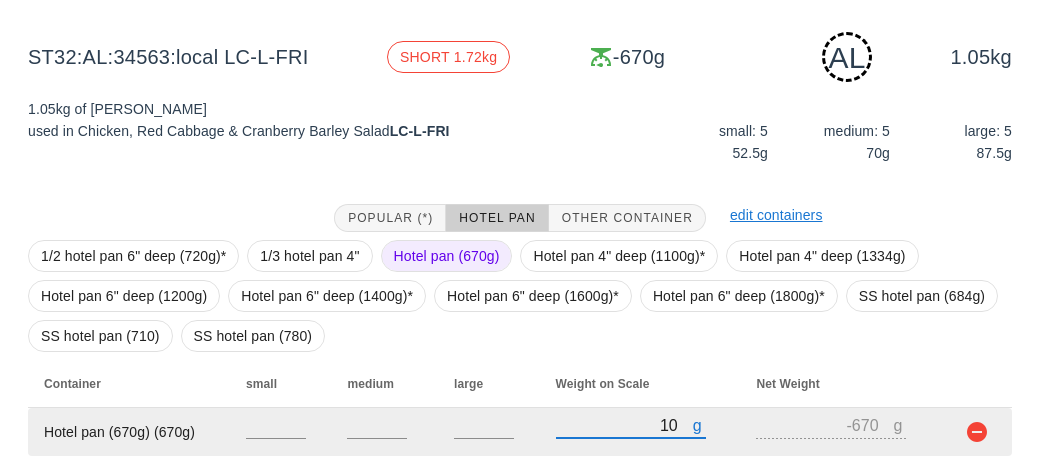 type on "-660" 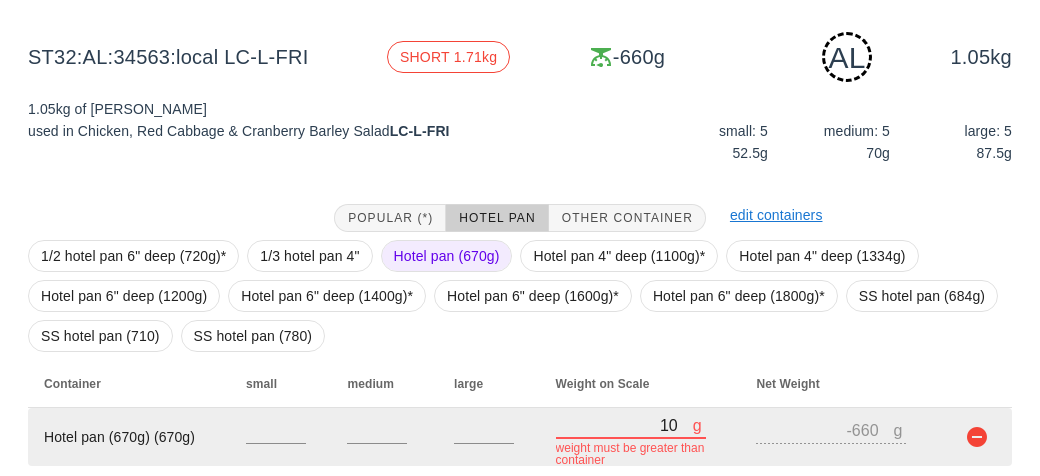 type on "190" 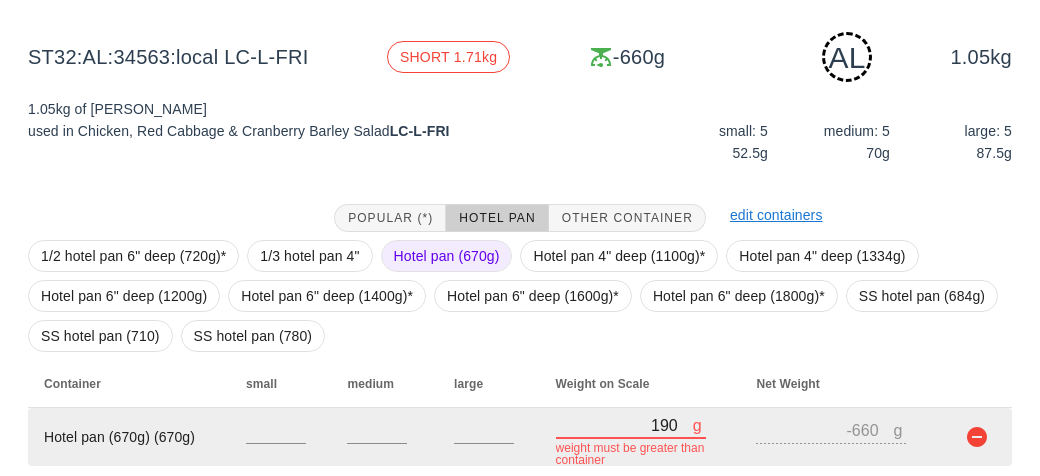 type on "-480" 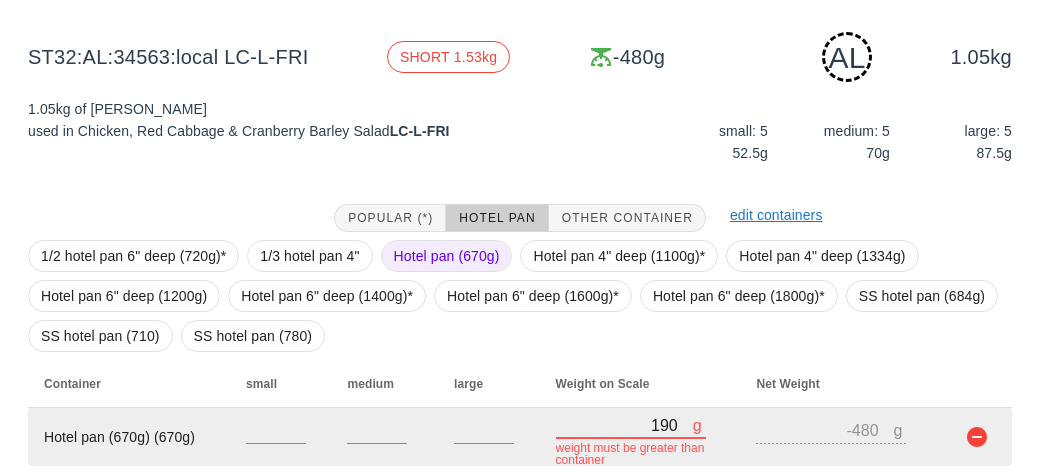 type on "1950" 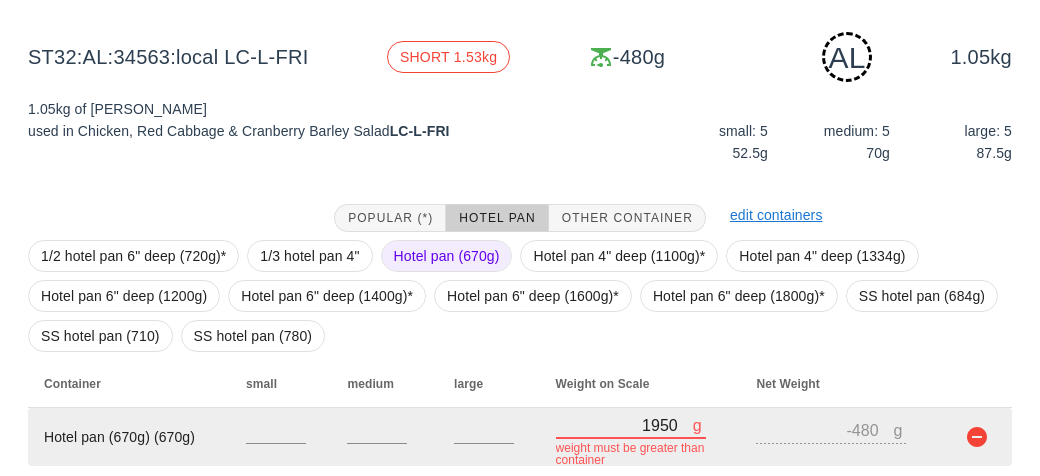 type on "1280" 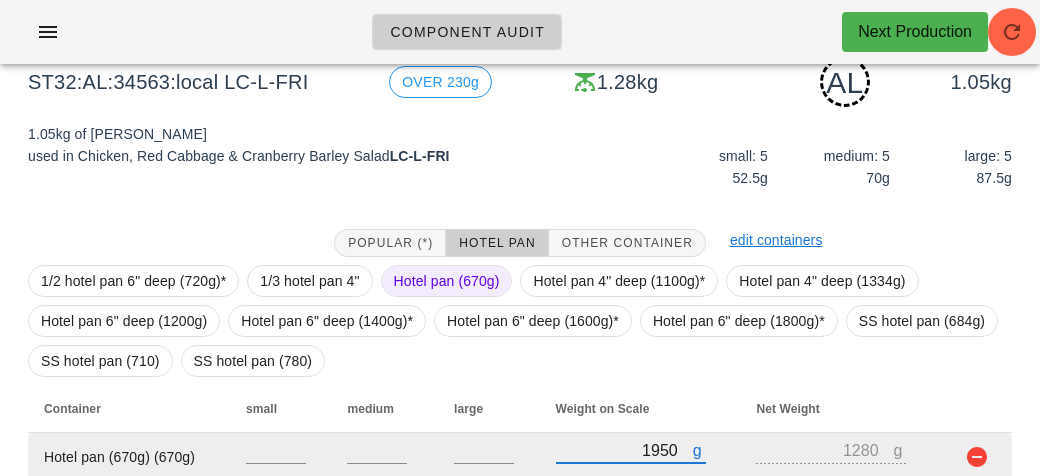 scroll, scrollTop: 290, scrollLeft: 0, axis: vertical 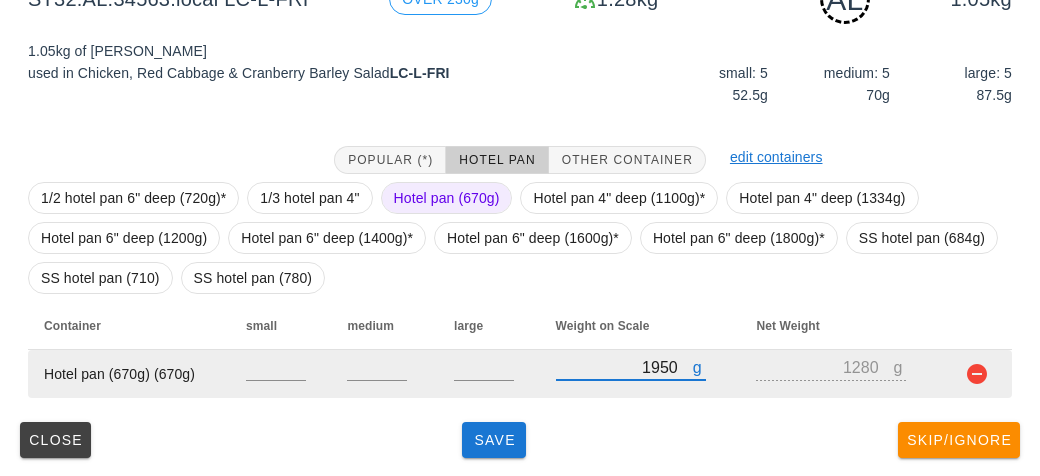 type on "1950" 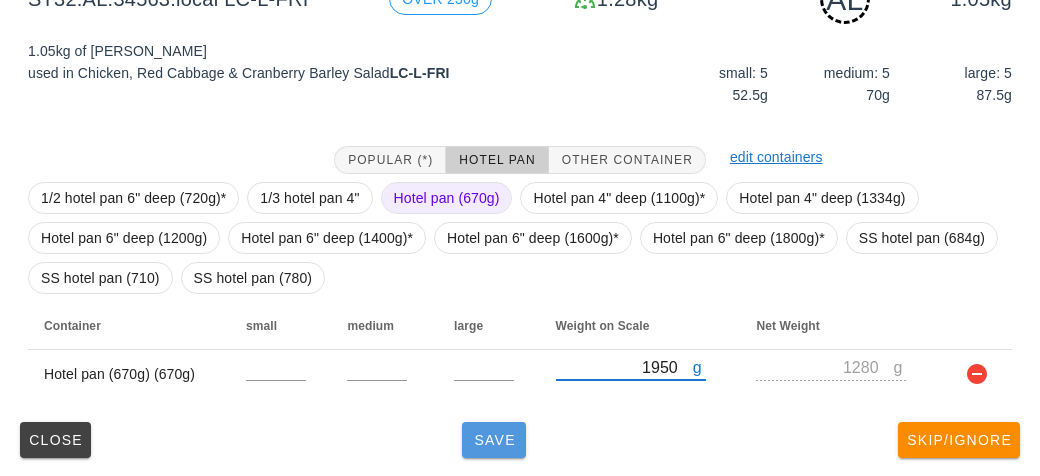 click on "Save" at bounding box center [494, 440] 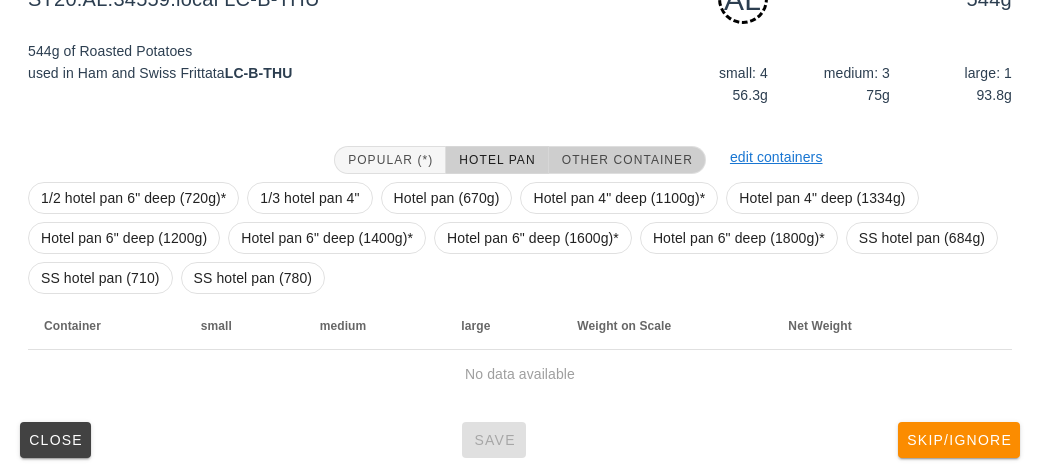click on "Other Container" at bounding box center [627, 160] 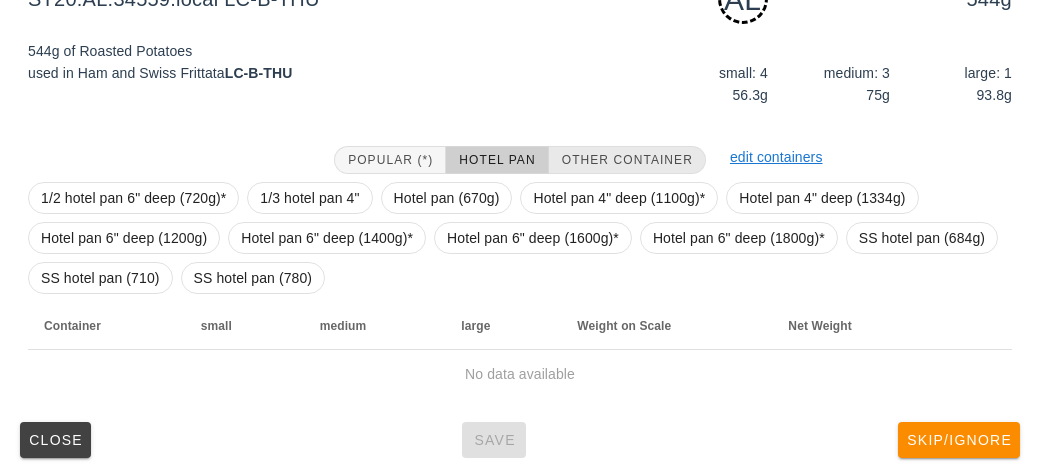 scroll, scrollTop: 250, scrollLeft: 0, axis: vertical 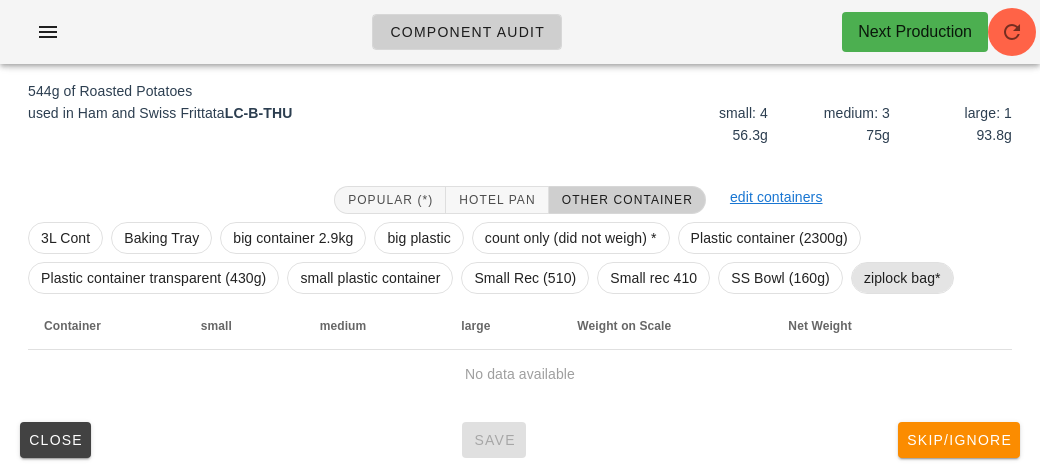 click on "ziplock bag*" at bounding box center [902, 278] 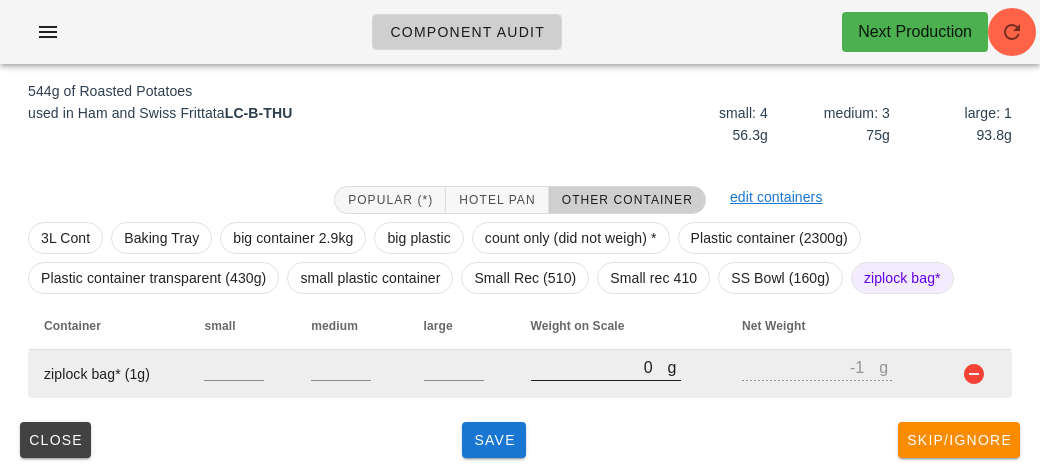 click on "0" at bounding box center [599, 367] 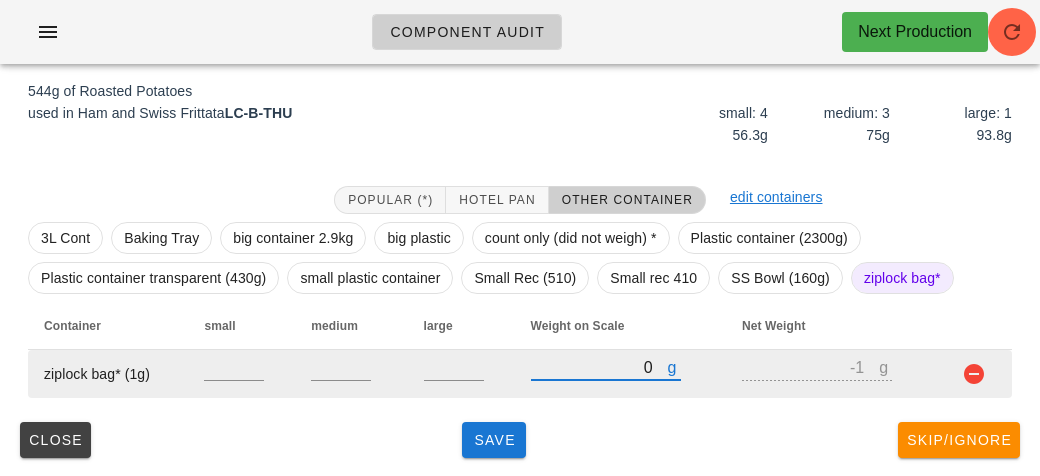 type on "50" 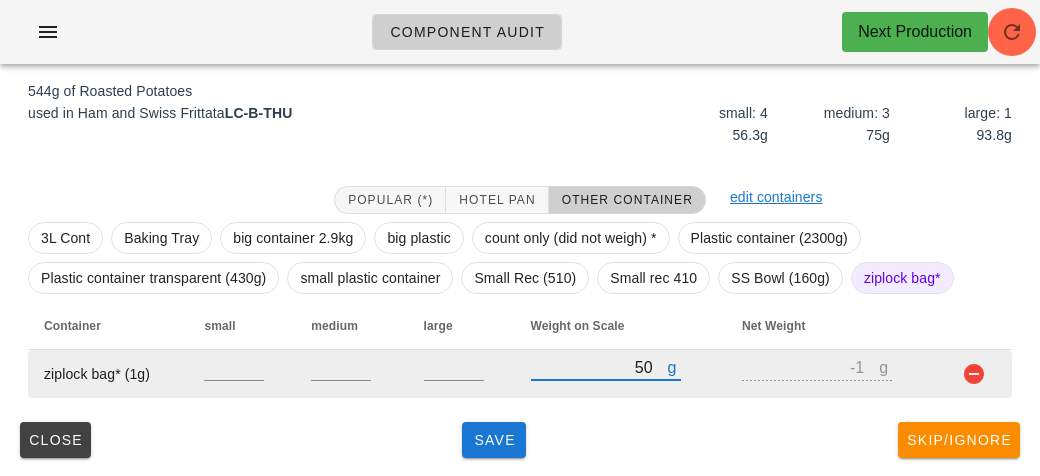 type on "49" 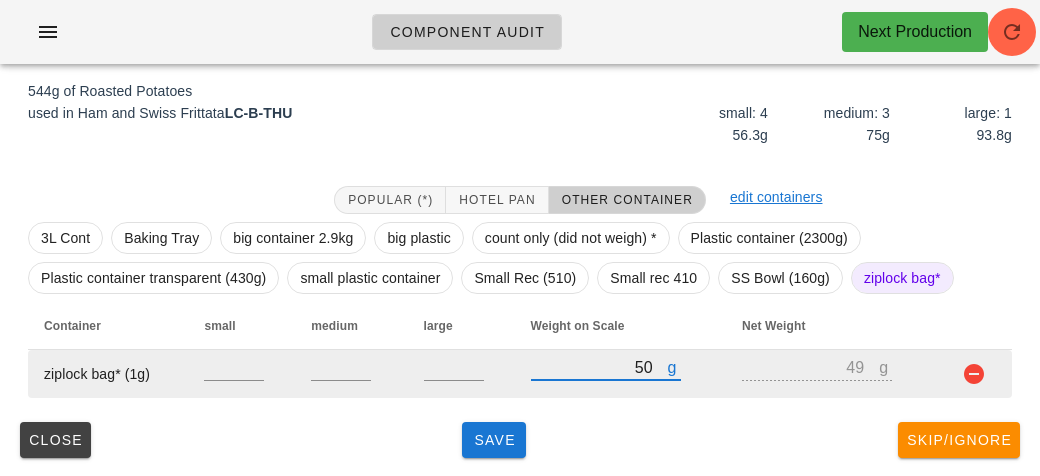 type on "590" 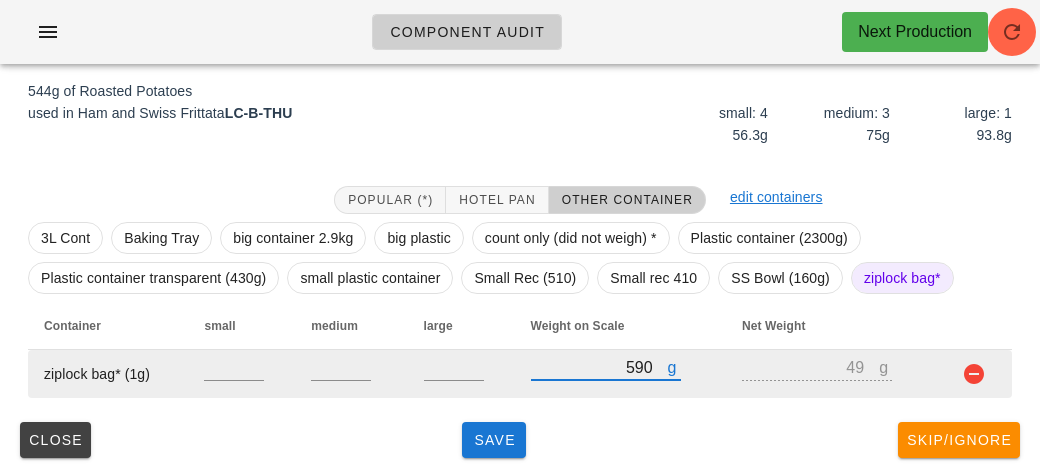 type on "589" 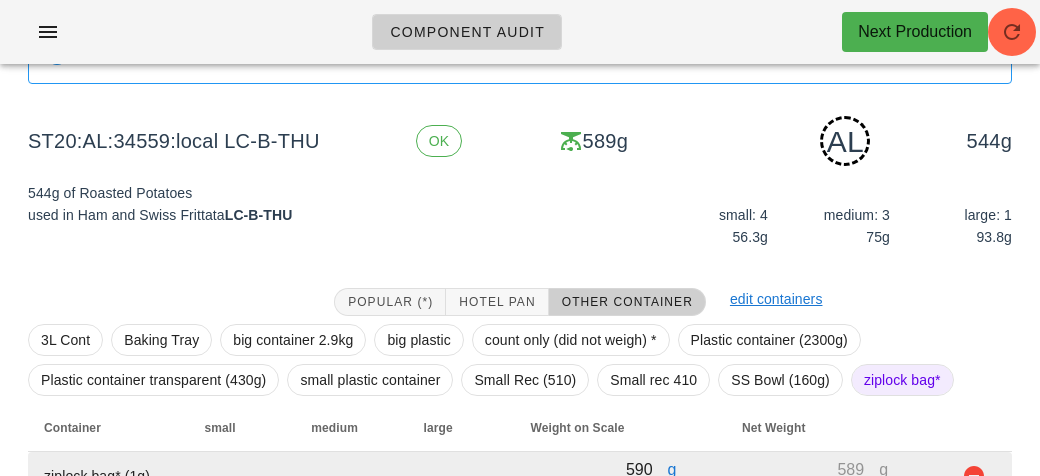 scroll, scrollTop: 250, scrollLeft: 0, axis: vertical 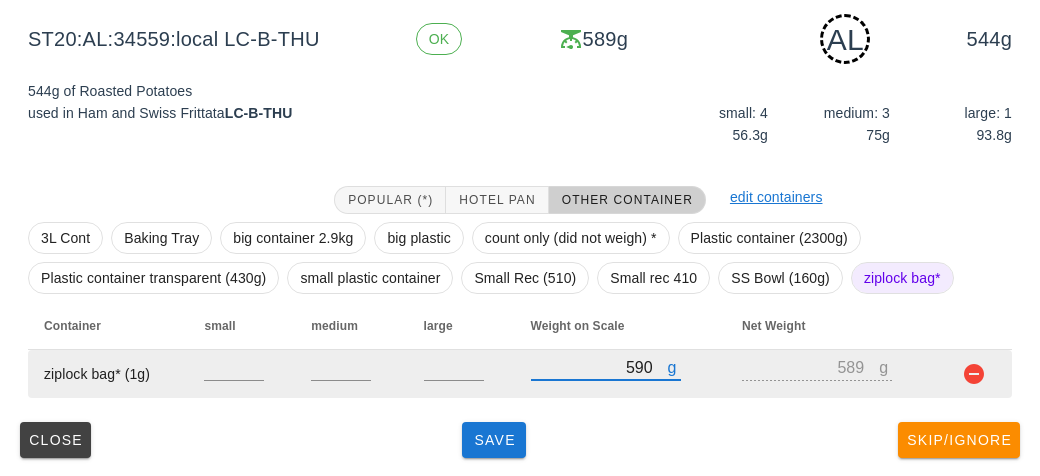 type on "590" 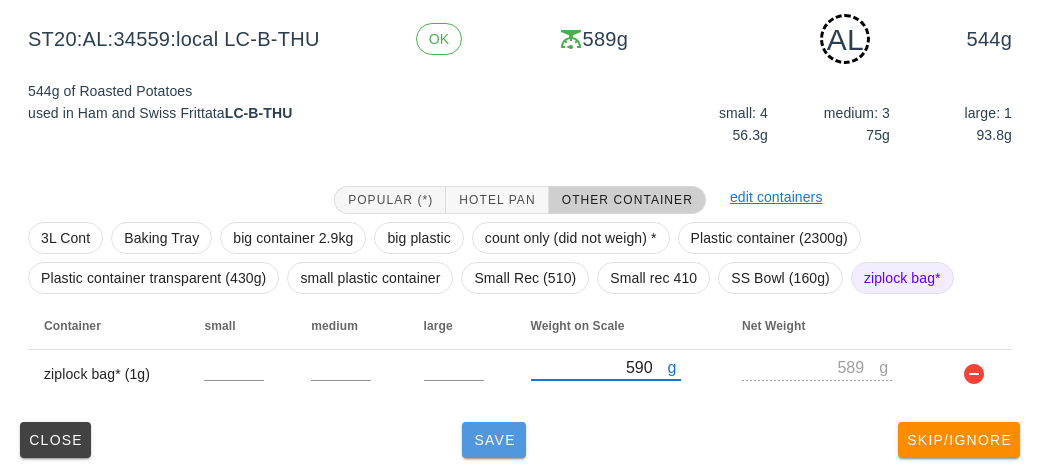 click on "Save" at bounding box center (494, 440) 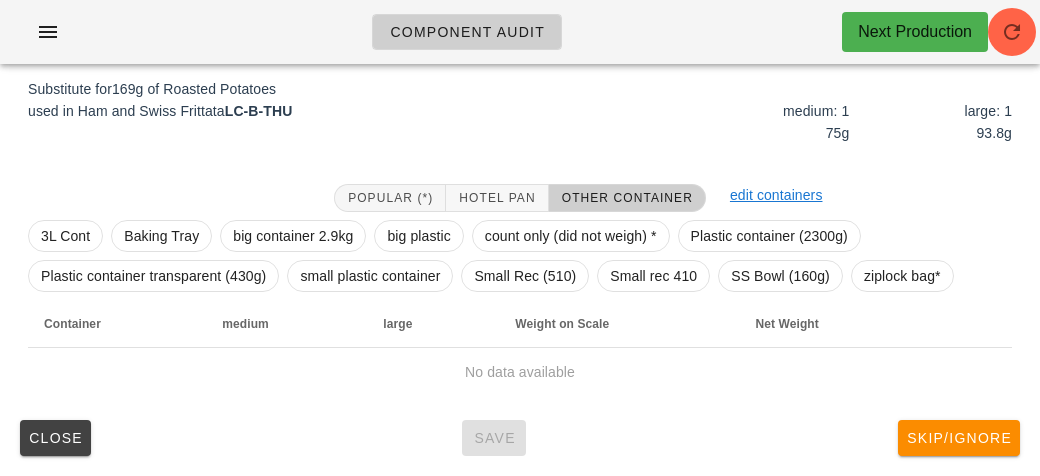 scroll, scrollTop: 240, scrollLeft: 0, axis: vertical 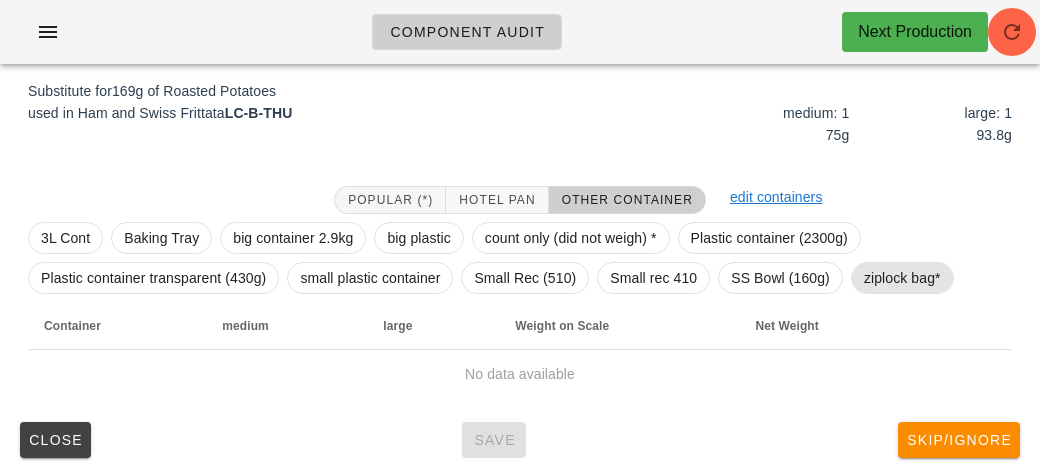 click on "ziplock bag*" at bounding box center (902, 278) 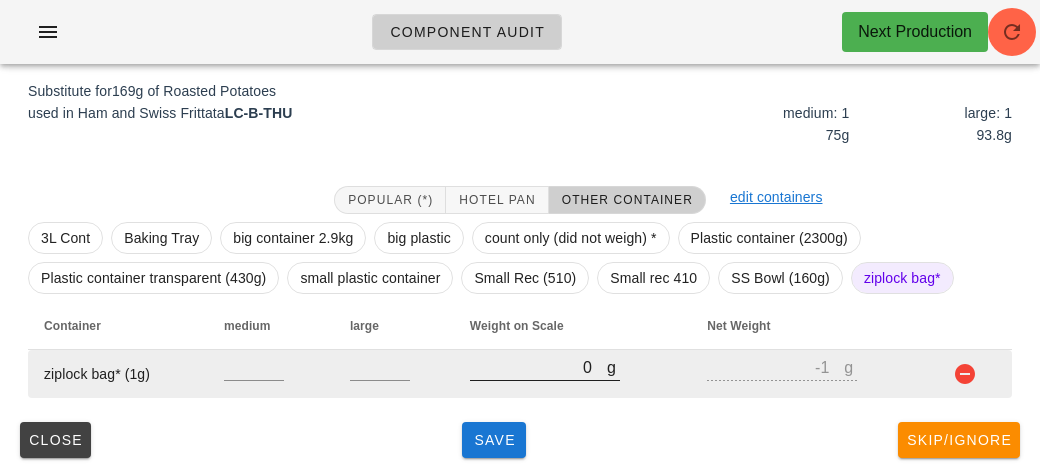 click on "0" at bounding box center [538, 367] 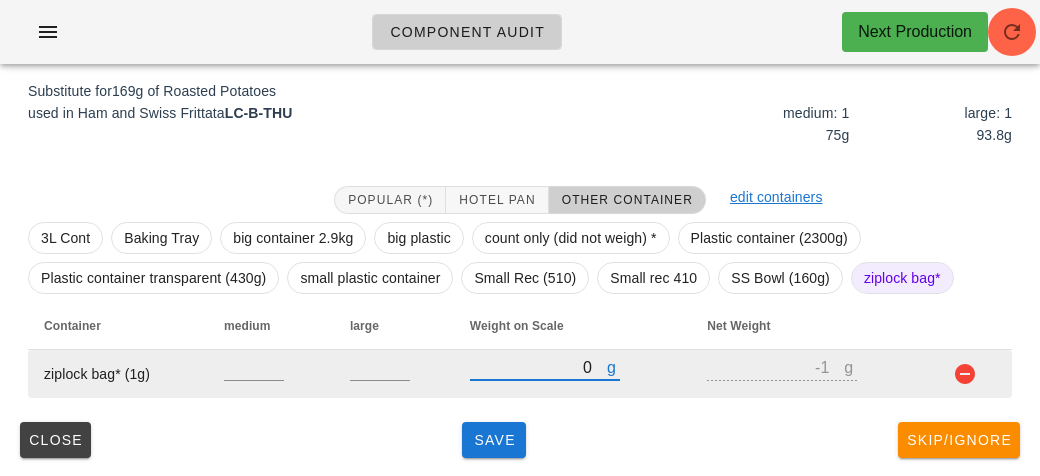 type on "10" 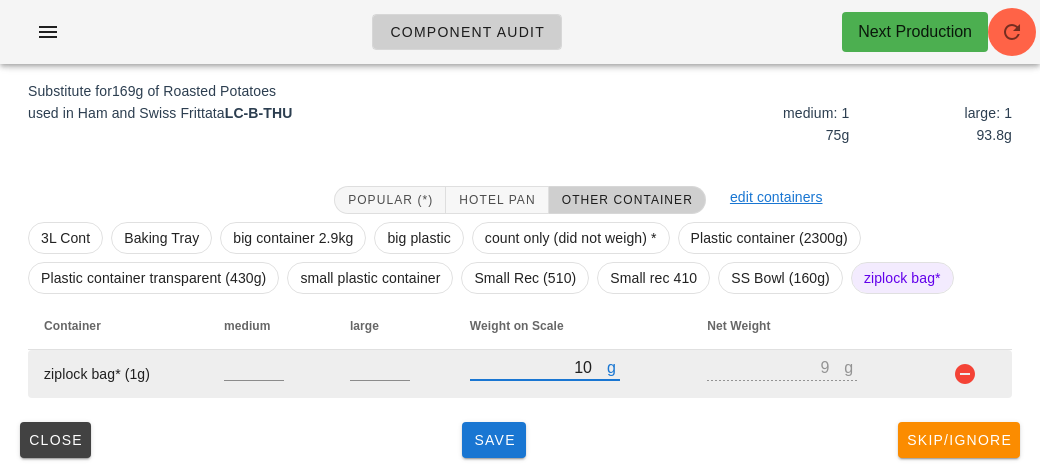 type on "130" 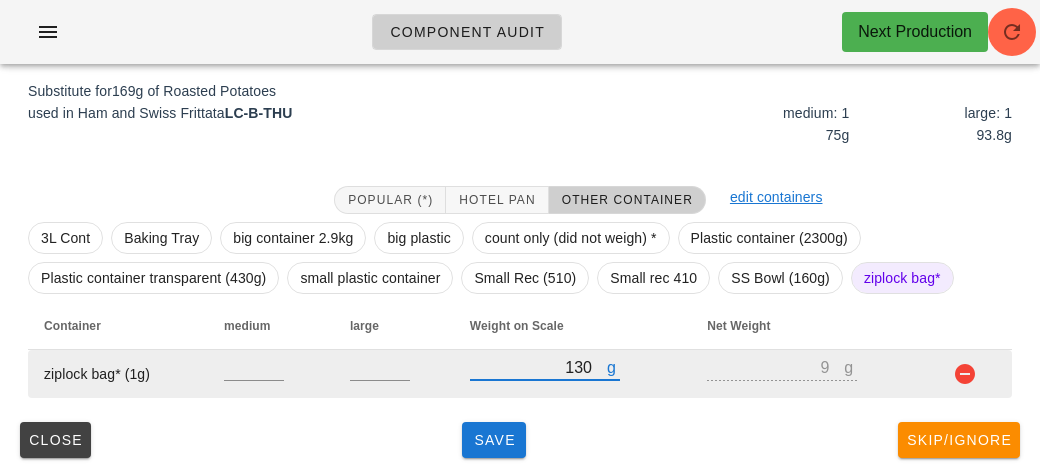type on "129" 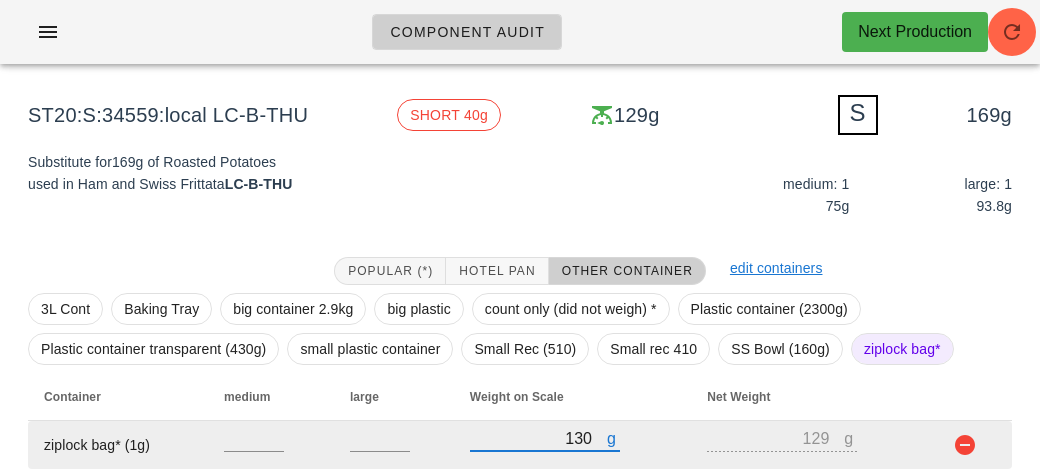 scroll, scrollTop: 240, scrollLeft: 0, axis: vertical 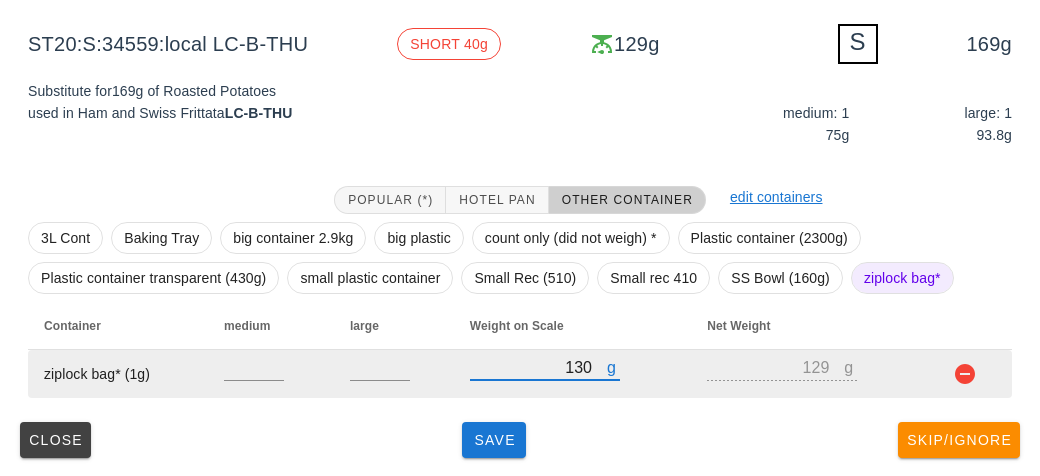 type on "130" 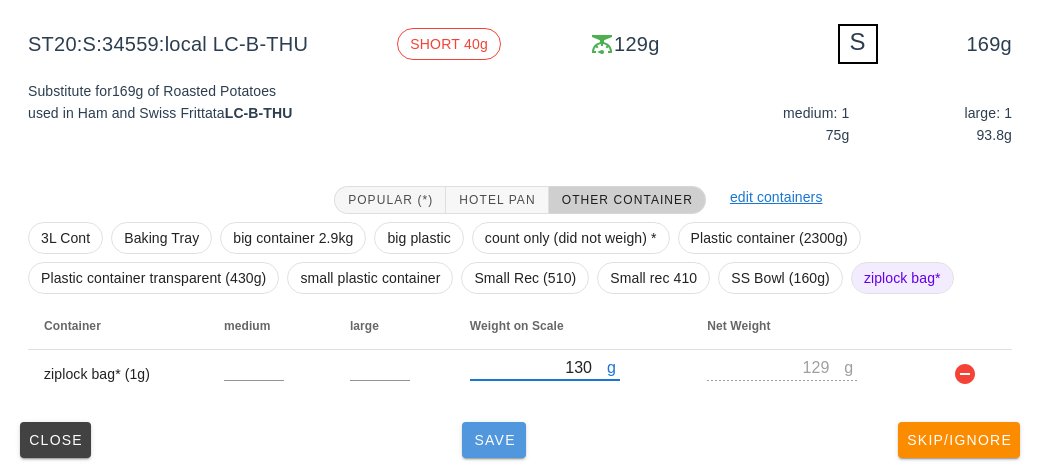 click on "Save" at bounding box center (494, 440) 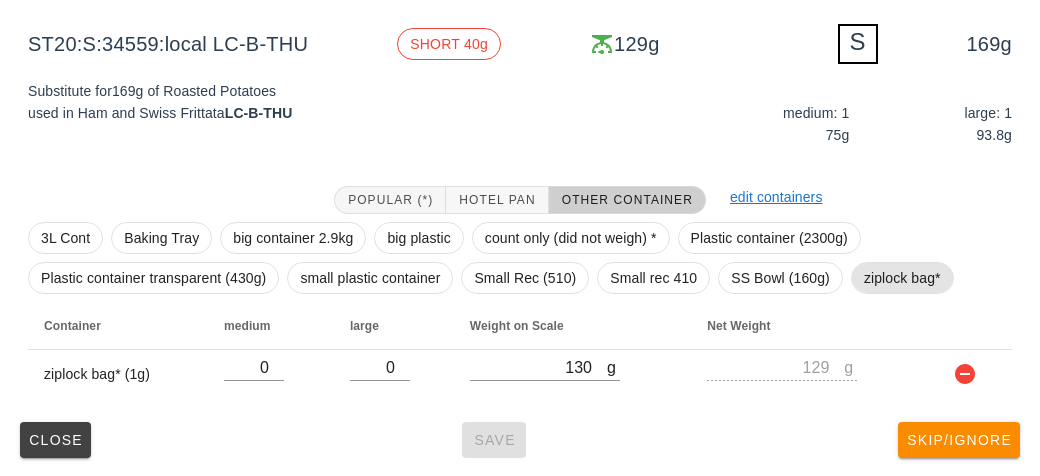 click on "ziplock bag*" at bounding box center [902, 278] 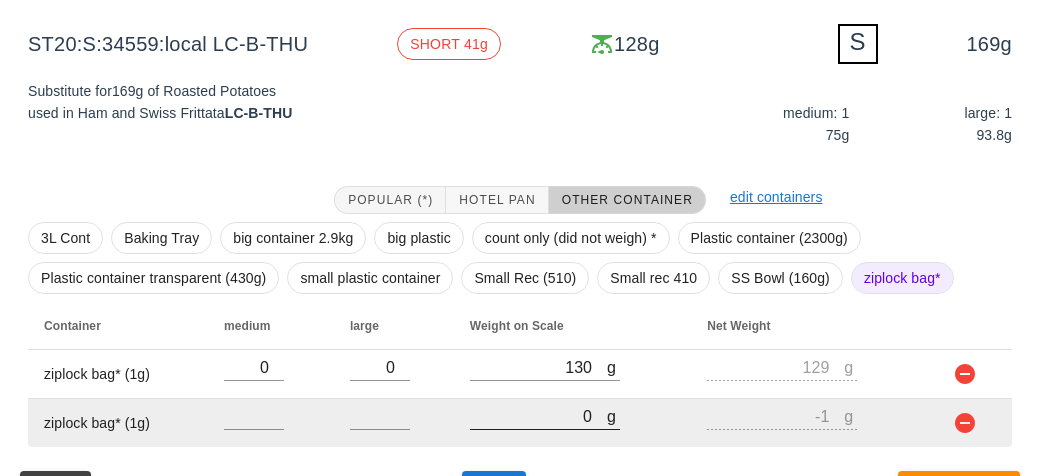 click on "0" at bounding box center (538, 416) 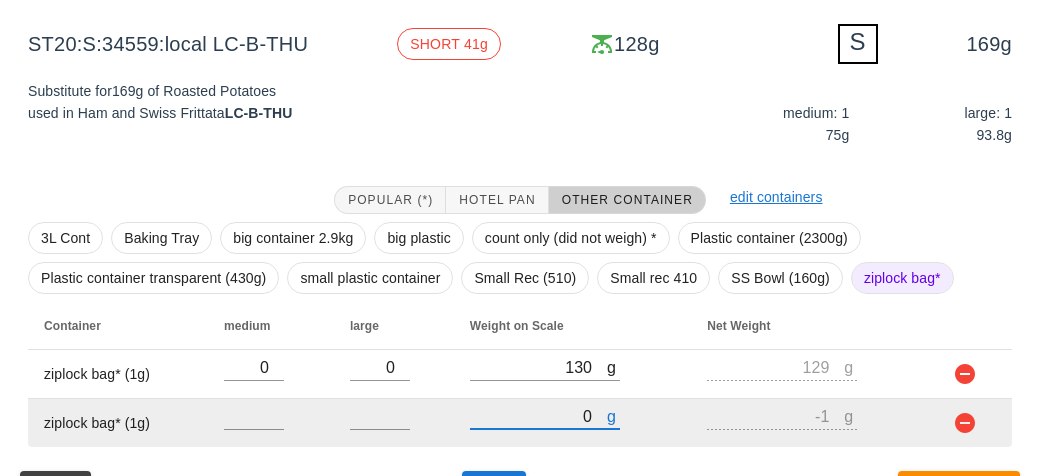 type on "10" 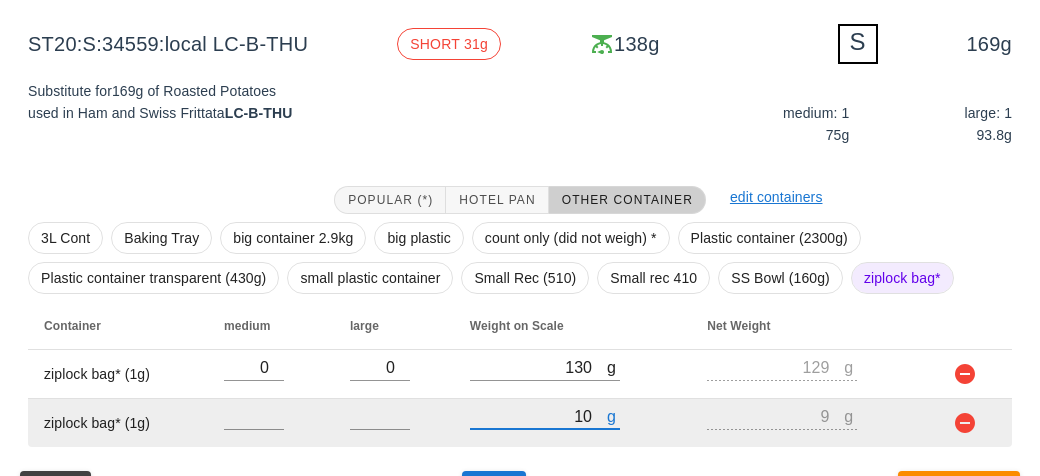 type on "100" 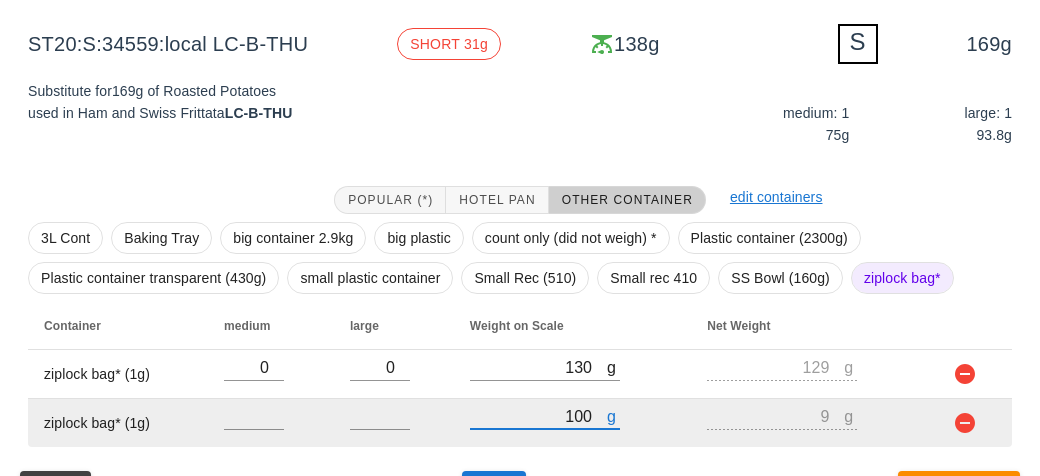 type on "99" 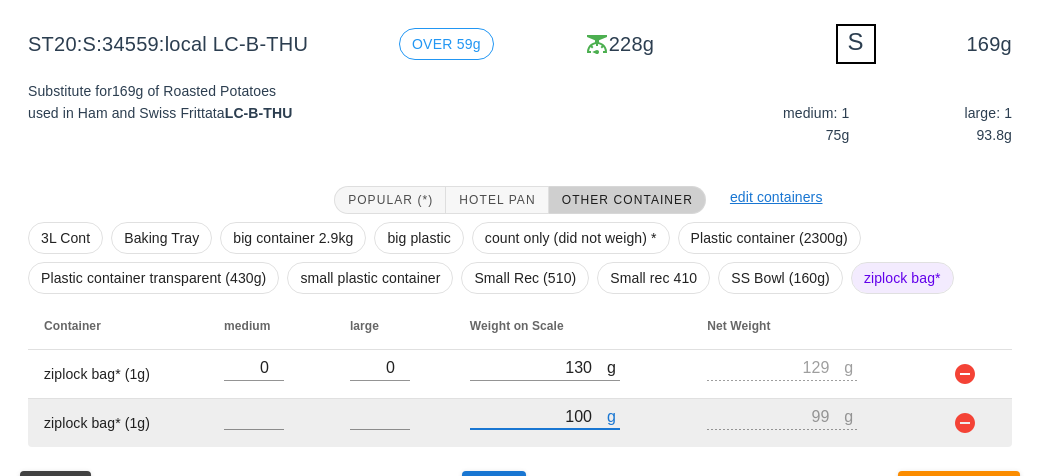 scroll, scrollTop: 289, scrollLeft: 0, axis: vertical 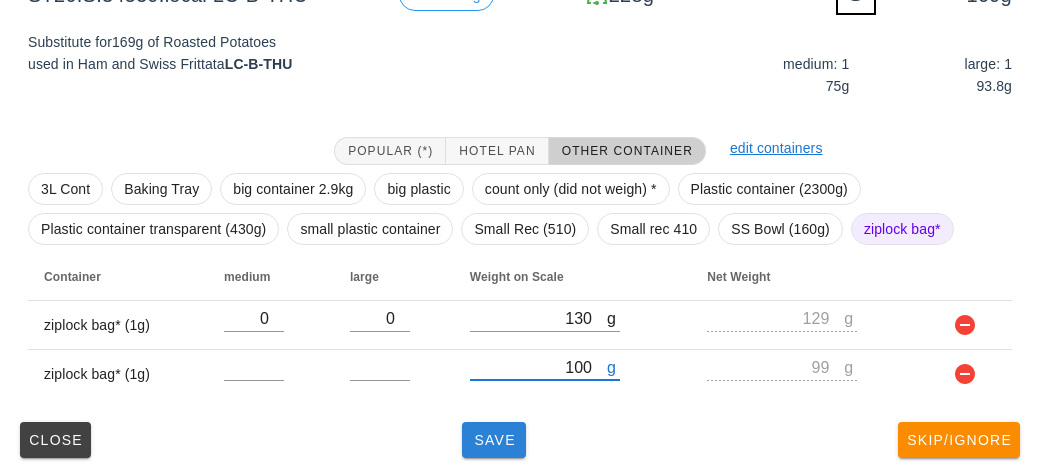 type on "100" 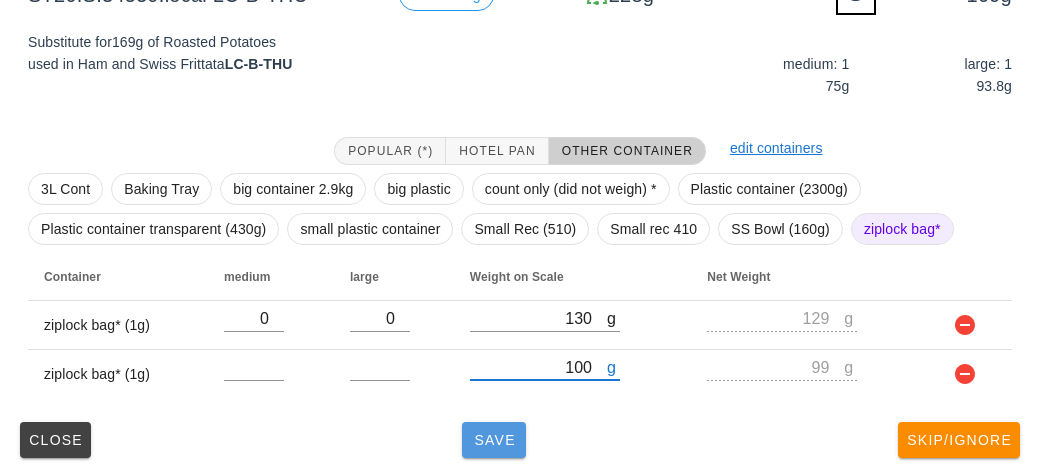 click on "Save" at bounding box center [494, 440] 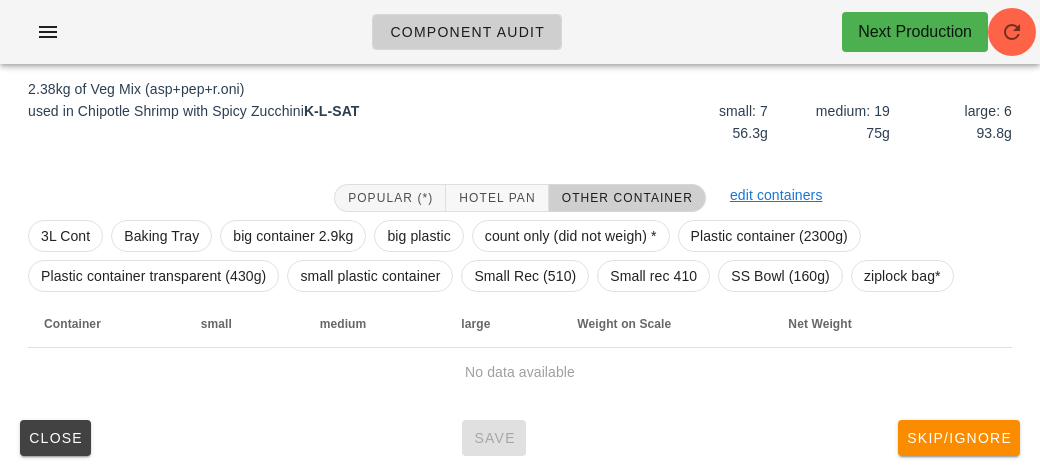 scroll, scrollTop: 232, scrollLeft: 0, axis: vertical 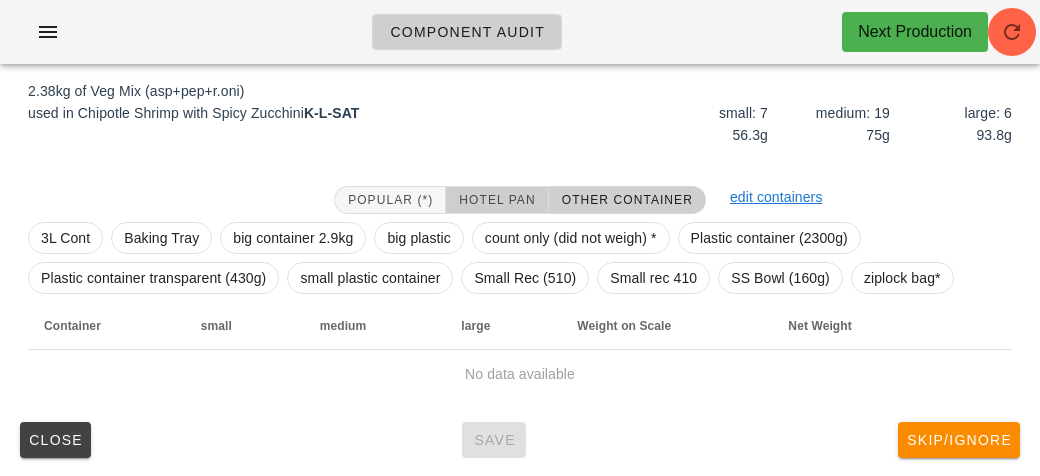 click on "Hotel Pan" at bounding box center (496, 200) 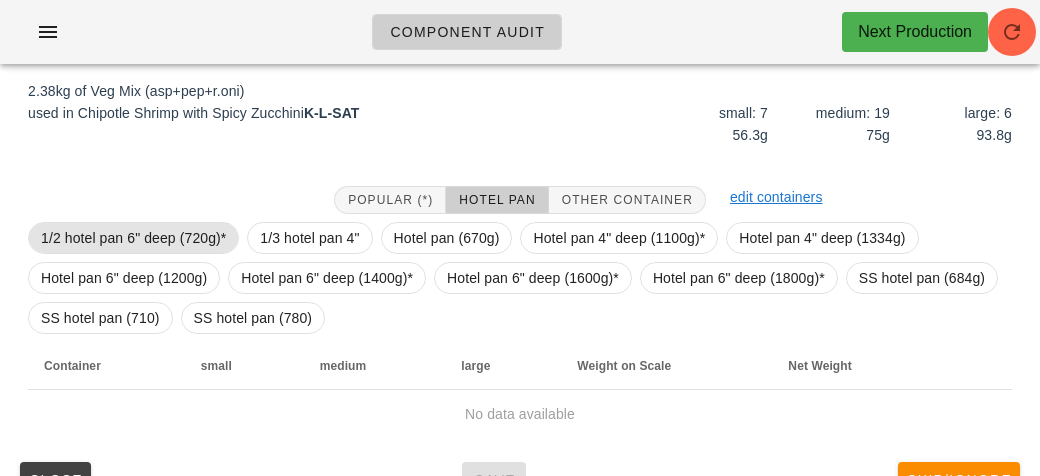 click on "1/2 hotel pan 6" deep (720g)*" at bounding box center (133, 238) 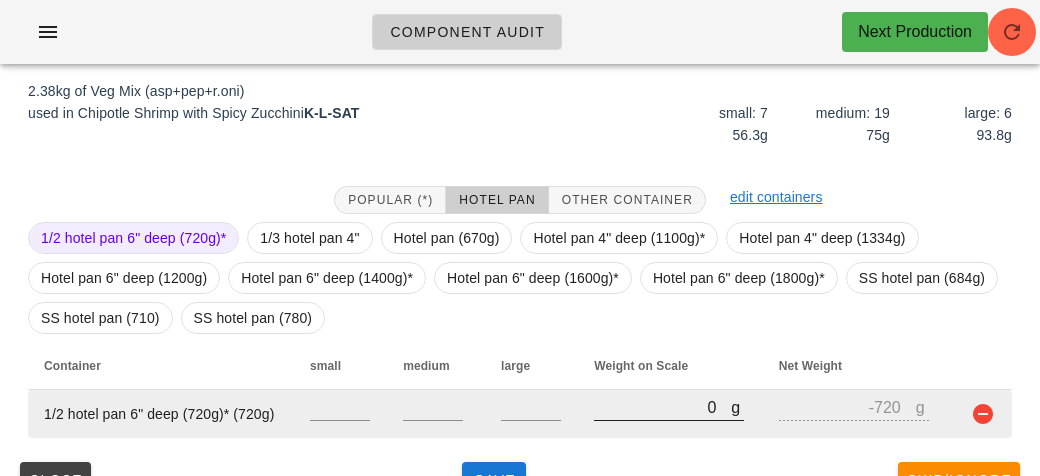 click on "0" at bounding box center [662, 407] 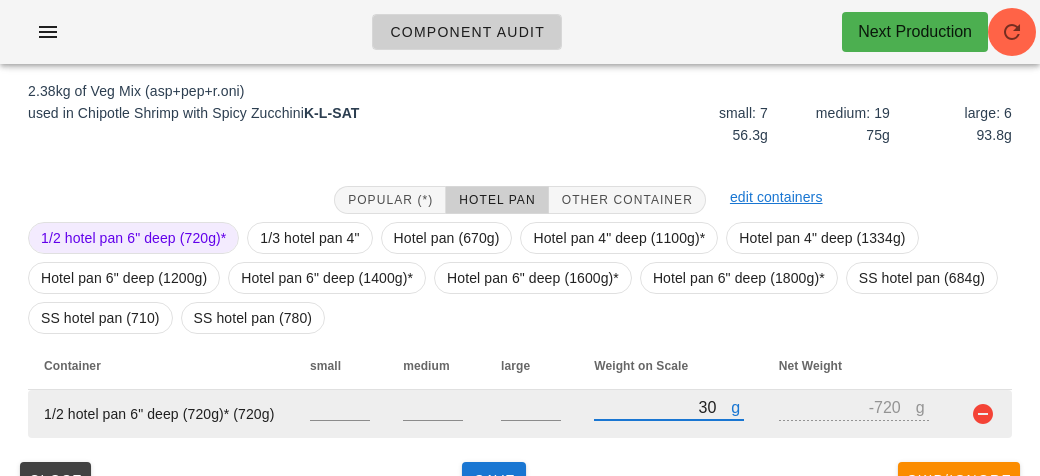 type on "320" 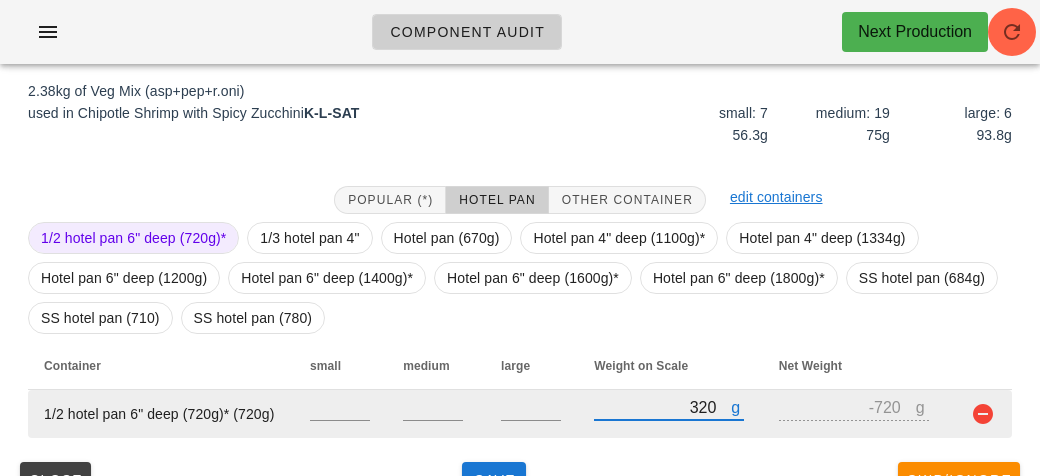 type on "-400" 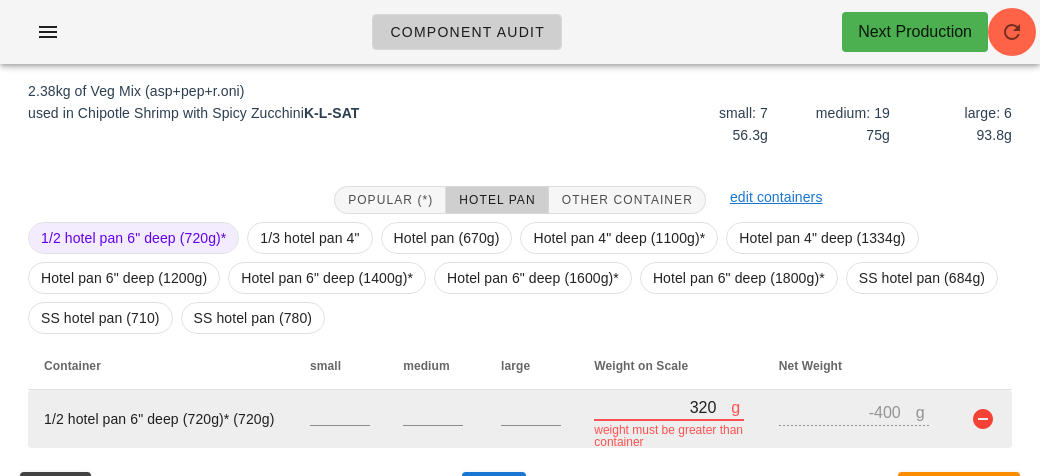 type on "3240" 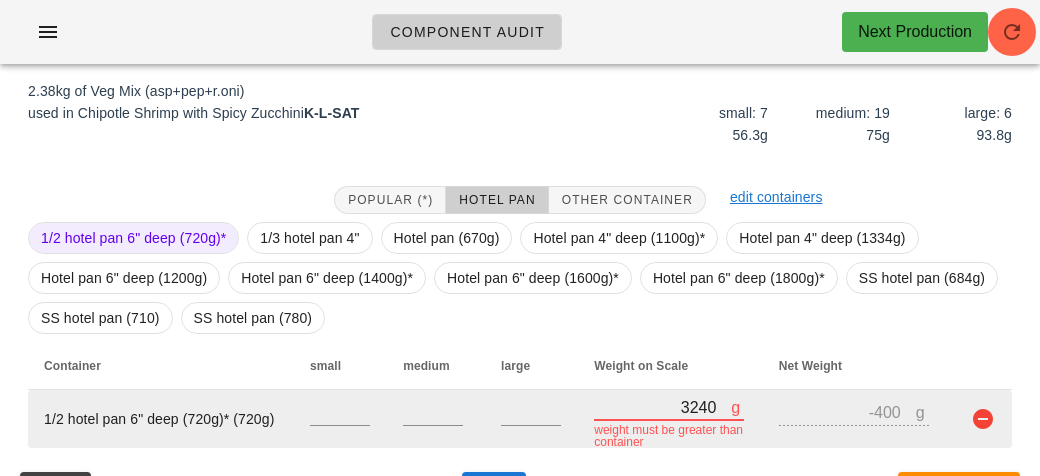 type on "2520" 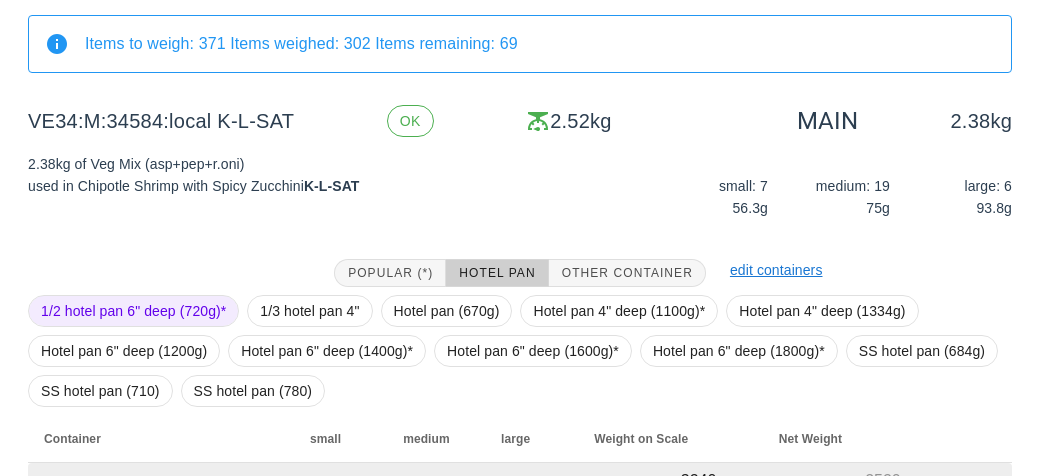 scroll, scrollTop: 272, scrollLeft: 0, axis: vertical 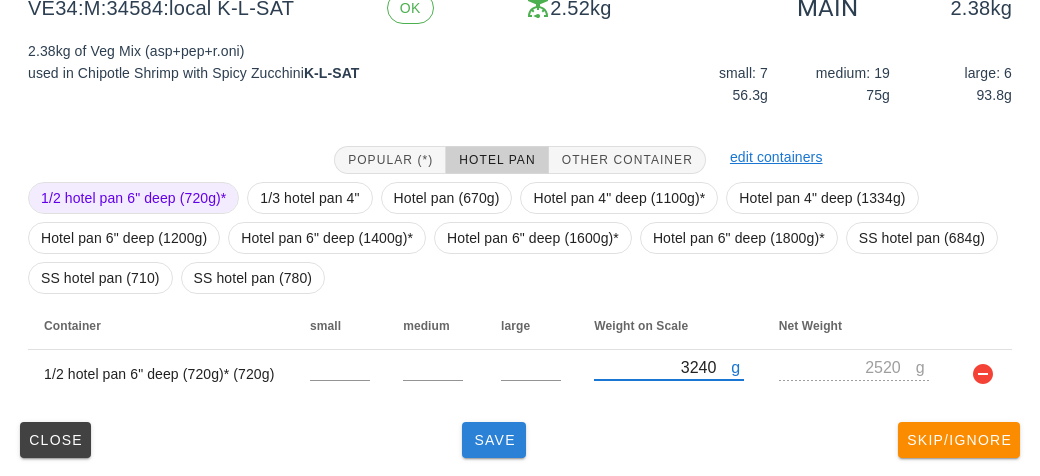 type on "3240" 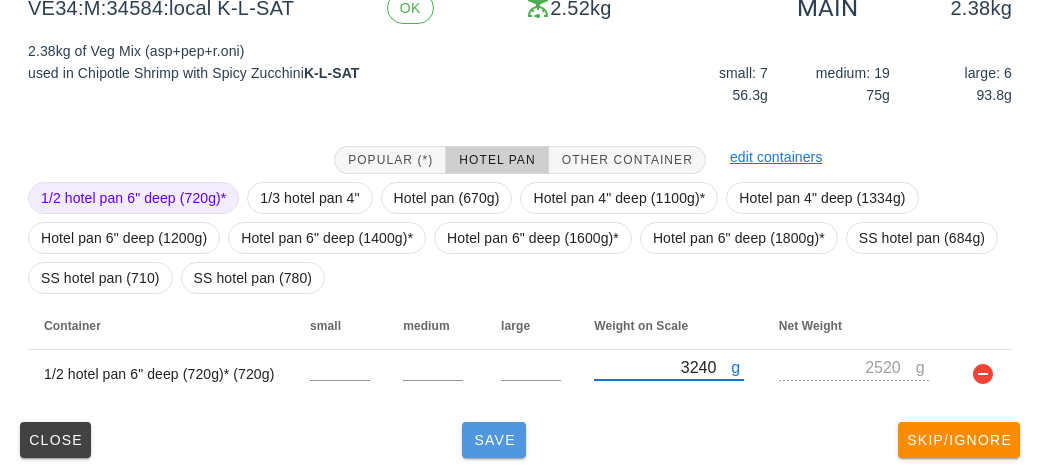 click on "Save" at bounding box center [494, 440] 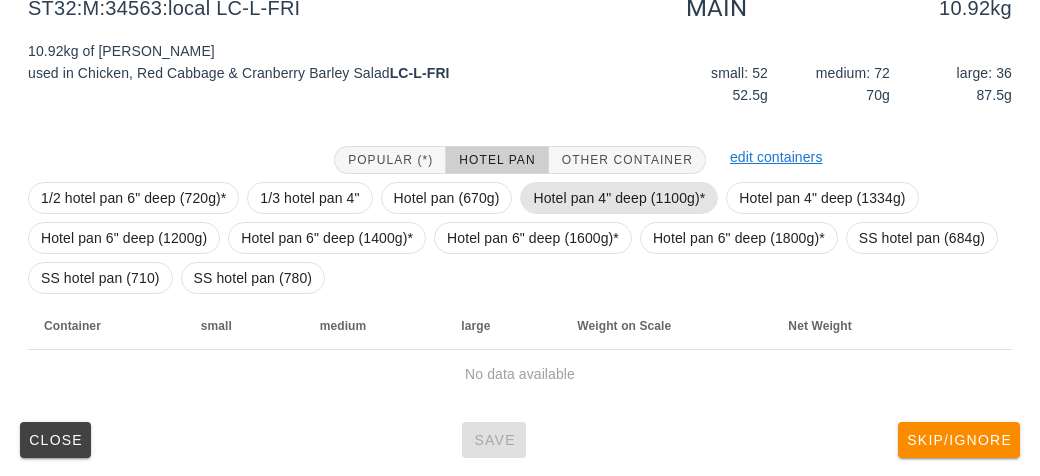 click on "Hotel pan 4" deep (1100g)*" at bounding box center (619, 198) 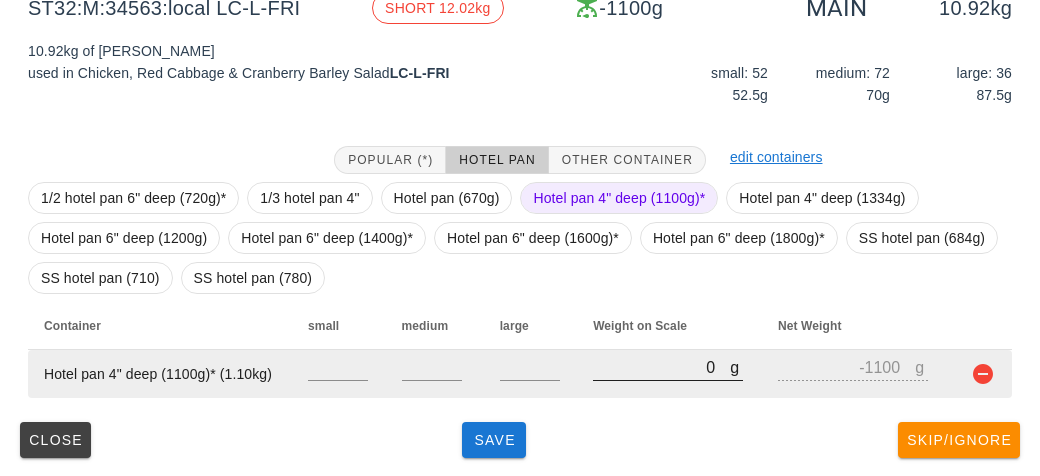 click on "0" at bounding box center (661, 367) 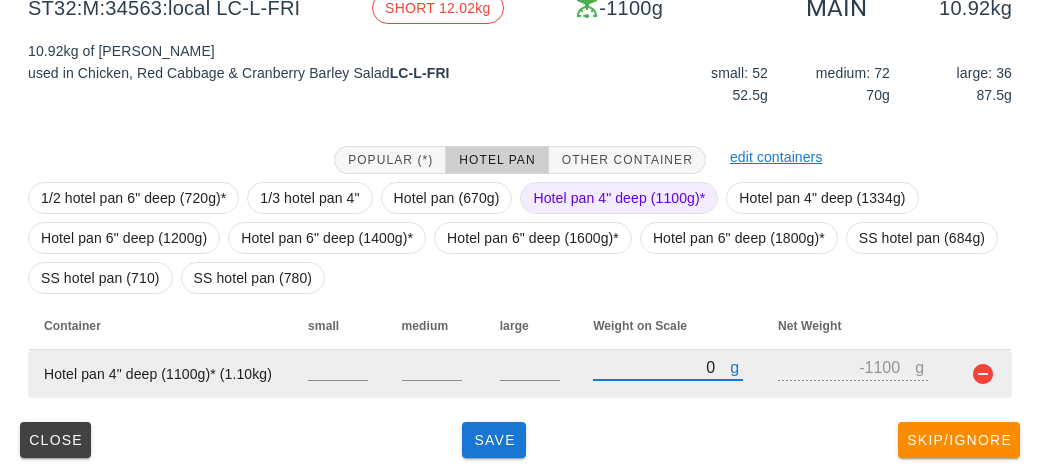 type on "10" 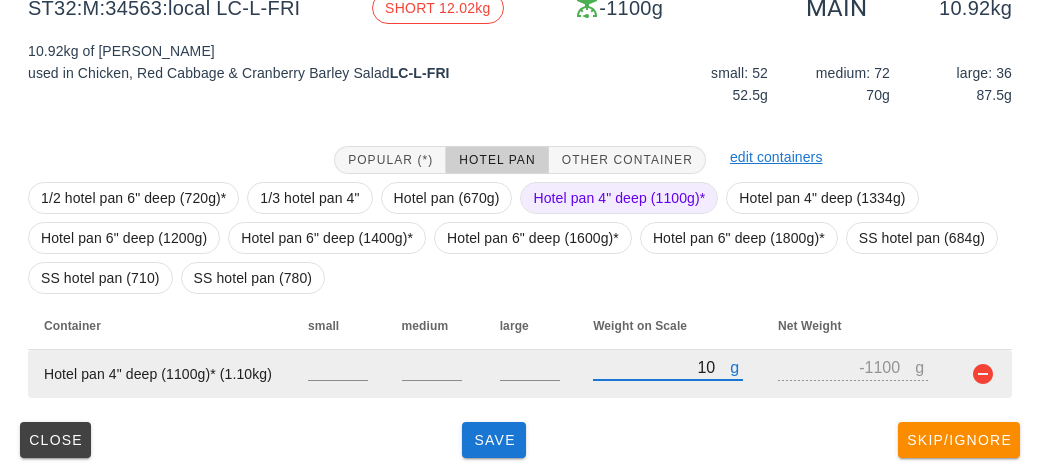 type on "-1090" 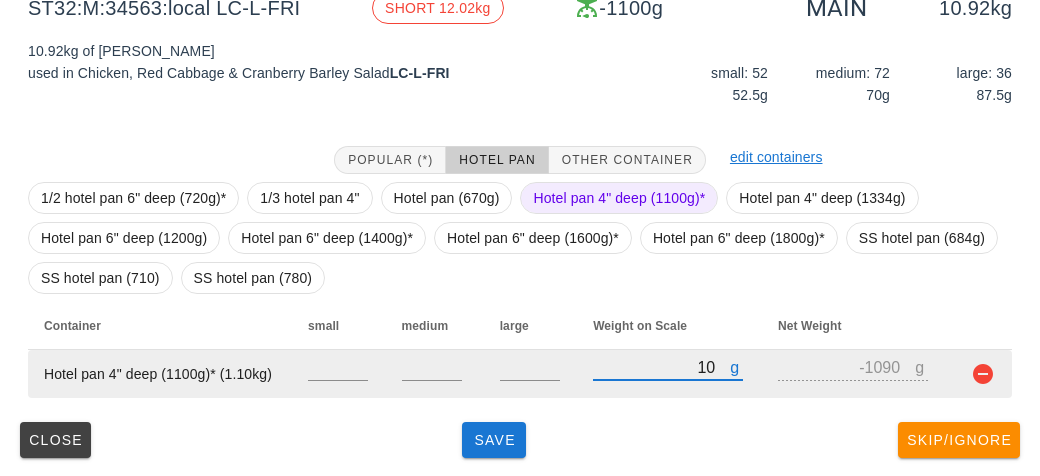 type on "110" 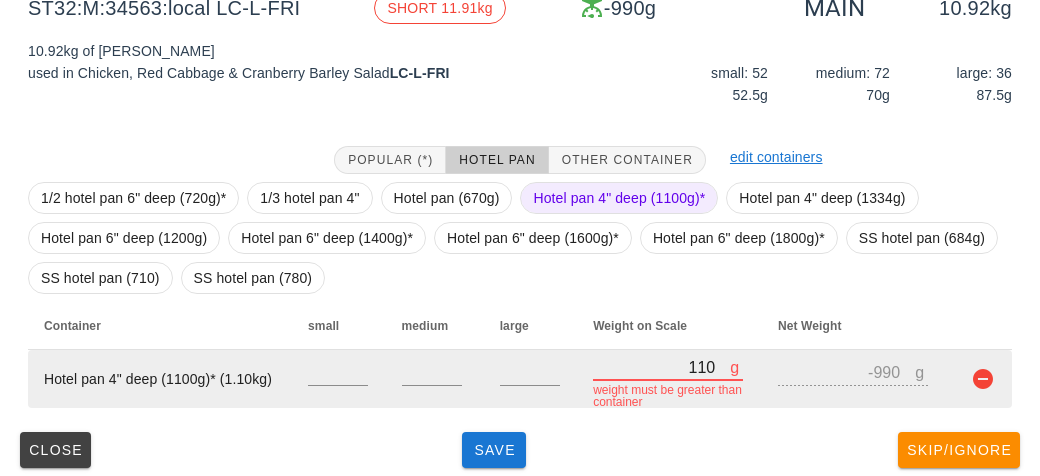 type on "1150" 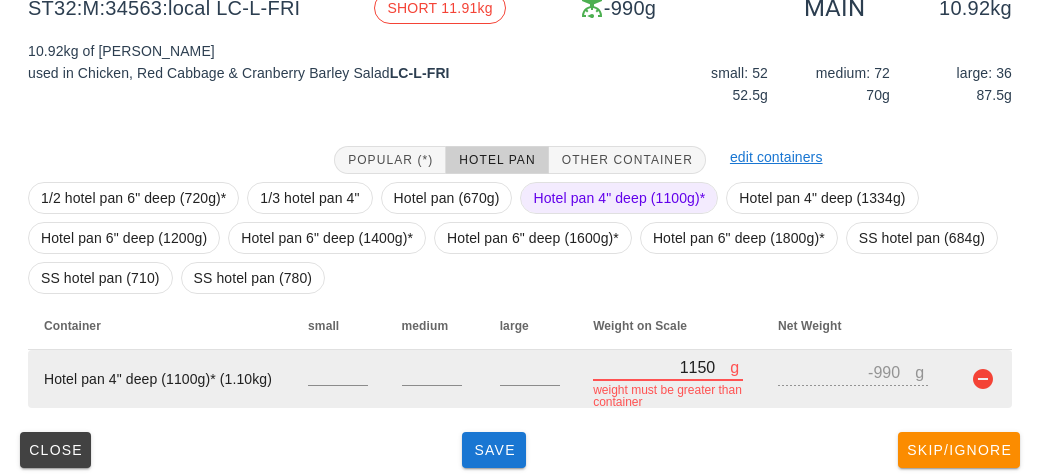 type on "50" 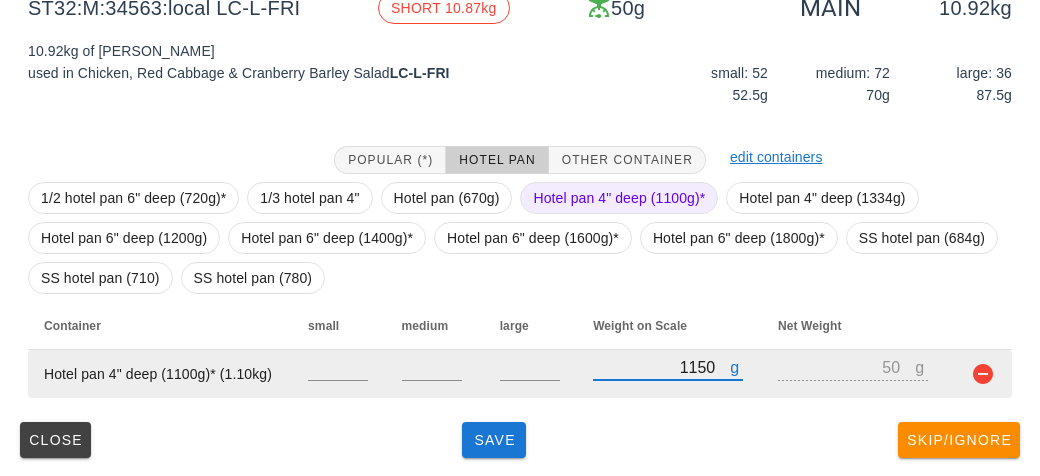 type on "11590" 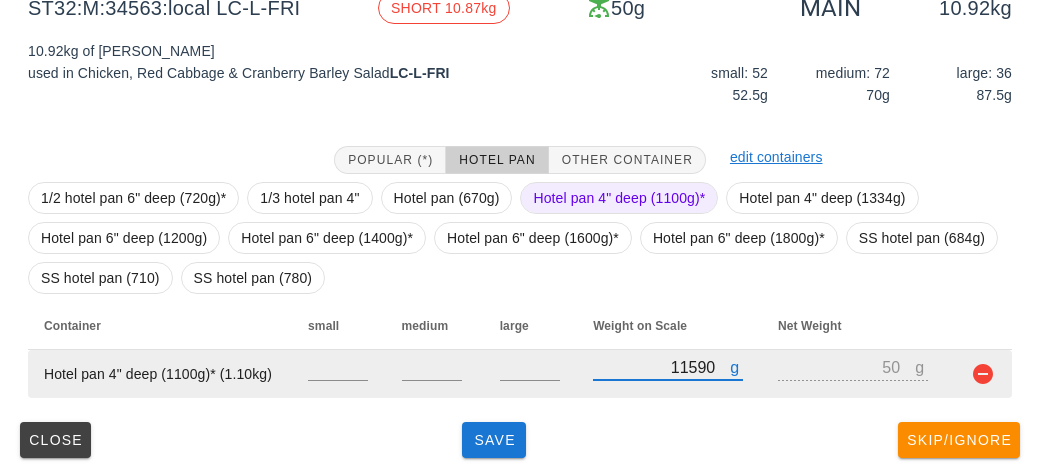 type on "10490" 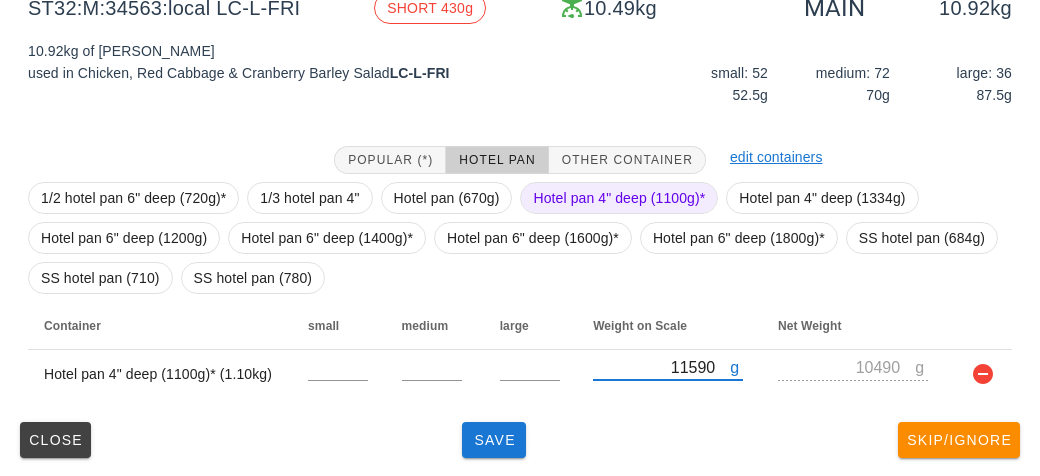 type on "11590" 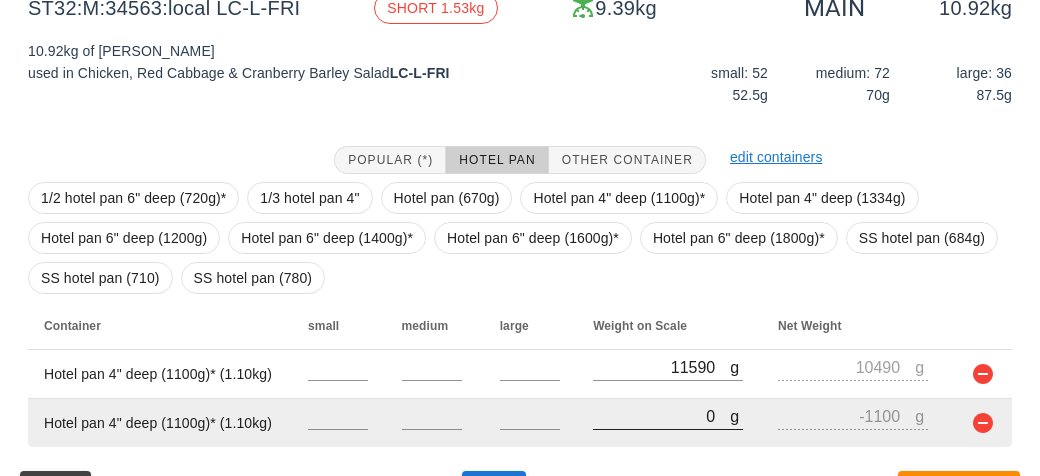 click on "0" at bounding box center (661, 416) 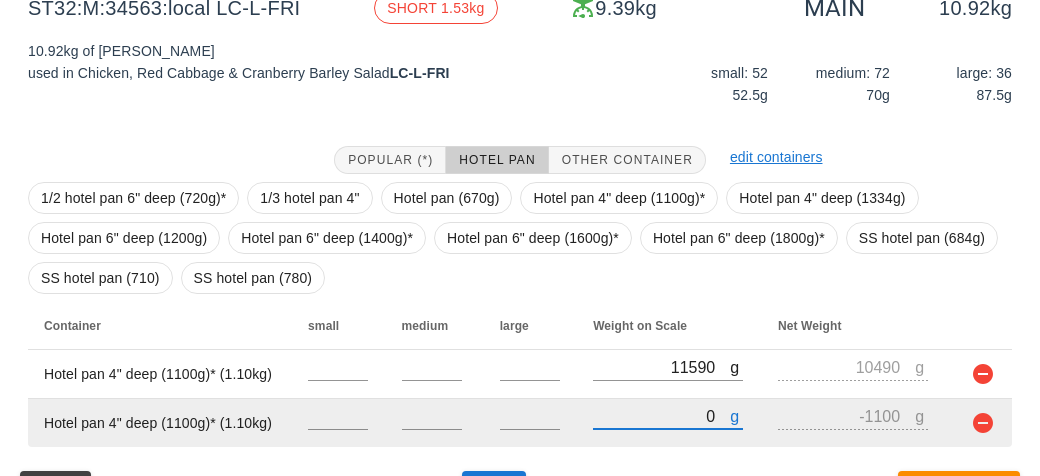 type on "50" 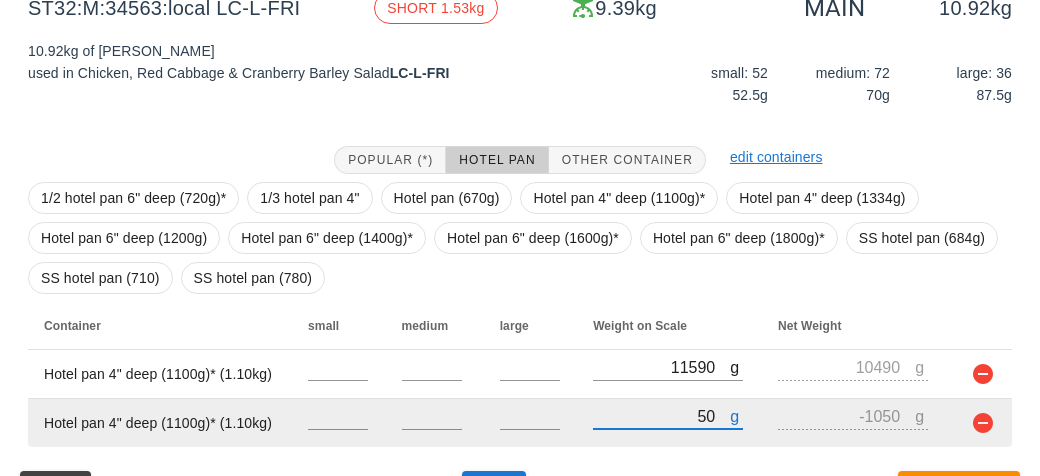 type on "540" 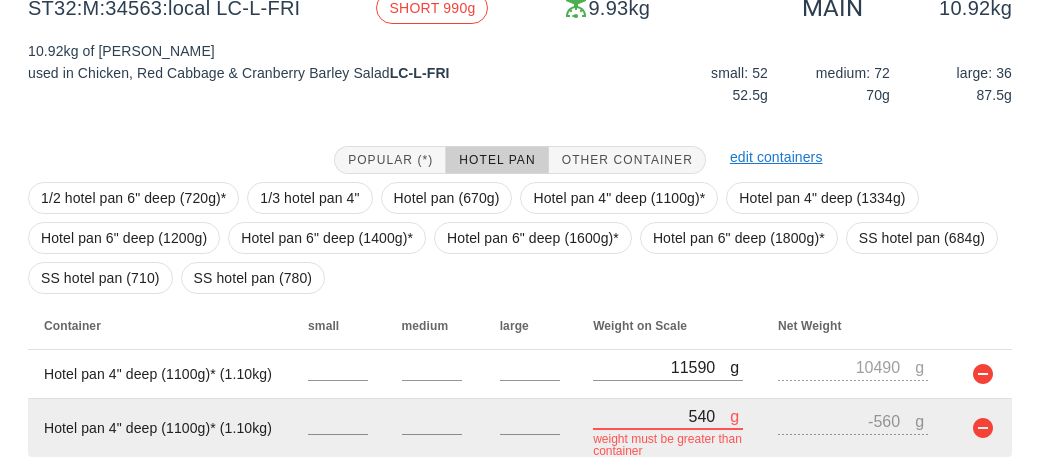 type on "5400" 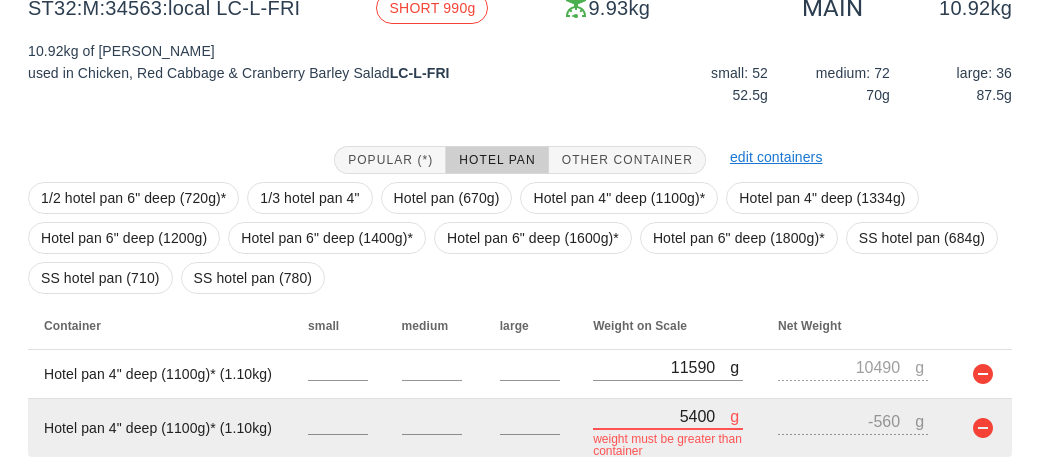 type on "4300" 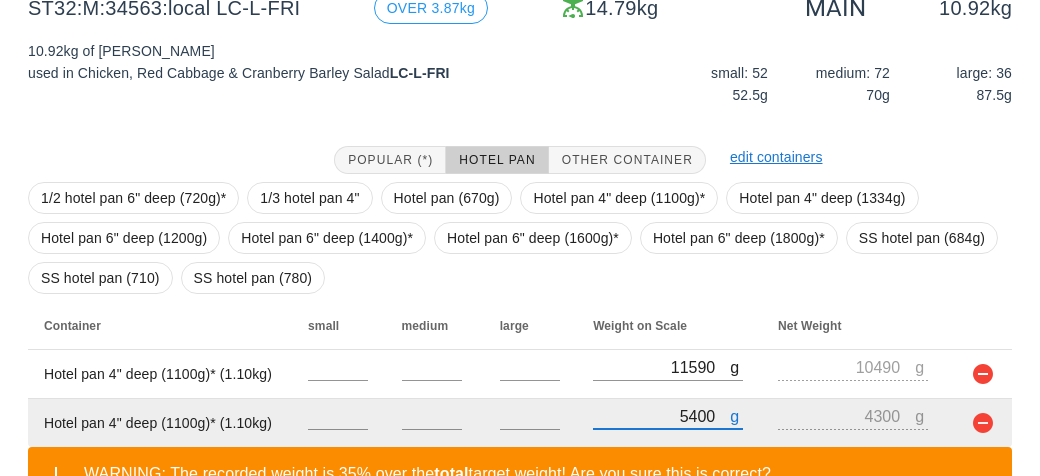 scroll, scrollTop: 413, scrollLeft: 0, axis: vertical 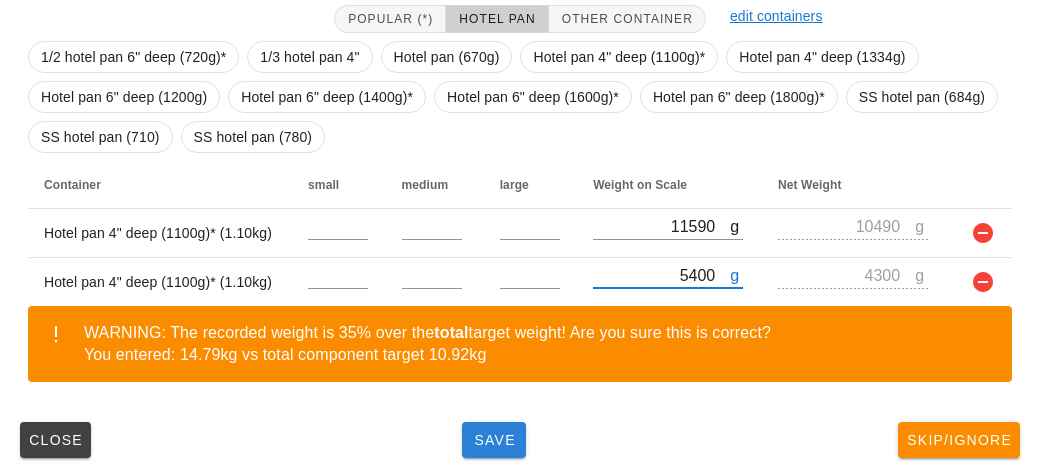 type on "5400" 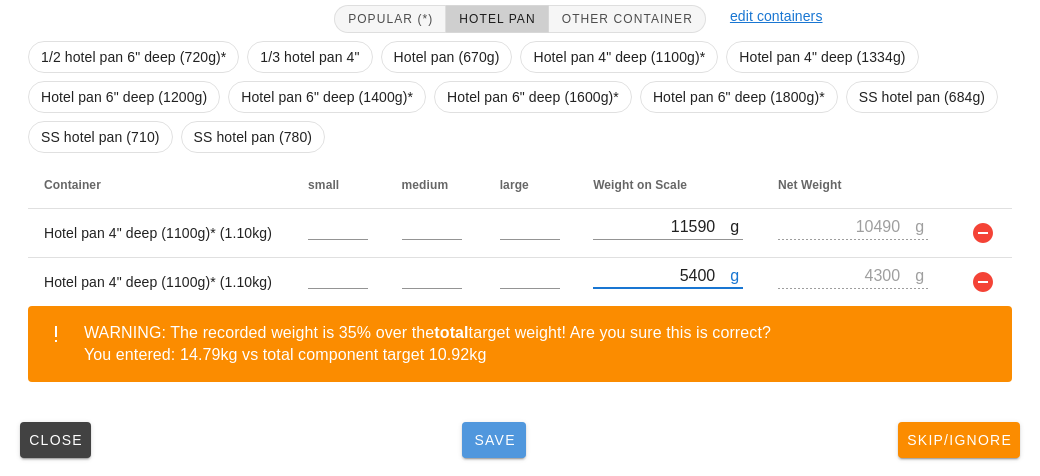 click on "Save" at bounding box center [494, 440] 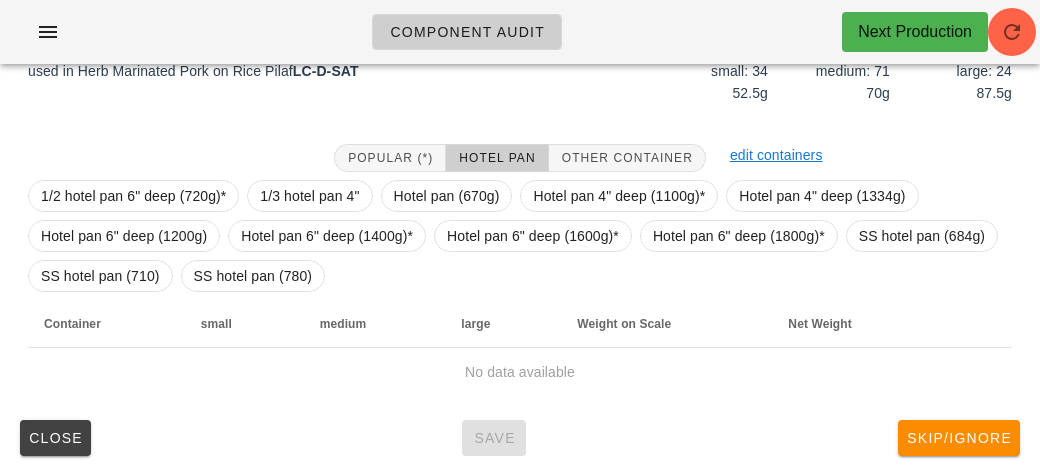 scroll, scrollTop: 272, scrollLeft: 0, axis: vertical 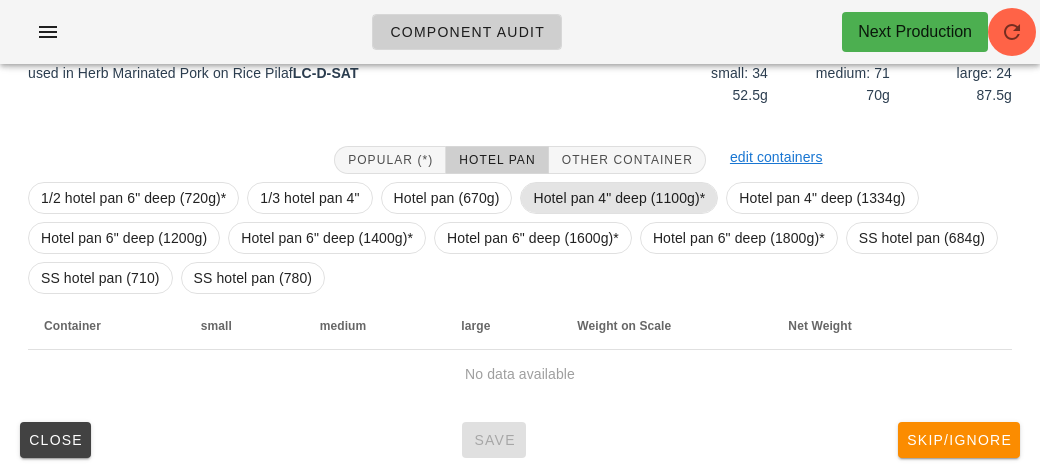 click on "Hotel pan 4" deep (1100g)*" at bounding box center (619, 198) 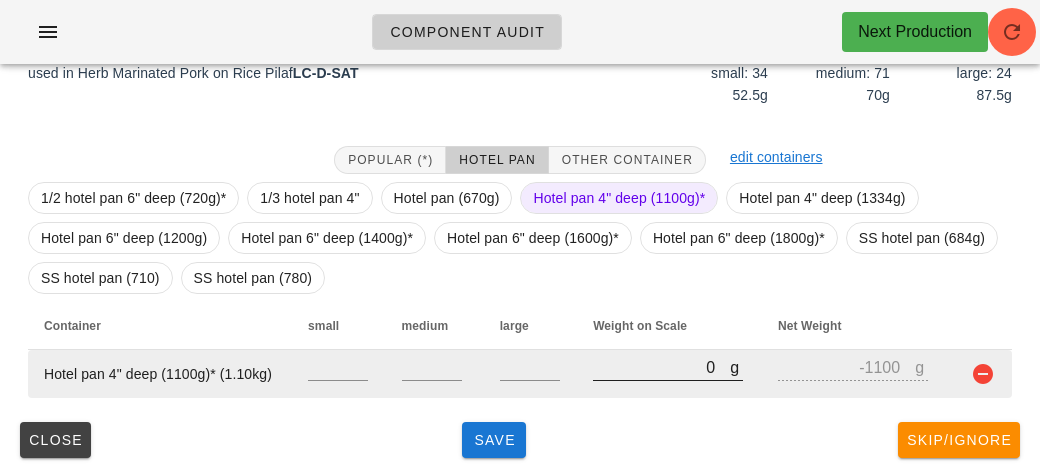 click on "0" at bounding box center (661, 367) 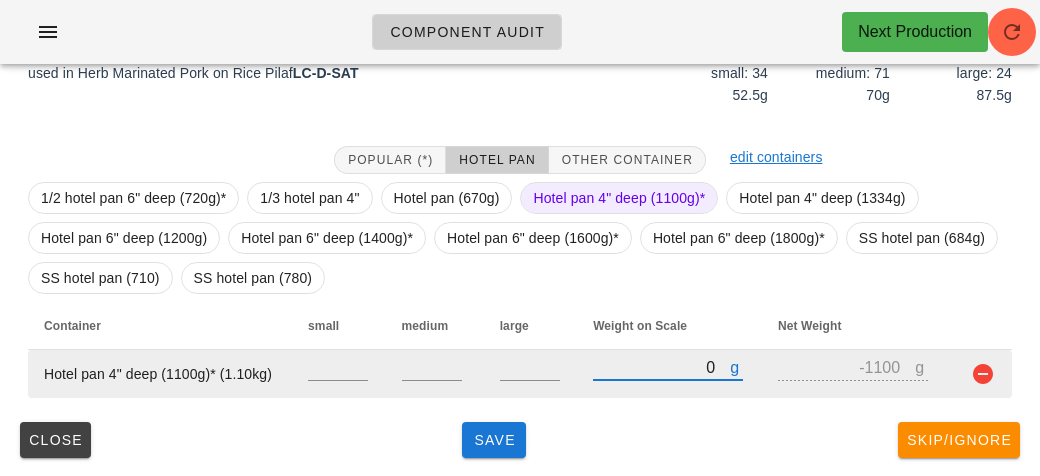 type on "10" 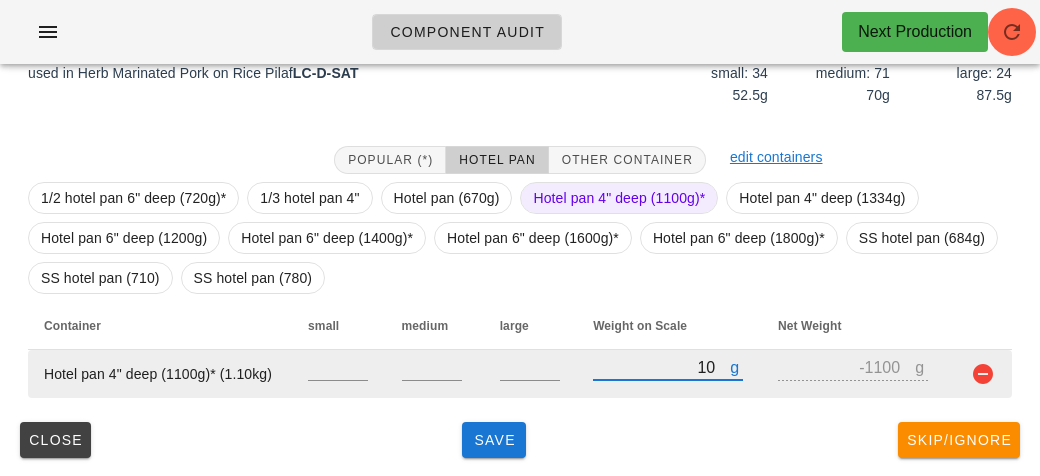 type on "-1090" 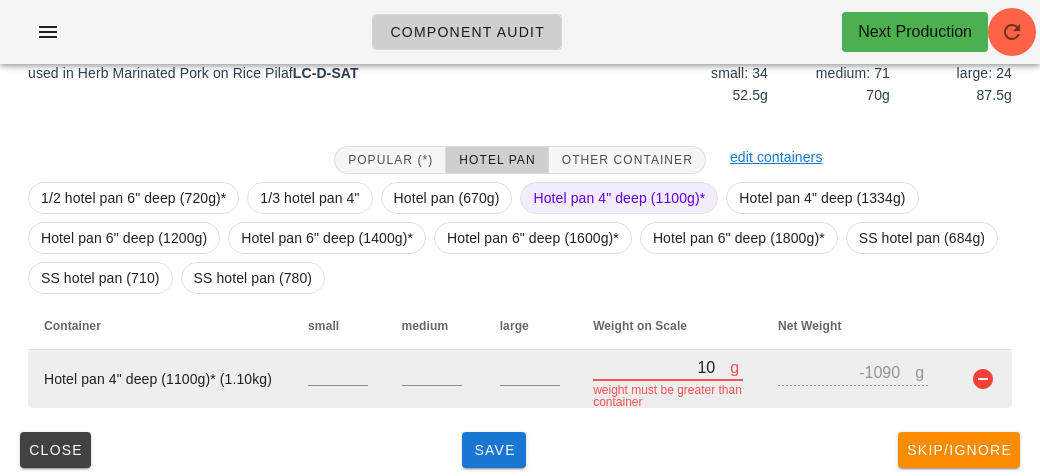 type on "100" 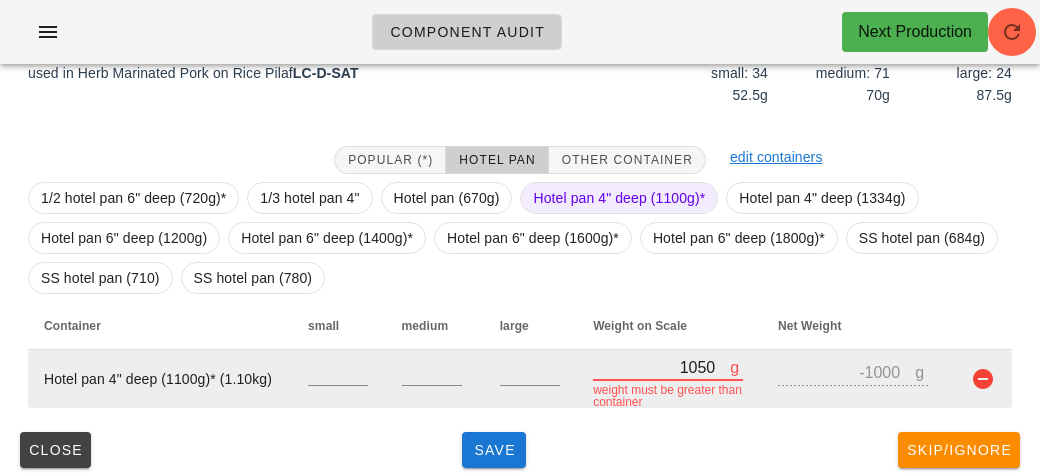 type on "10510" 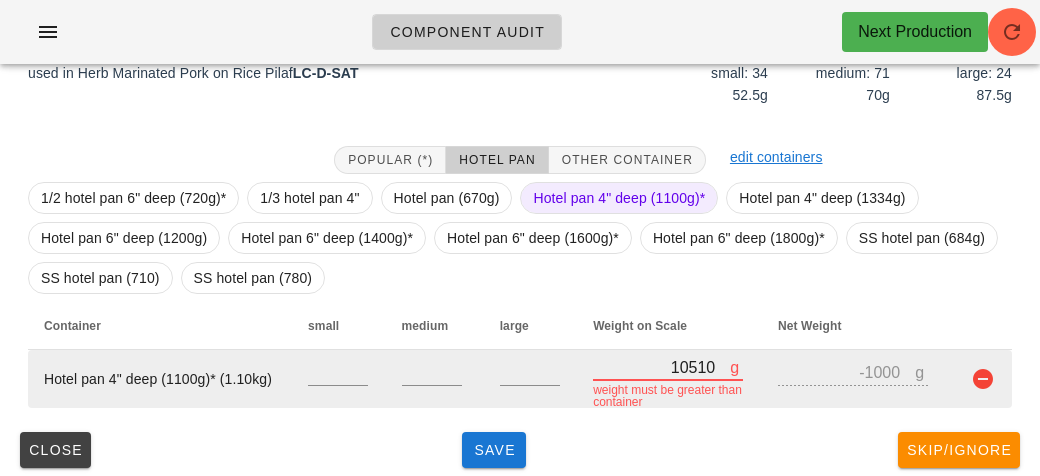 type on "9410" 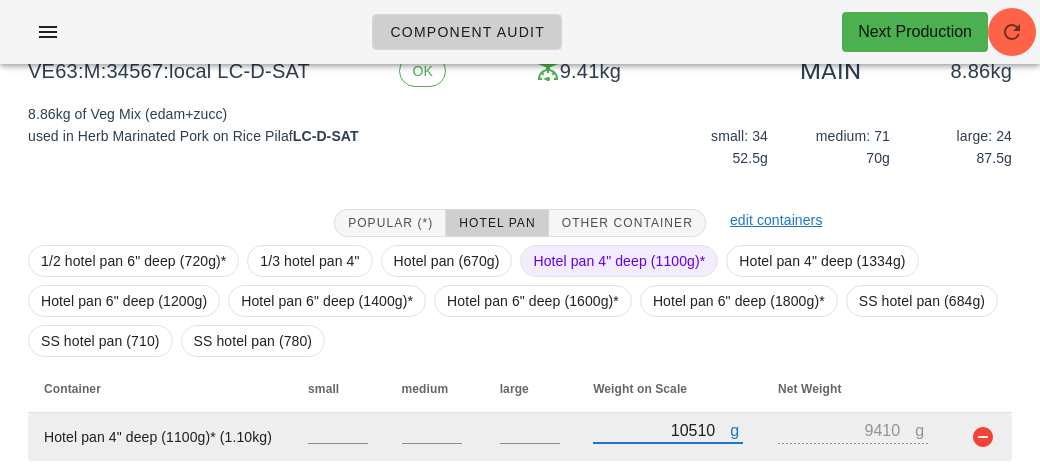 scroll, scrollTop: 272, scrollLeft: 0, axis: vertical 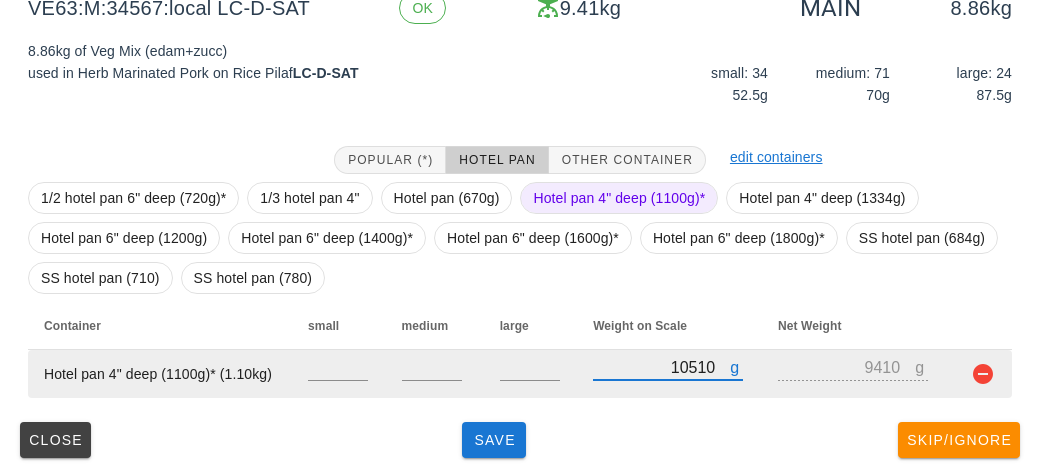 type on "10510" 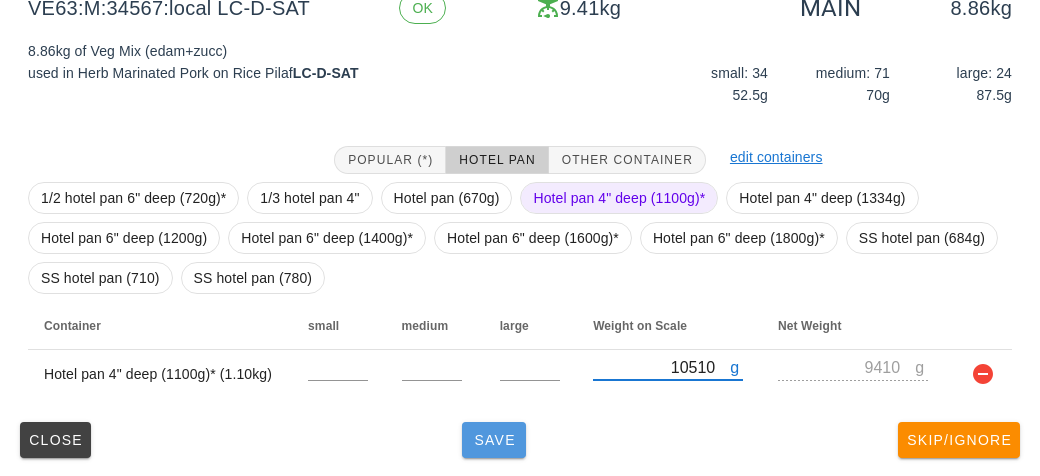 click on "Save" at bounding box center [494, 440] 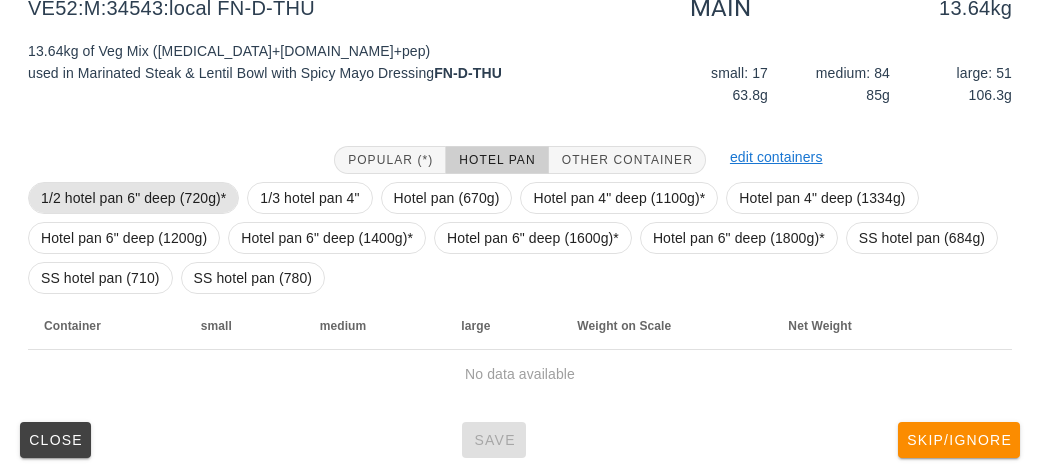 click on "1/2 hotel pan 6" deep (720g)*" at bounding box center (133, 198) 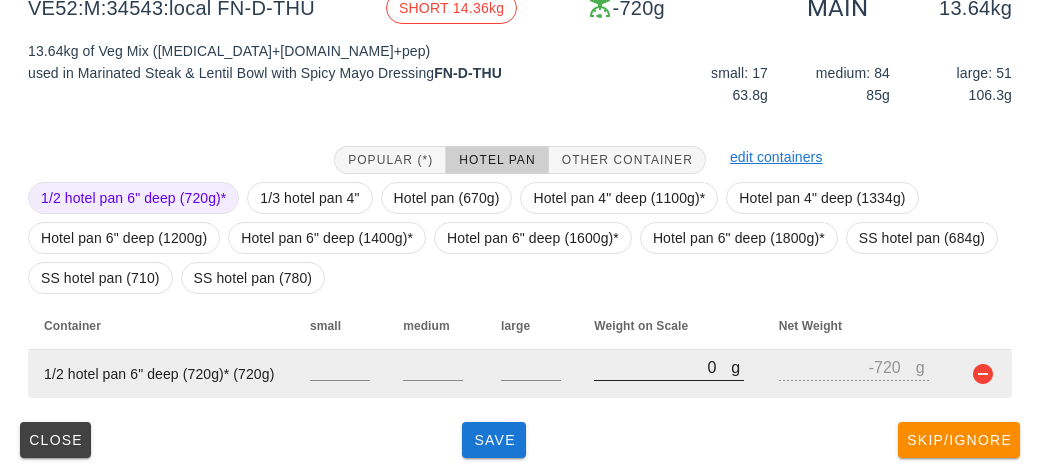 click on "0" at bounding box center [662, 367] 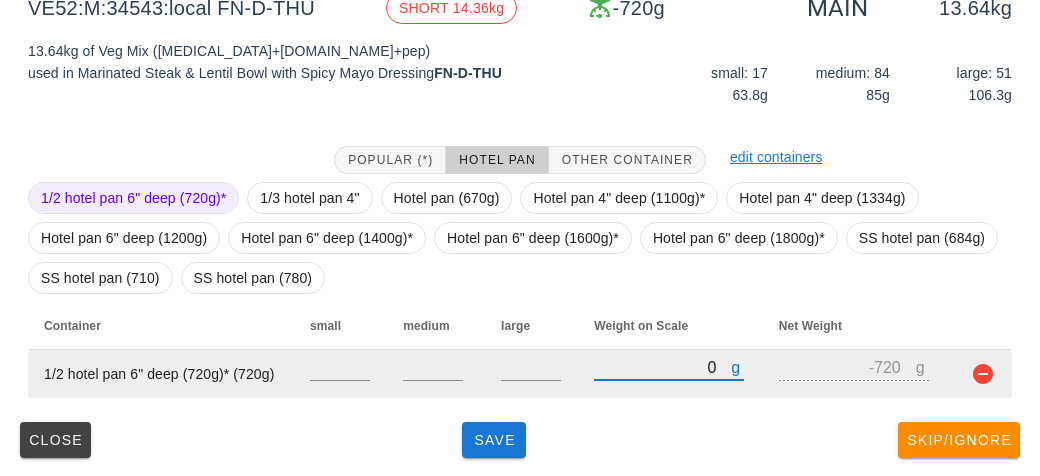 type on "70" 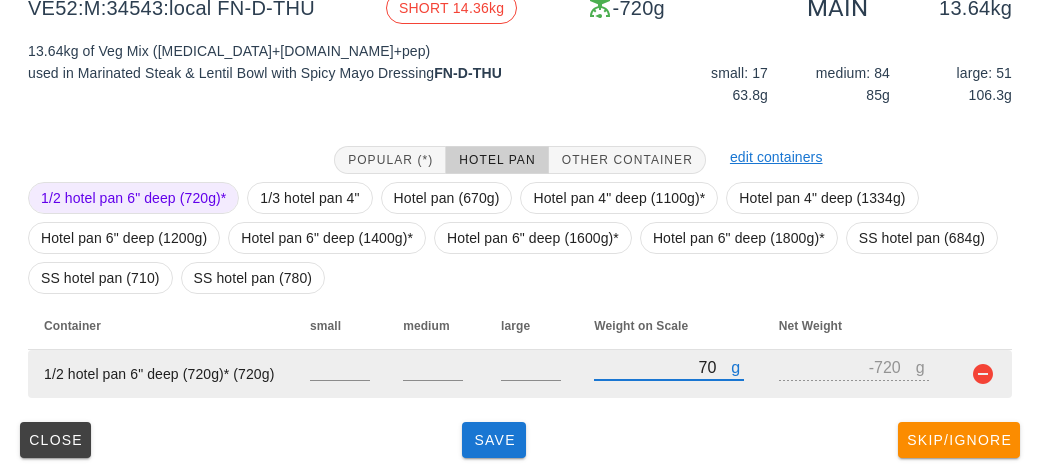 type on "-650" 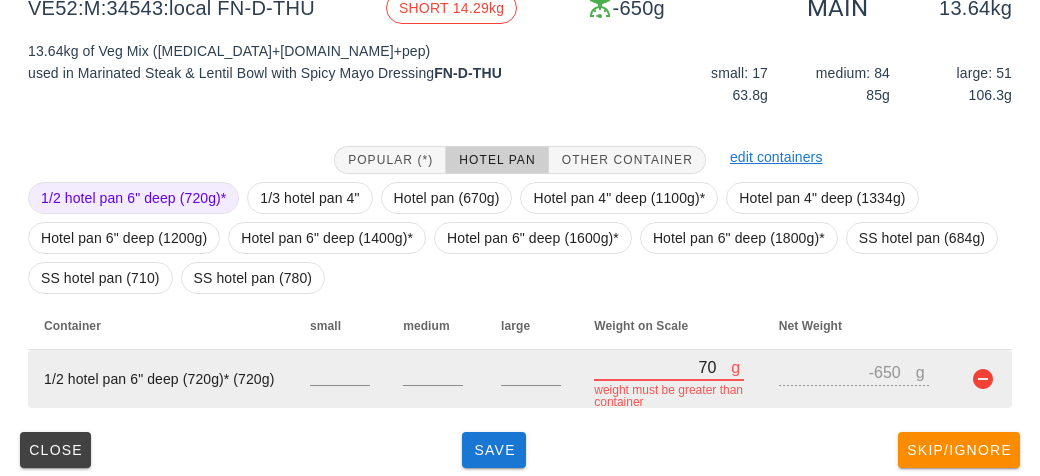 type on "730" 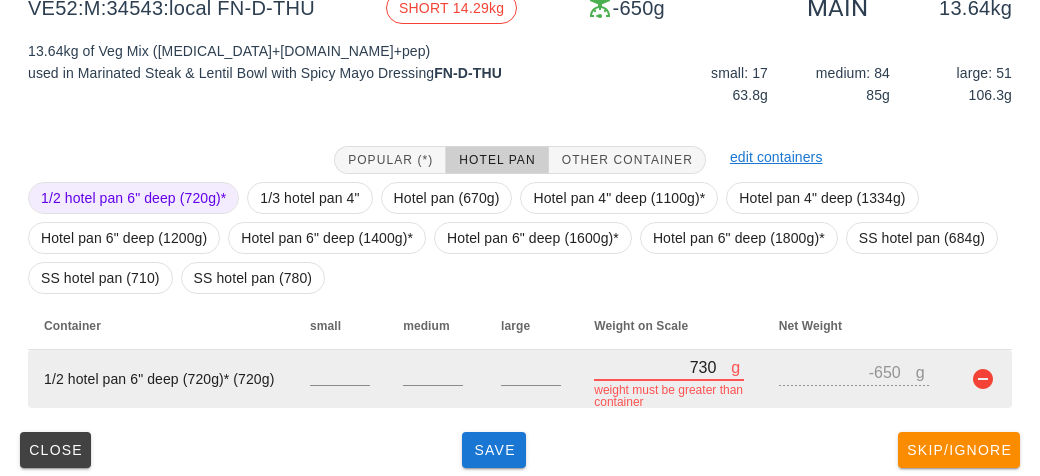type on "10" 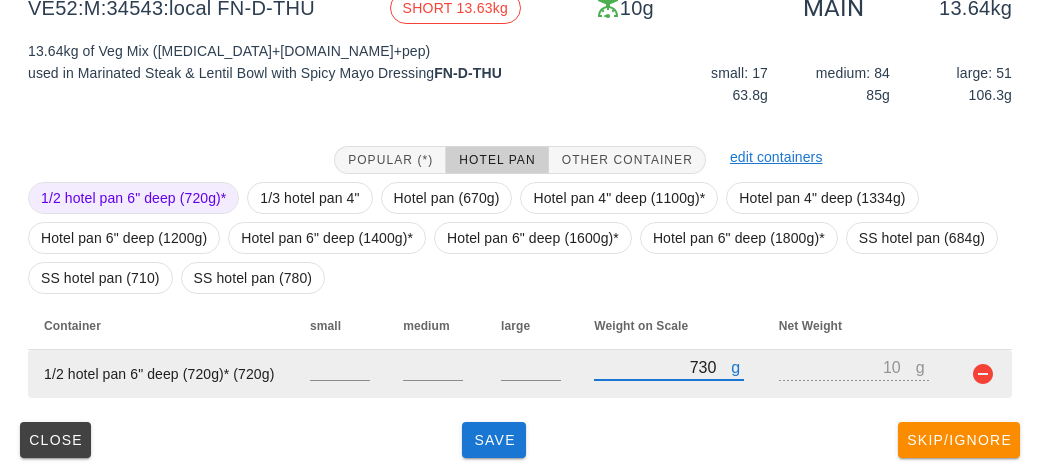 type on "7370" 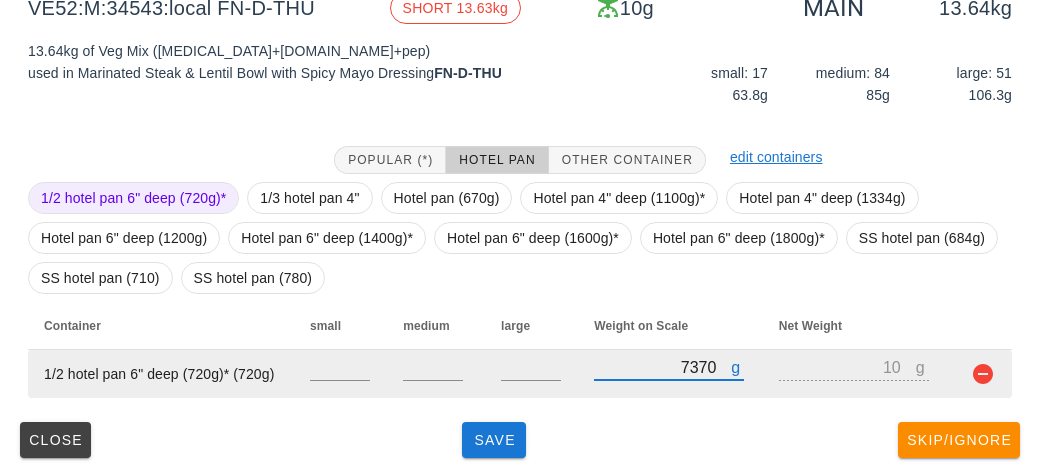 type on "6650" 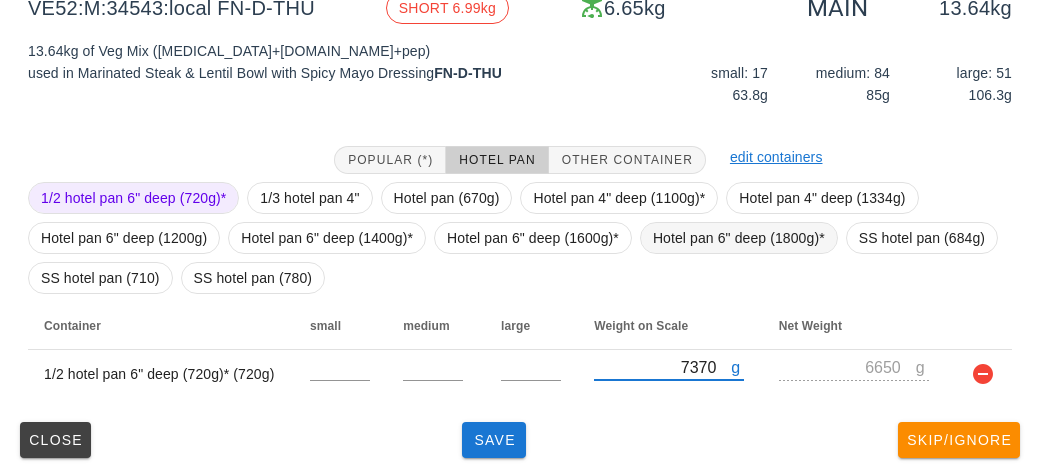 type on "7370" 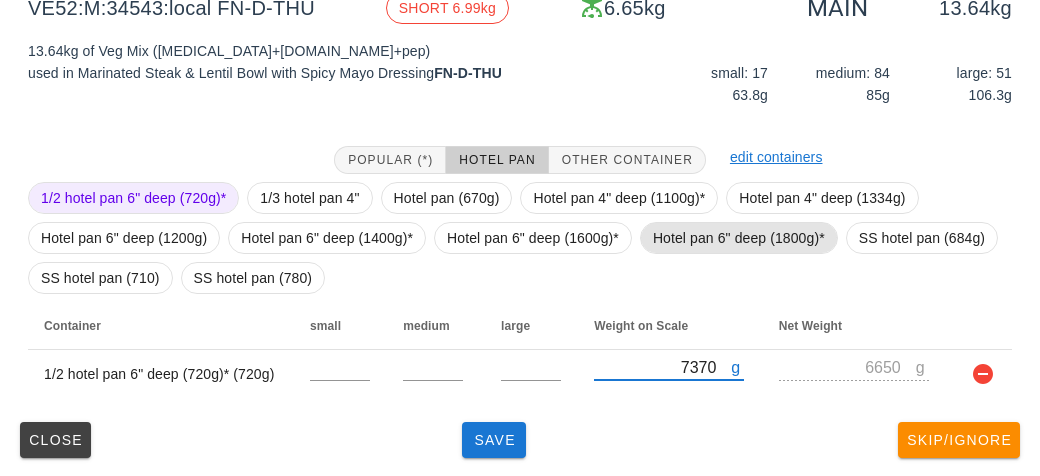 click on "Hotel pan 6" deep (1800g)*" at bounding box center (739, 238) 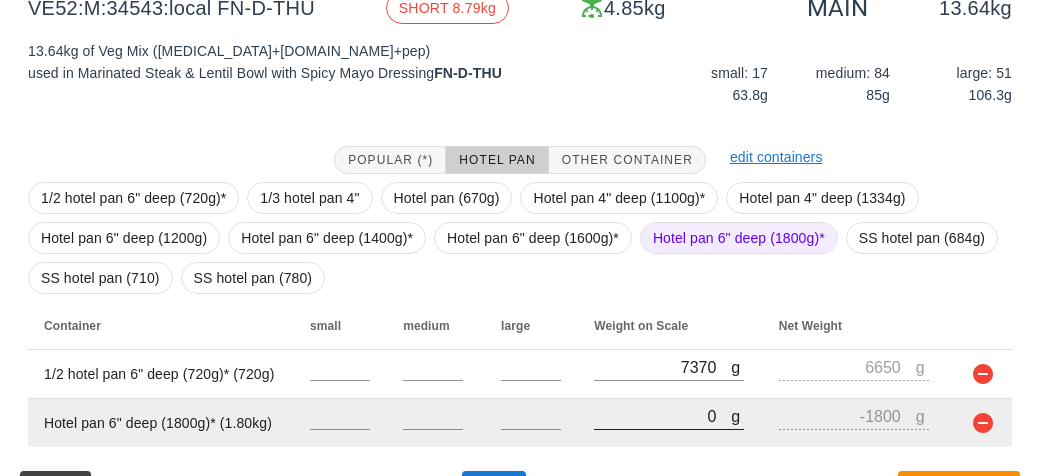 click on "g 0" at bounding box center (669, 416) 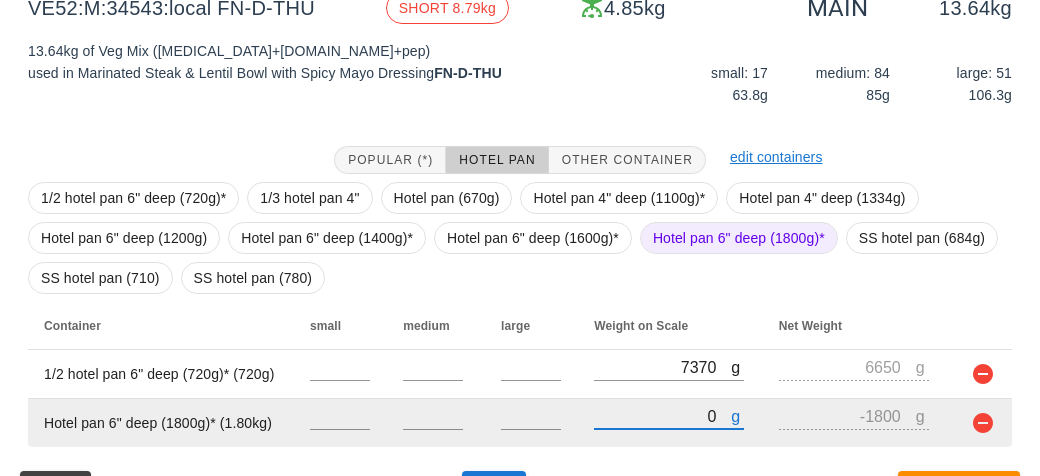click on "0" at bounding box center [662, 416] 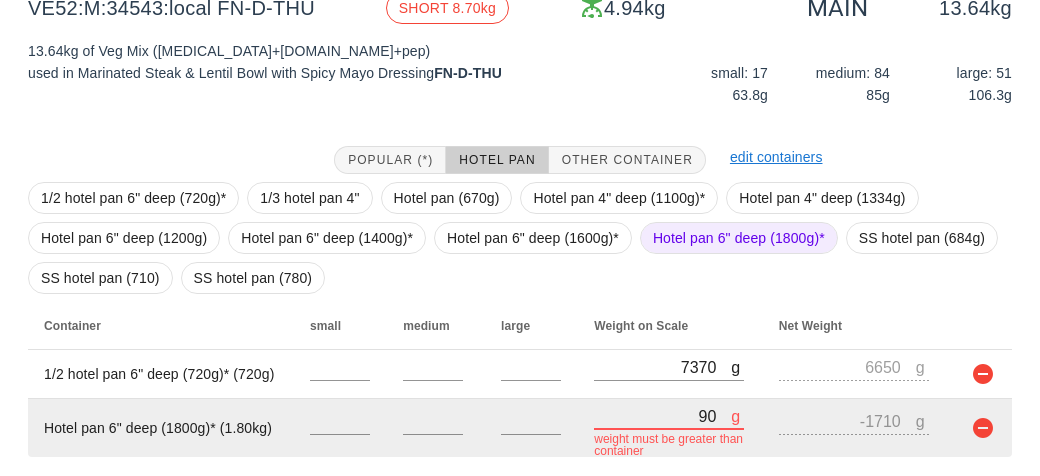 type on "960" 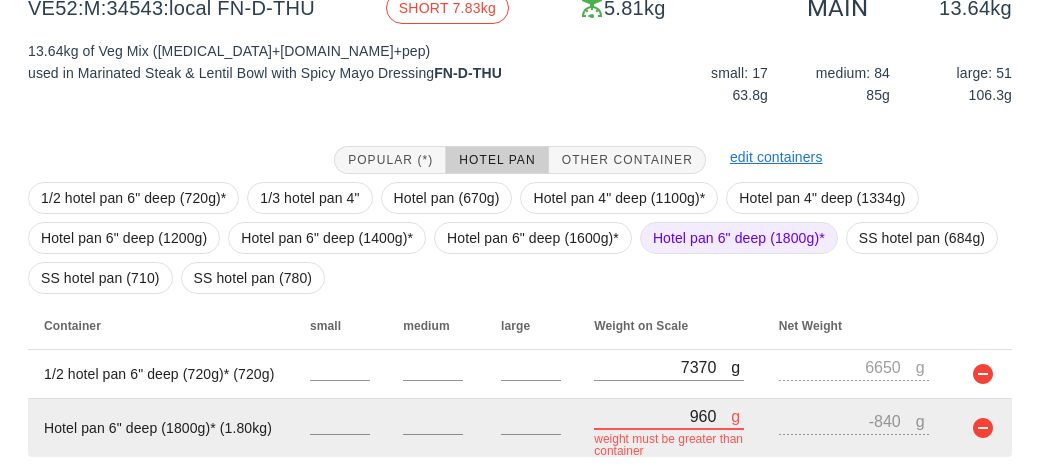 type on "9630" 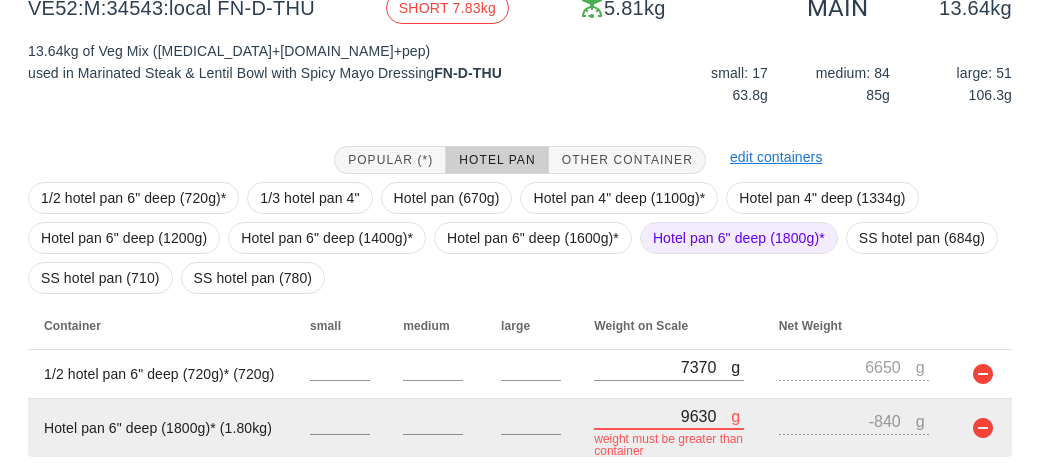 type on "7830" 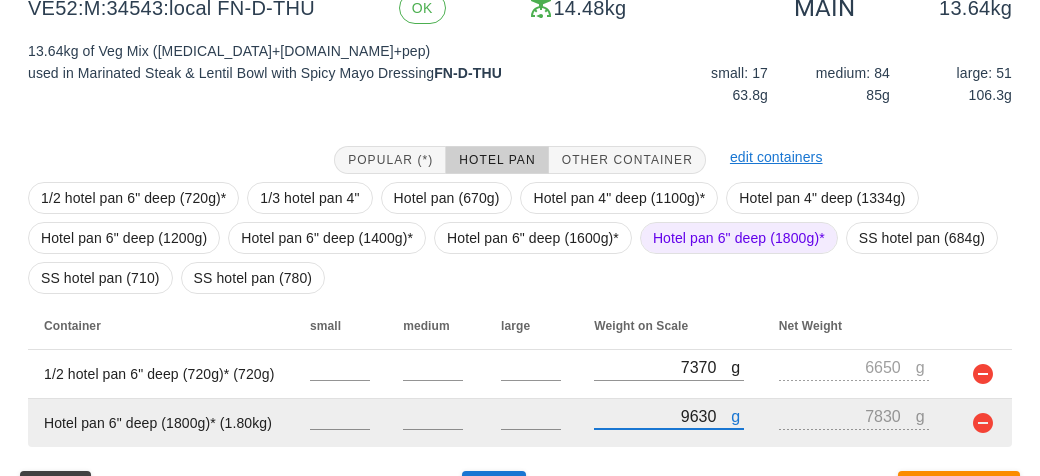 scroll, scrollTop: 321, scrollLeft: 0, axis: vertical 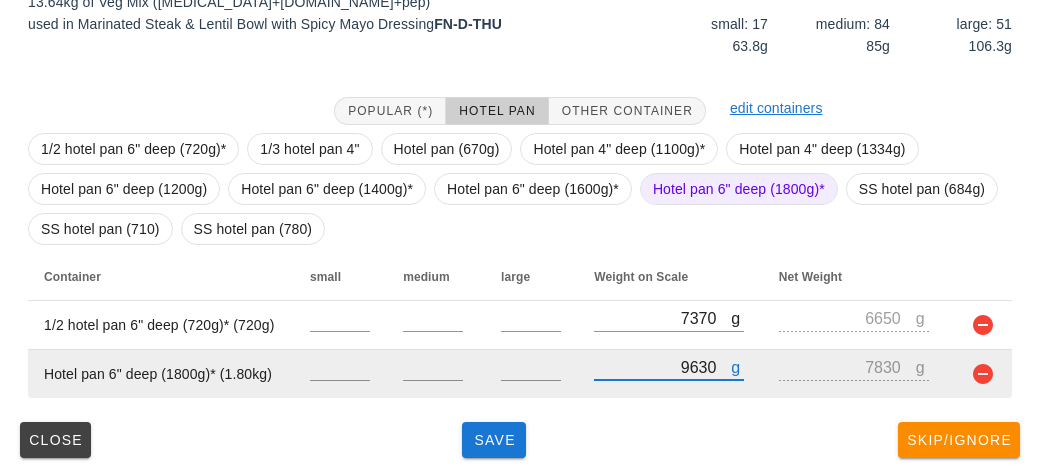 type on "9630" 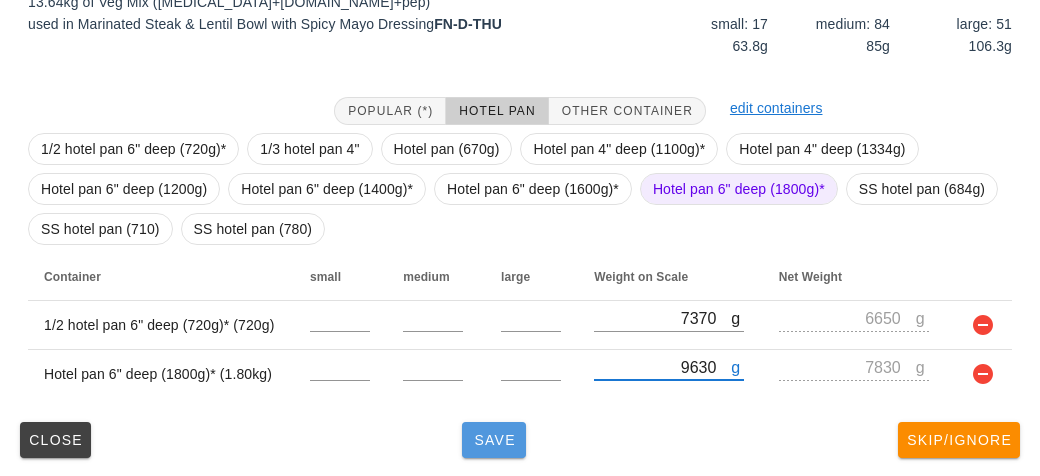 click on "Save" at bounding box center [494, 440] 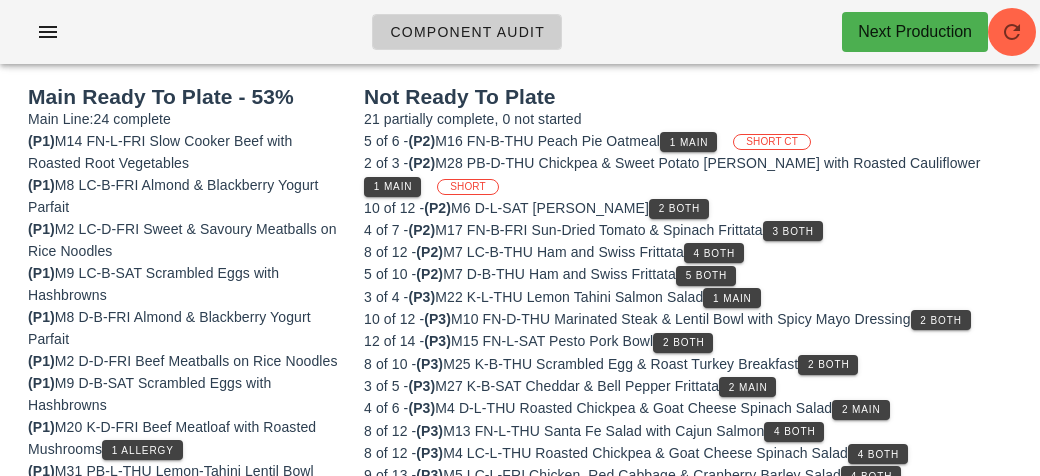 scroll, scrollTop: 0, scrollLeft: 0, axis: both 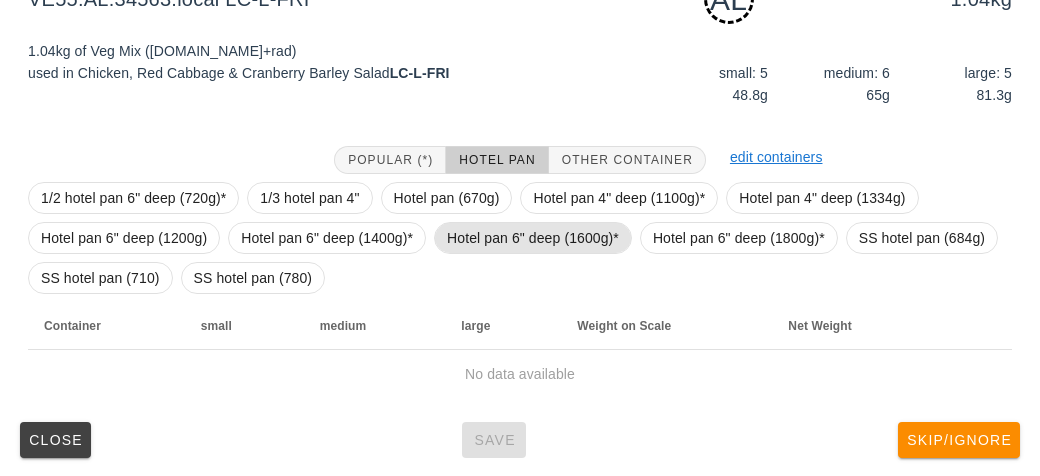 click on "Hotel pan 6" deep (1600g)*" at bounding box center [533, 238] 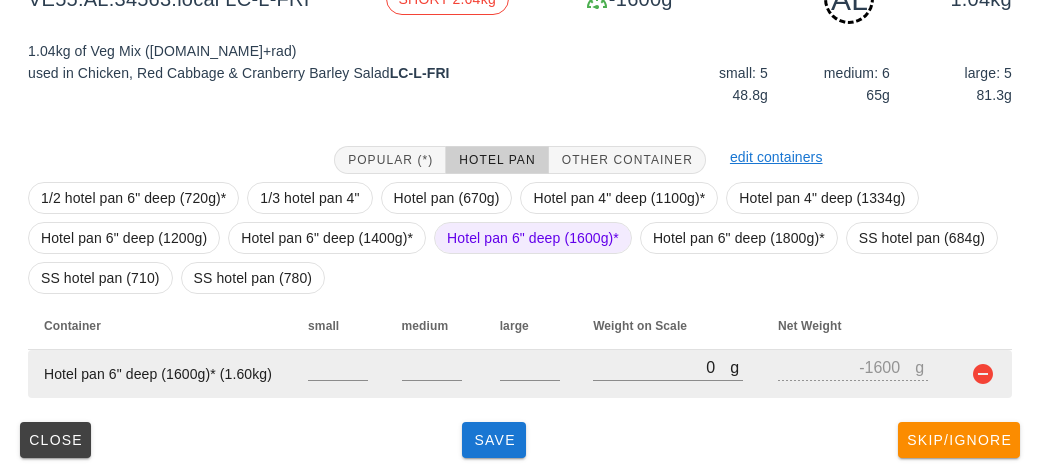 click at bounding box center (983, 374) 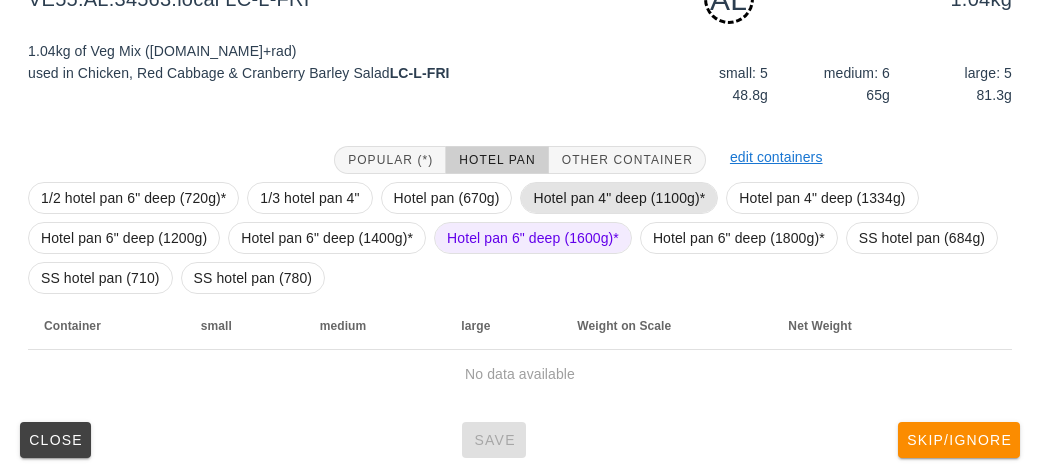 click on "Hotel pan 4" deep (1100g)*" at bounding box center [619, 198] 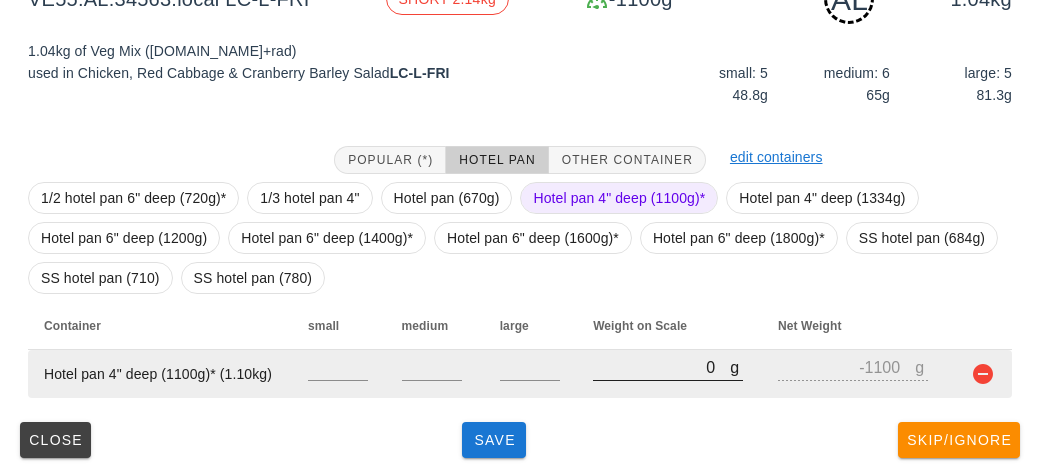click on "0" at bounding box center [661, 367] 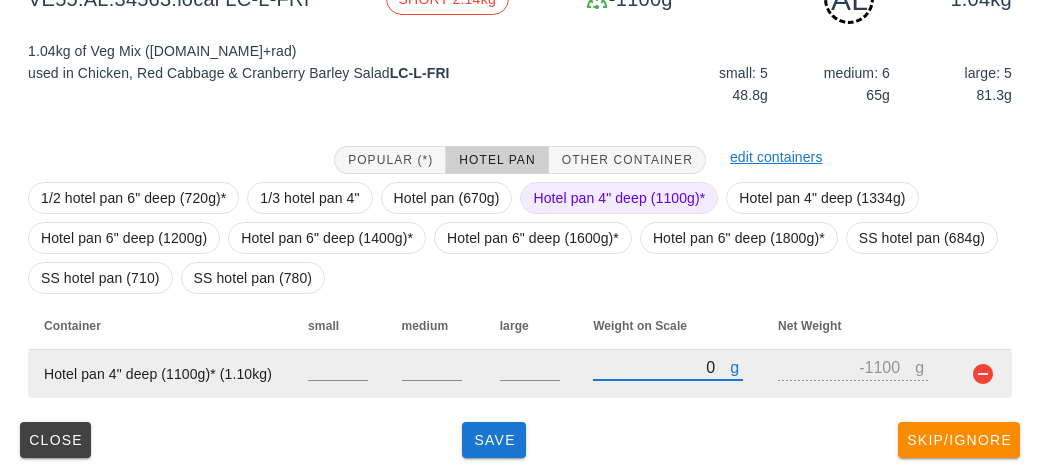 type on "20" 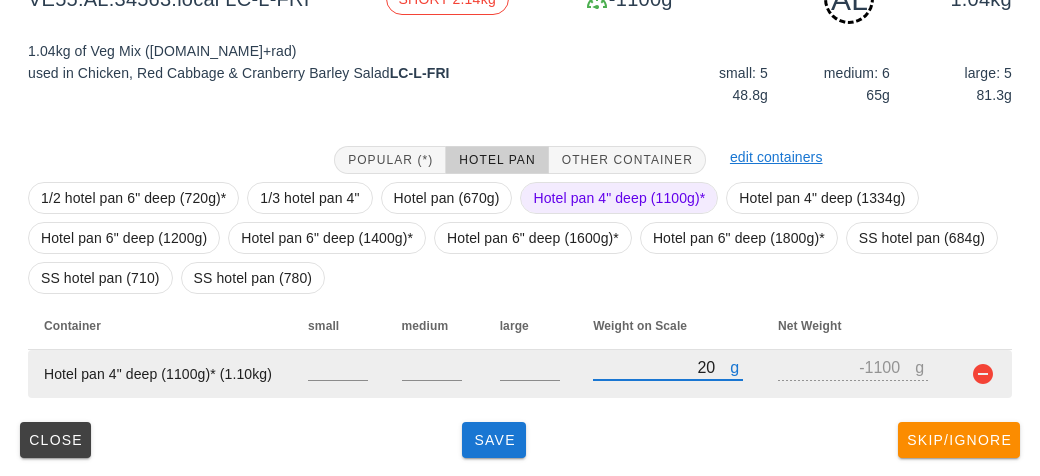 type on "-1080" 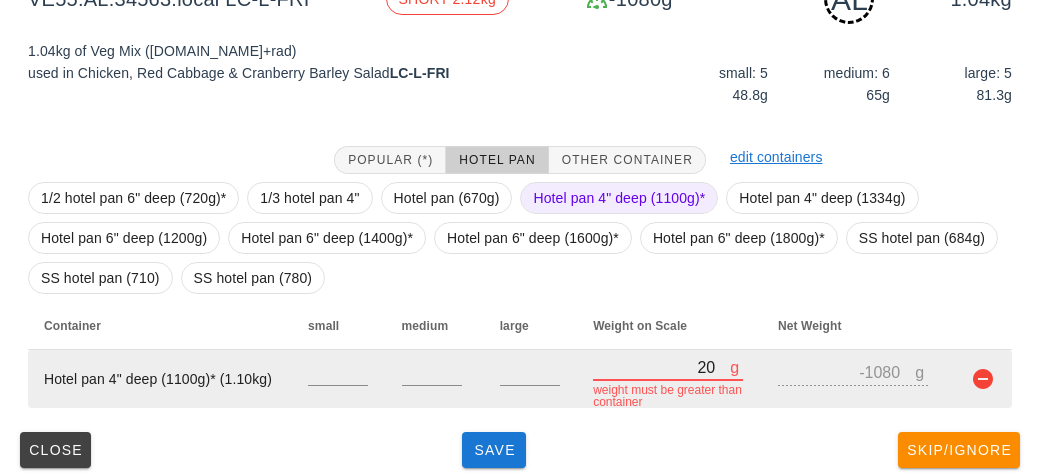 type on "290" 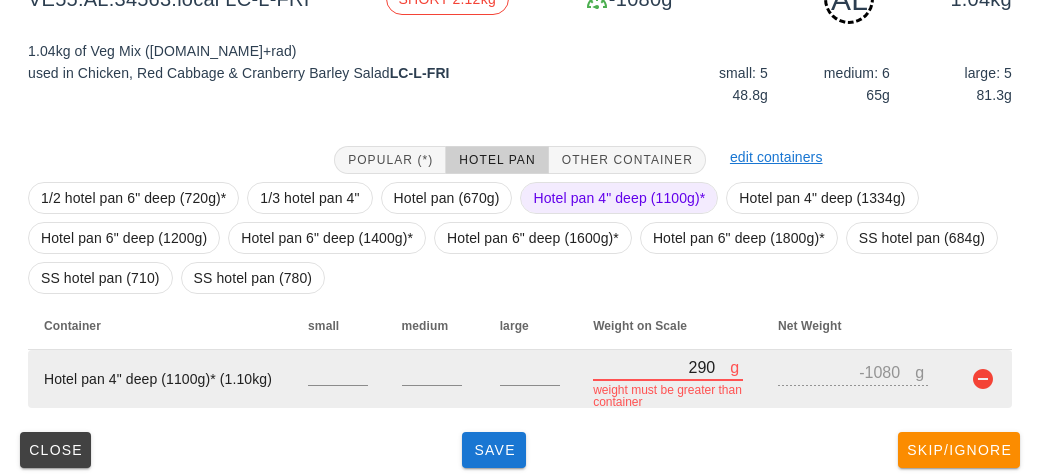 type on "-810" 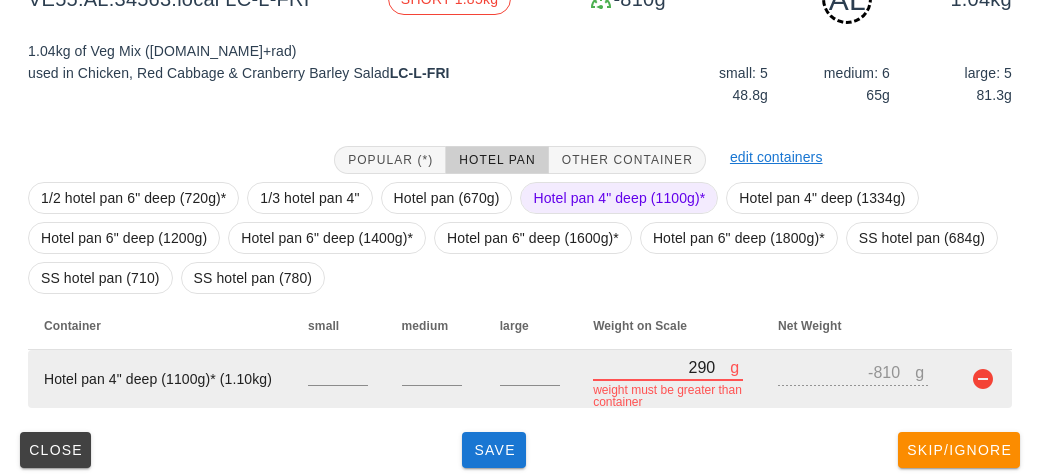 type on "2910" 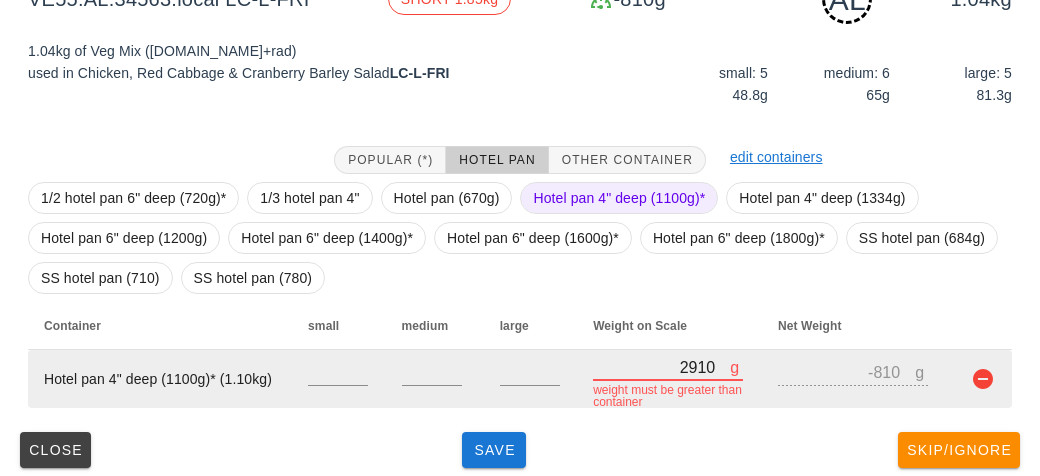 type on "1810" 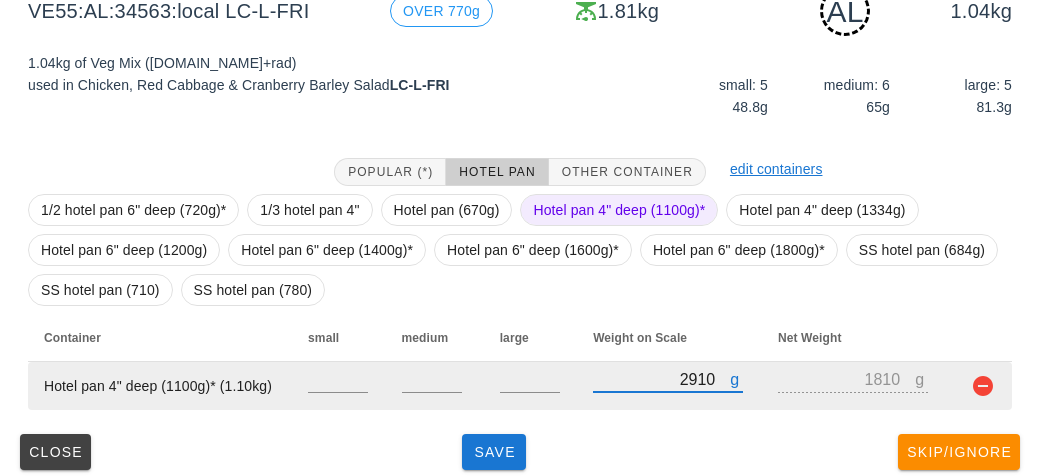 scroll, scrollTop: 290, scrollLeft: 0, axis: vertical 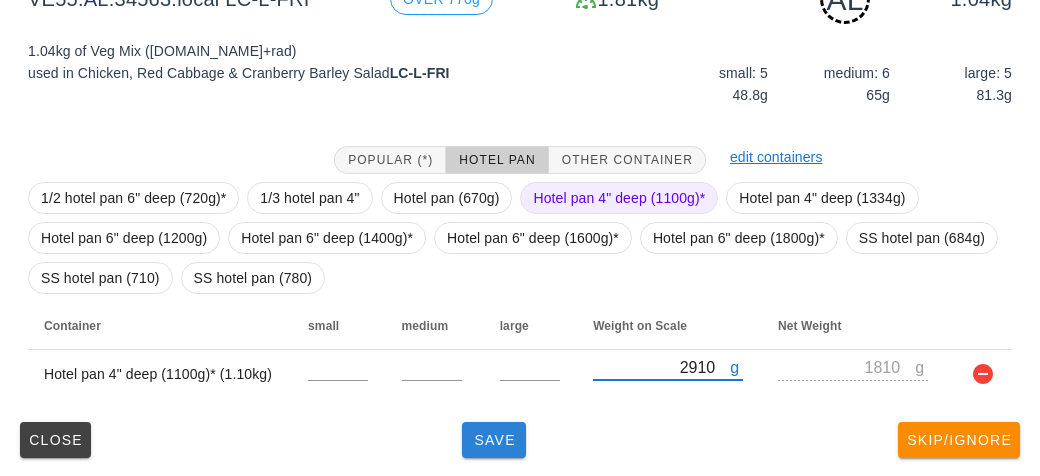 type on "2910" 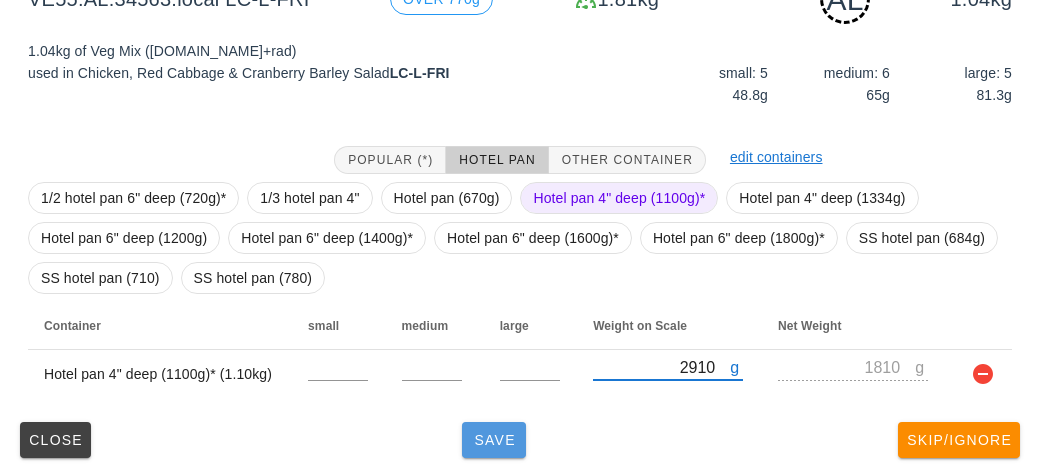 click on "Save" at bounding box center [494, 440] 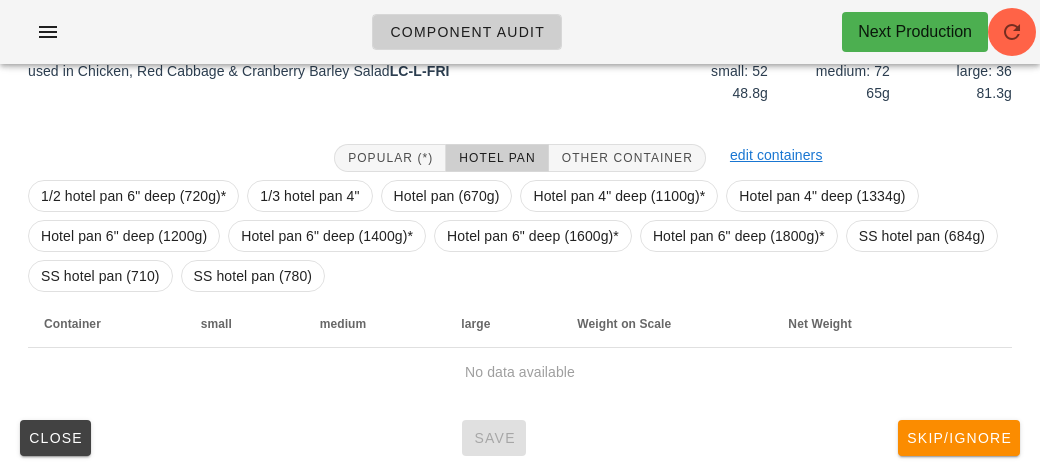 scroll, scrollTop: 272, scrollLeft: 0, axis: vertical 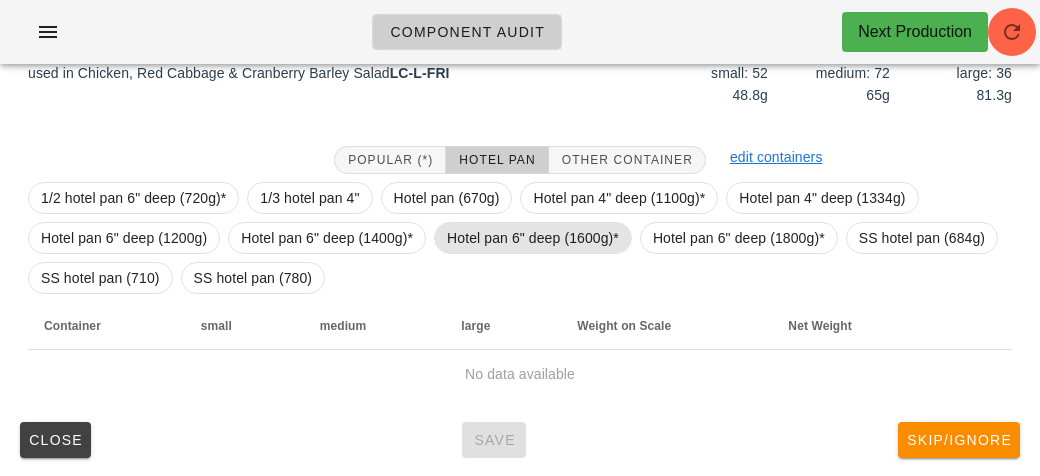 click on "Hotel pan 6" deep (1600g)*" at bounding box center (533, 238) 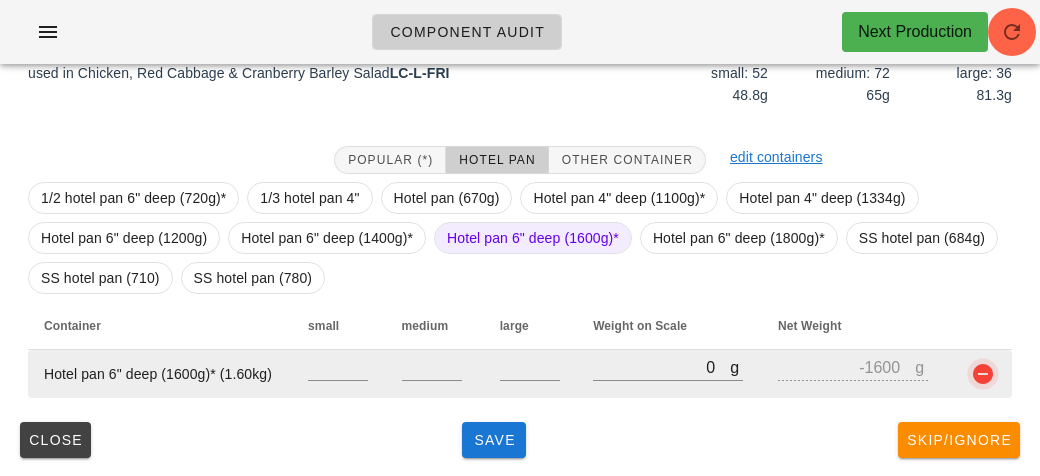 click at bounding box center (983, 374) 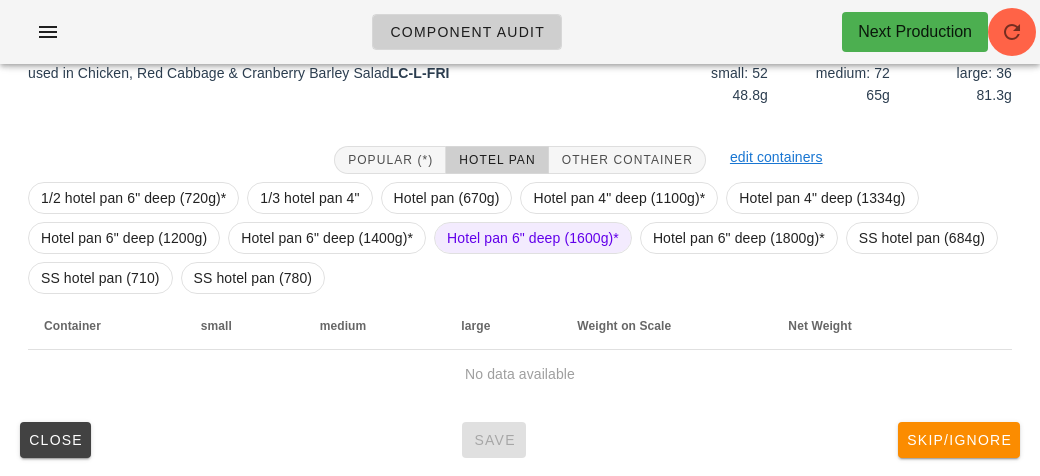 click on "1/2 hotel pan 6" deep (720g)*   1/3 hotel pan 4"   Hotel pan (670g)   Hotel pan 4" deep (1100g)*   Hotel pan 4" deep (1334g)   Hotel pan 6" deep (1200g)   Hotel pan 6" deep (1400g)*   Hotel pan 6" deep (1600g)*   Hotel pan 6" deep (1800g)*   SS hotel pan (684g)   SS hotel pan (710)   SS hotel pan (780)" at bounding box center [520, 238] 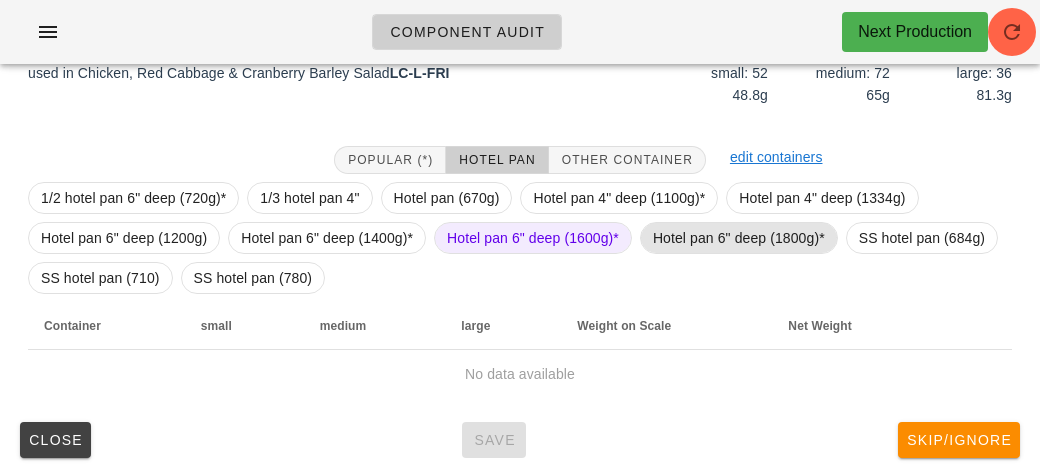 click on "Hotel pan 6" deep (1800g)*" at bounding box center (739, 238) 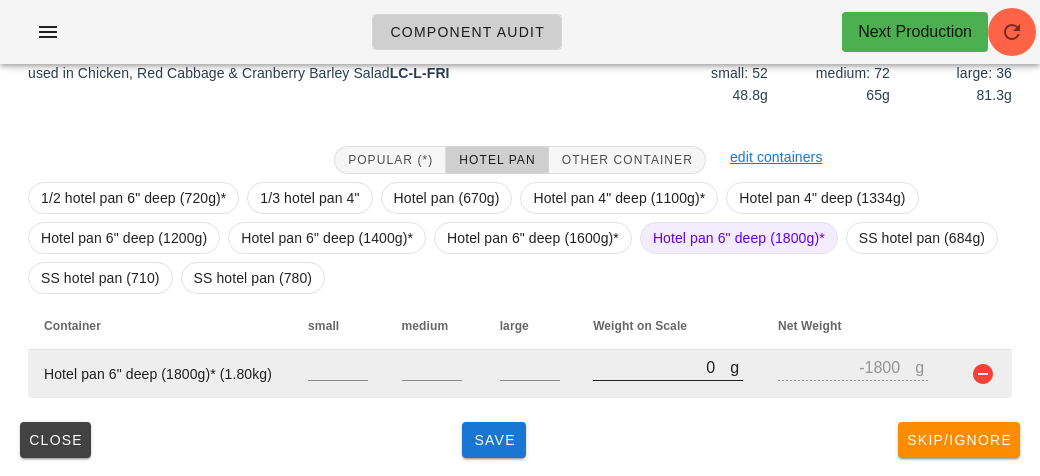 click on "0" at bounding box center (661, 367) 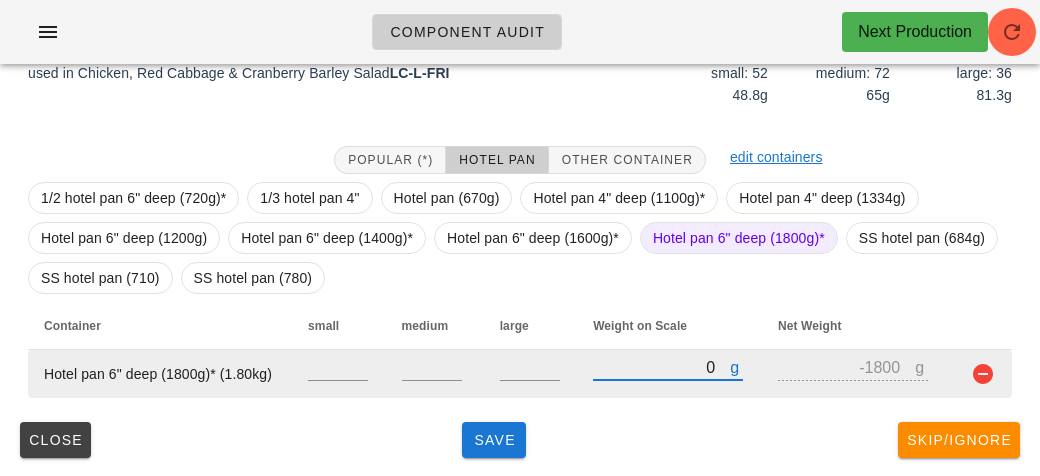 type on "50" 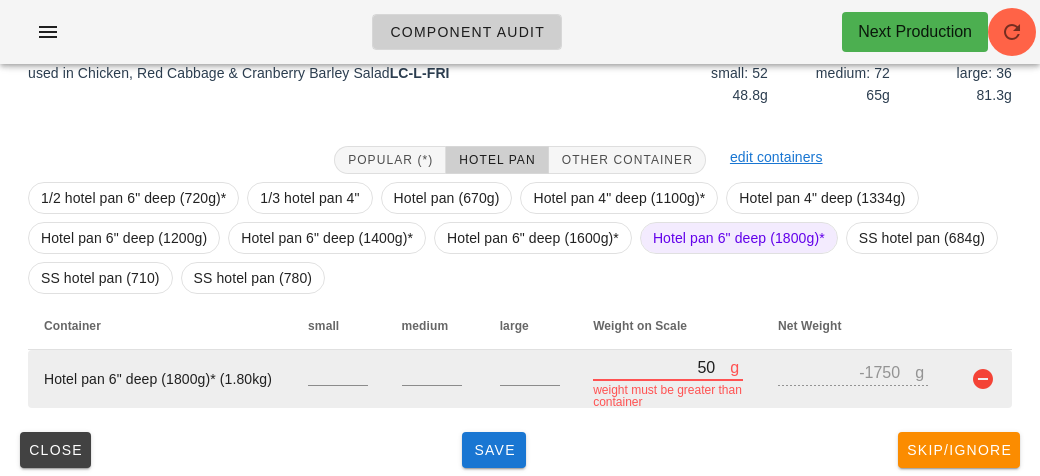 type on "510" 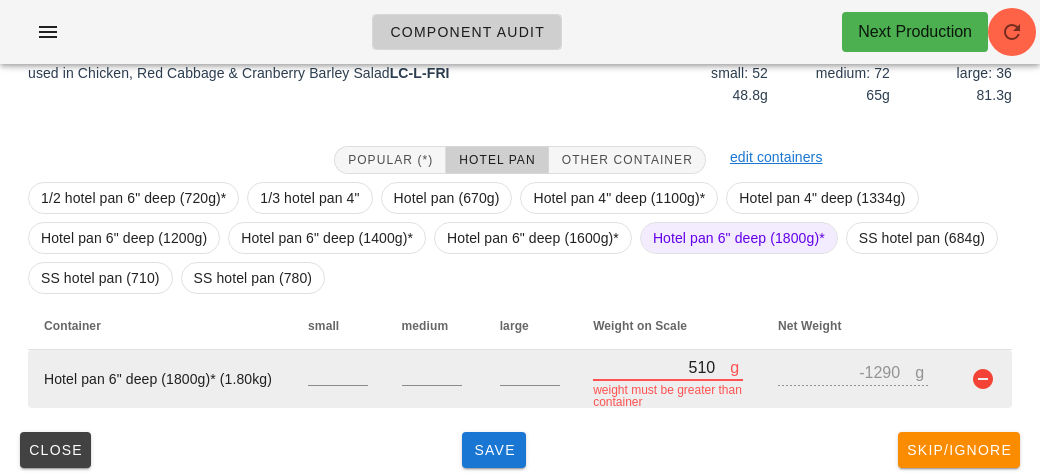 type on "5140" 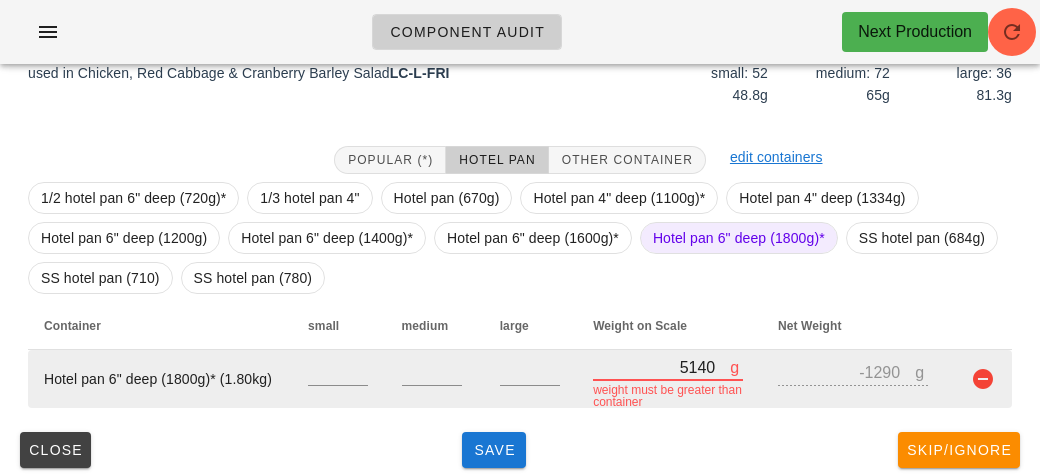type on "3340" 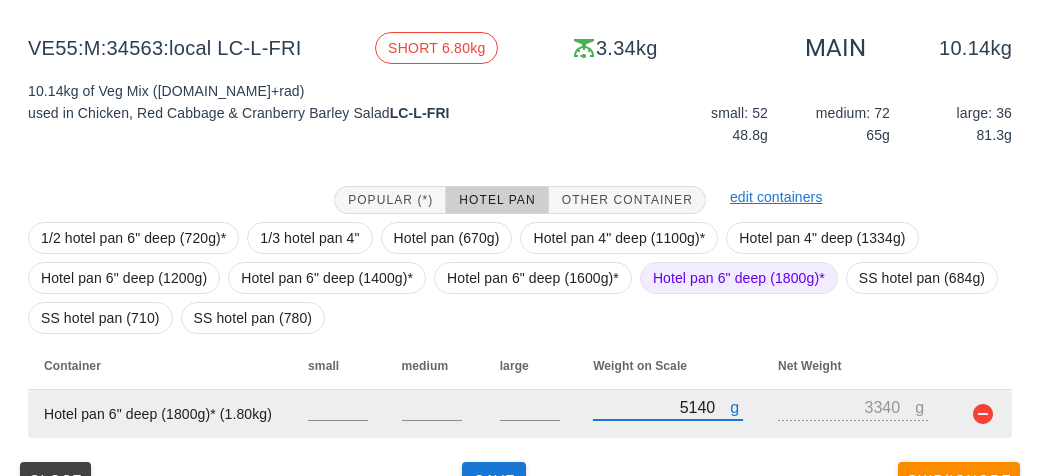 scroll, scrollTop: 232, scrollLeft: 0, axis: vertical 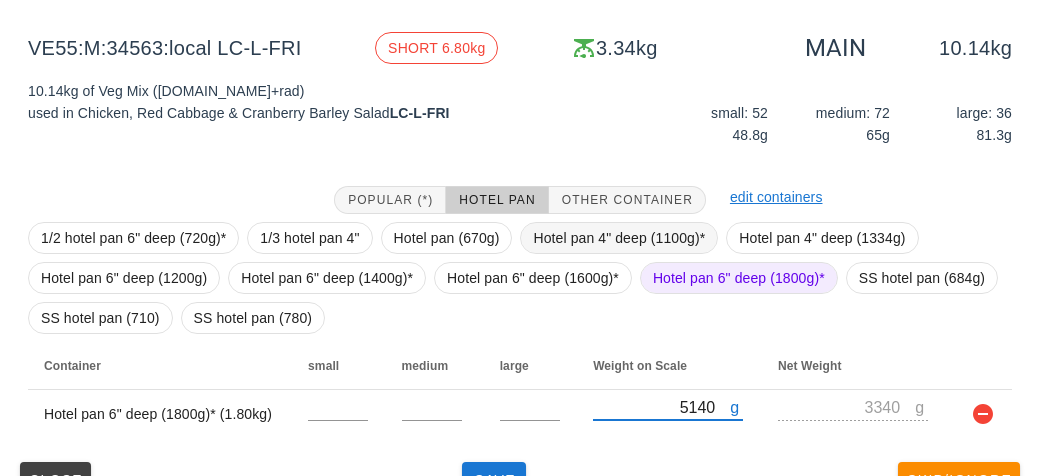 type on "5140" 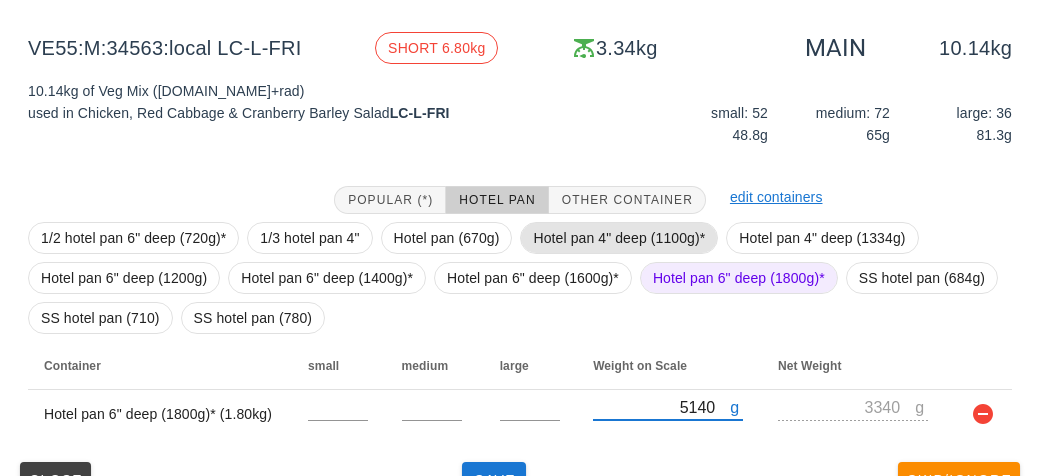 click on "Hotel pan 4" deep (1100g)*" at bounding box center [619, 238] 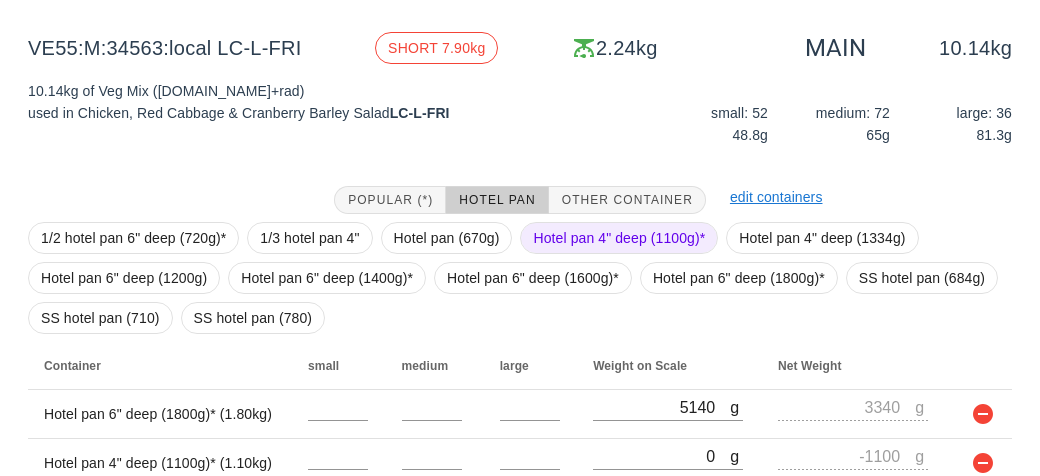 scroll, scrollTop: 321, scrollLeft: 0, axis: vertical 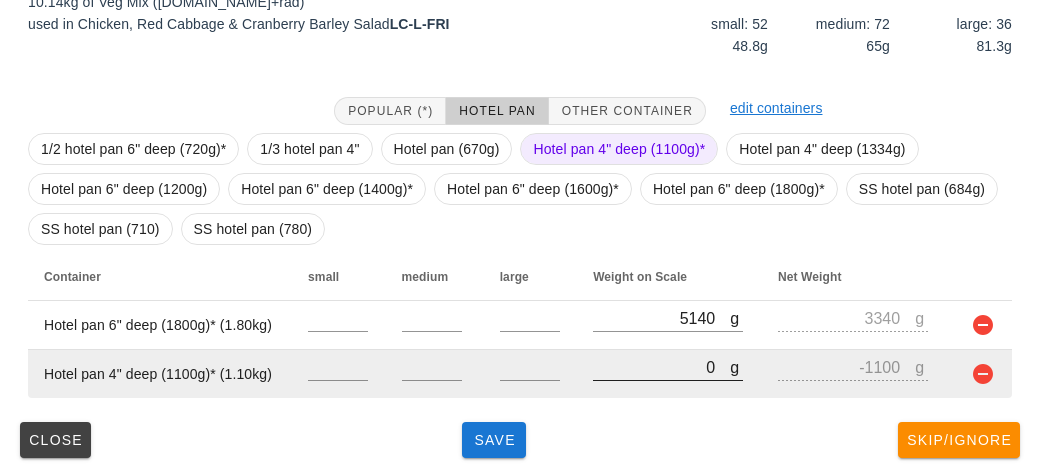 click on "0" at bounding box center [661, 367] 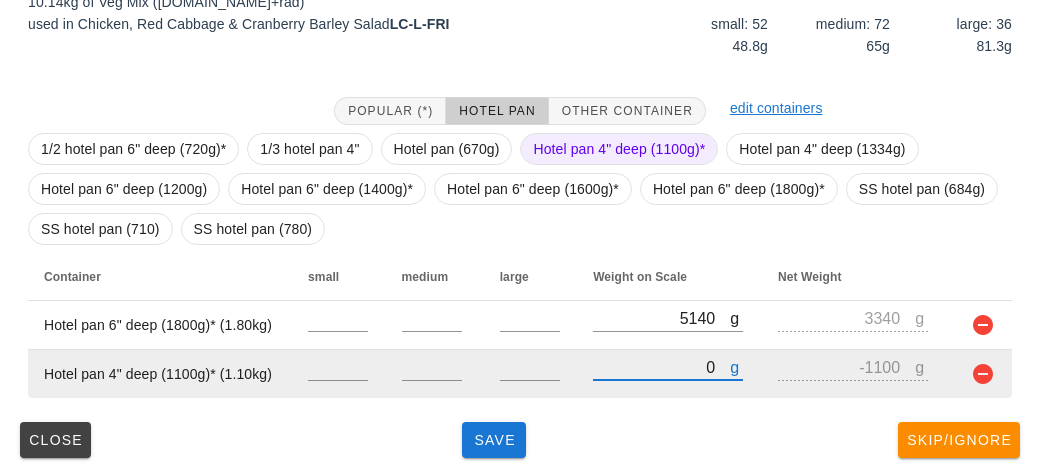 type on "50" 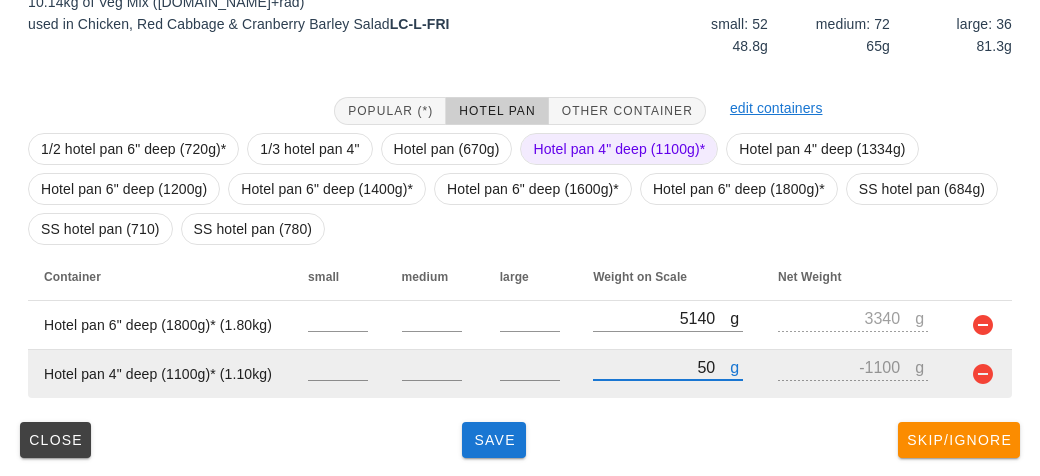 type on "-1050" 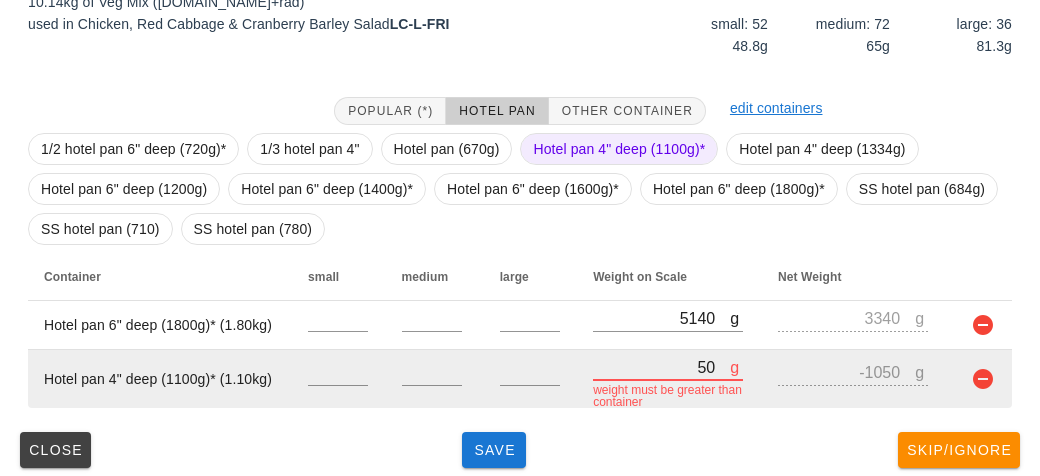type on "520" 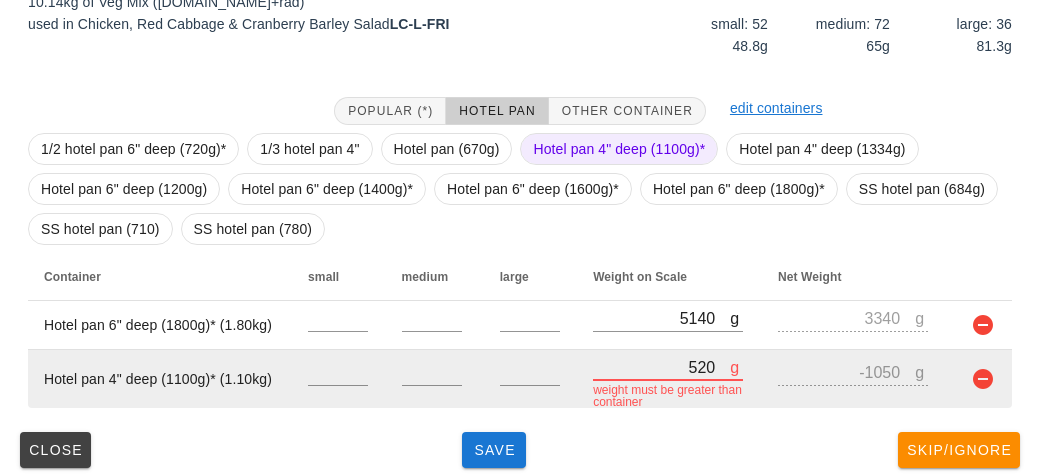 type on "-580" 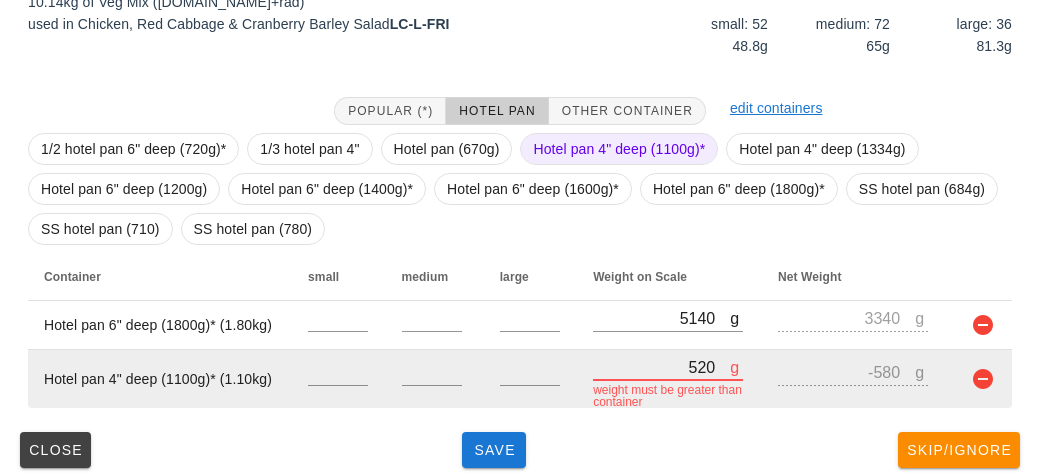 type on "5210" 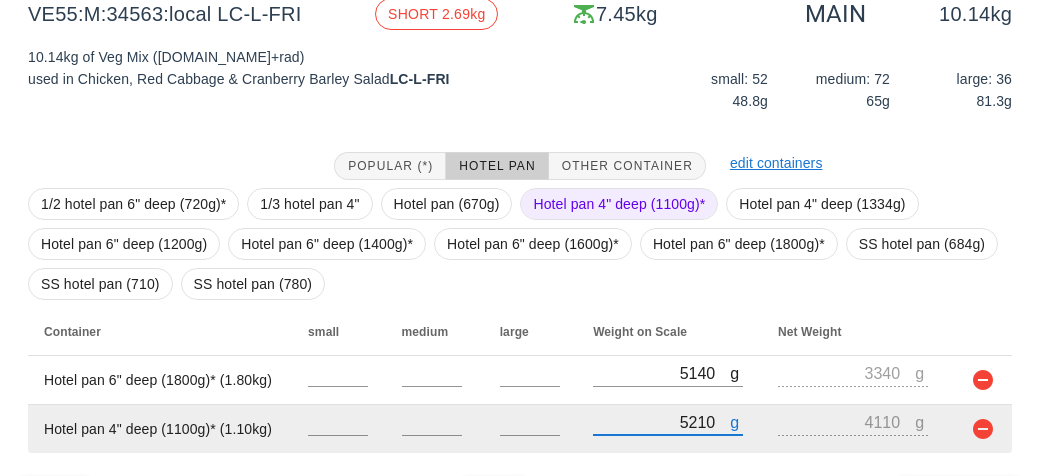 scroll, scrollTop: 270, scrollLeft: 0, axis: vertical 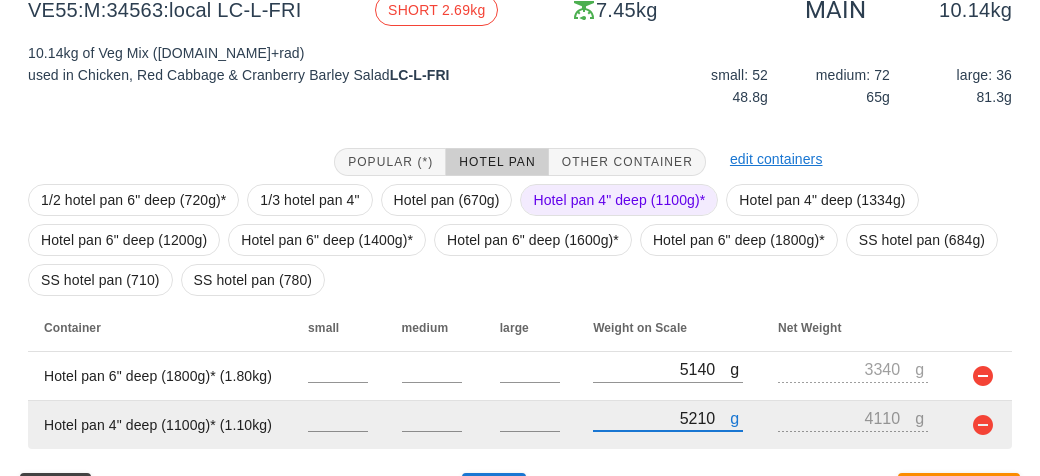 type on "5210" 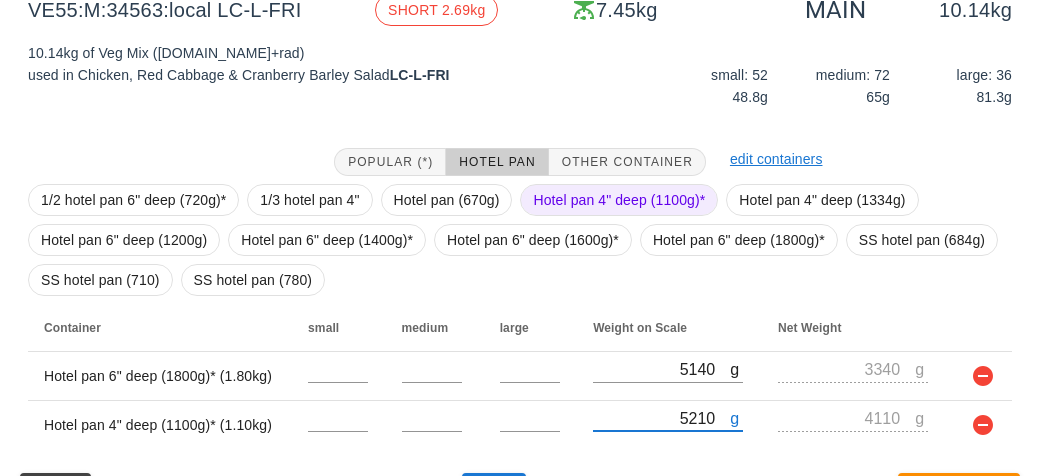 click on "Hotel pan 4" deep (1100g)*" at bounding box center [619, 200] 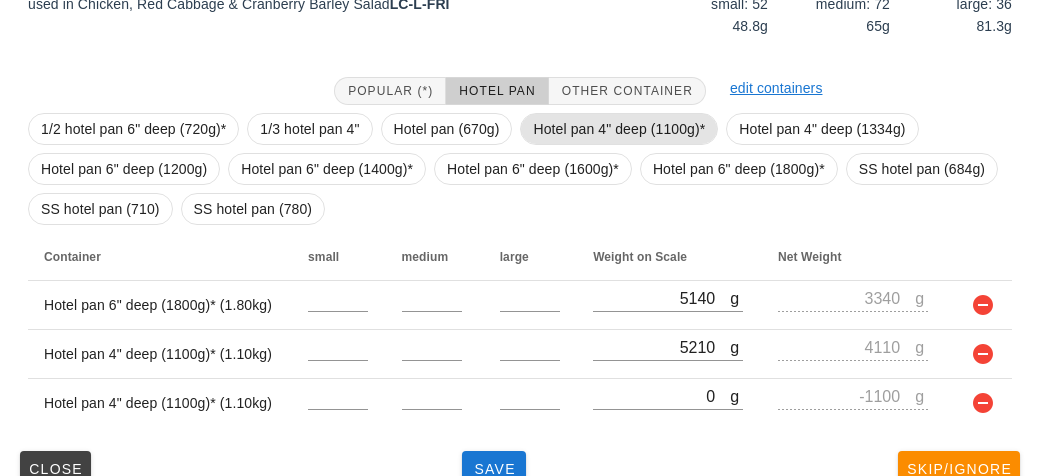 scroll, scrollTop: 370, scrollLeft: 0, axis: vertical 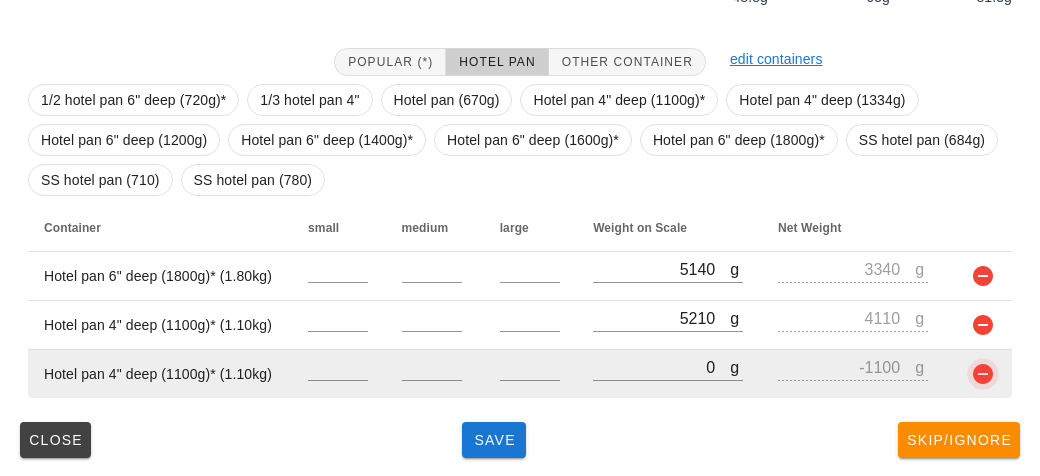 click at bounding box center (983, 374) 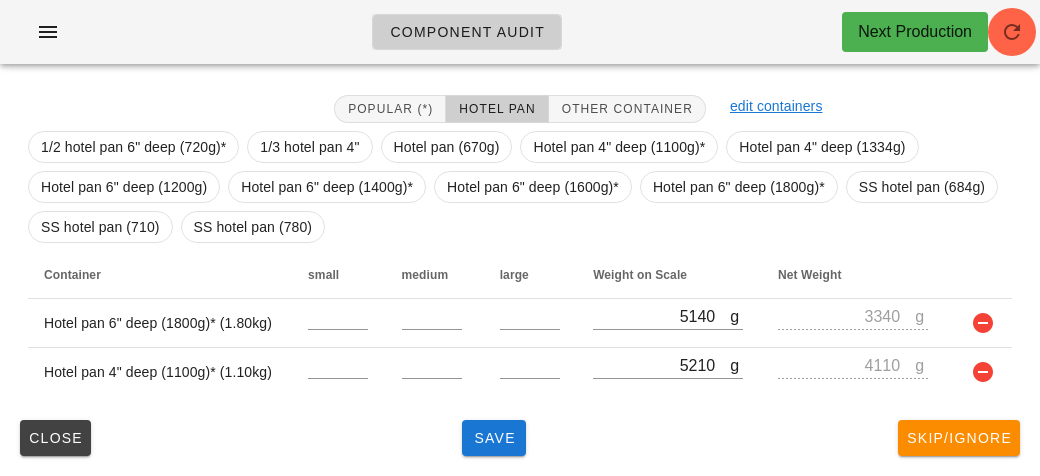 scroll, scrollTop: 321, scrollLeft: 0, axis: vertical 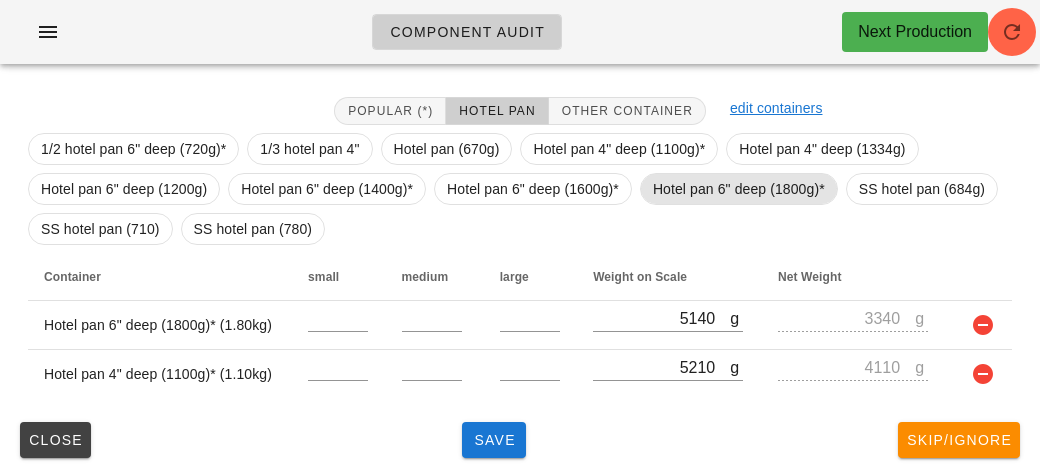 click on "Hotel pan 6" deep (1800g)*" at bounding box center [739, 189] 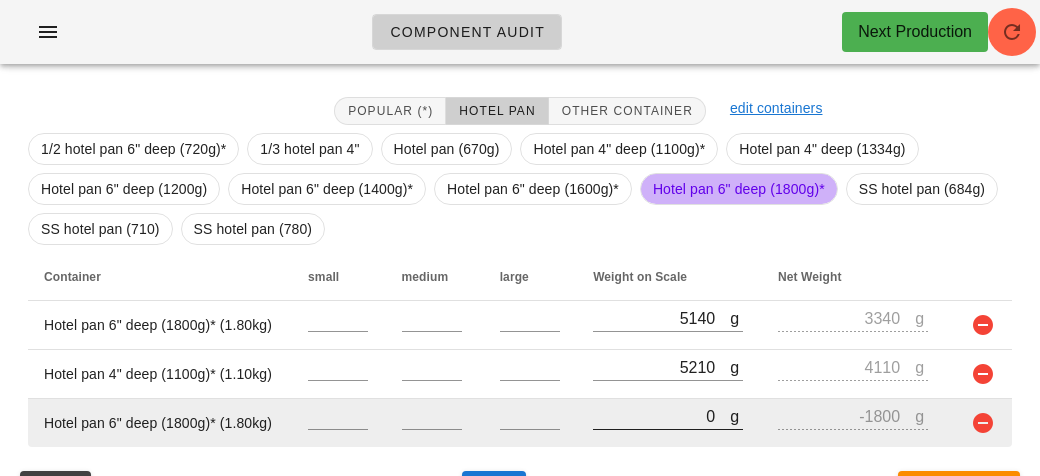 click on "0" at bounding box center (661, 416) 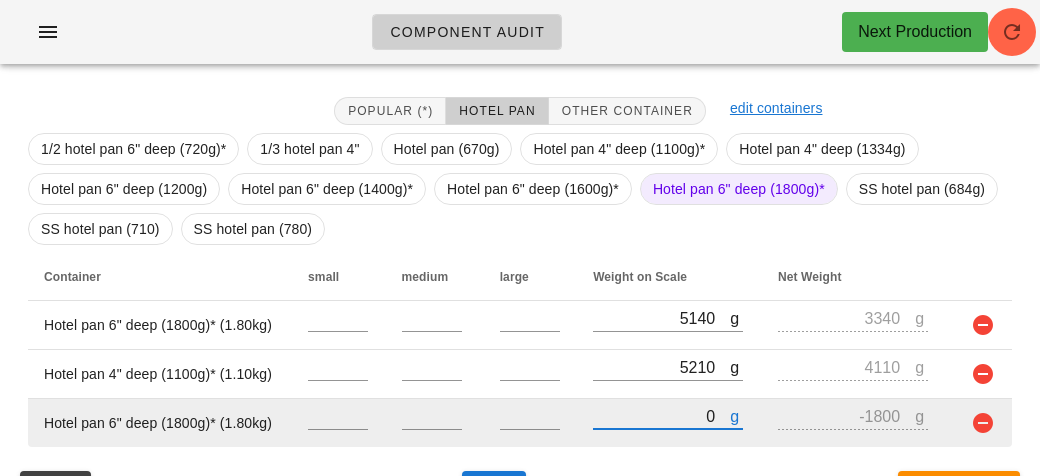 type on "50" 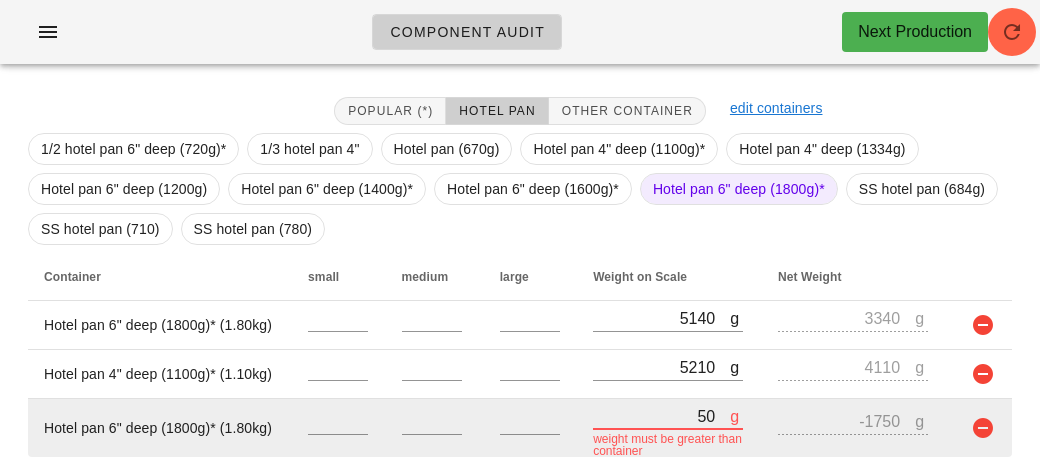 type on "500" 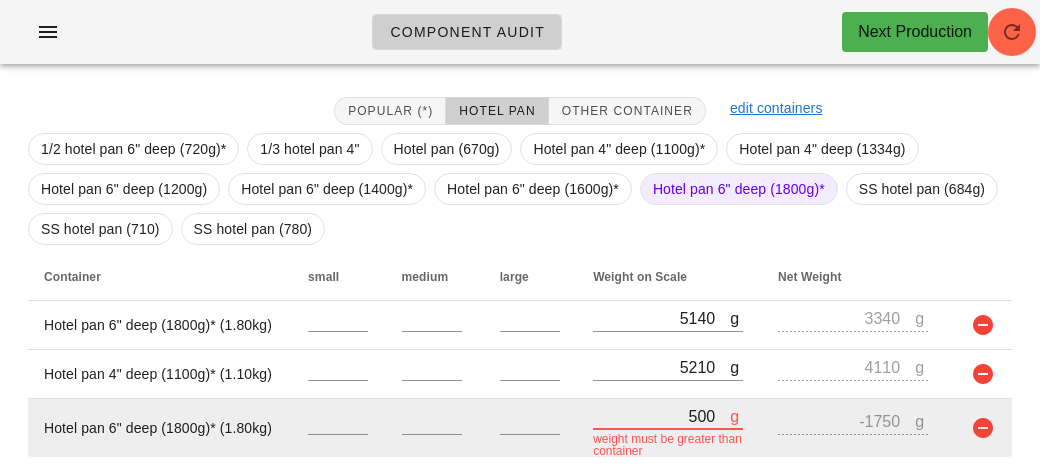 type on "-1300" 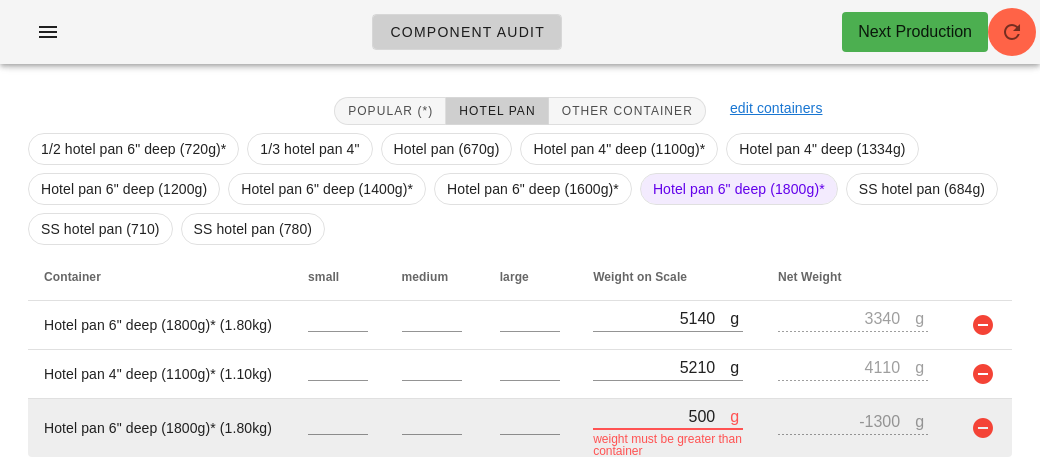 type on "5050" 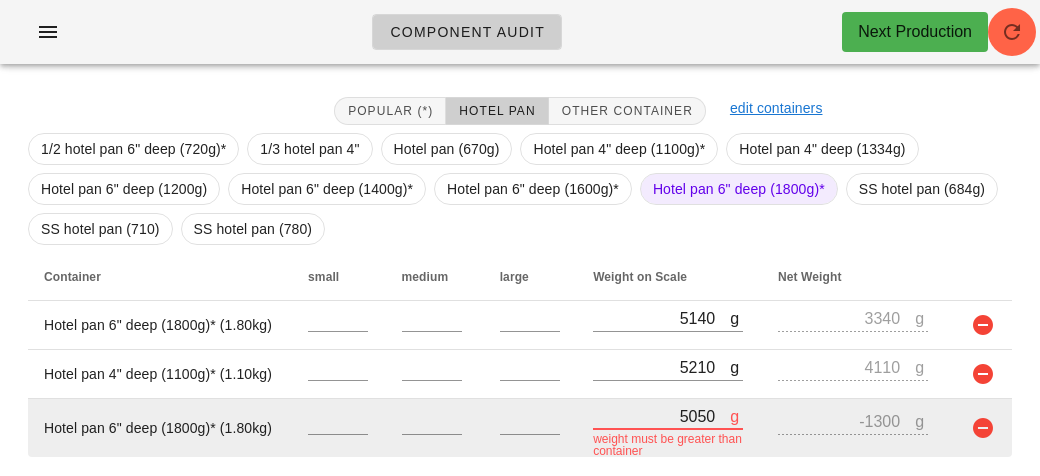 type on "3250" 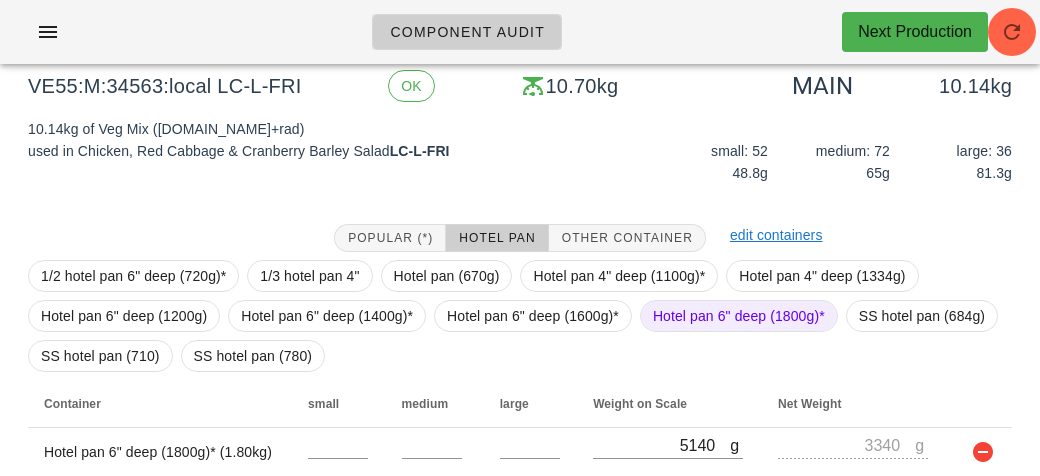 scroll, scrollTop: 370, scrollLeft: 0, axis: vertical 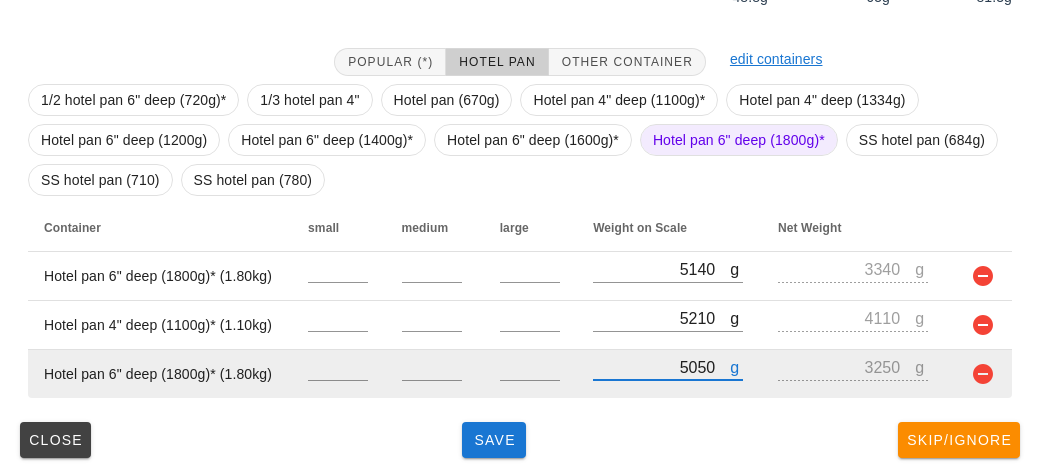type on "5050" 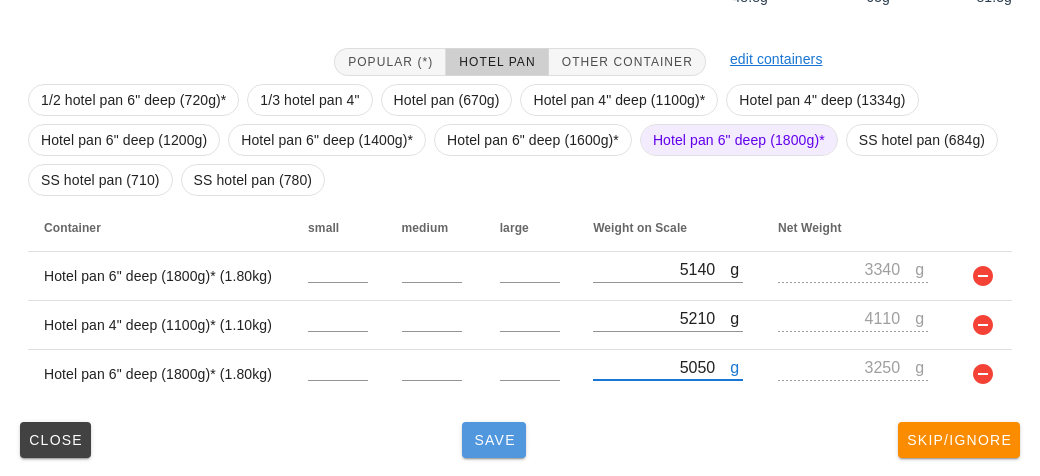 click on "Save" at bounding box center [494, 440] 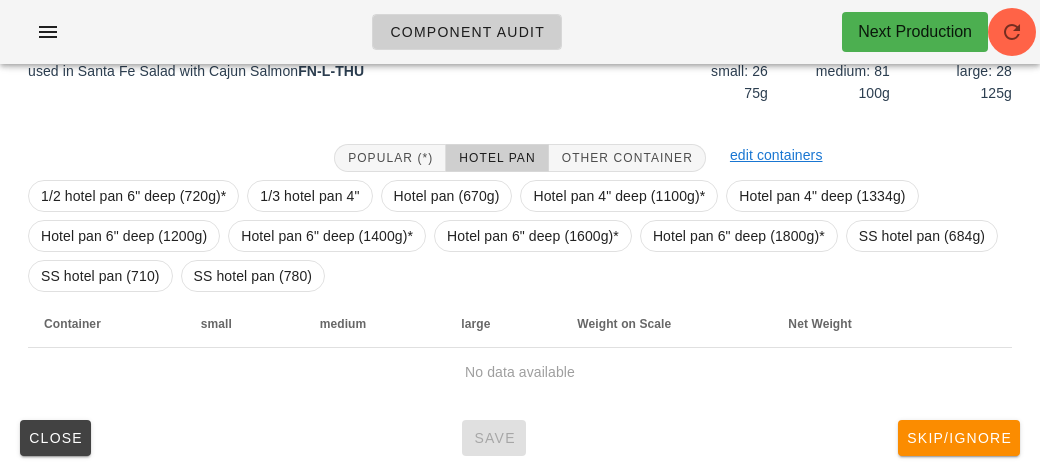 scroll, scrollTop: 272, scrollLeft: 0, axis: vertical 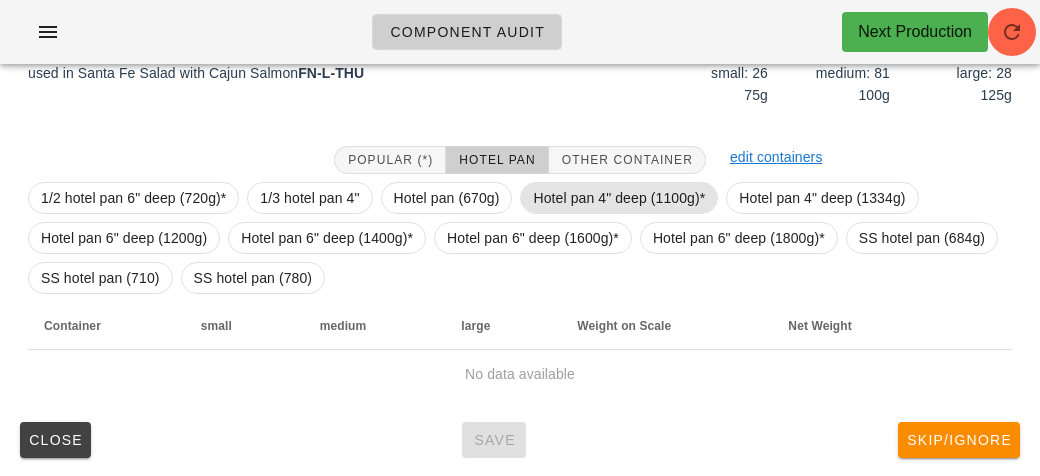 click on "Hotel pan 4" deep (1100g)*" at bounding box center [619, 198] 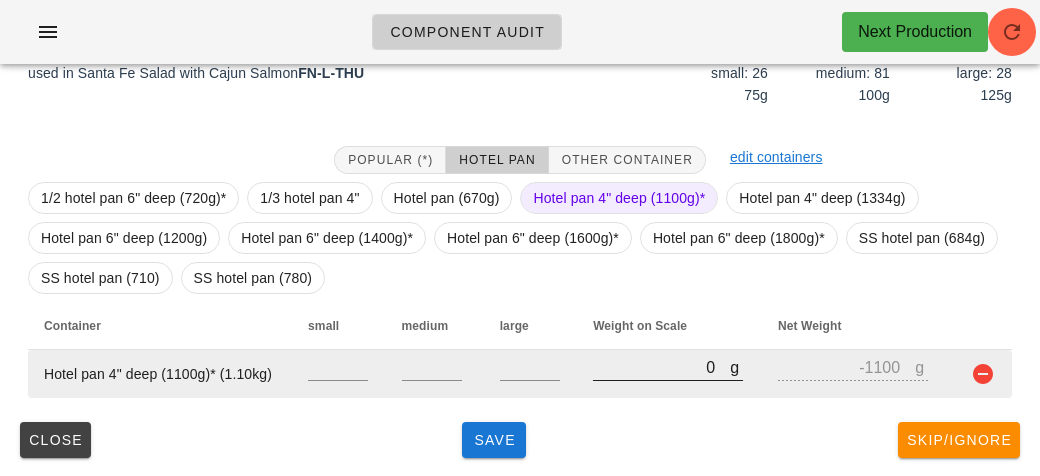 click on "0" at bounding box center (661, 367) 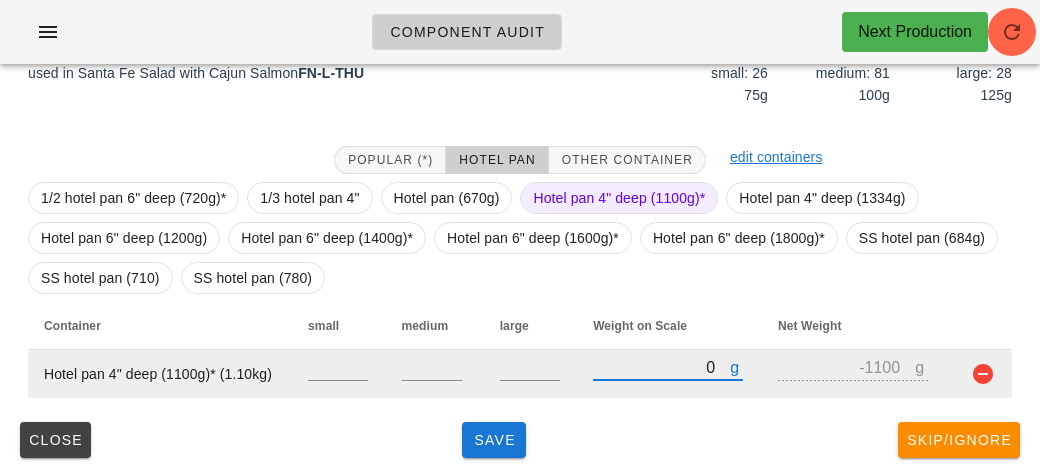 type on "80" 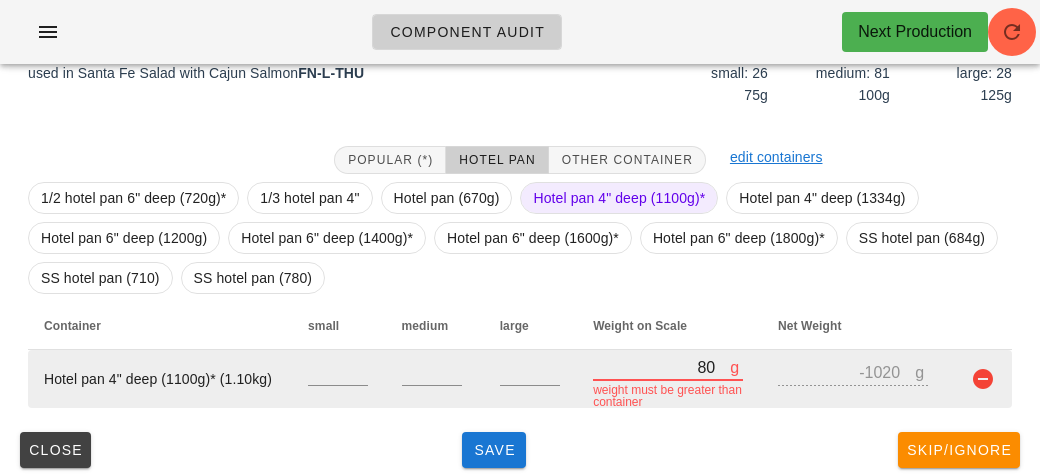 type on "810" 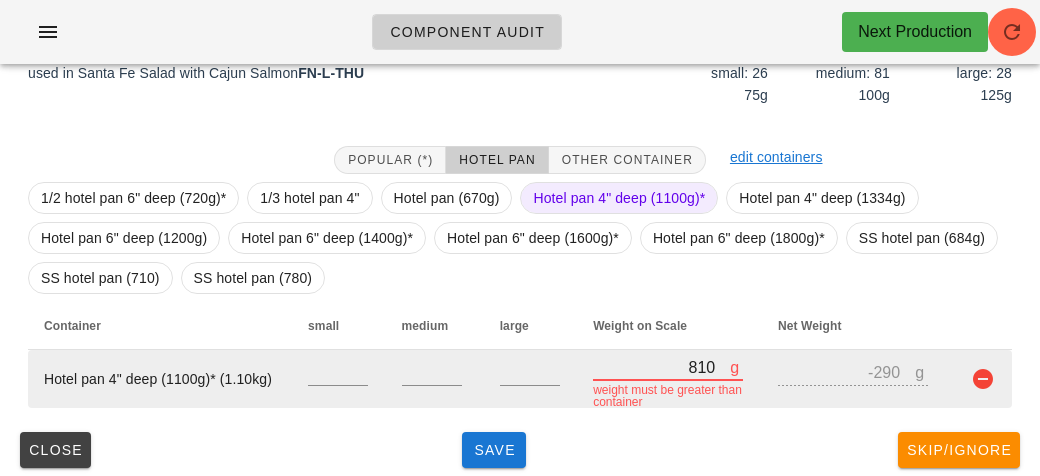 type on "8140" 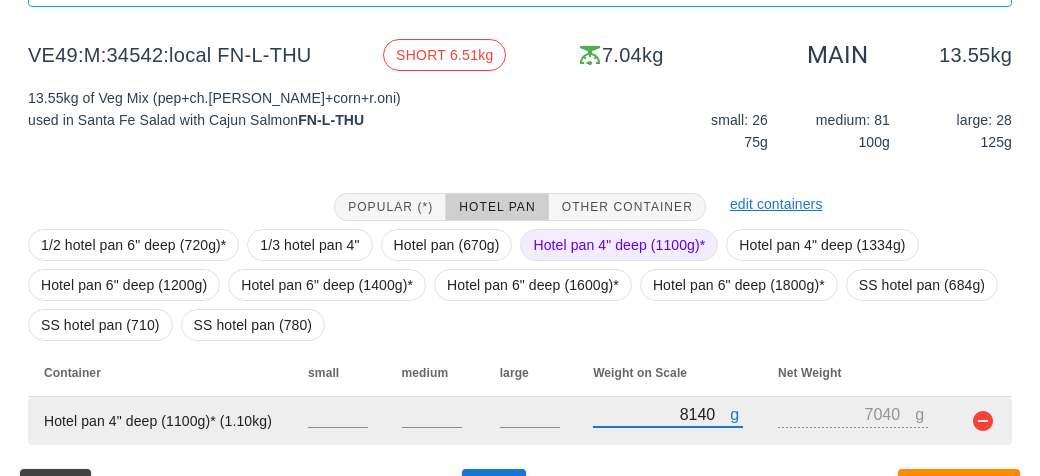 scroll, scrollTop: 232, scrollLeft: 0, axis: vertical 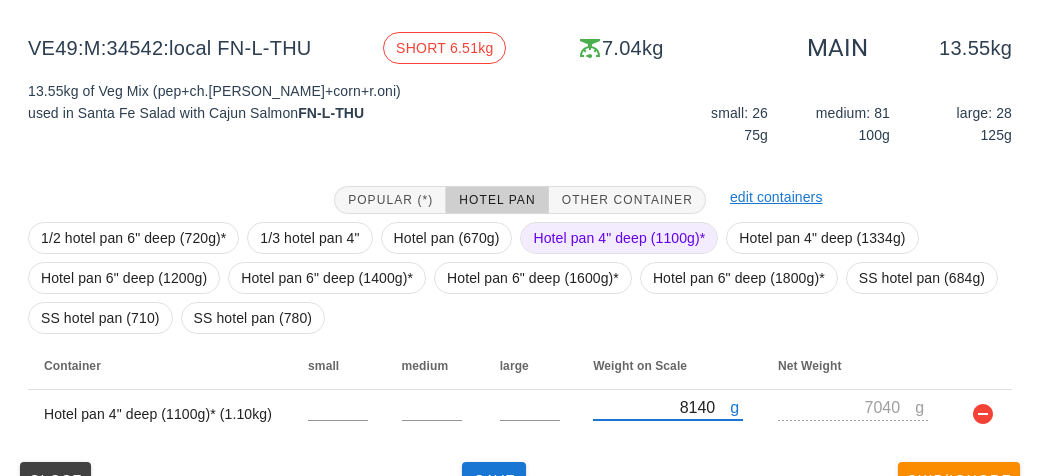 type on "8140" 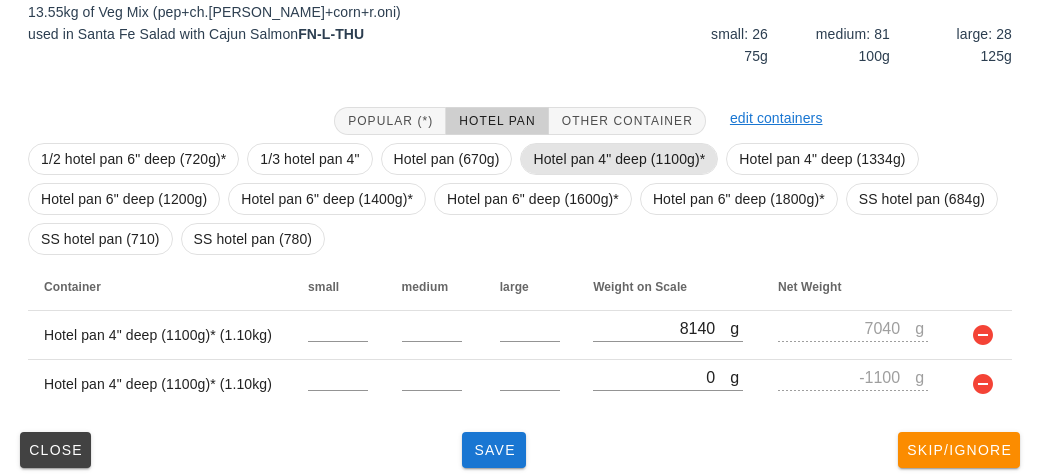 scroll, scrollTop: 321, scrollLeft: 0, axis: vertical 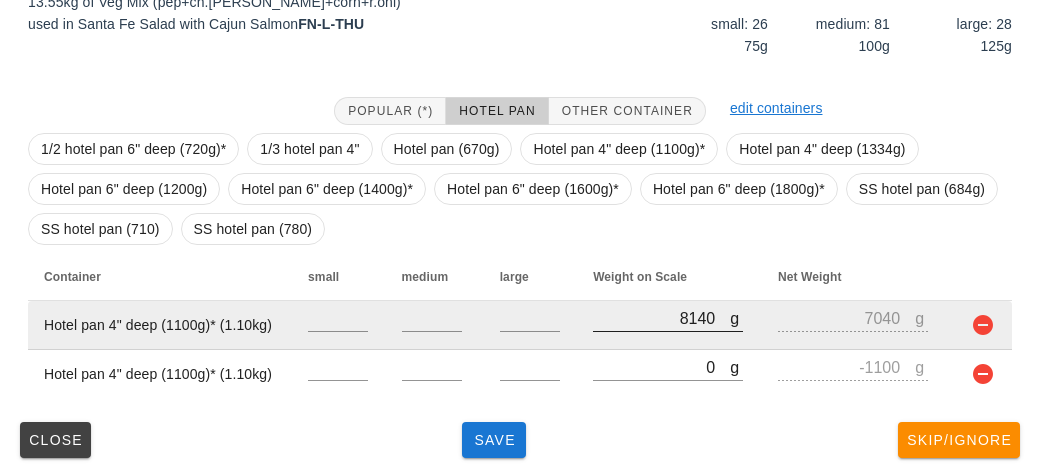 click at bounding box center (668, 342) 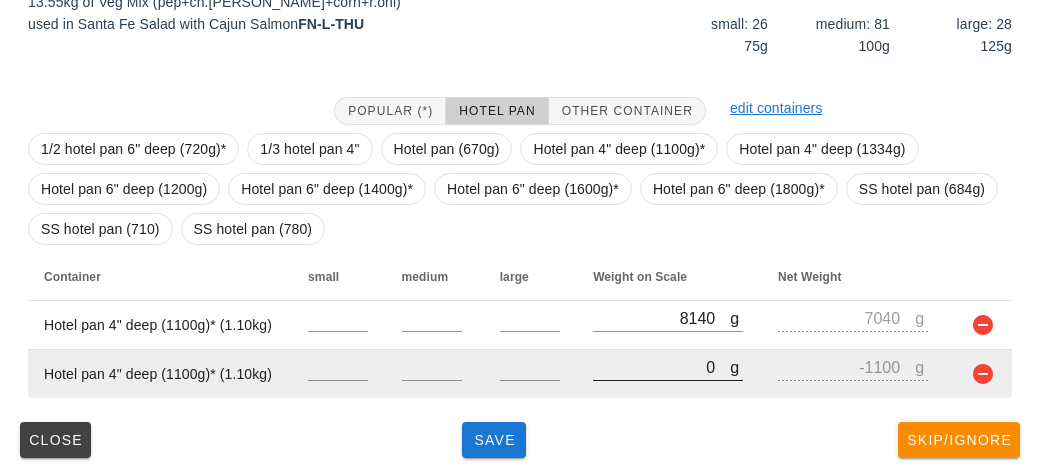 click on "0" at bounding box center (661, 367) 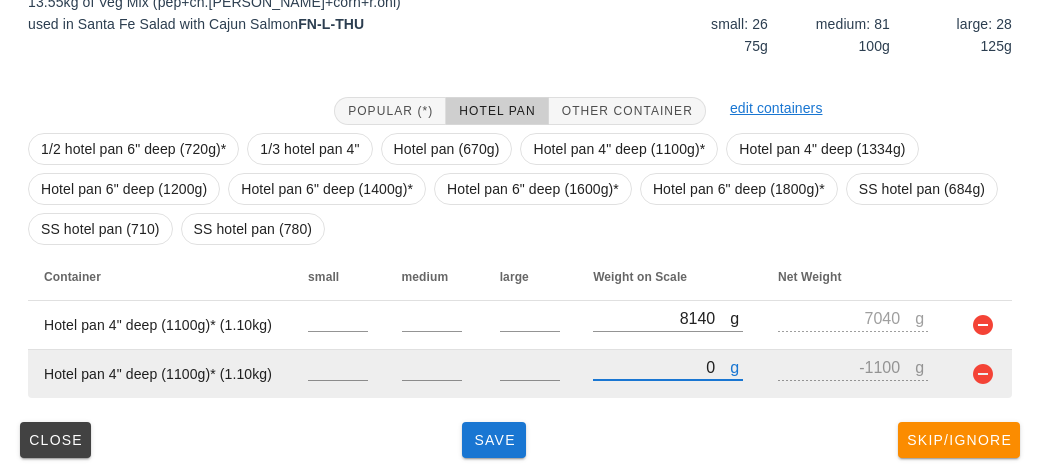 type on "70" 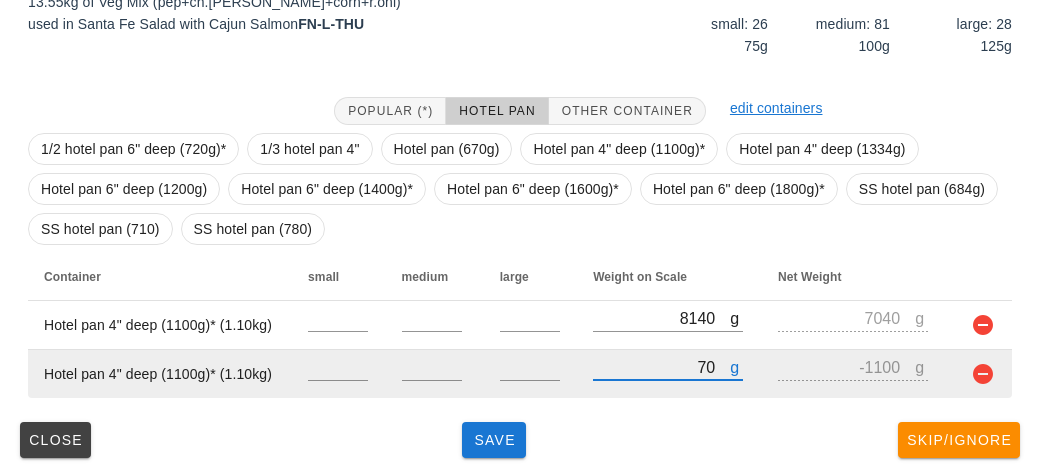 type on "-1030" 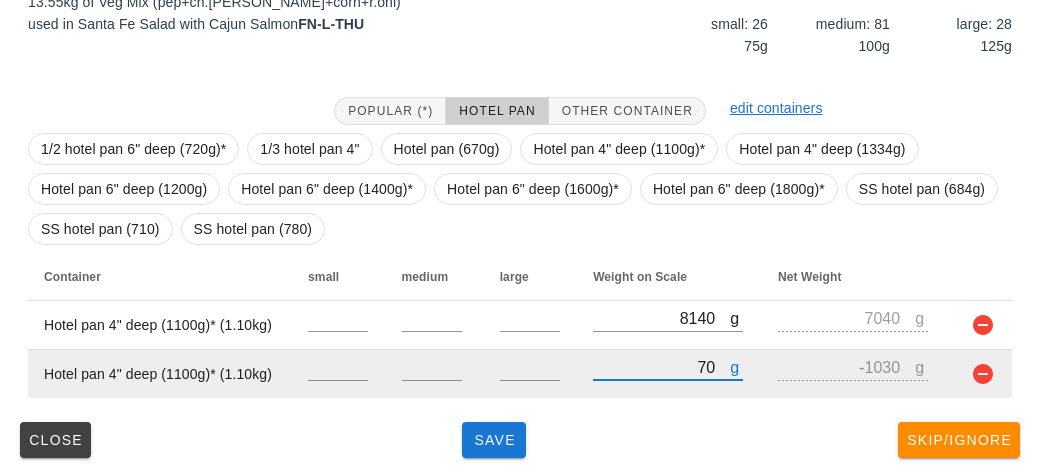 type on "770" 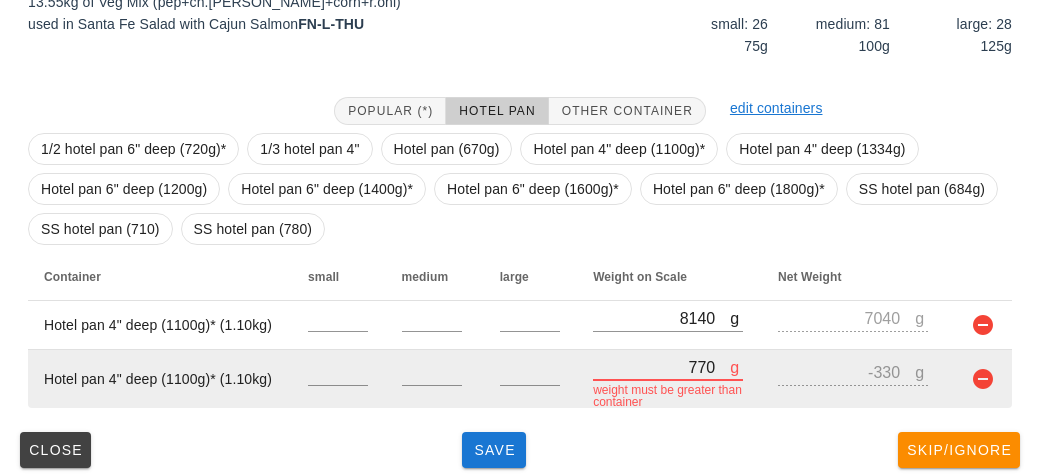 type on "7750" 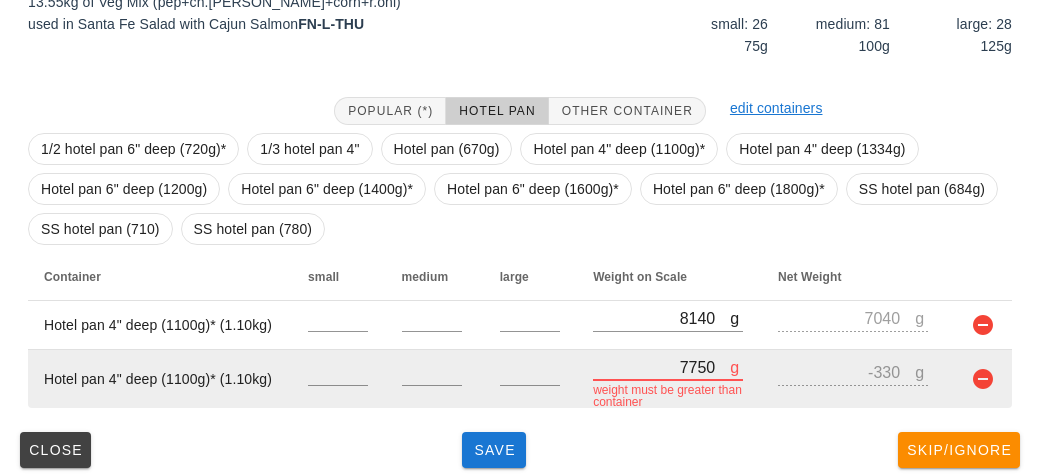 type on "6650" 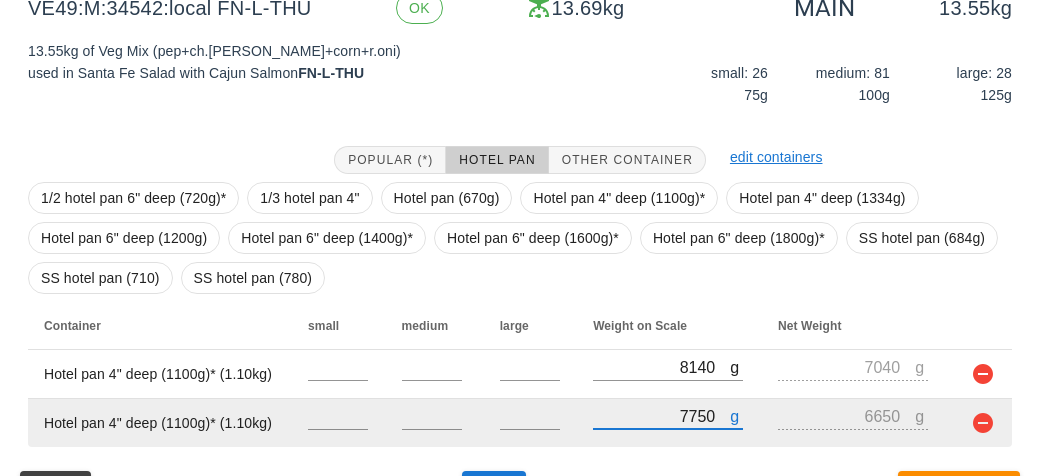 scroll, scrollTop: 321, scrollLeft: 0, axis: vertical 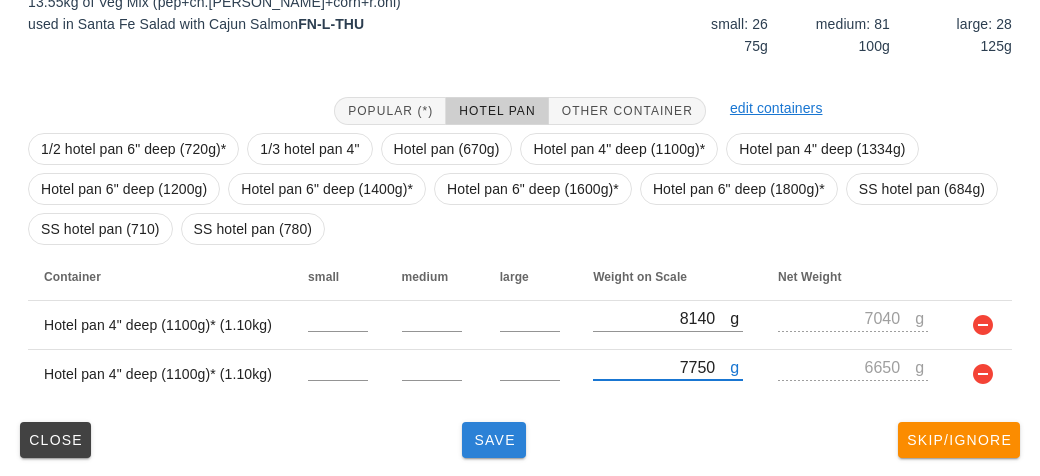 type on "7750" 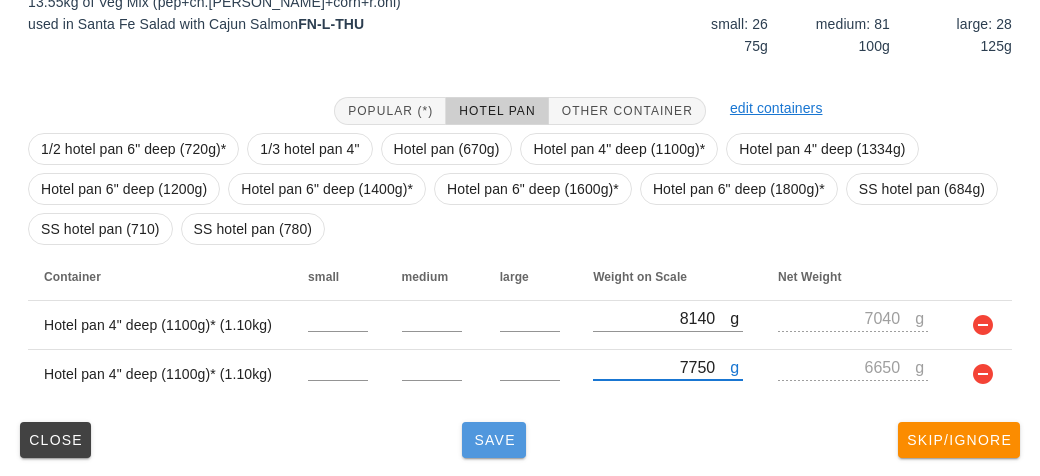 click on "Save" at bounding box center (494, 440) 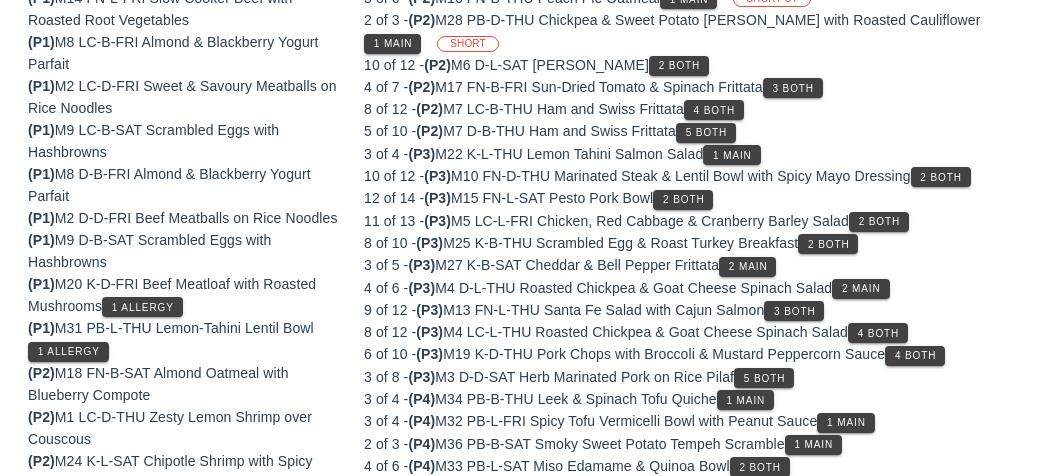 scroll, scrollTop: 290, scrollLeft: 0, axis: vertical 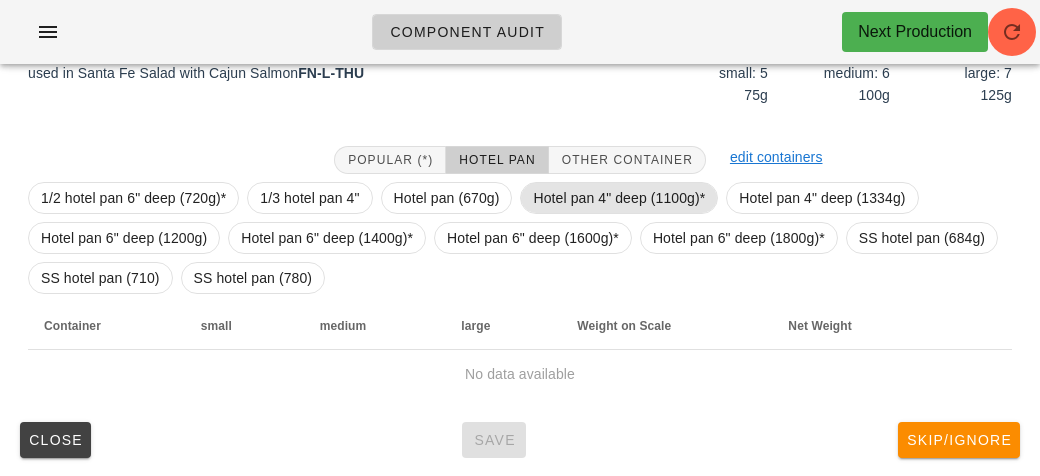 click on "Hotel pan 4" deep (1100g)*" at bounding box center [619, 198] 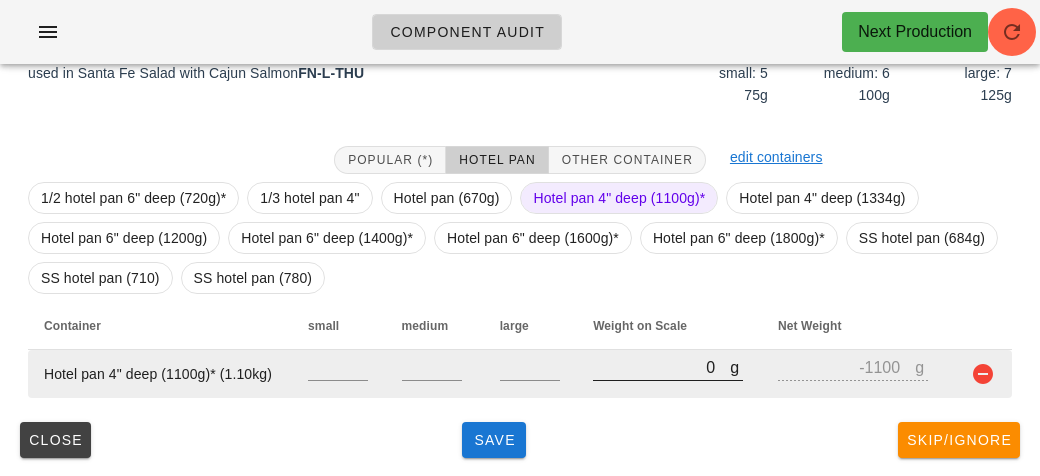 click on "0" at bounding box center (661, 367) 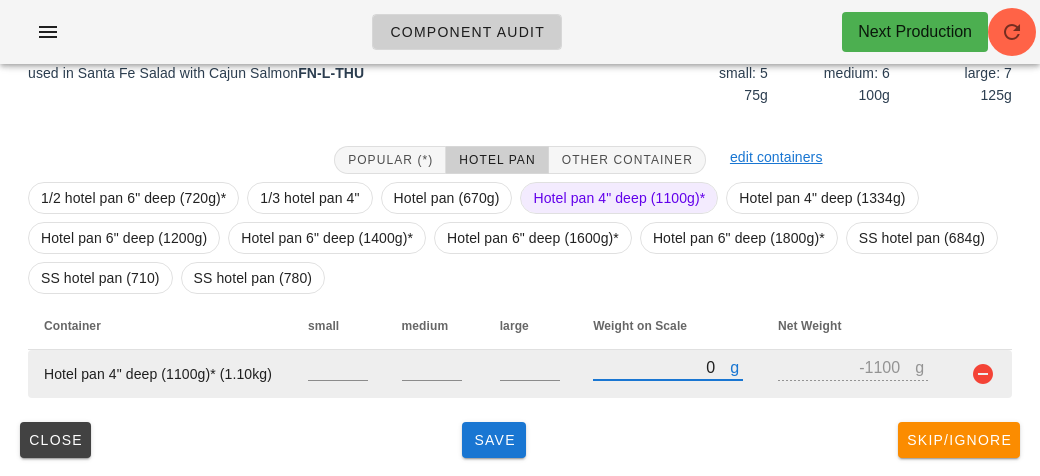 type on "30" 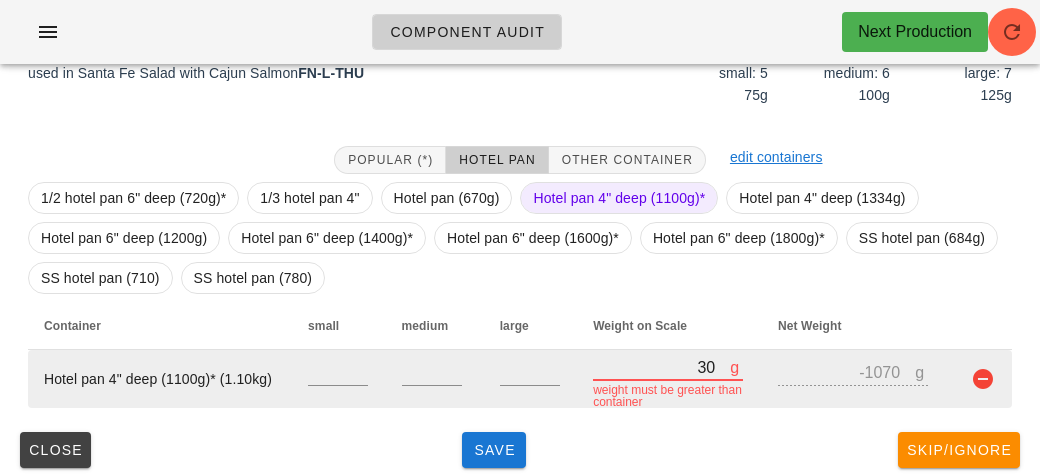 type on "310" 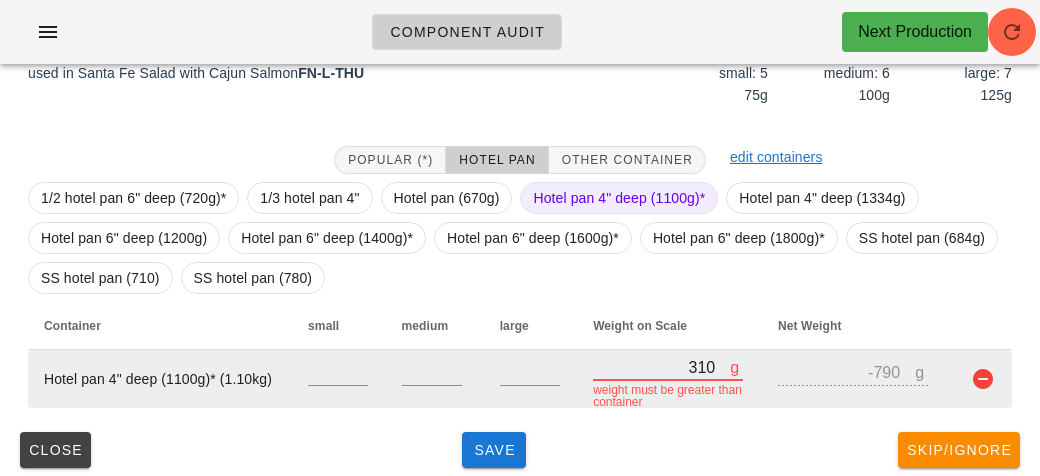 type on "3110" 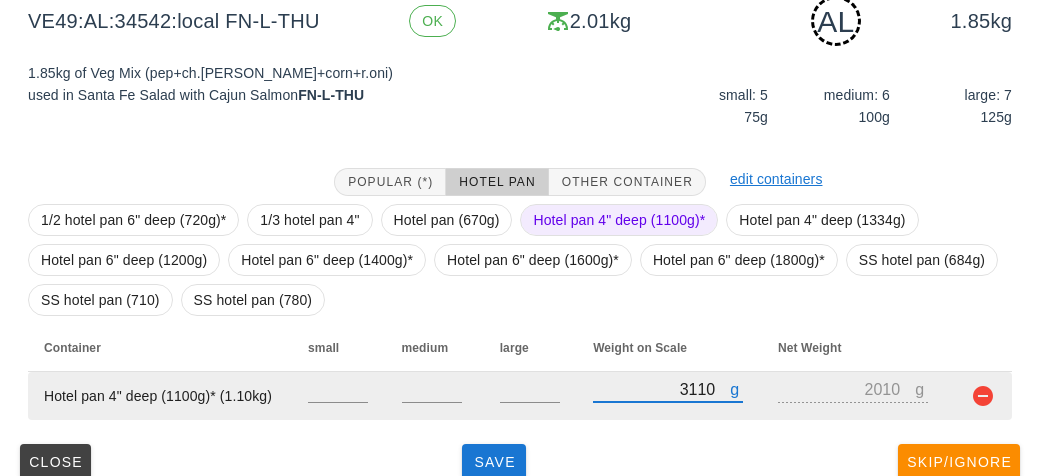 scroll, scrollTop: 290, scrollLeft: 0, axis: vertical 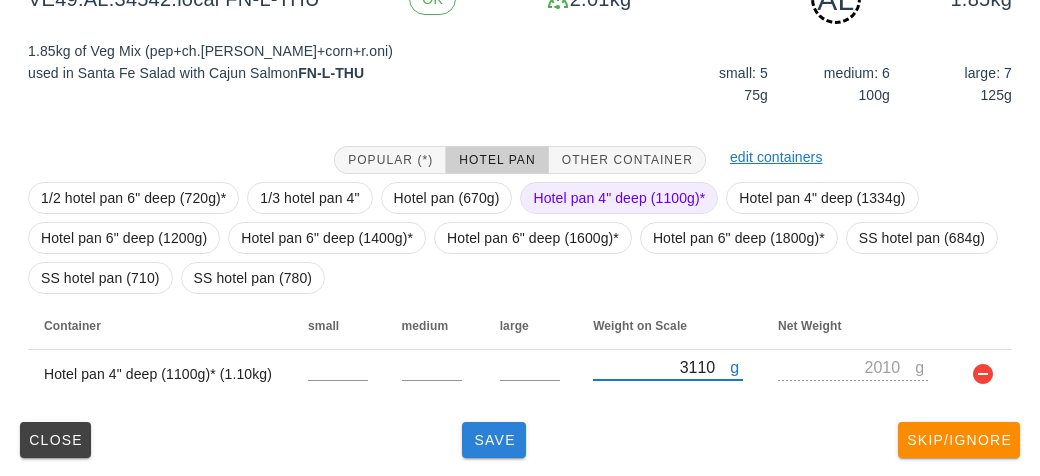 type on "3110" 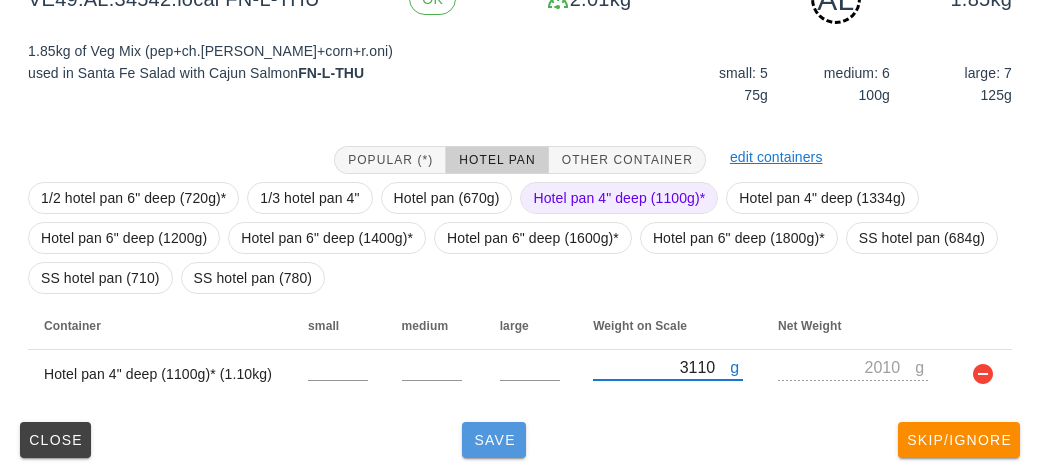 click on "Save" at bounding box center [494, 440] 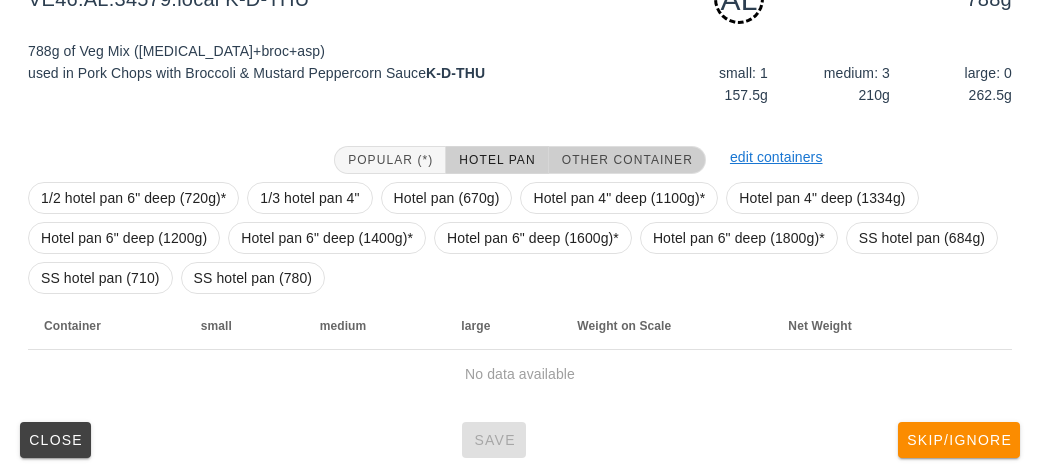 click on "Other Container" at bounding box center (627, 160) 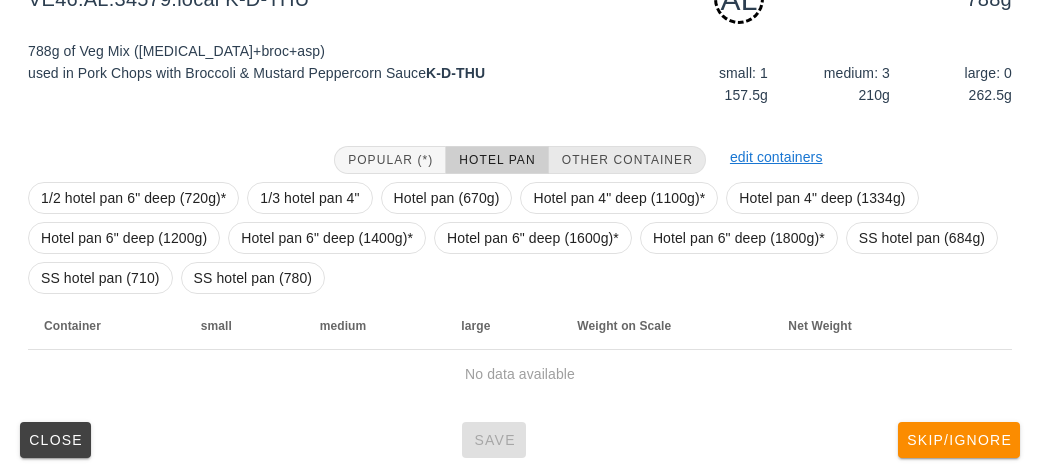 scroll, scrollTop: 250, scrollLeft: 0, axis: vertical 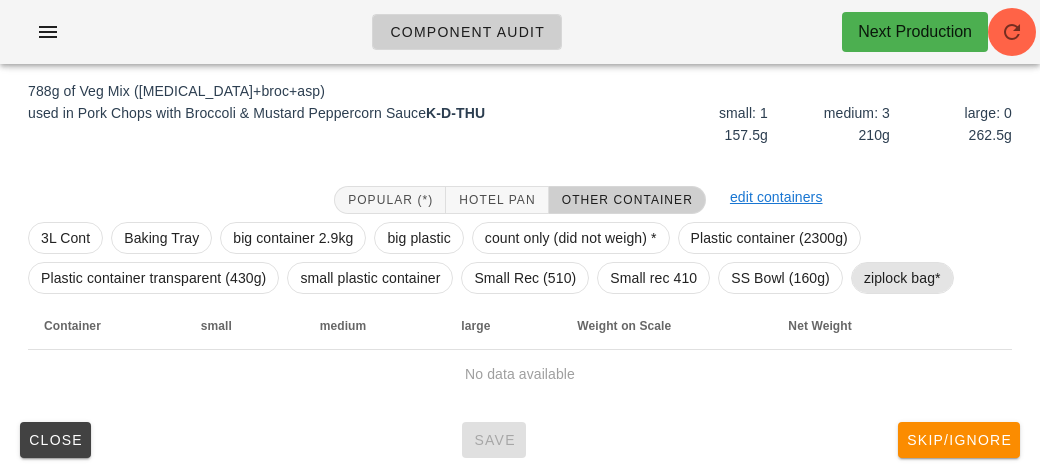 click on "ziplock bag*" at bounding box center [902, 278] 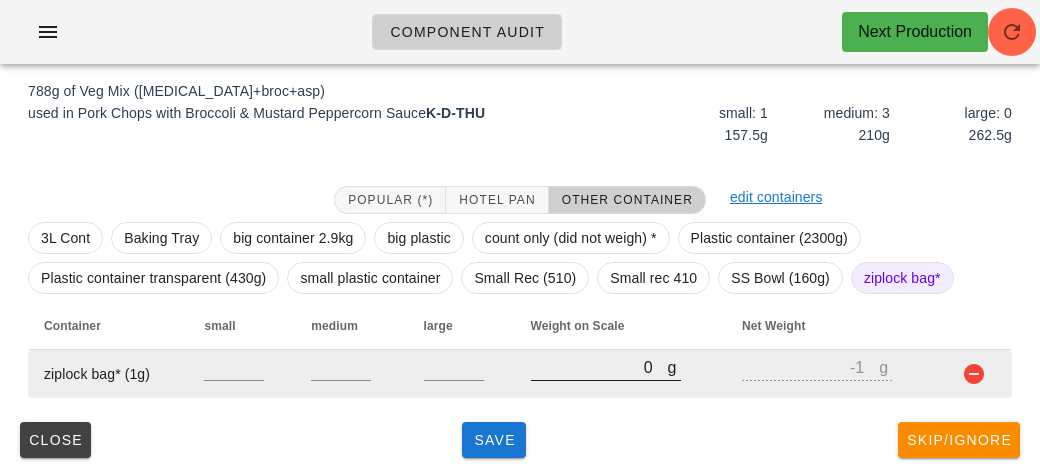click on "0" at bounding box center [599, 367] 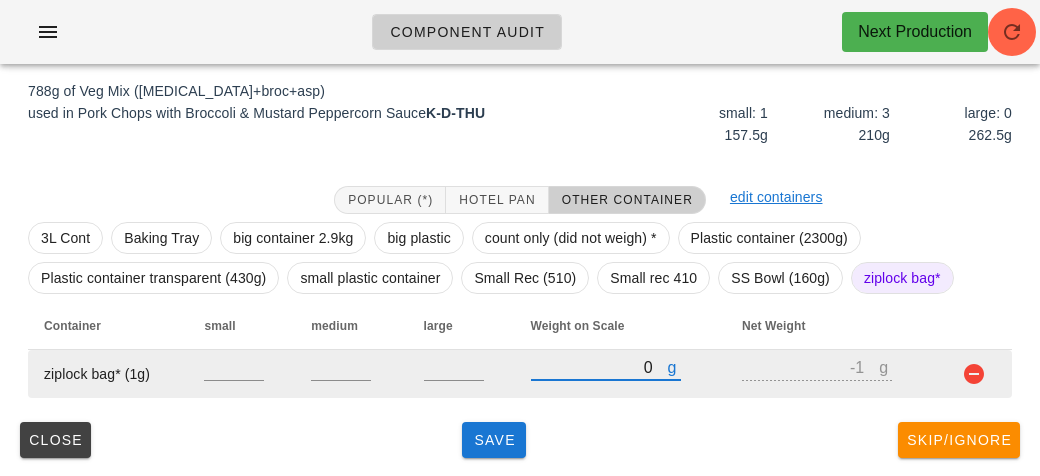 type on "10" 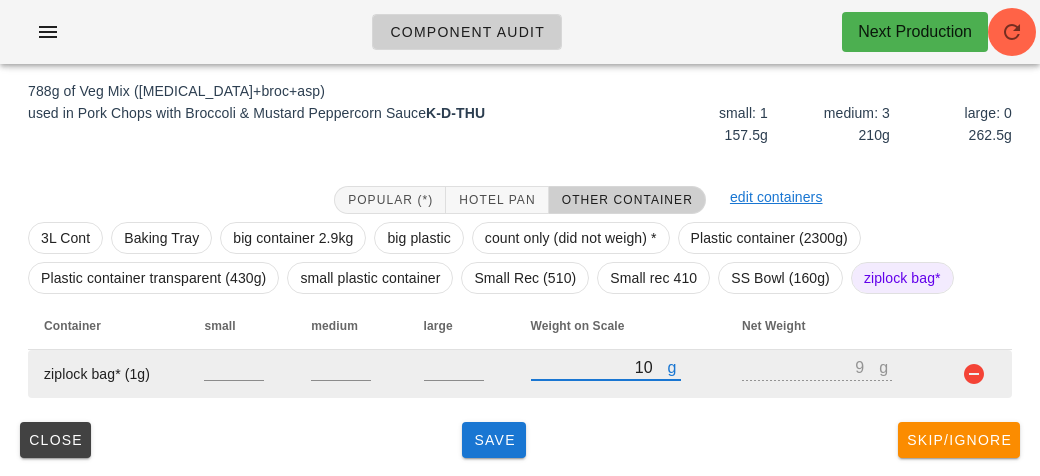 type on "110" 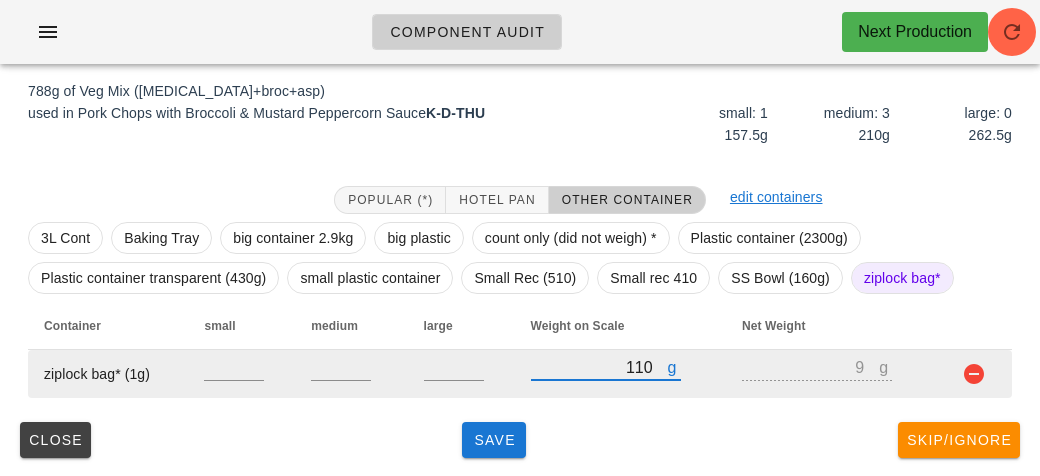 type on "109" 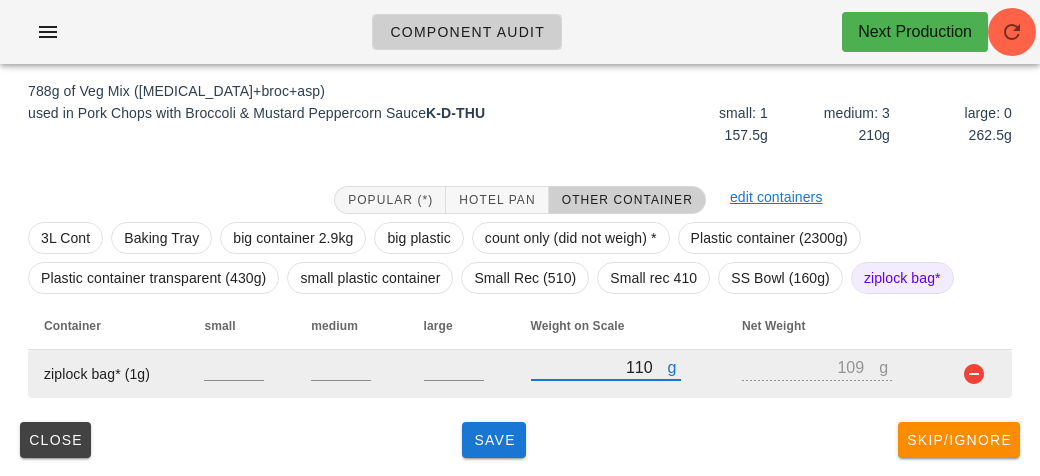 type on "1150" 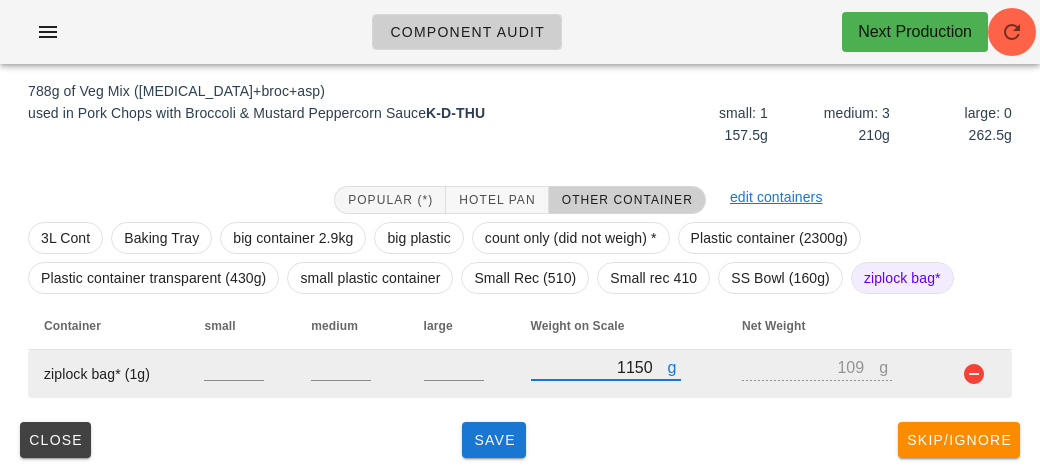 type on "1149" 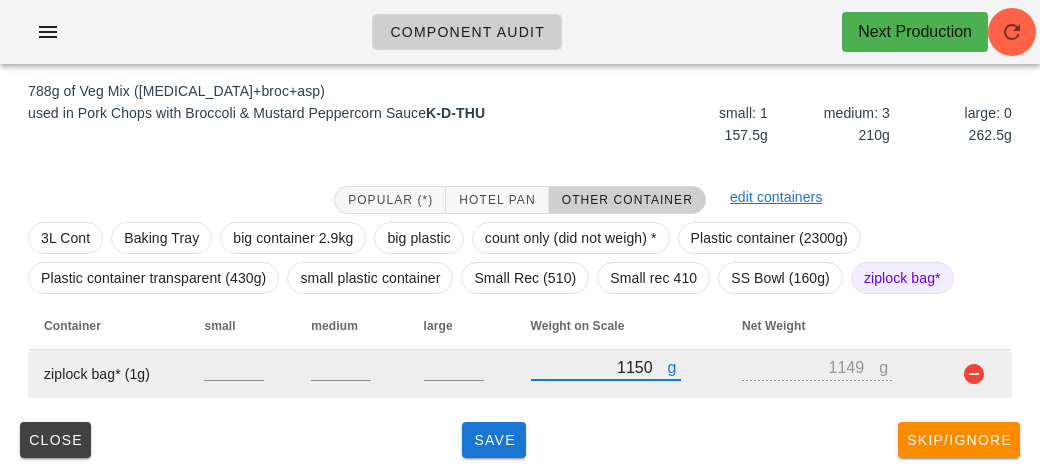 type on "1150" 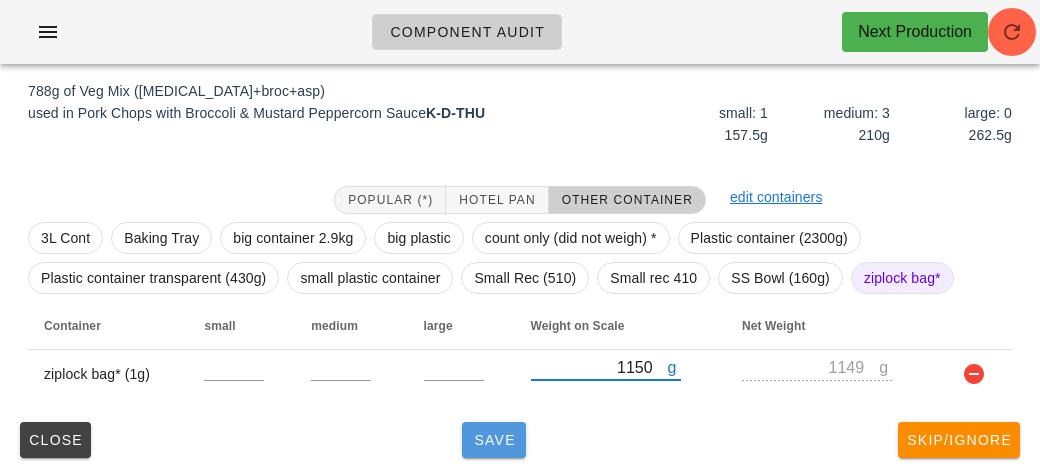 click on "Save" at bounding box center [494, 440] 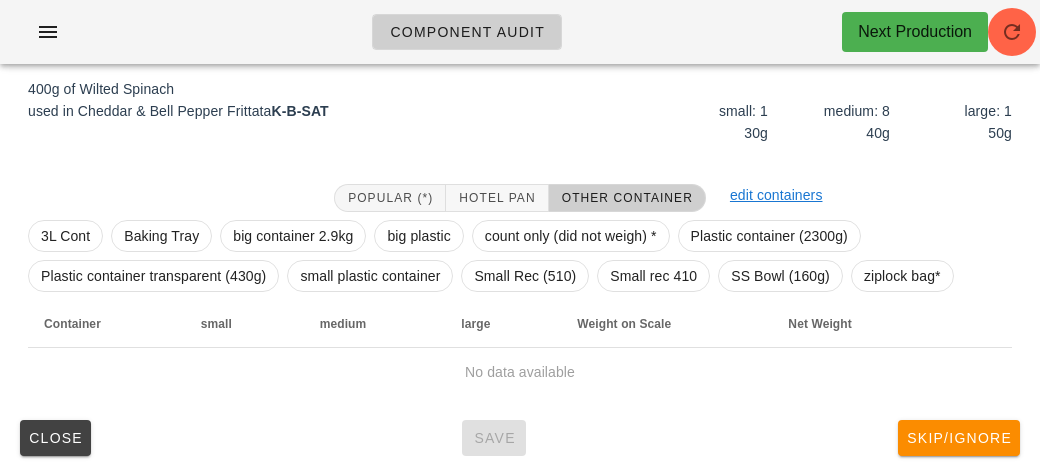 scroll, scrollTop: 232, scrollLeft: 0, axis: vertical 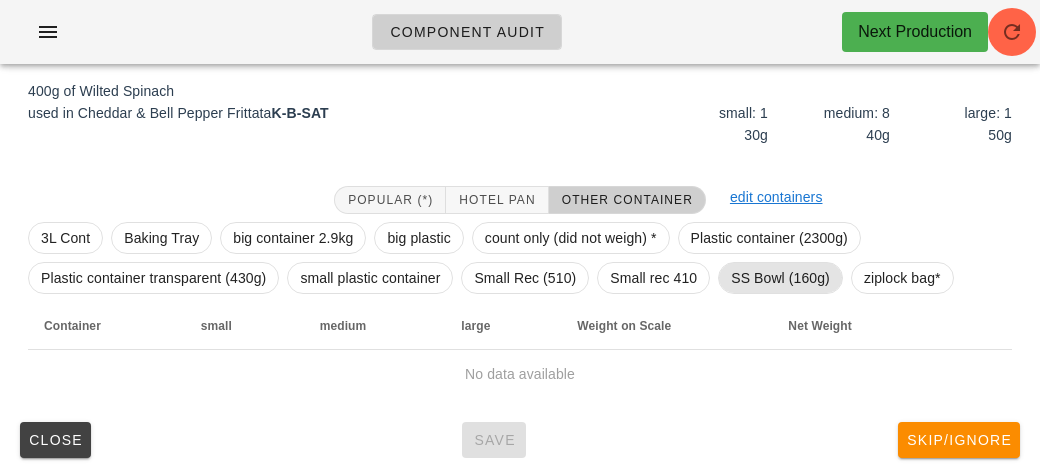 click on "SS Bowl (160g)" at bounding box center (780, 278) 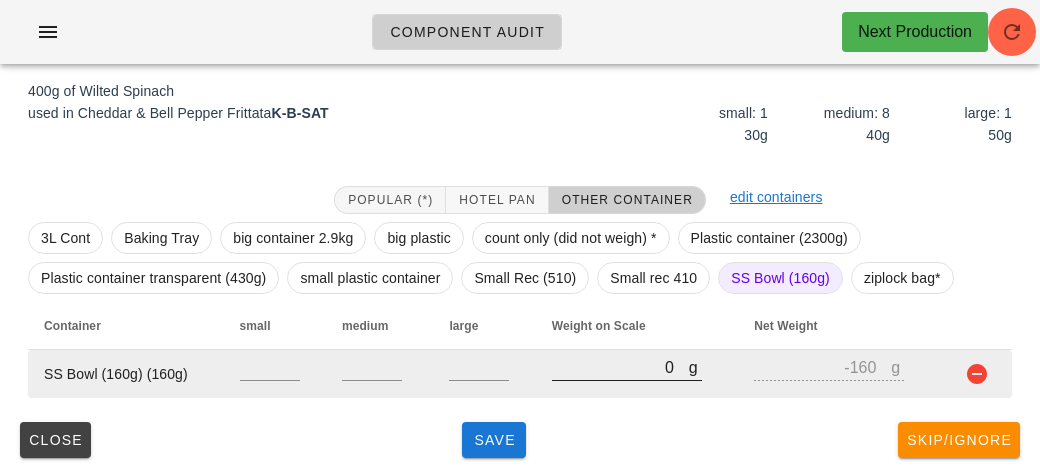 click on "0" at bounding box center (620, 367) 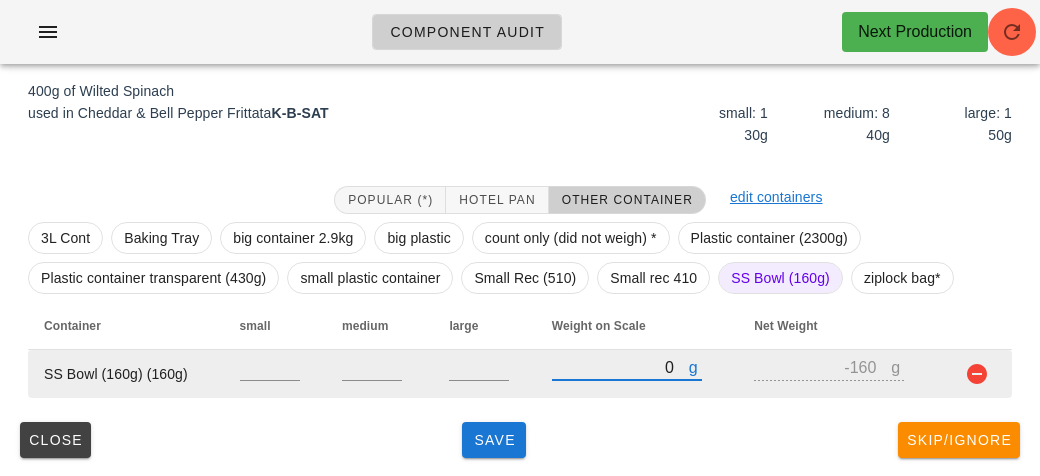 type on "50" 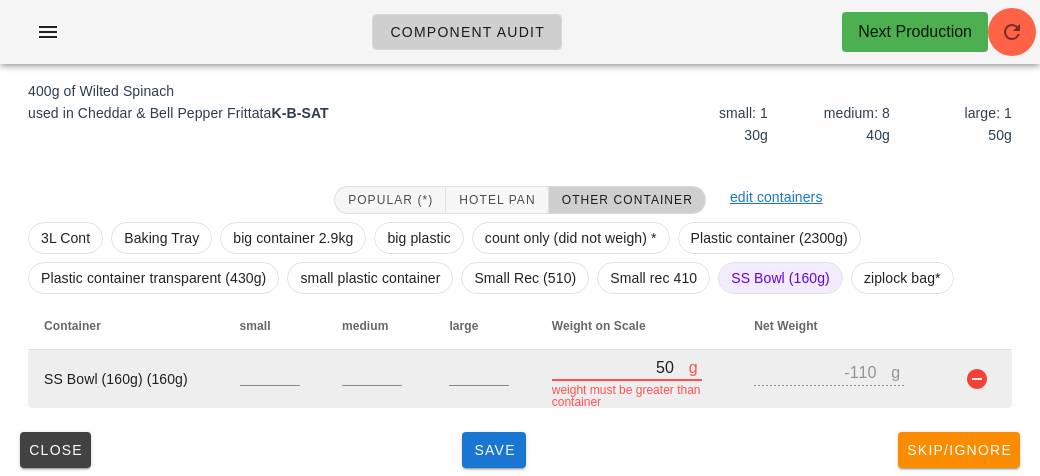 type on "530" 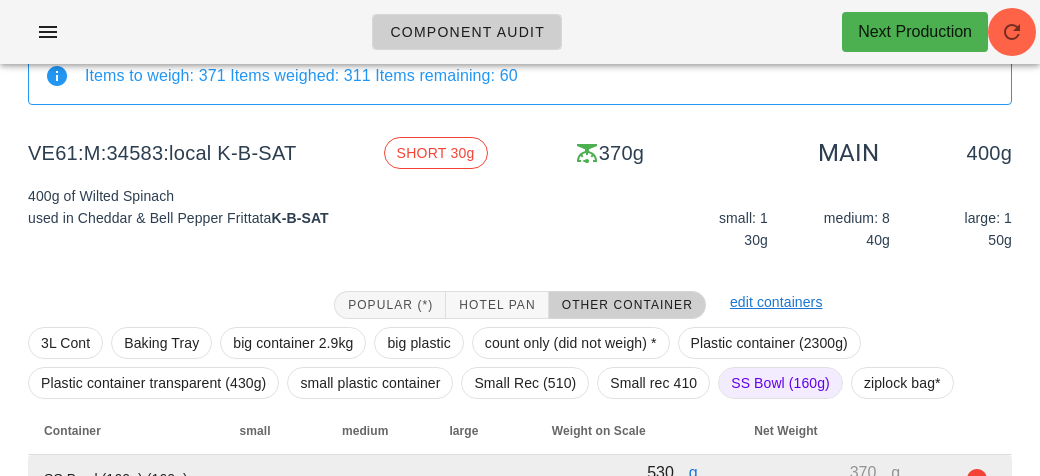 scroll, scrollTop: 232, scrollLeft: 0, axis: vertical 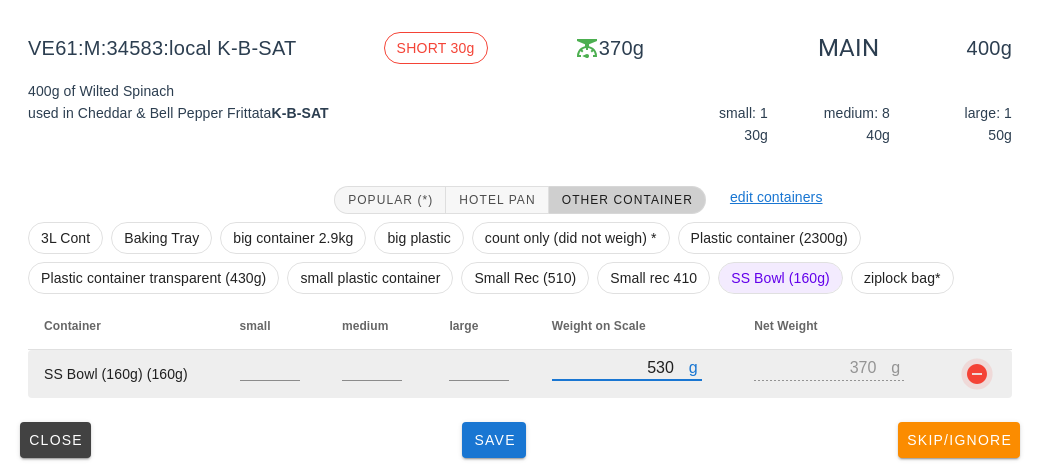 click at bounding box center (977, 374) 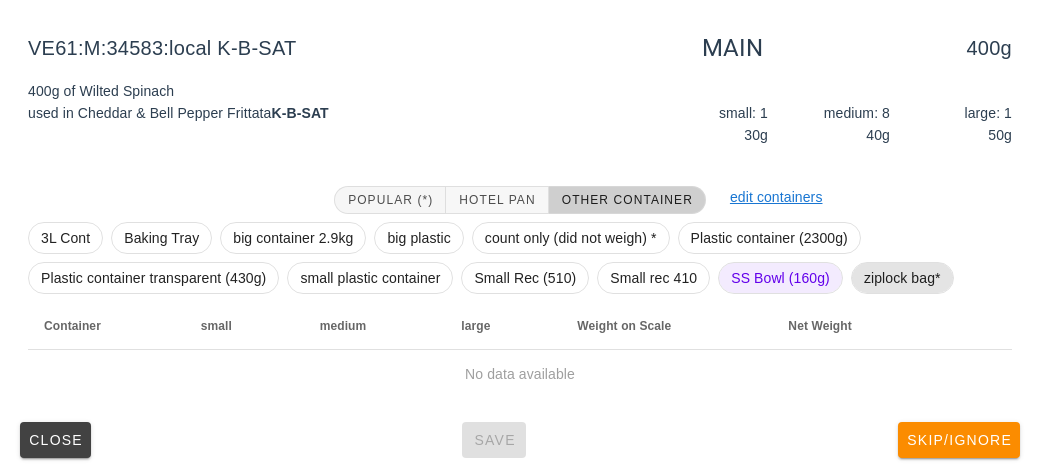 click on "ziplock bag*" at bounding box center [902, 278] 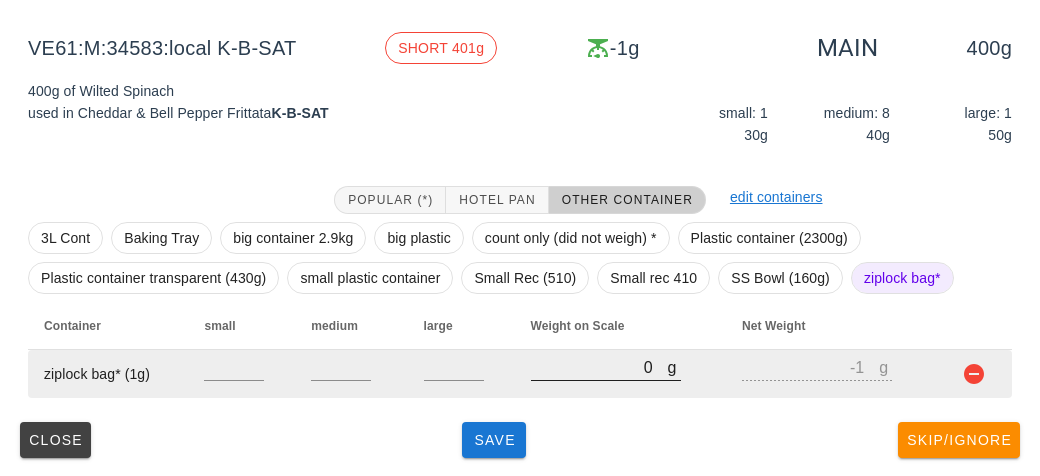 click on "0" at bounding box center [599, 367] 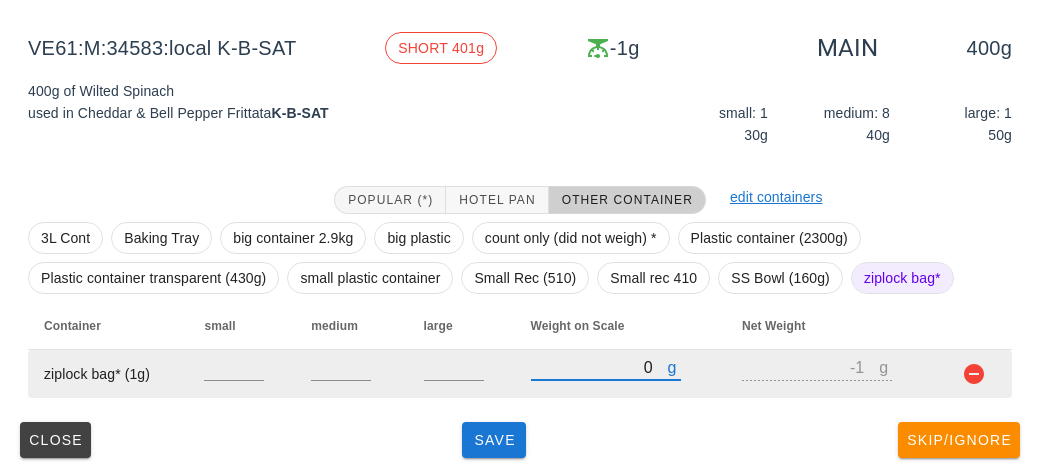 type on "50" 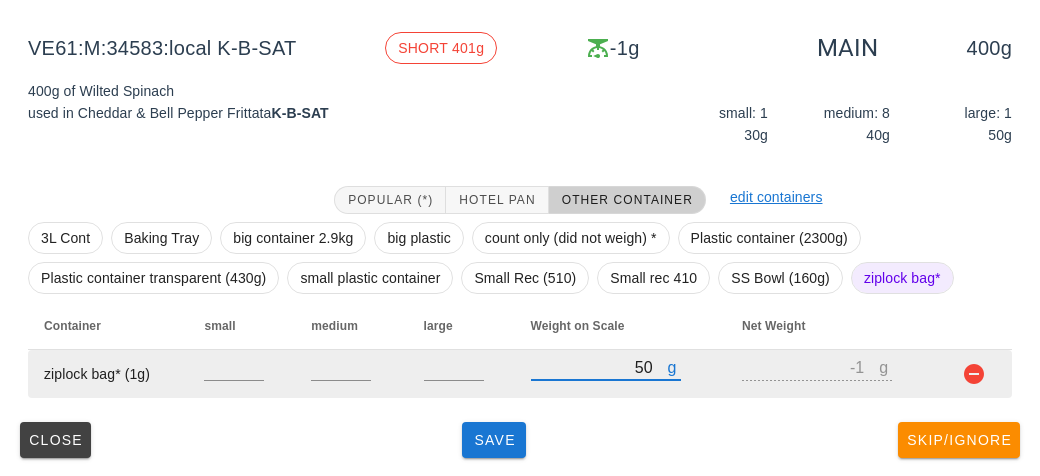 type on "49" 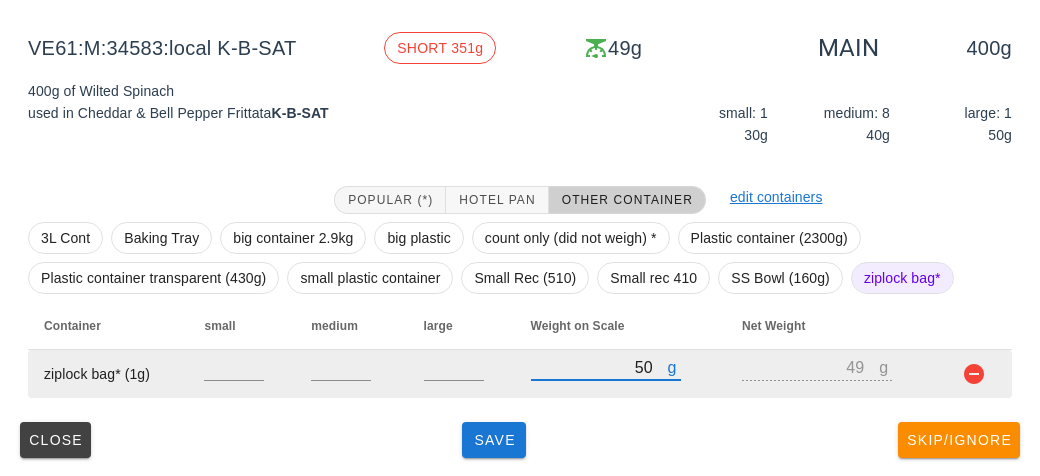 type on "530" 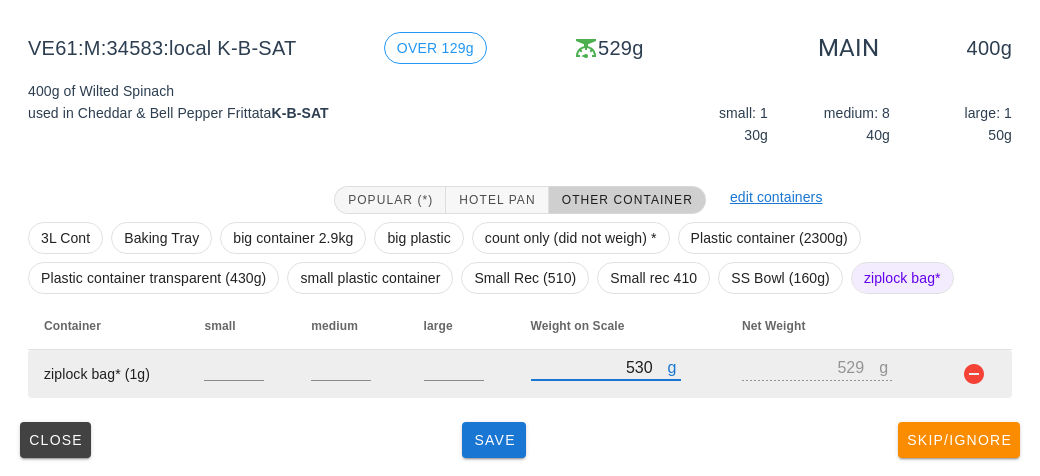 type on "530" 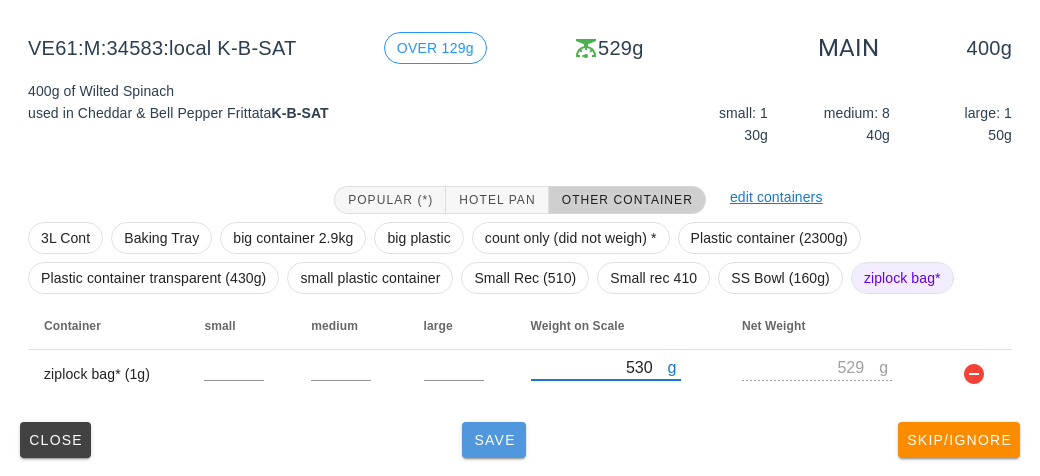 click on "Save" at bounding box center [494, 440] 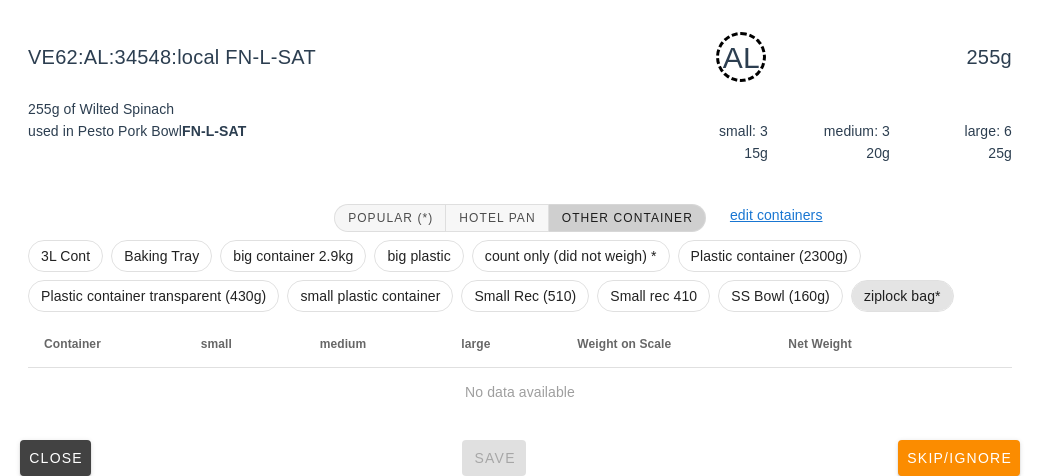 click on "ziplock bag*" at bounding box center (902, 296) 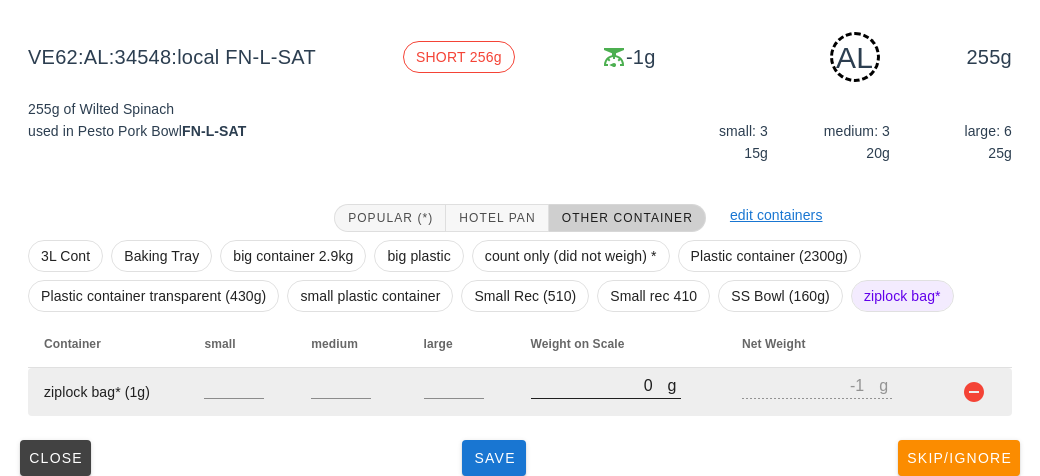 click on "0" at bounding box center [599, 385] 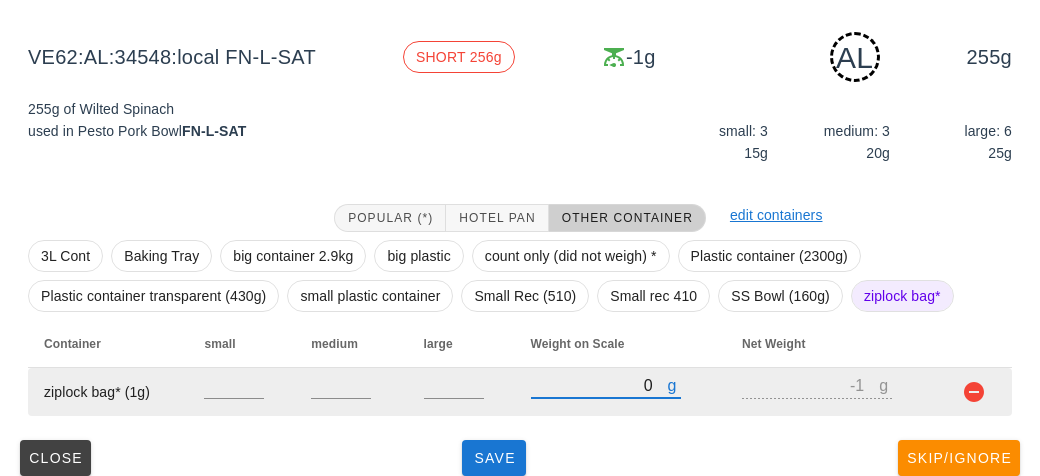 type on "30" 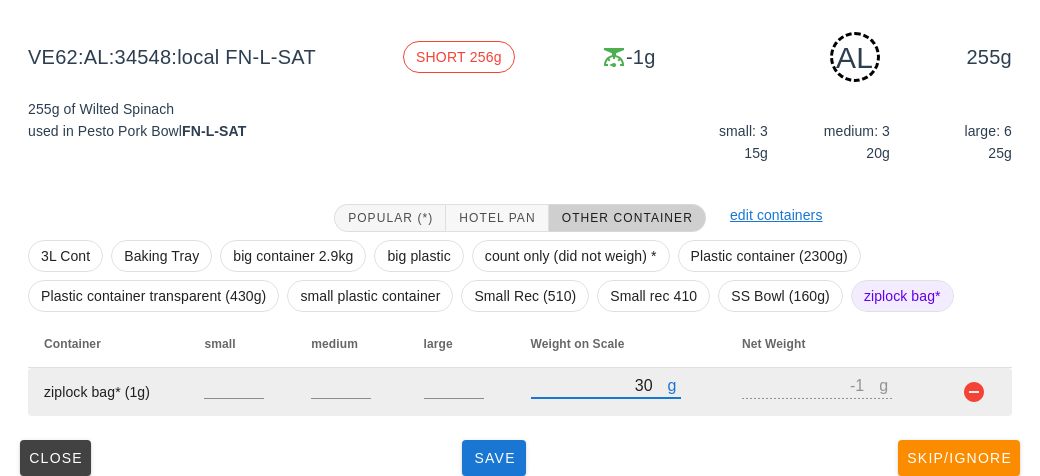 type on "29" 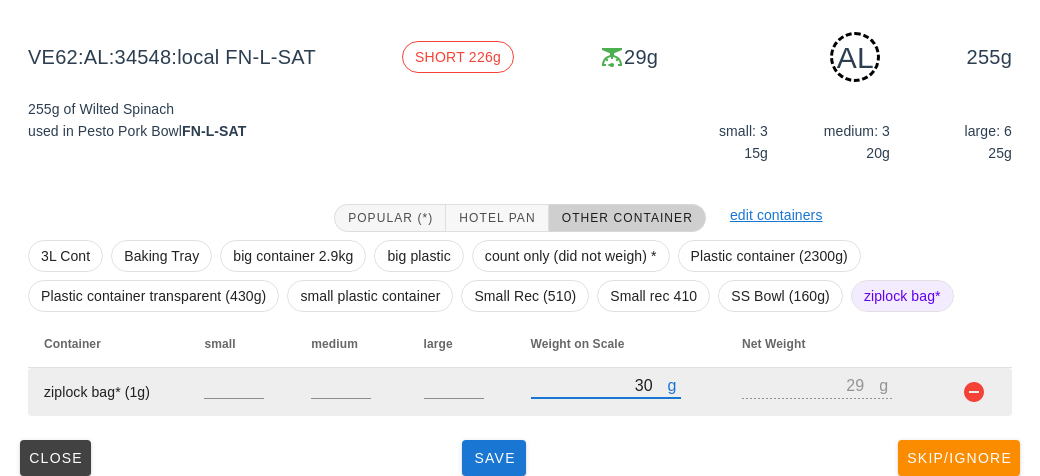 type on "370" 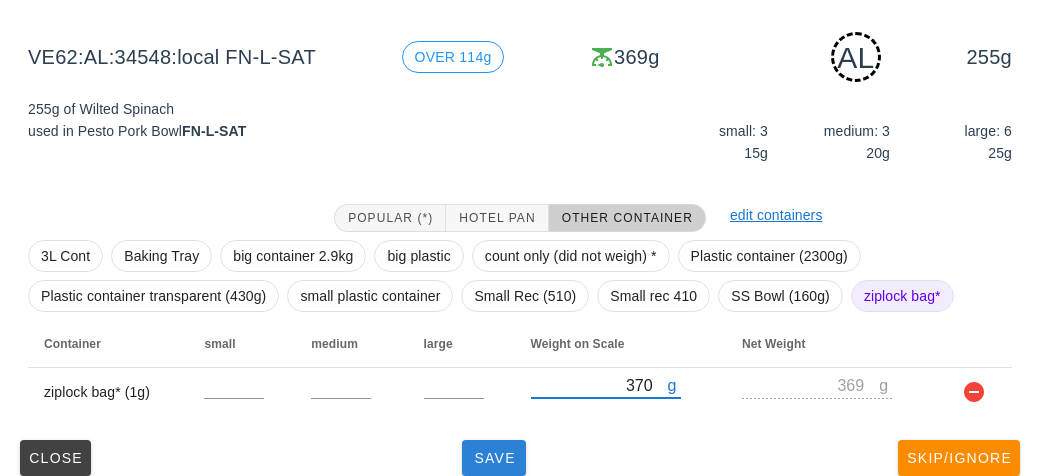 type on "370" 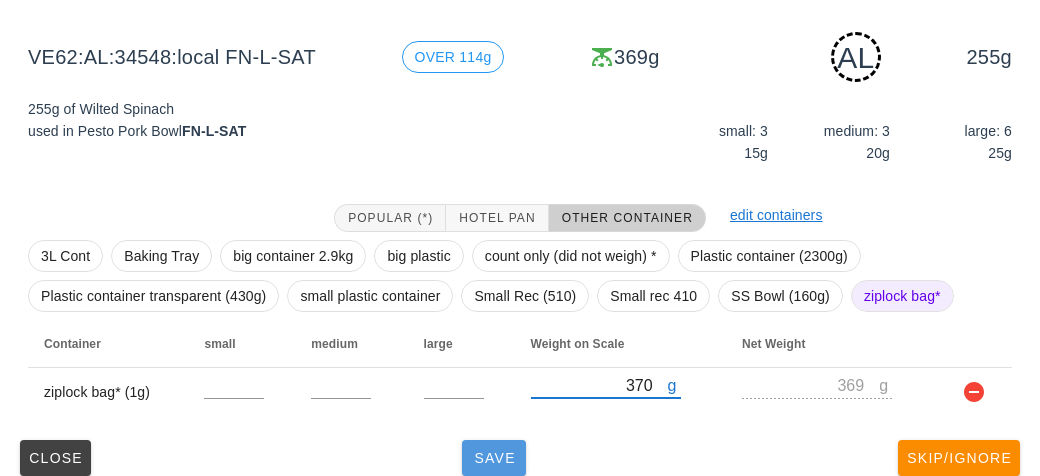 click on "Save" at bounding box center [494, 458] 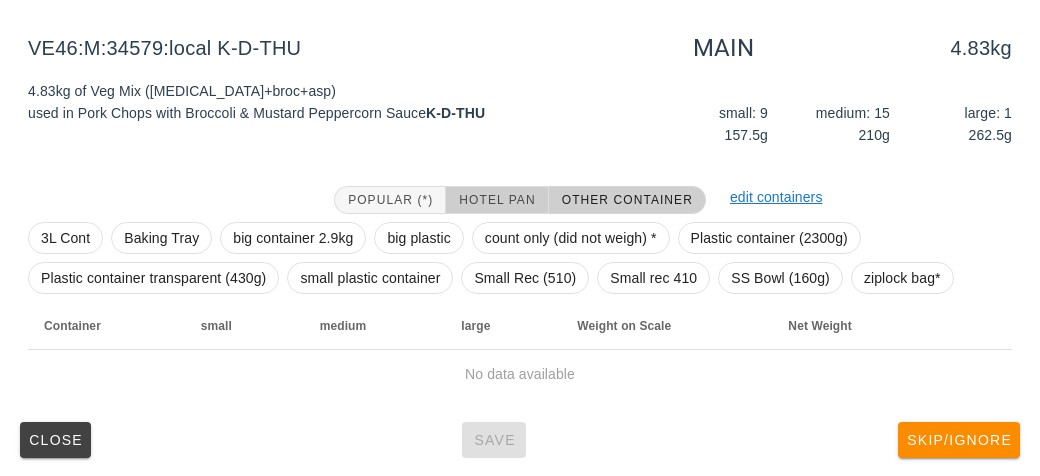 click on "Hotel Pan" at bounding box center [497, 200] 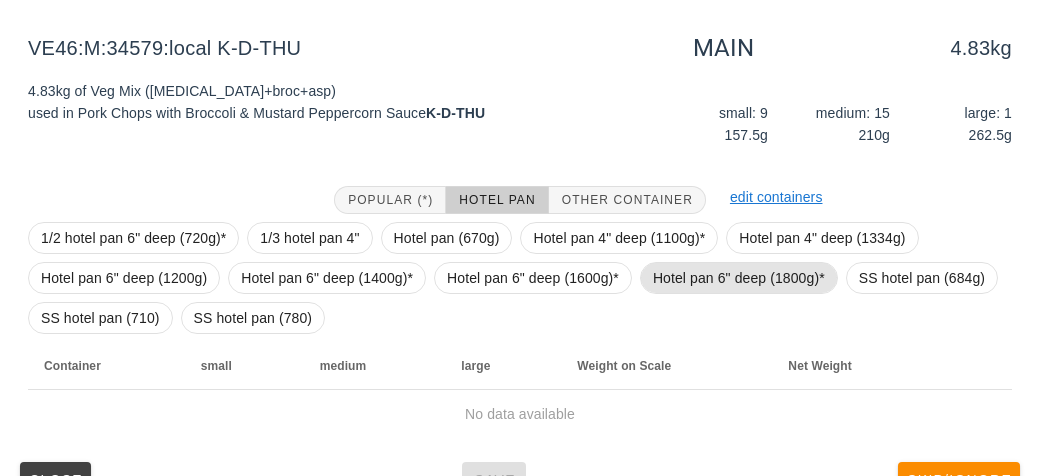 click on "Hotel pan 6" deep (1800g)*" at bounding box center (739, 278) 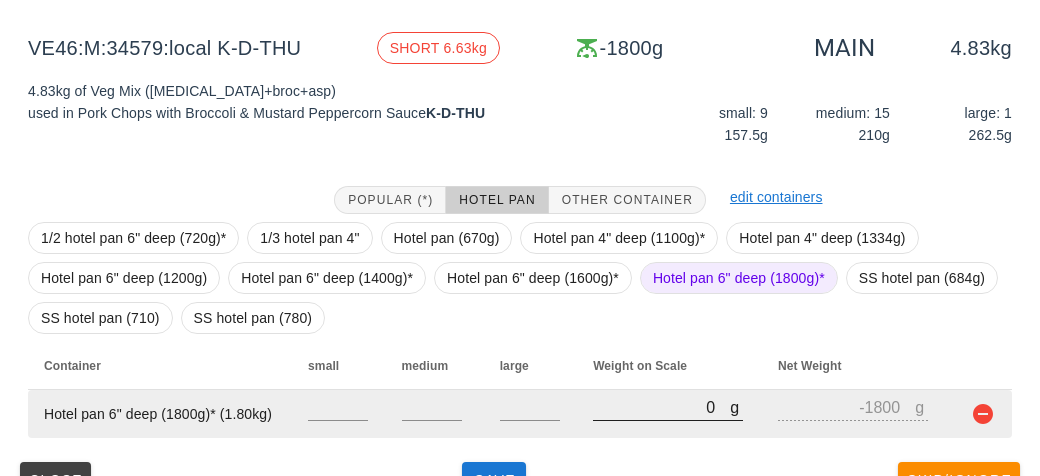 click on "0" at bounding box center [661, 407] 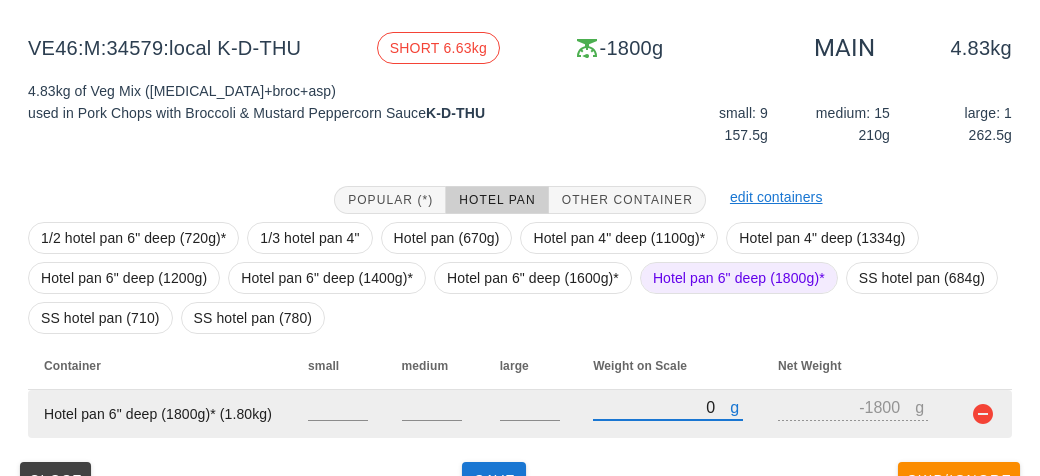 type on "70" 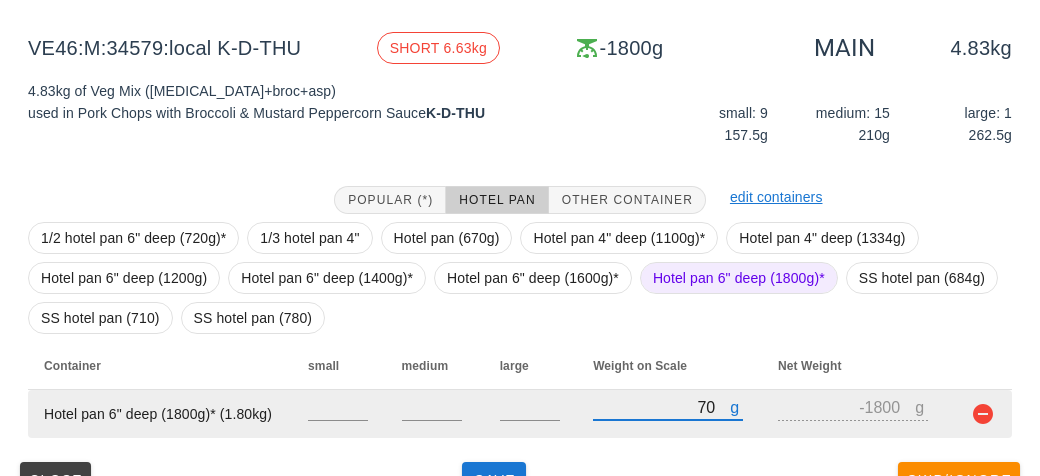 type on "-1730" 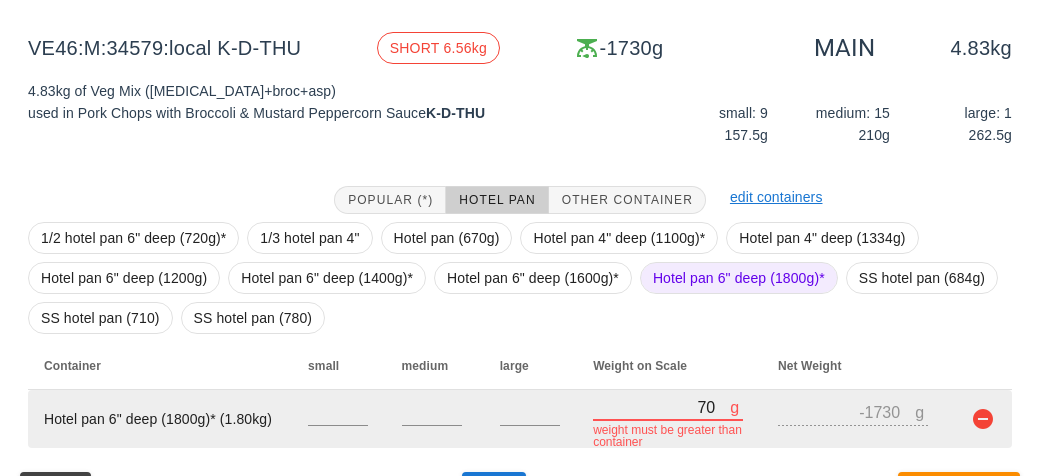 type on "700" 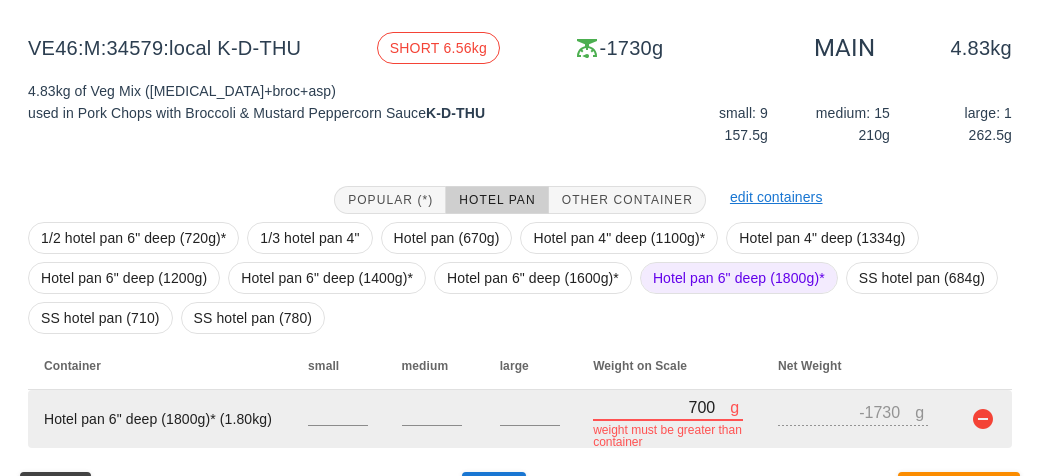 type on "-1100" 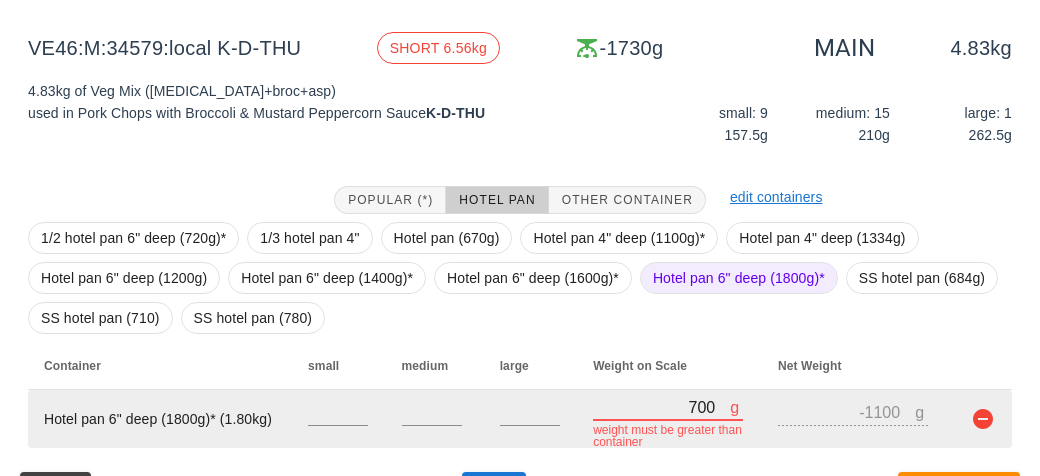 type on "7090" 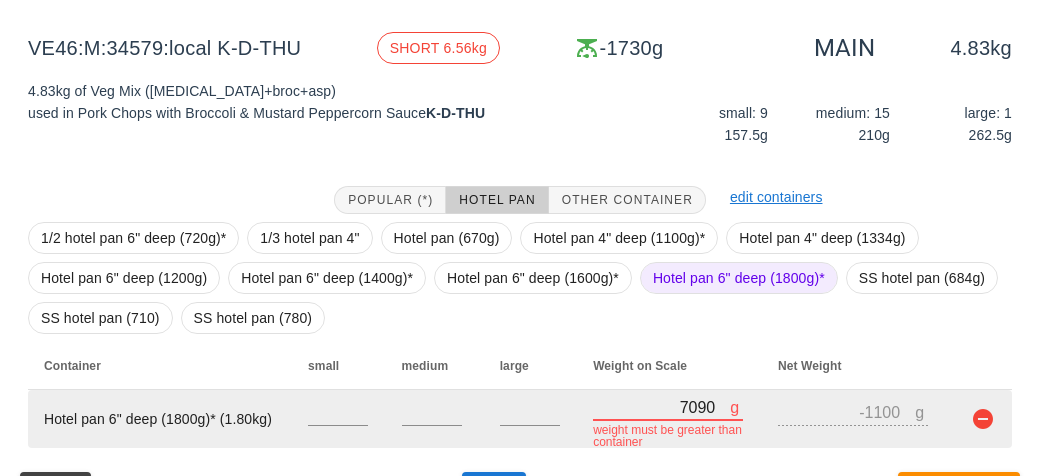 type on "5290" 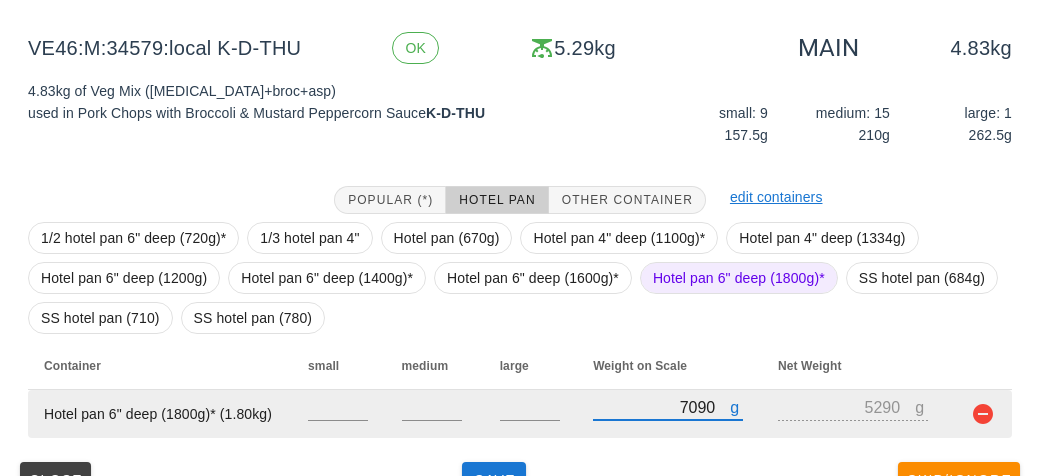 scroll, scrollTop: 272, scrollLeft: 0, axis: vertical 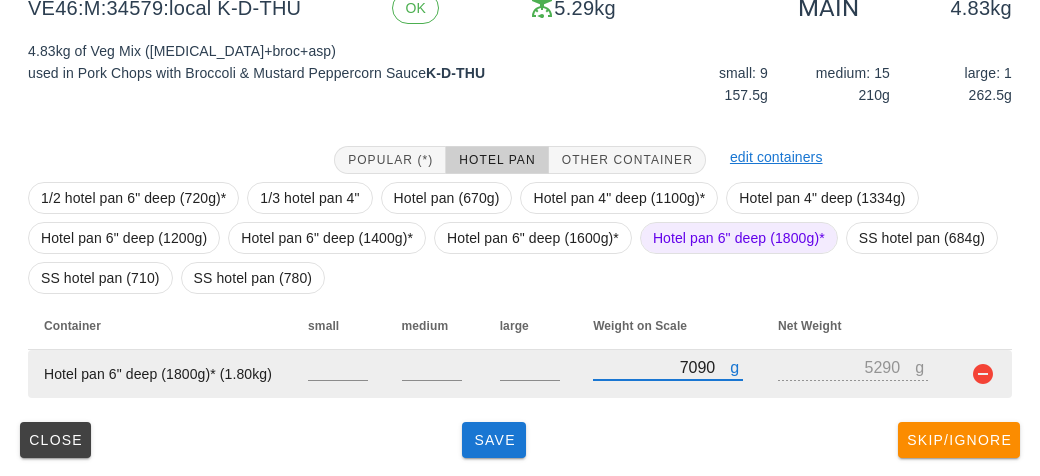 type on "7090" 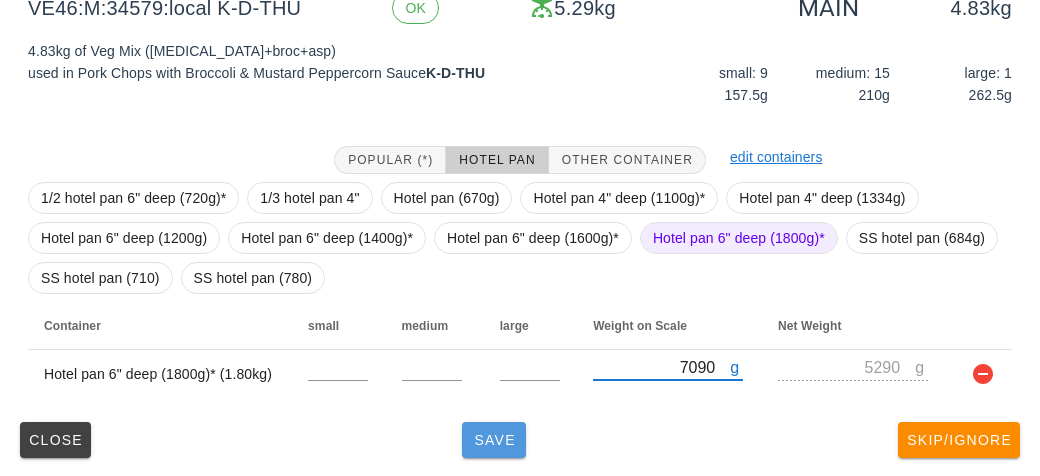 click on "Save" at bounding box center (494, 440) 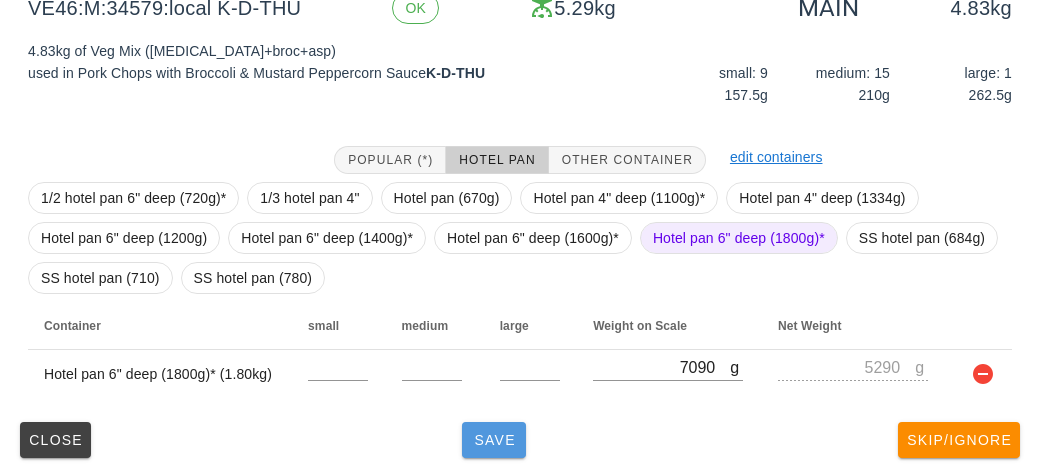 click on "Save" at bounding box center (494, 440) 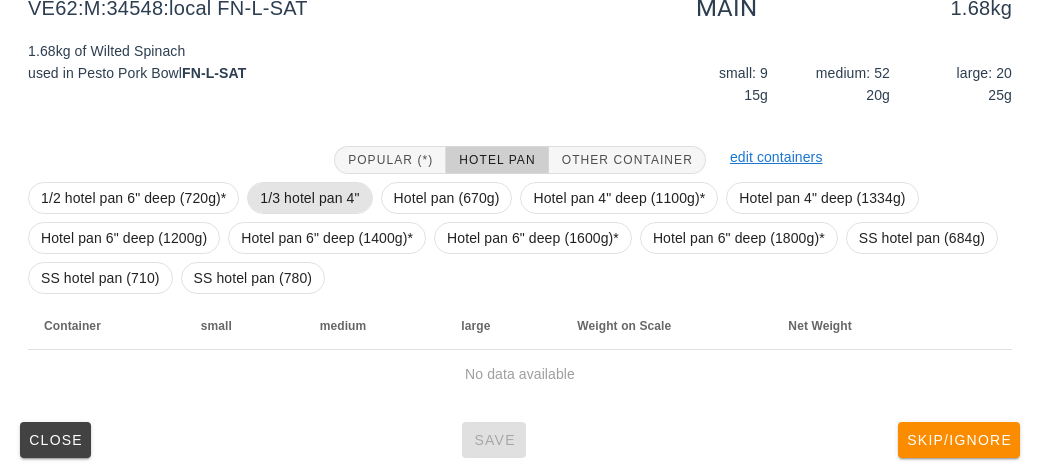 click on "1/3 hotel pan 4"" at bounding box center [309, 198] 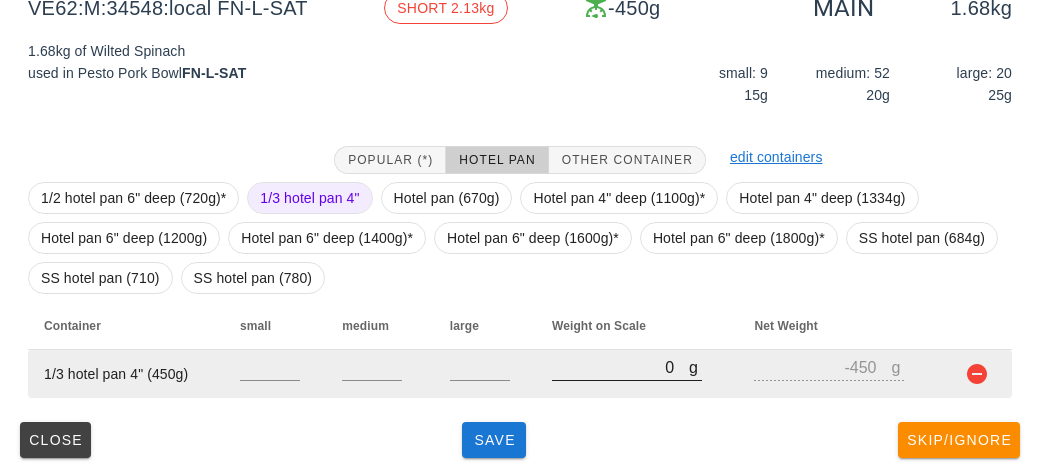 click on "0" at bounding box center (620, 367) 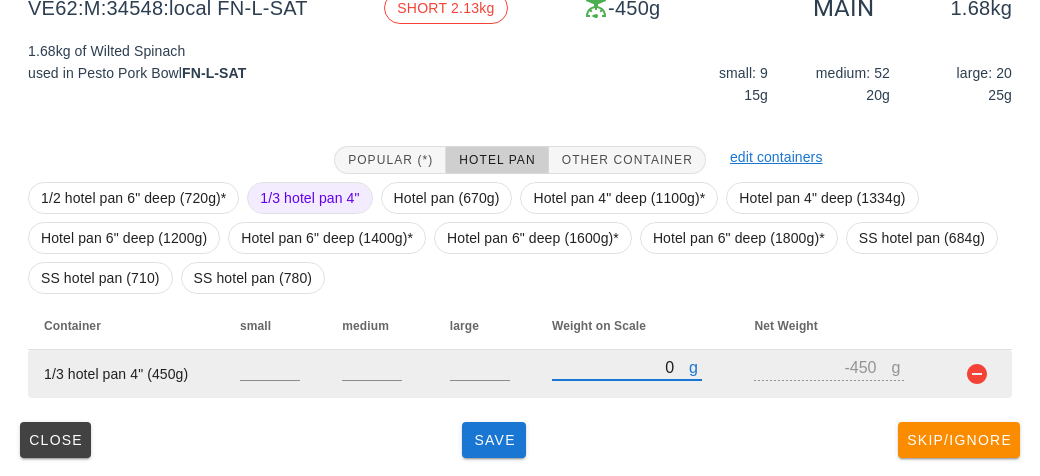 type on "20" 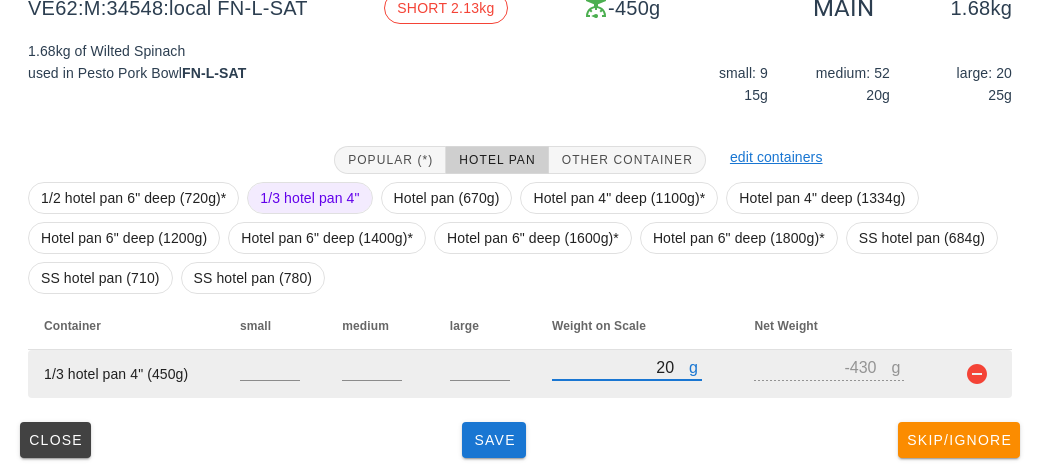type on "220" 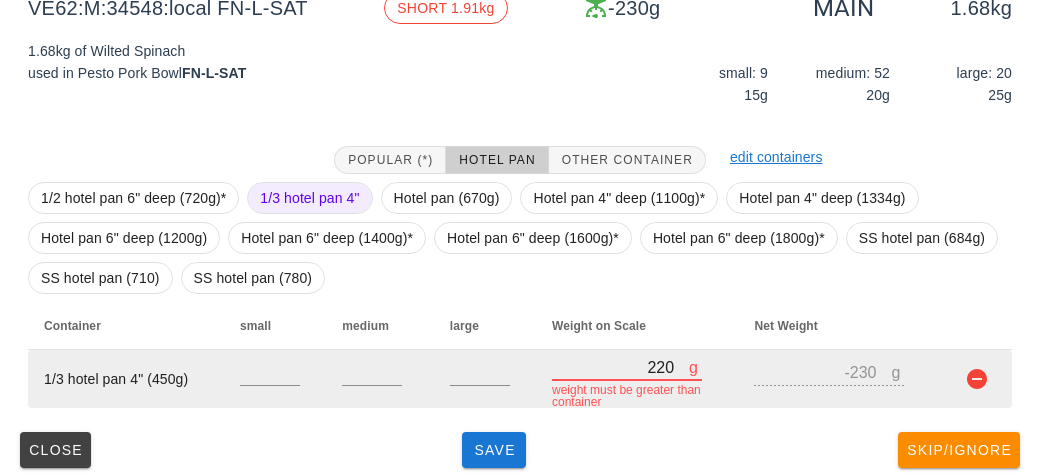 type on "2260" 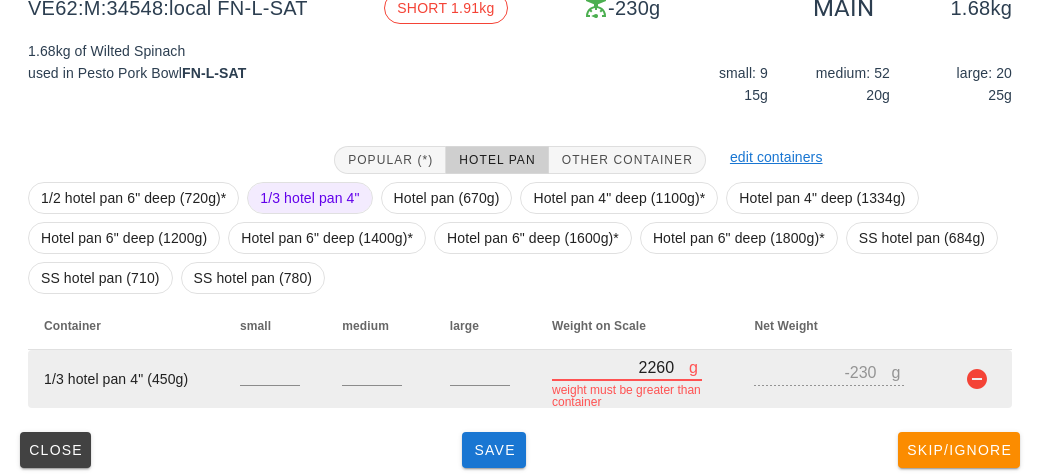 type on "1810" 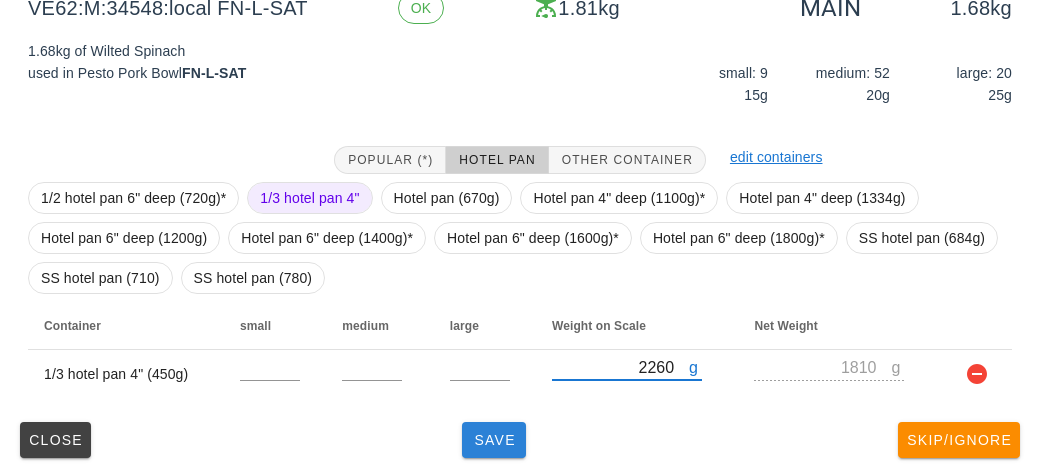 type on "2260" 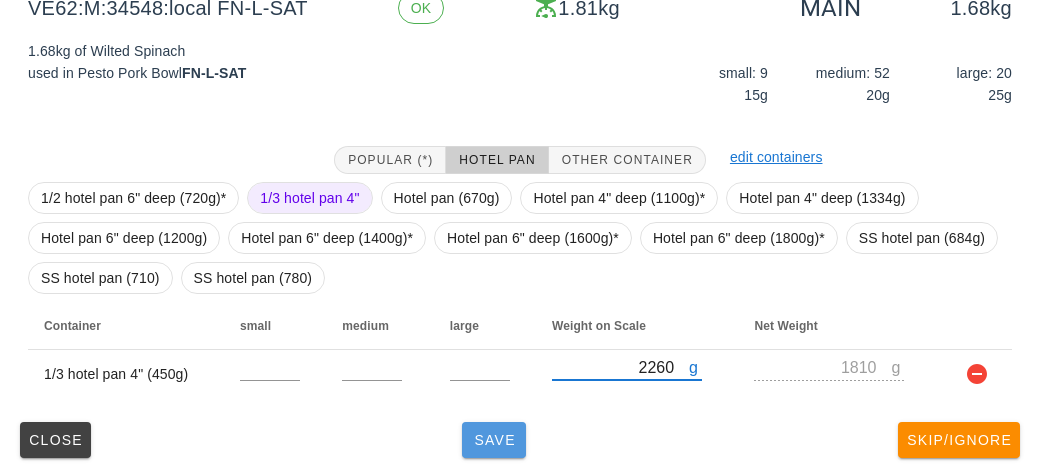 click on "Save" at bounding box center (494, 440) 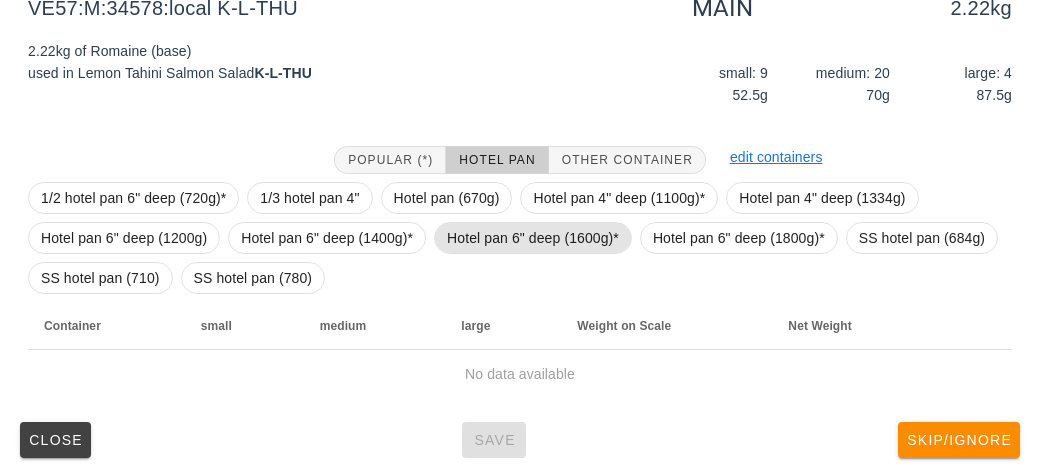 click on "Hotel pan 6" deep (1600g)*" at bounding box center [533, 238] 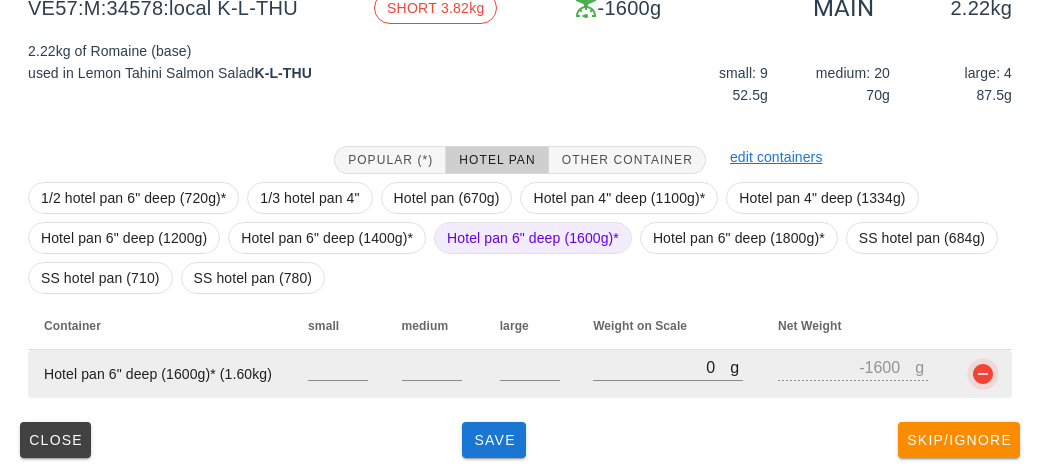 click at bounding box center [983, 374] 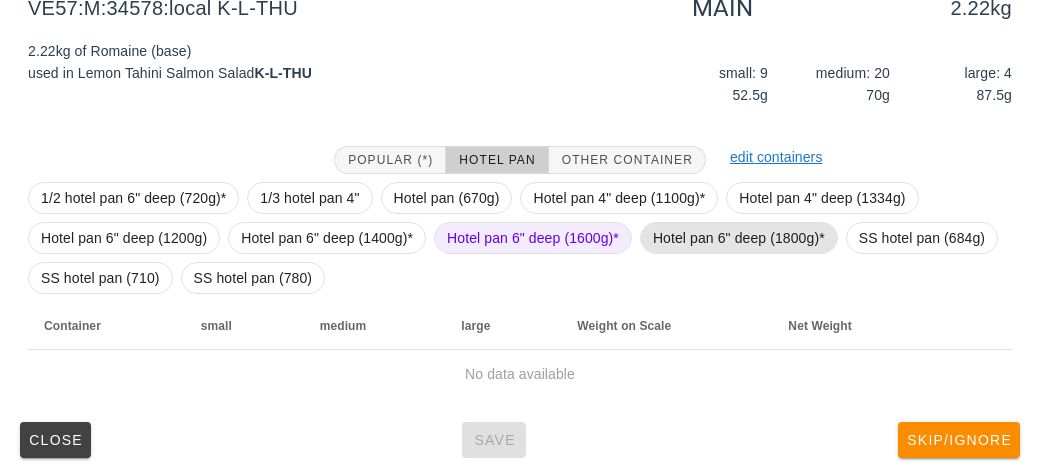 click on "Hotel pan 6" deep (1800g)*" at bounding box center [739, 238] 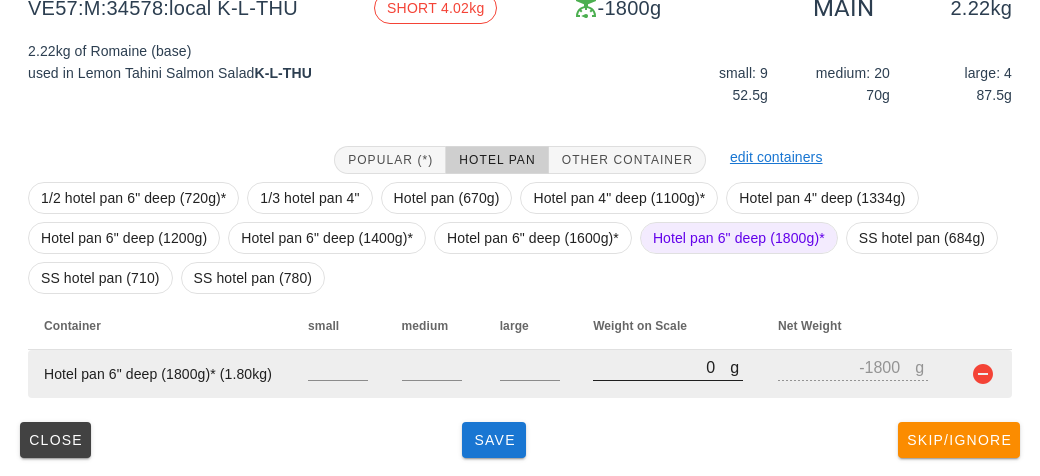 click on "0" at bounding box center (661, 367) 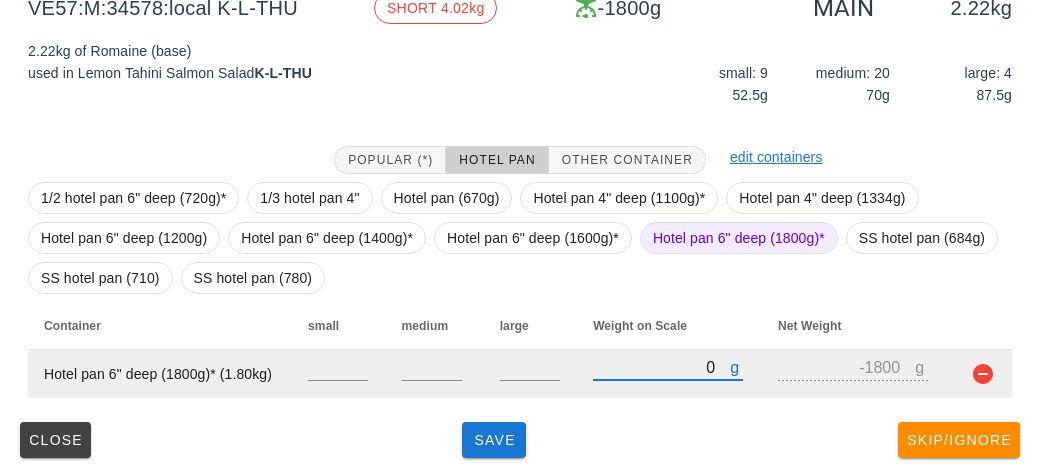 type on "40" 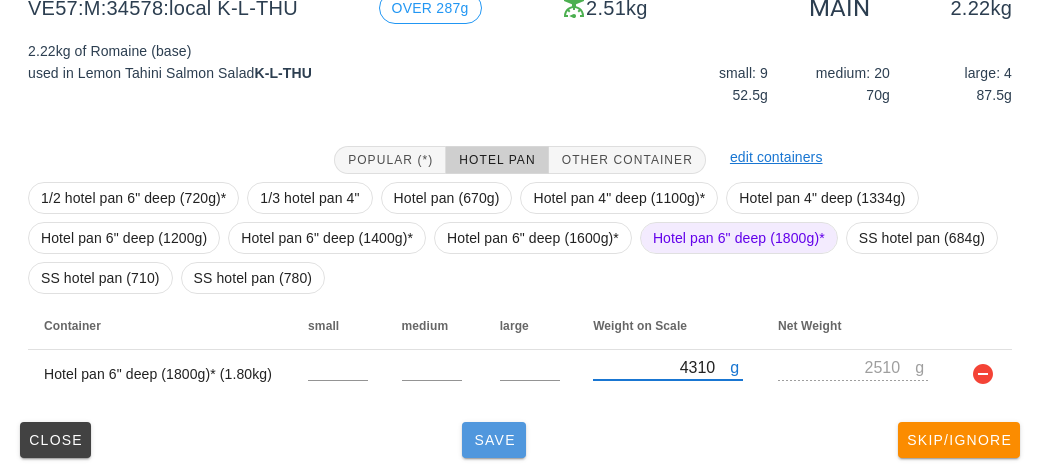 click on "Save" at bounding box center (494, 440) 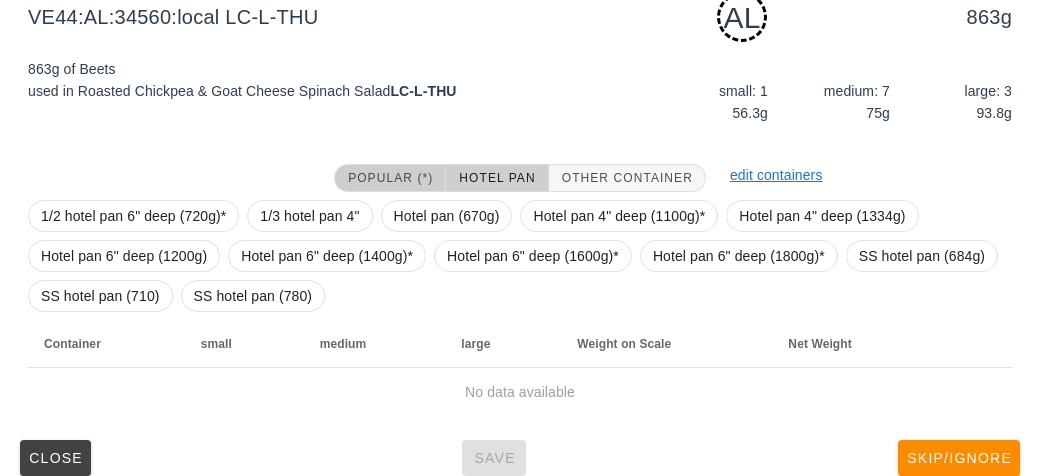 click on "Popular (*)" at bounding box center [390, 178] 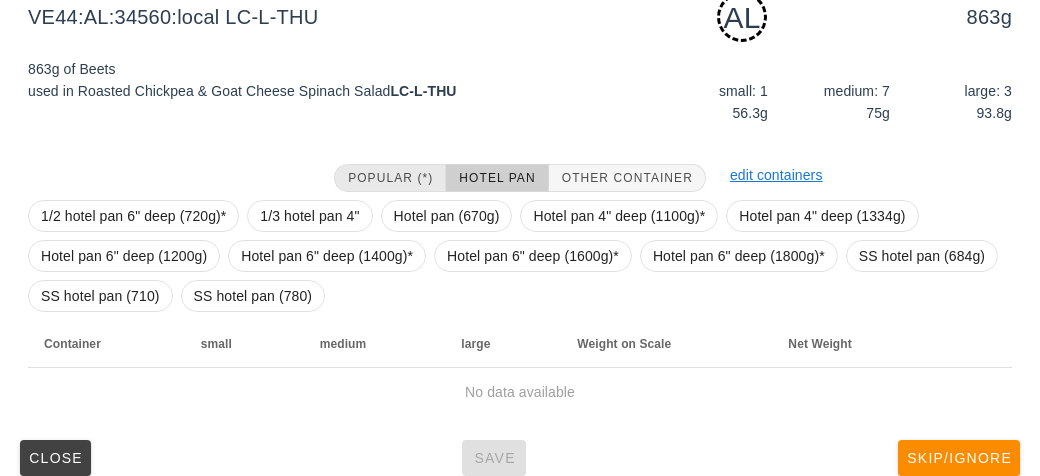 scroll, scrollTop: 250, scrollLeft: 0, axis: vertical 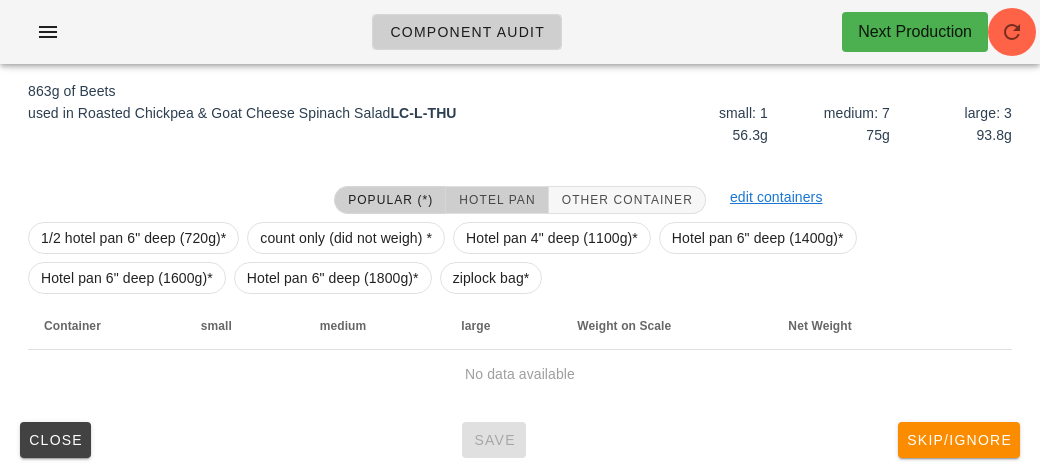 click on "Hotel Pan" at bounding box center (496, 200) 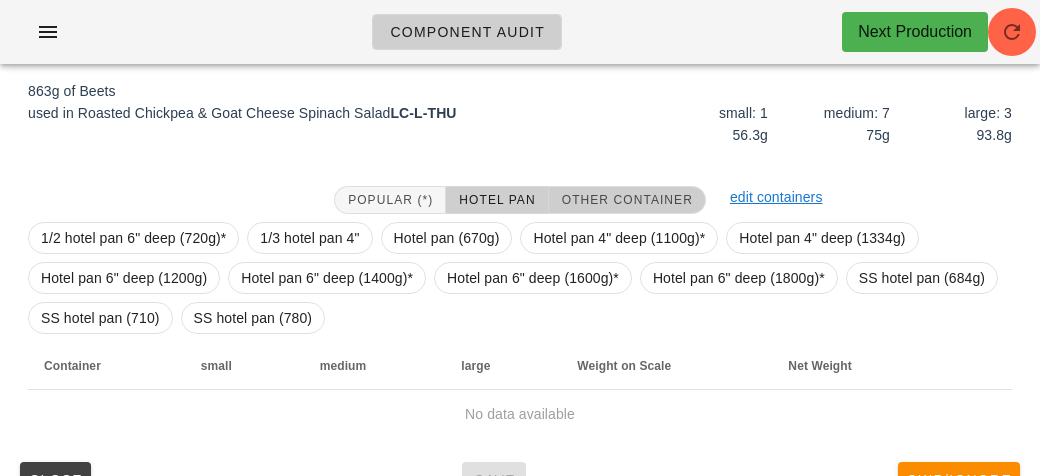 click on "Other Container" at bounding box center [627, 200] 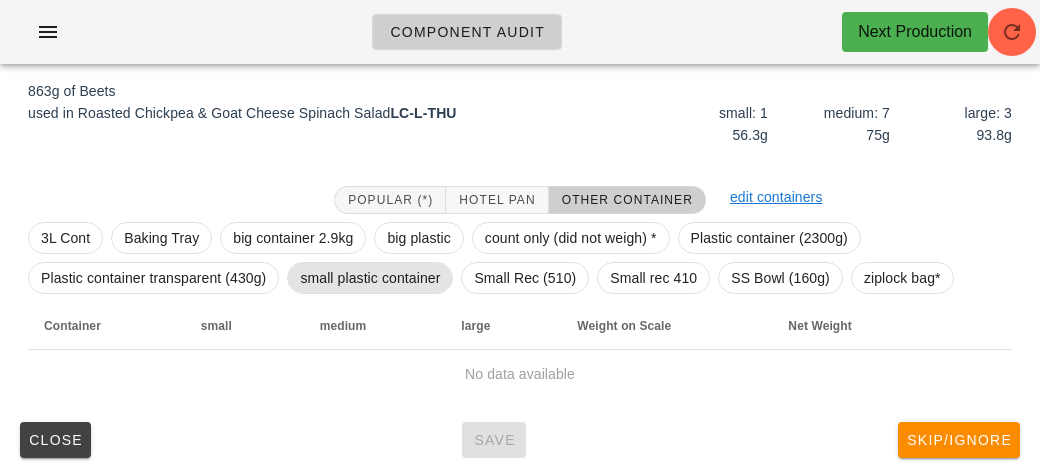 click on "small plastic container" at bounding box center (370, 278) 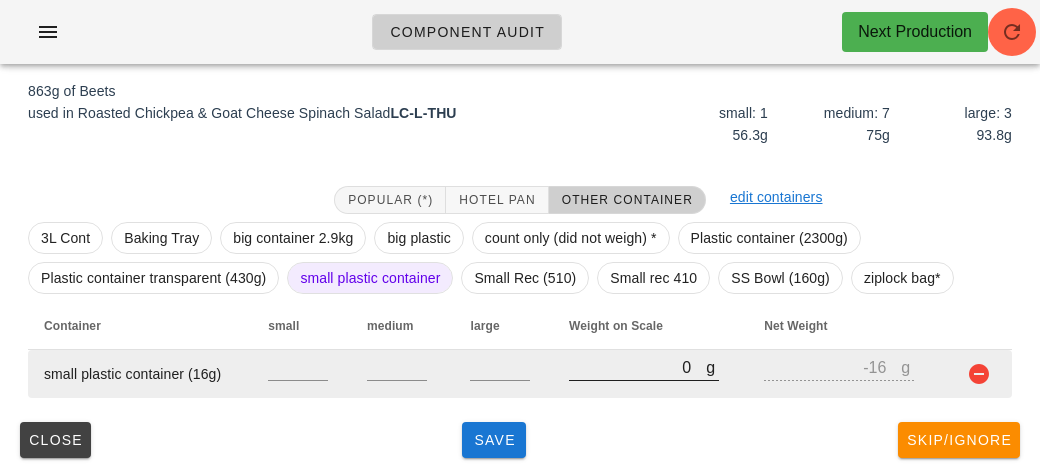 click on "0" at bounding box center [637, 367] 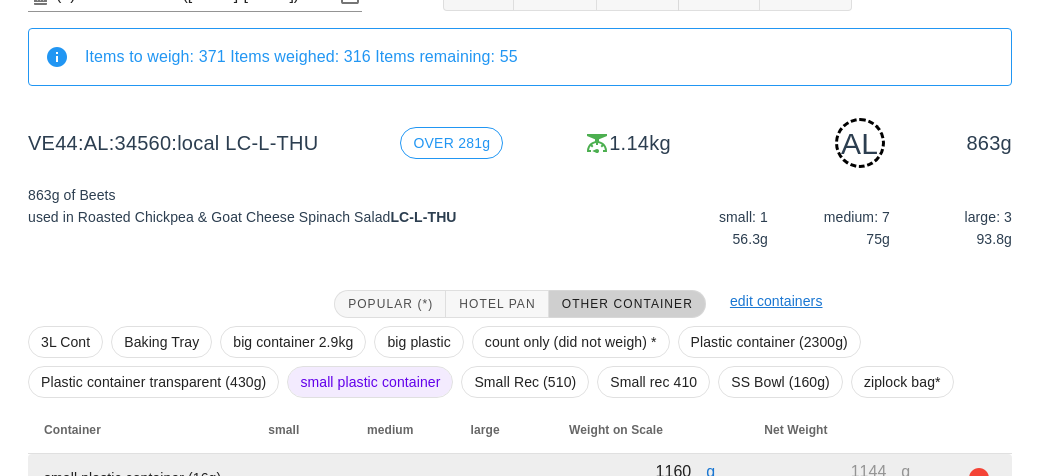 scroll, scrollTop: 250, scrollLeft: 0, axis: vertical 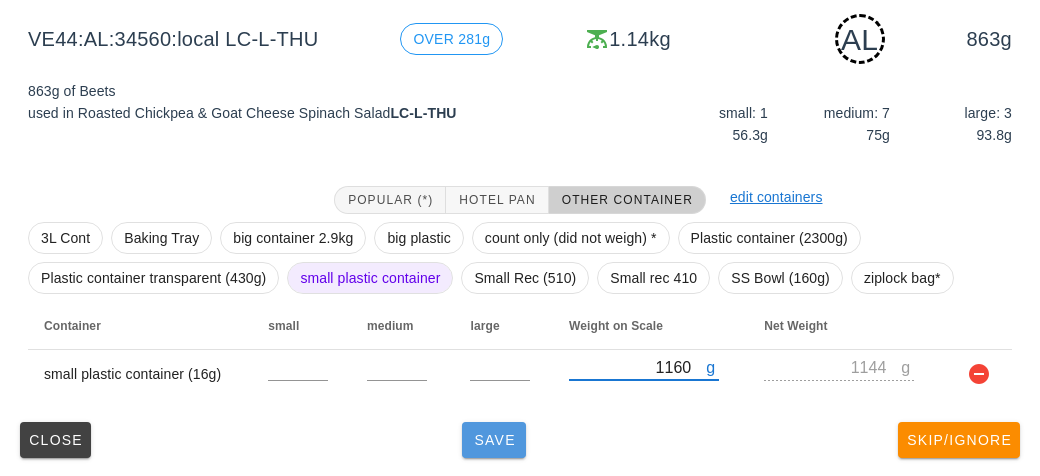 click on "Save" at bounding box center [494, 440] 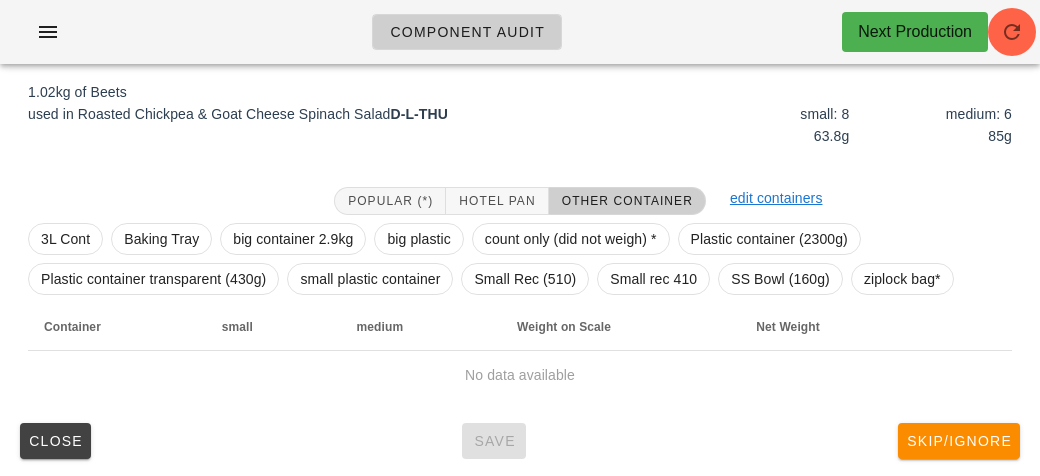 scroll, scrollTop: 230, scrollLeft: 0, axis: vertical 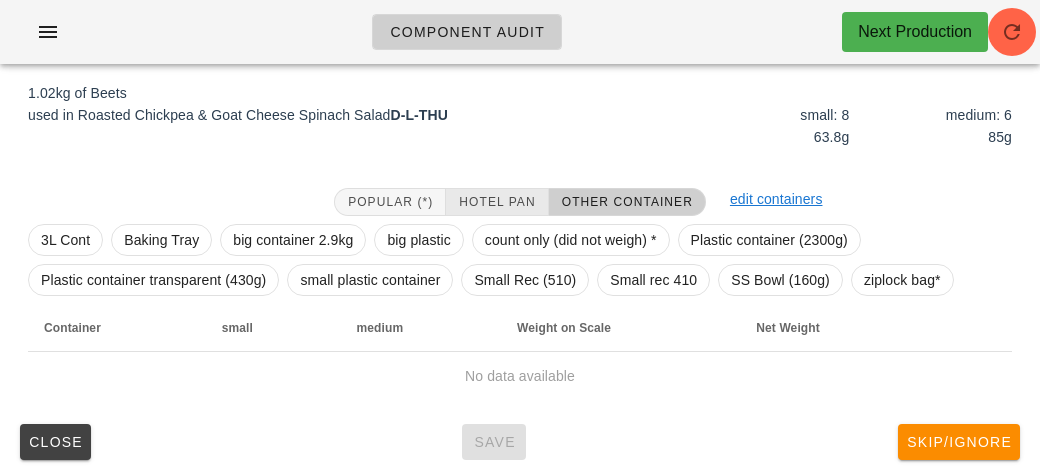 click on "Hotel Pan" at bounding box center [496, 202] 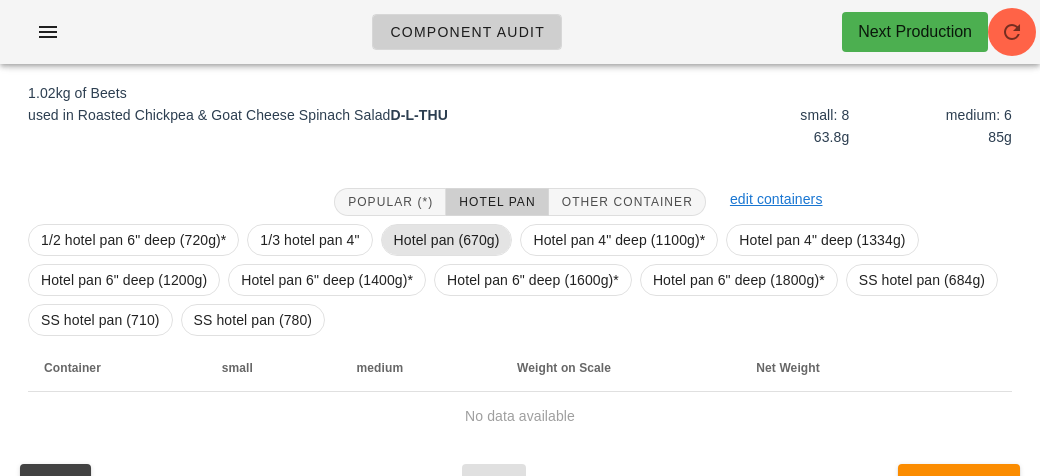 click on "Hotel pan (670g)" at bounding box center (447, 240) 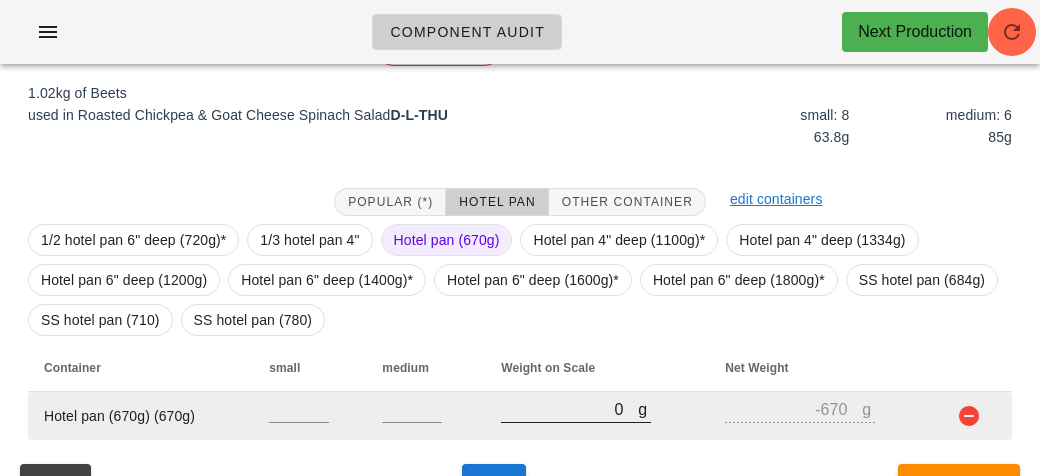 click on "0" at bounding box center (569, 409) 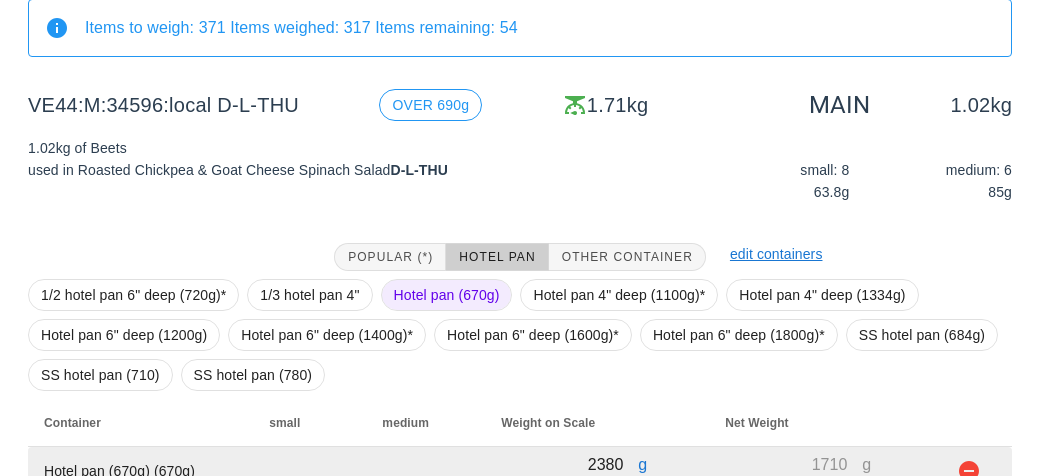 scroll, scrollTop: 272, scrollLeft: 0, axis: vertical 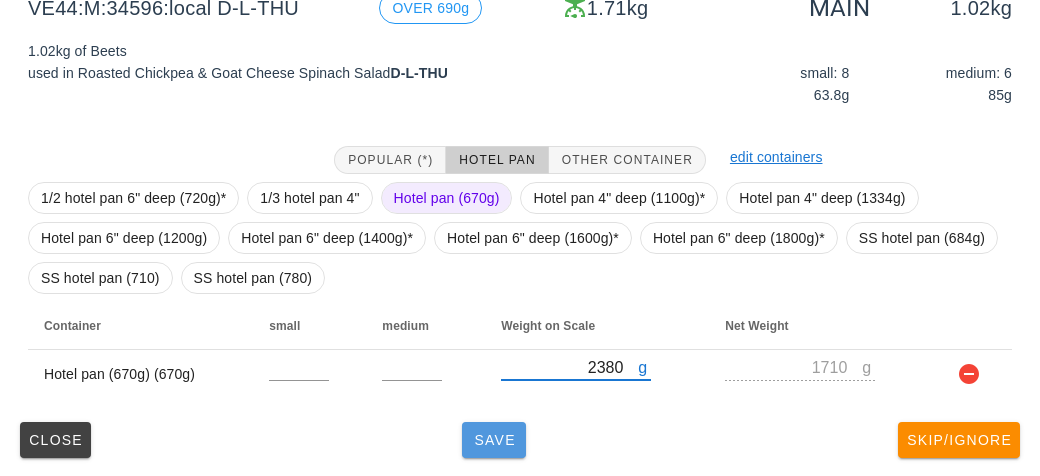 click on "Save" at bounding box center (494, 440) 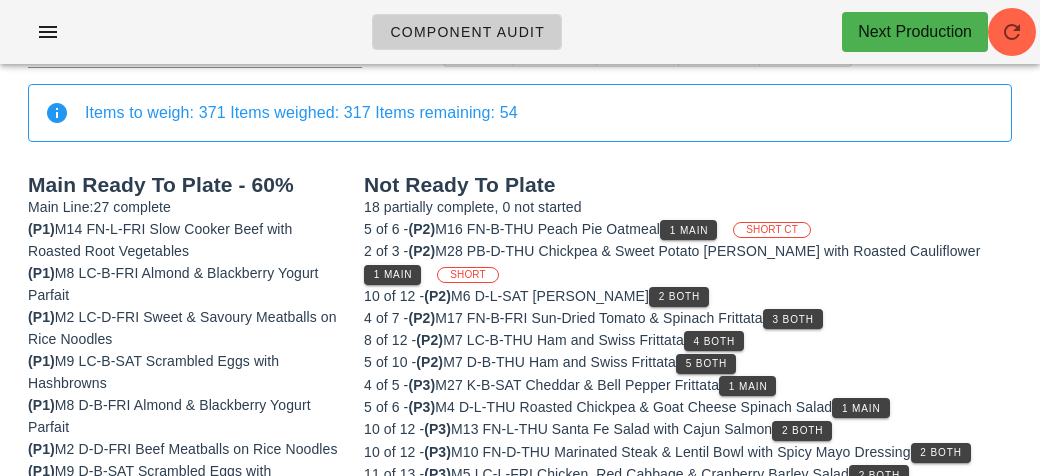 scroll, scrollTop: 0, scrollLeft: 0, axis: both 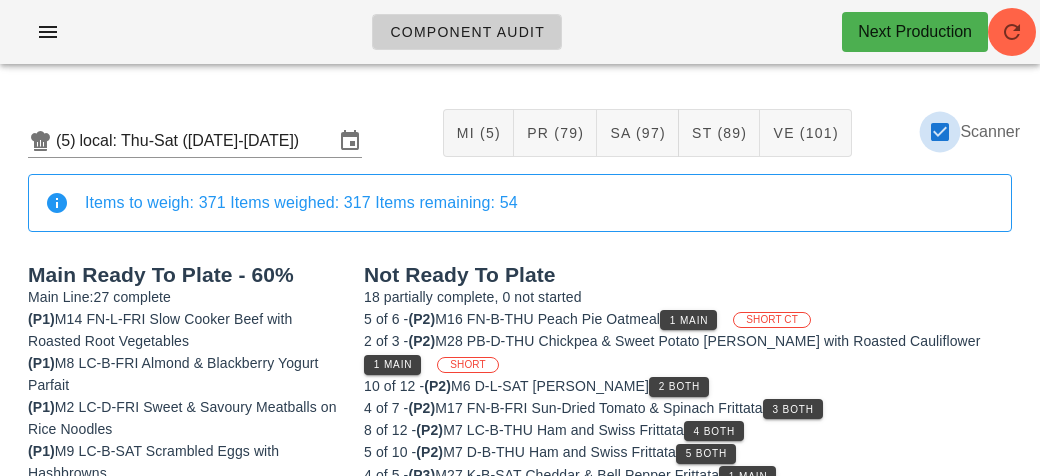 click at bounding box center [940, 132] 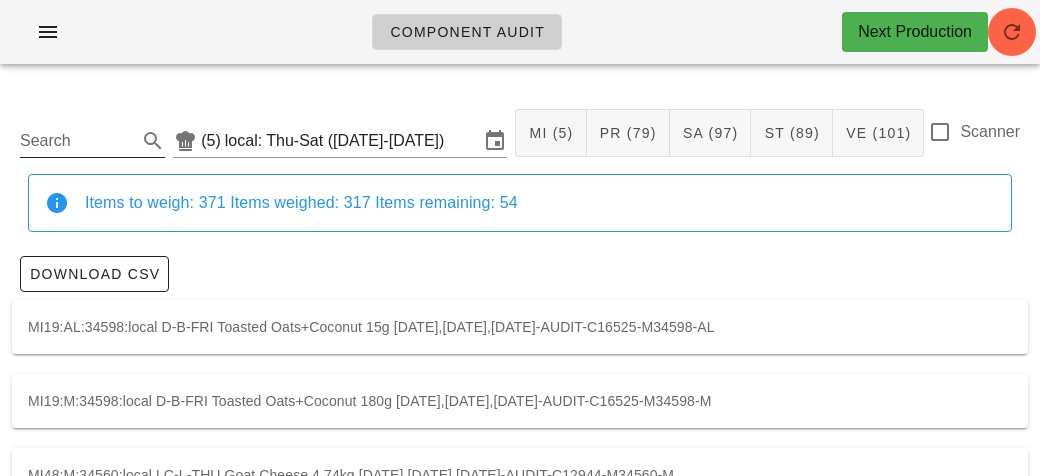click on "Search" at bounding box center [76, 141] 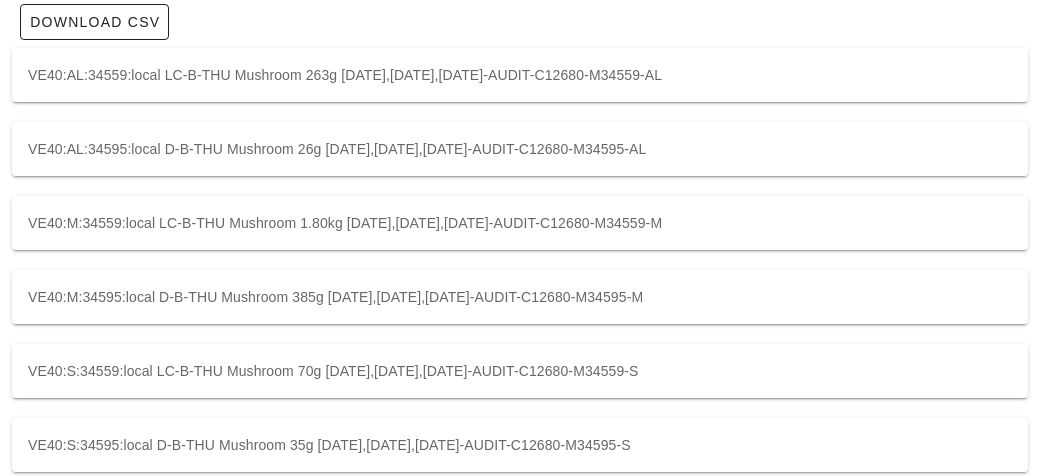 scroll, scrollTop: 278, scrollLeft: 0, axis: vertical 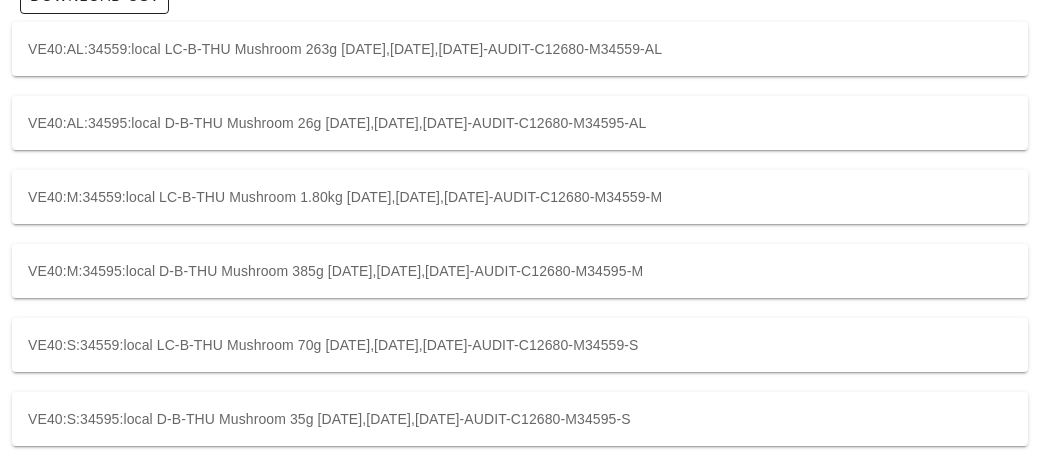 click on "VE40:M:34559:local LC-B-THU Mushroom 1.80kg [DATE],[DATE],[DATE]-AUDIT-C12680-M34559-M" at bounding box center (520, 197) 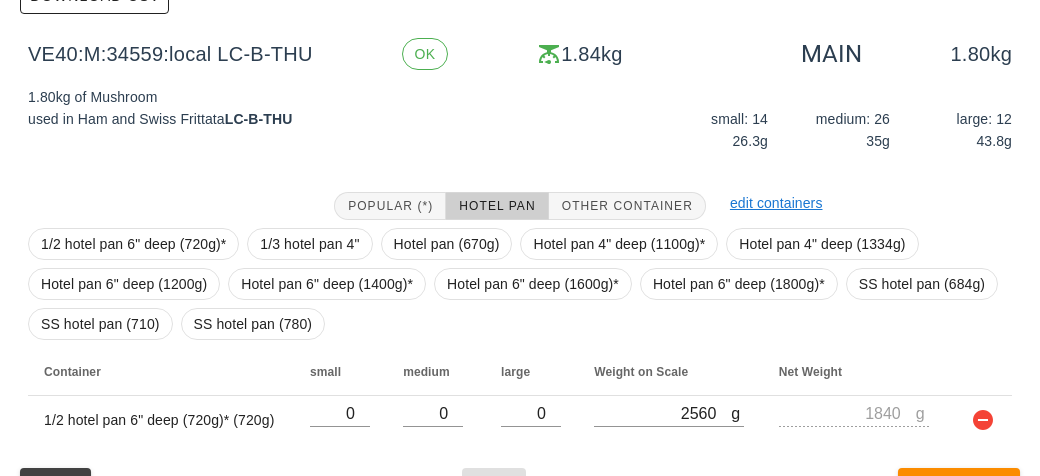 scroll, scrollTop: 324, scrollLeft: 0, axis: vertical 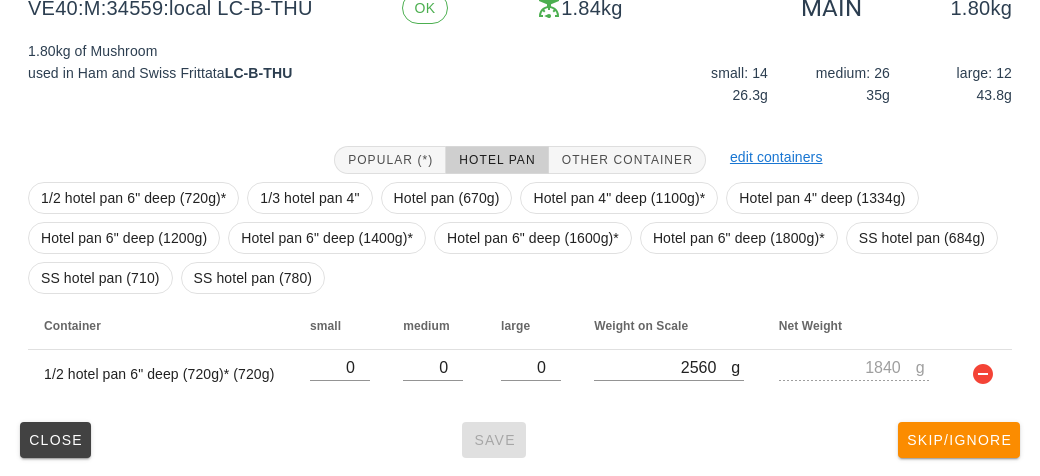 click on "Close Save Skip/Ignore" at bounding box center (520, 440) 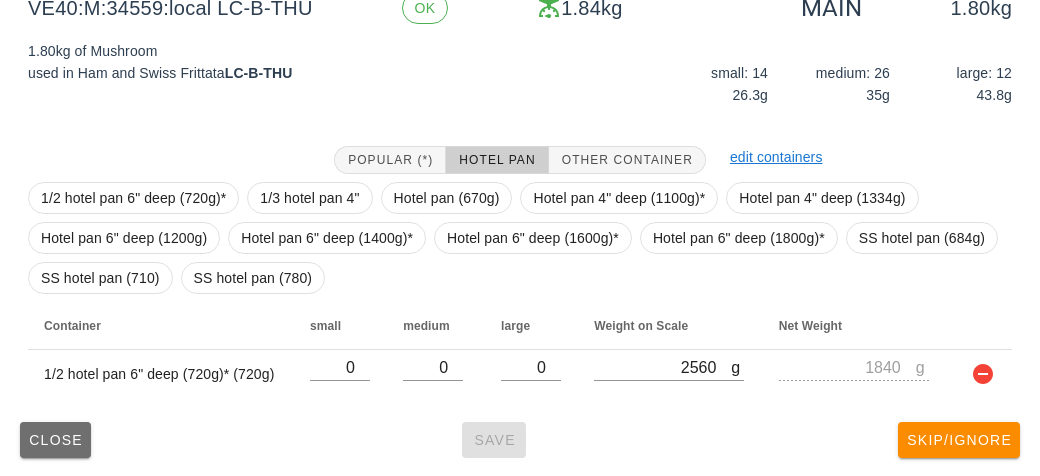 click on "Close" at bounding box center (55, 440) 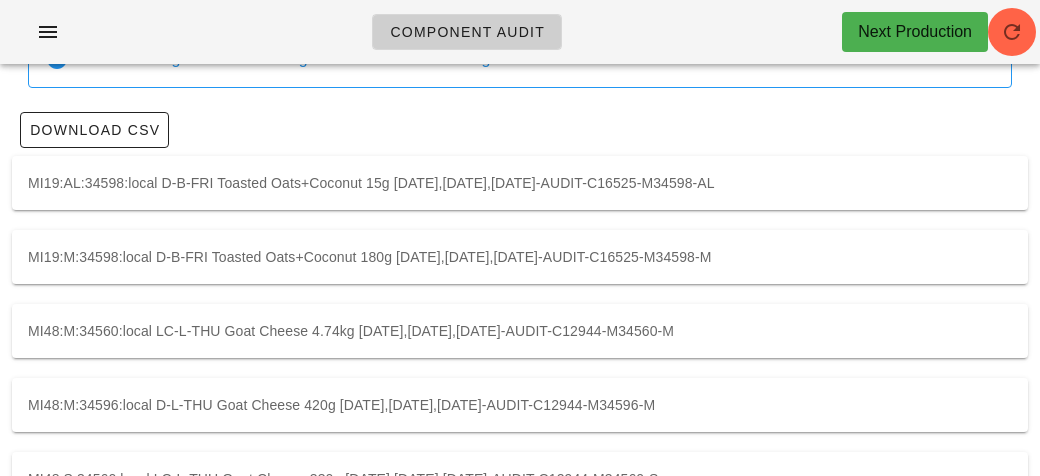 scroll, scrollTop: 0, scrollLeft: 0, axis: both 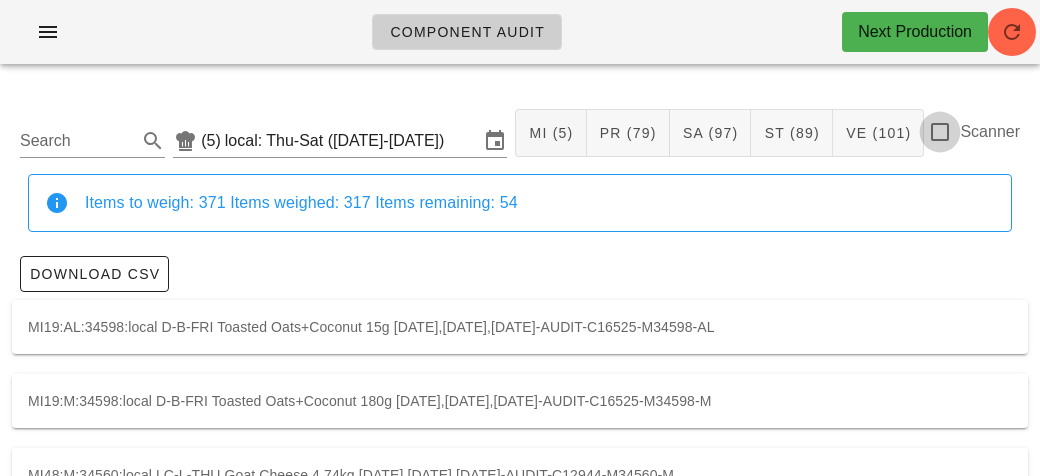 click at bounding box center [940, 132] 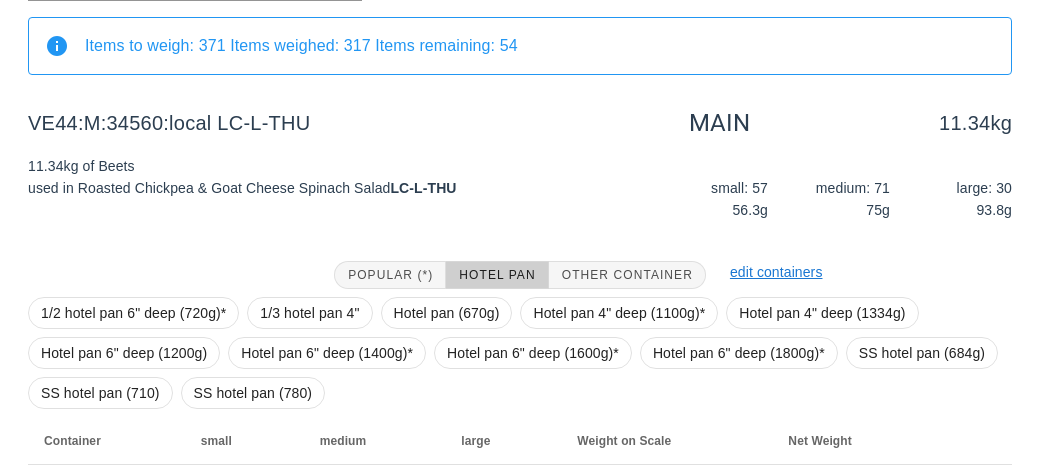 scroll, scrollTop: 272, scrollLeft: 0, axis: vertical 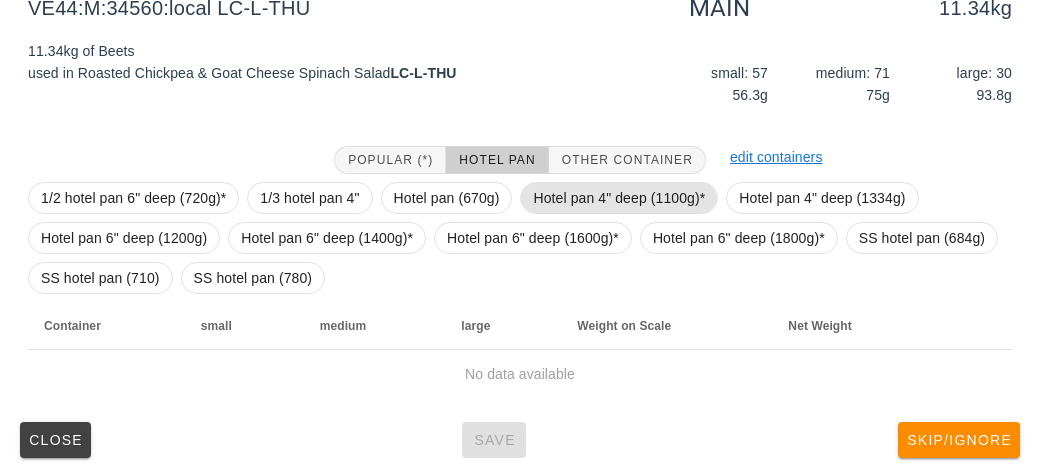 click on "Hotel pan 4" deep (1100g)*" at bounding box center (619, 198) 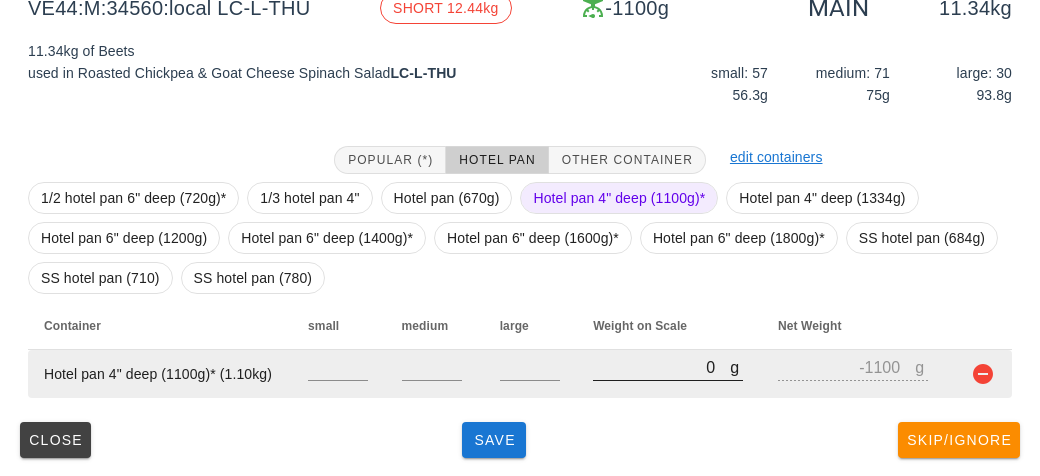 click on "0" at bounding box center [661, 367] 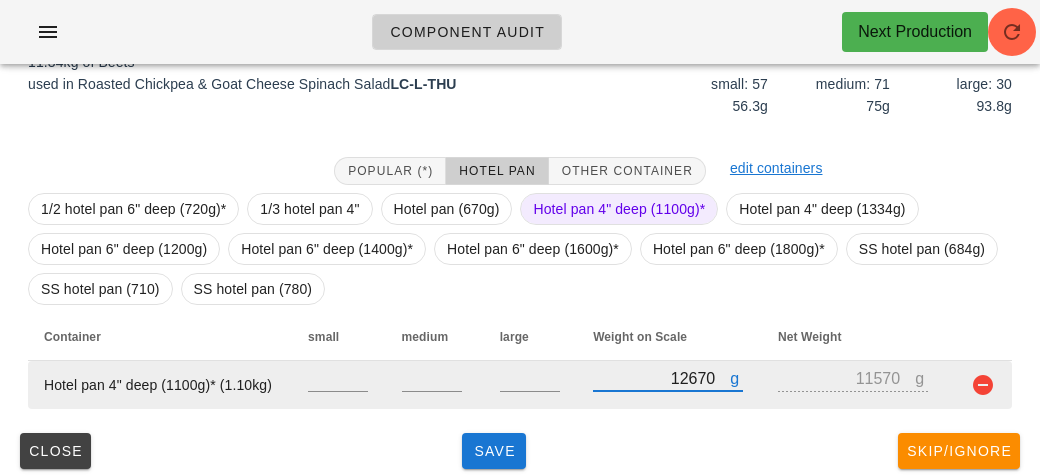 scroll, scrollTop: 272, scrollLeft: 0, axis: vertical 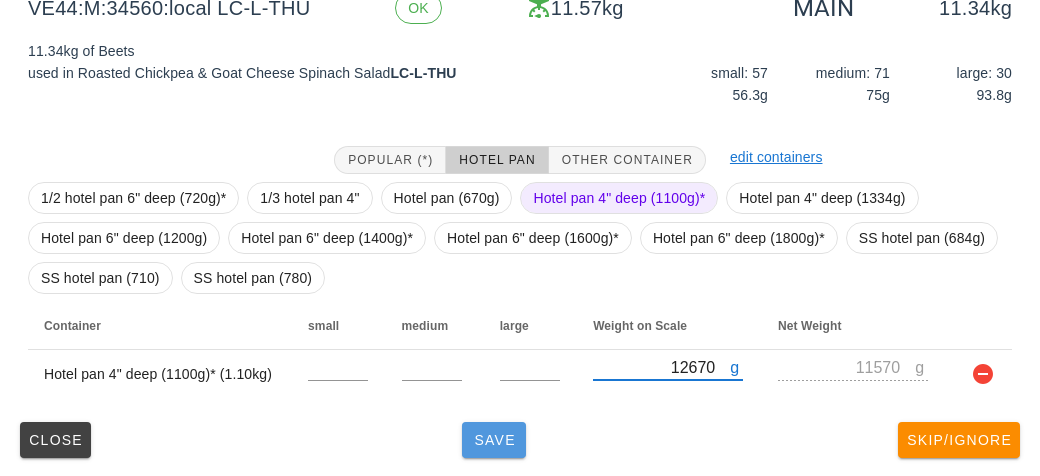 click on "Save" at bounding box center (494, 440) 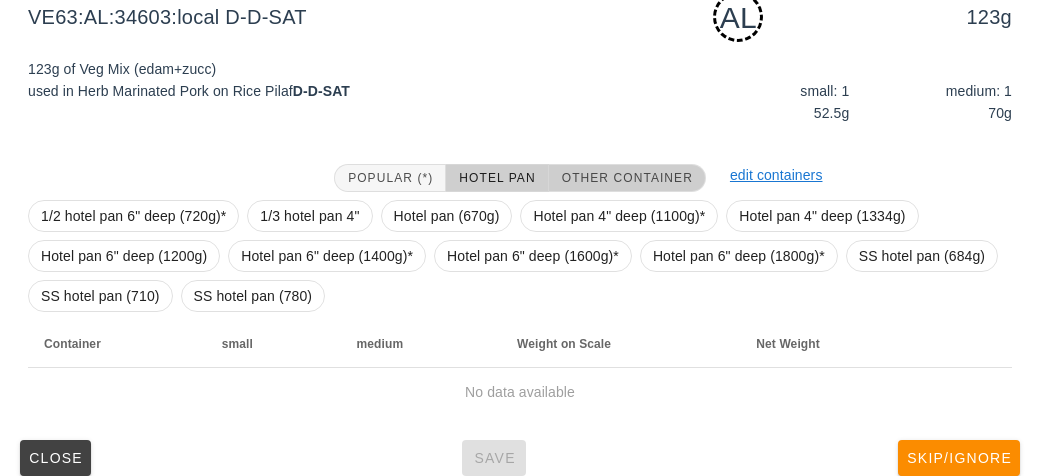 click on "Other Container" at bounding box center (627, 178) 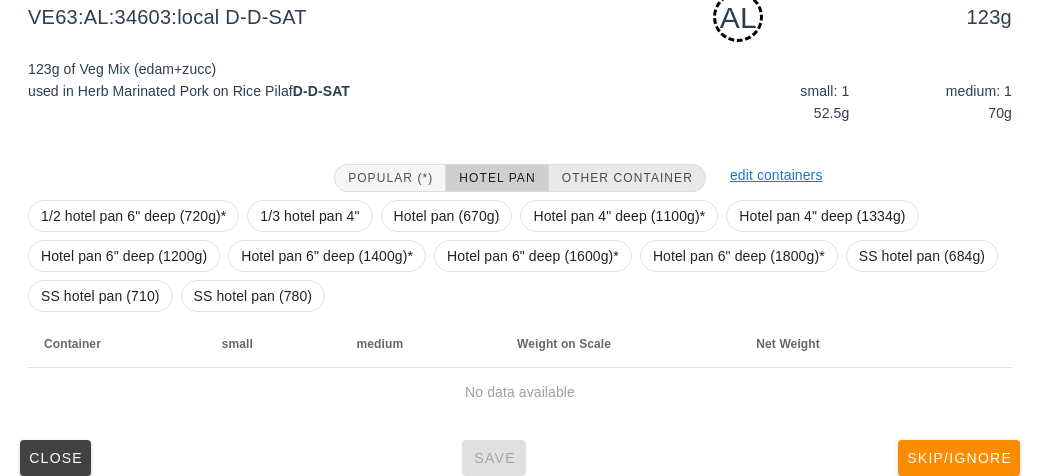 scroll, scrollTop: 250, scrollLeft: 0, axis: vertical 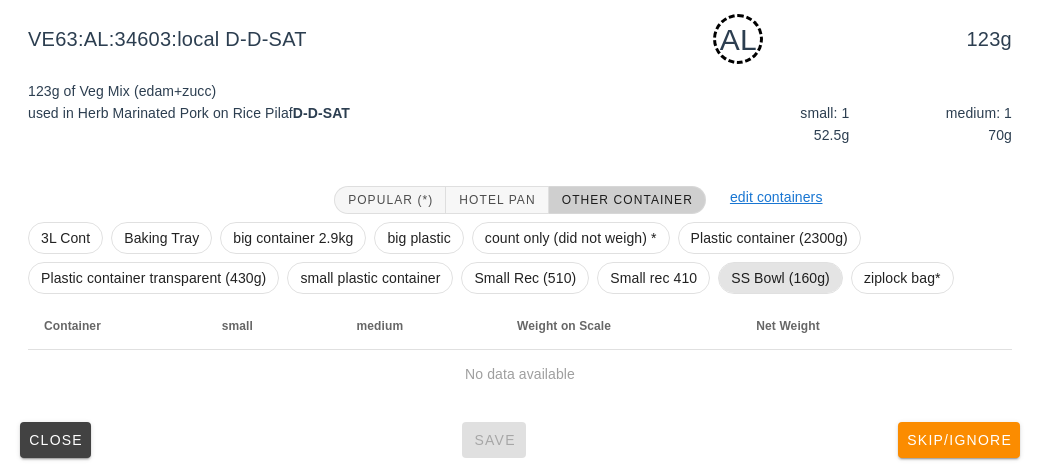click on "SS Bowl (160g)" at bounding box center (780, 278) 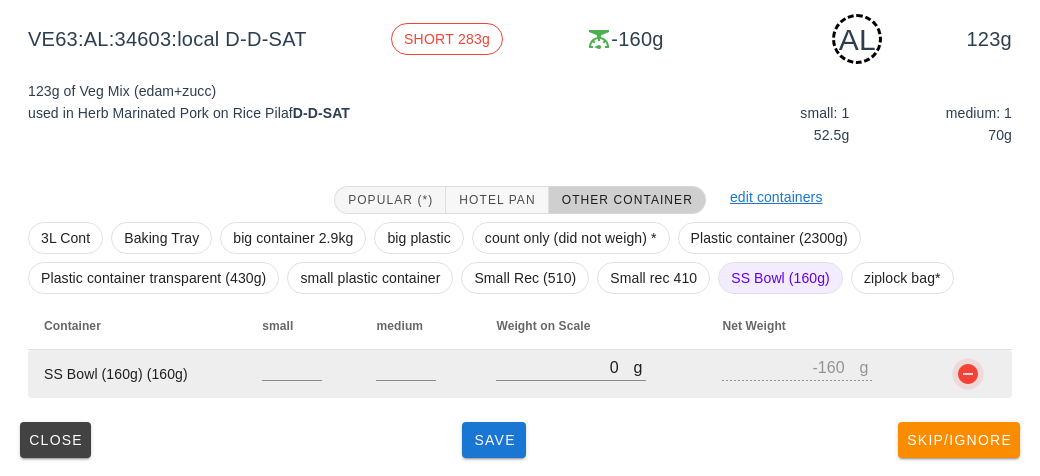 click at bounding box center [968, 374] 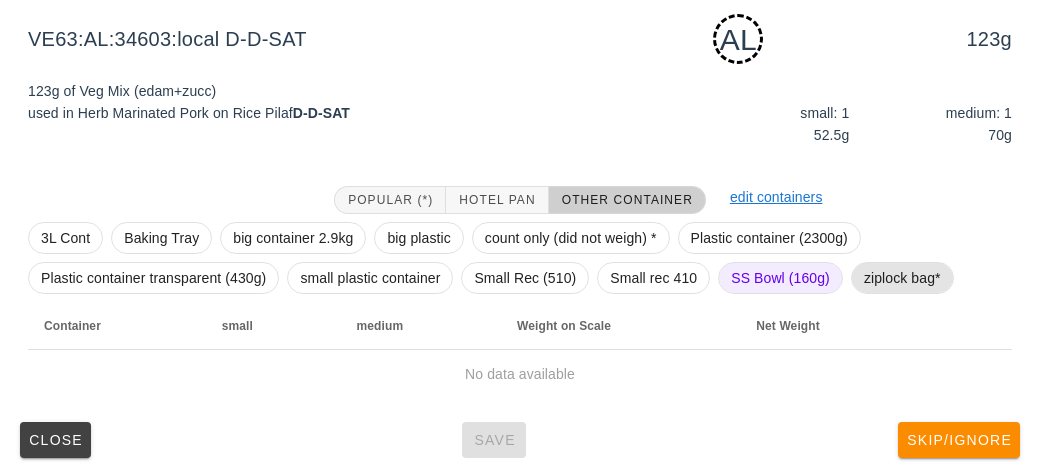 click on "ziplock bag*" at bounding box center (902, 278) 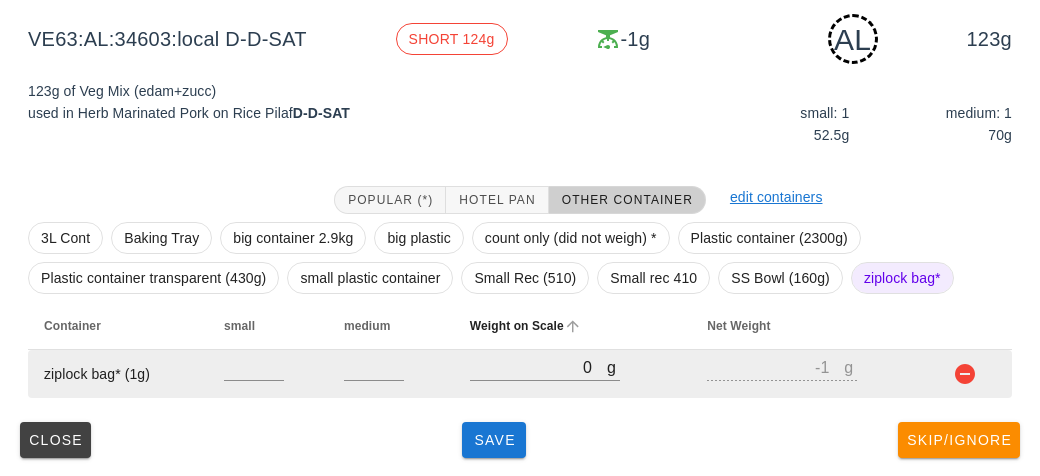click on "Weight on Scale" at bounding box center [572, 326] 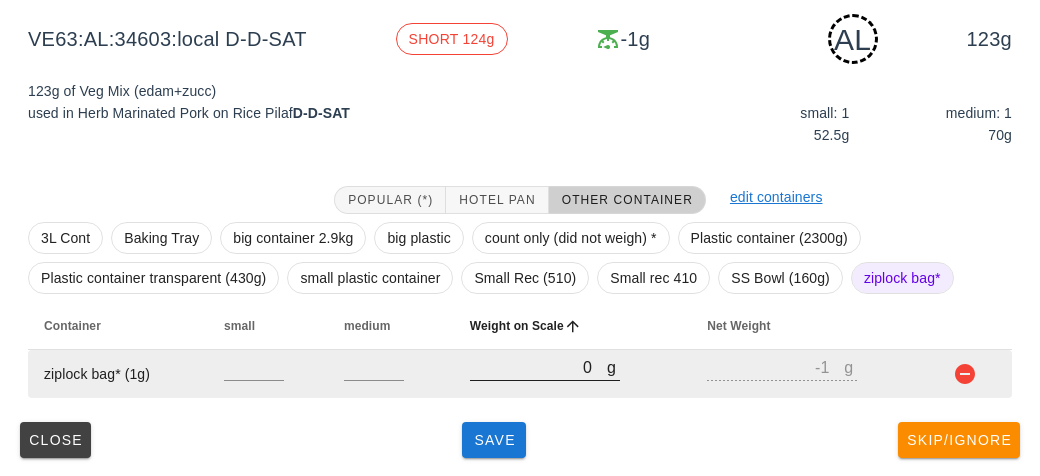 click on "0" at bounding box center [538, 367] 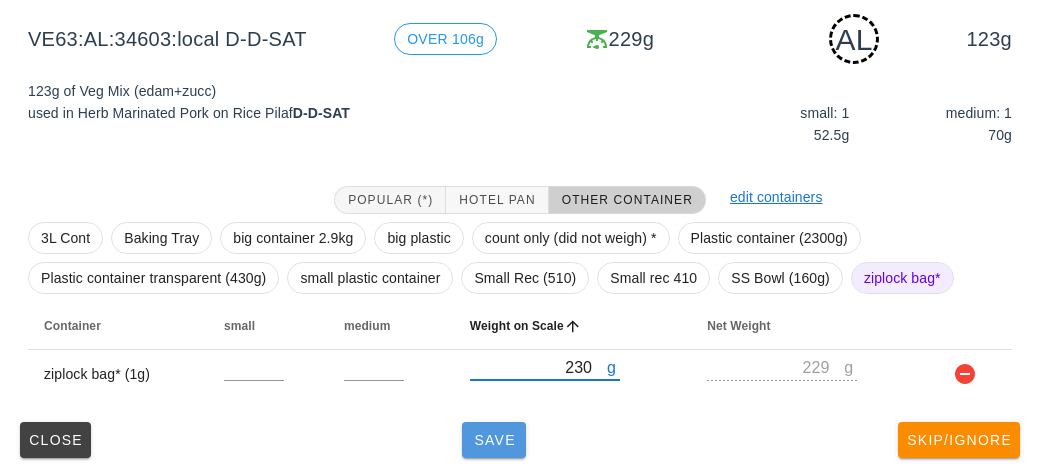 click on "Save" at bounding box center (494, 440) 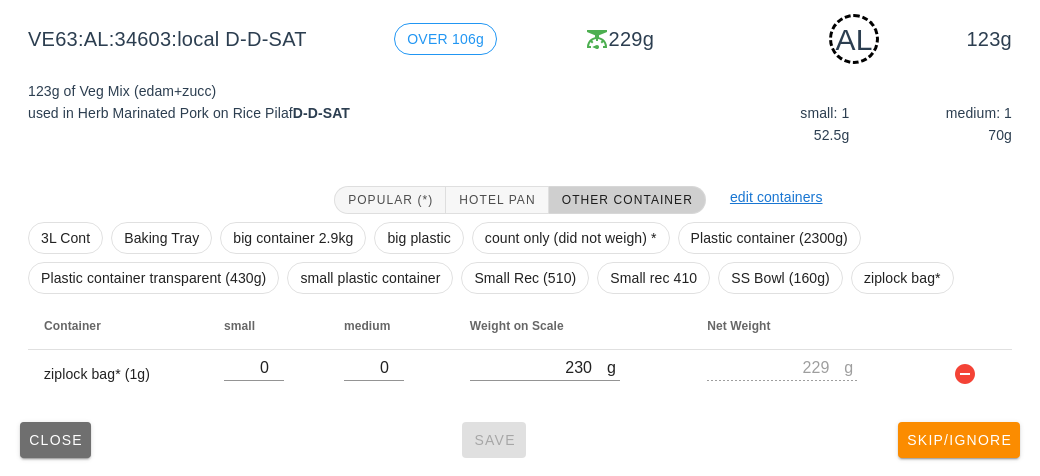 click on "Close" at bounding box center (55, 440) 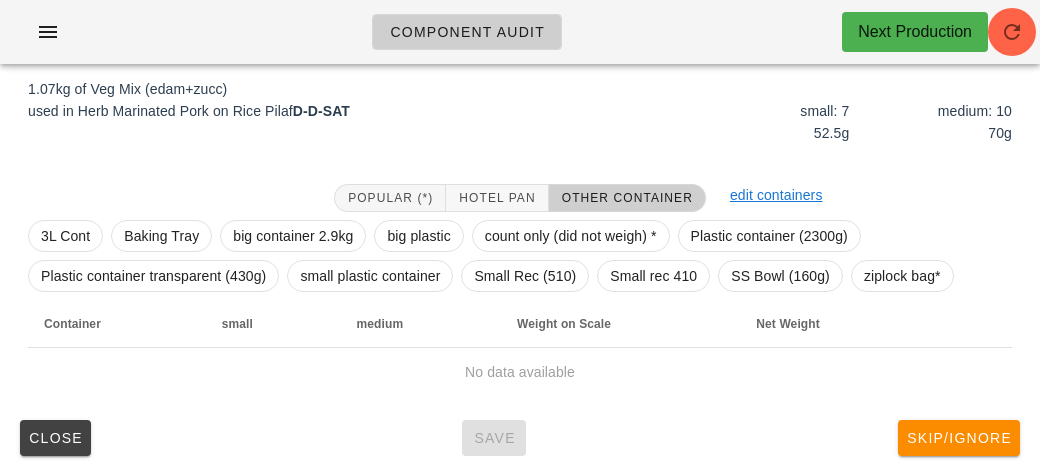 scroll, scrollTop: 232, scrollLeft: 0, axis: vertical 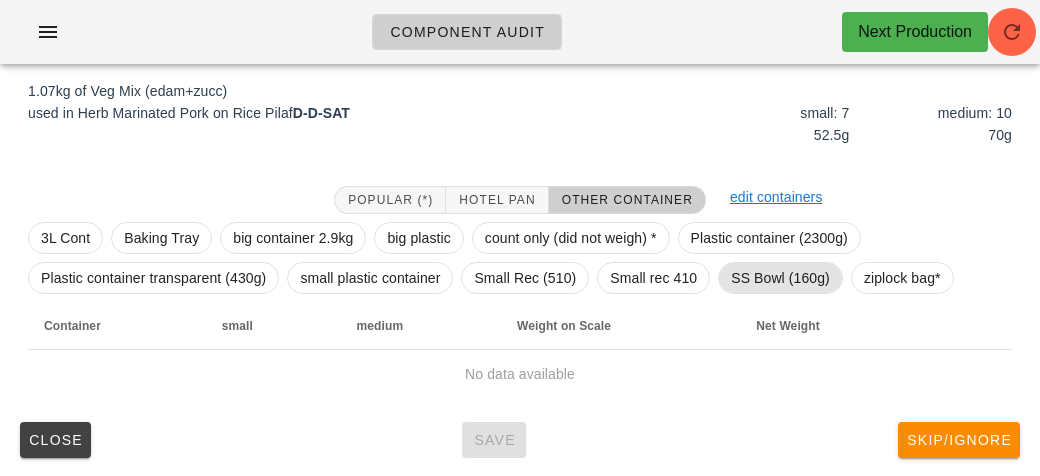 click on "SS Bowl (160g)" at bounding box center (780, 278) 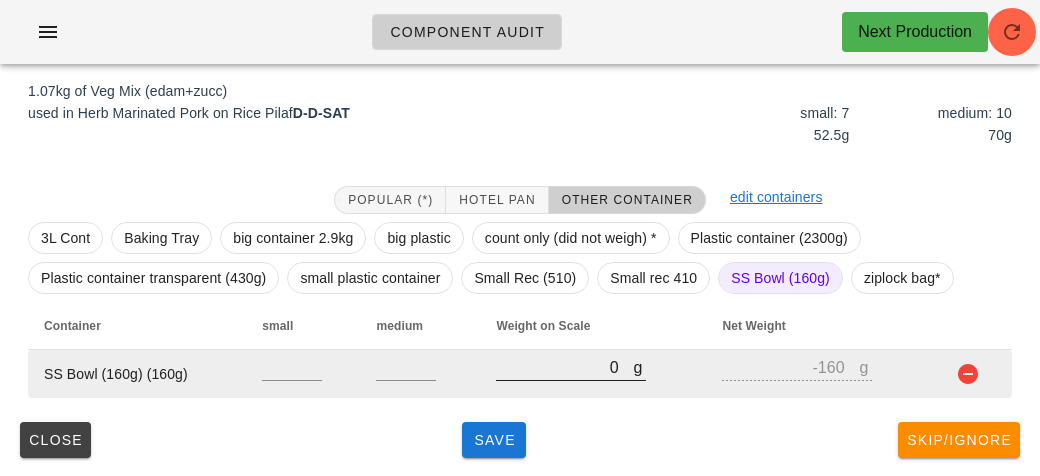 click on "0" at bounding box center [564, 367] 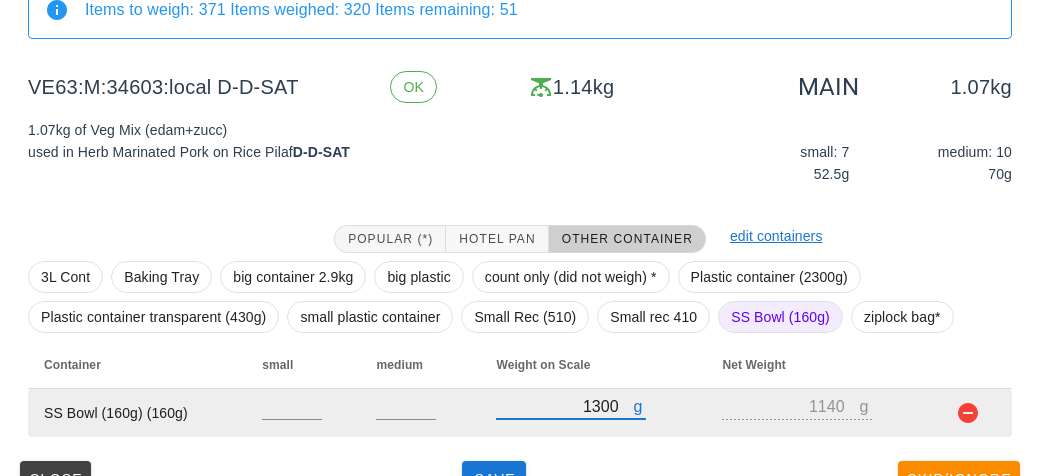 scroll, scrollTop: 232, scrollLeft: 0, axis: vertical 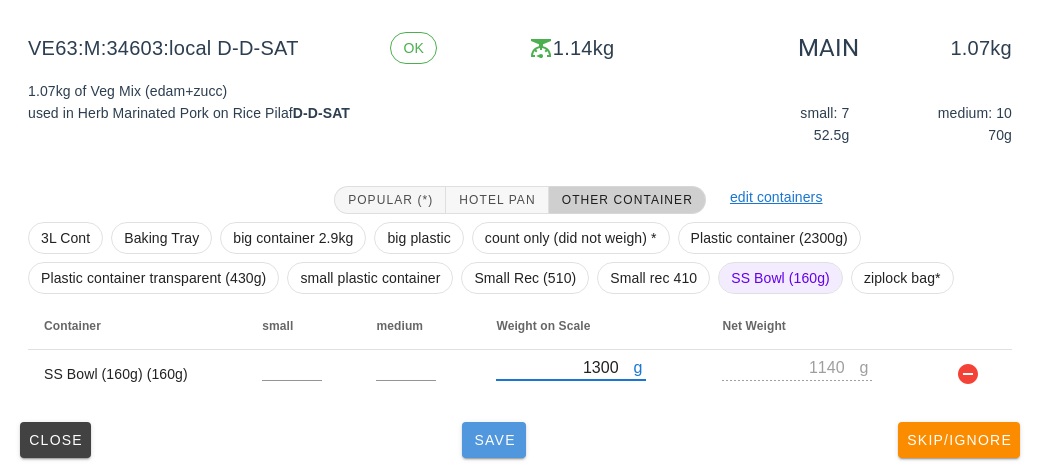 click on "Save" at bounding box center (494, 440) 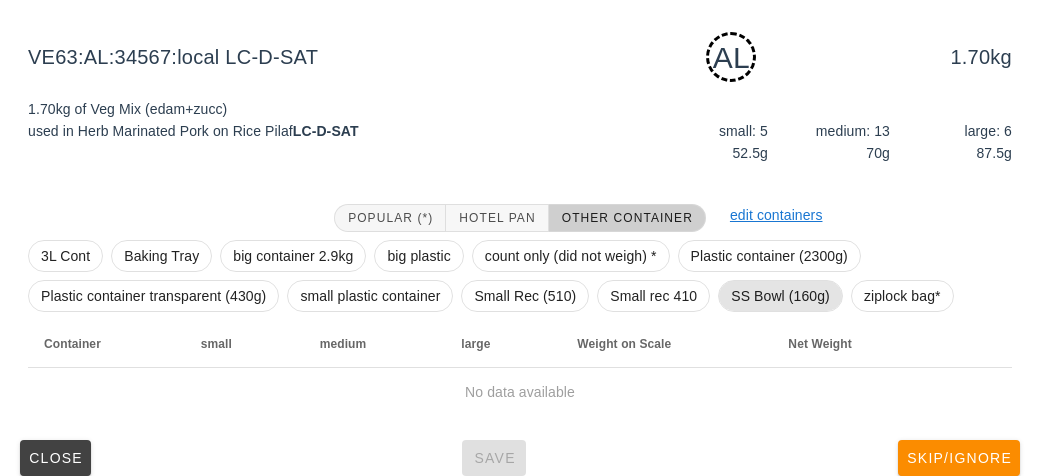 click on "SS Bowl (160g)" at bounding box center (780, 296) 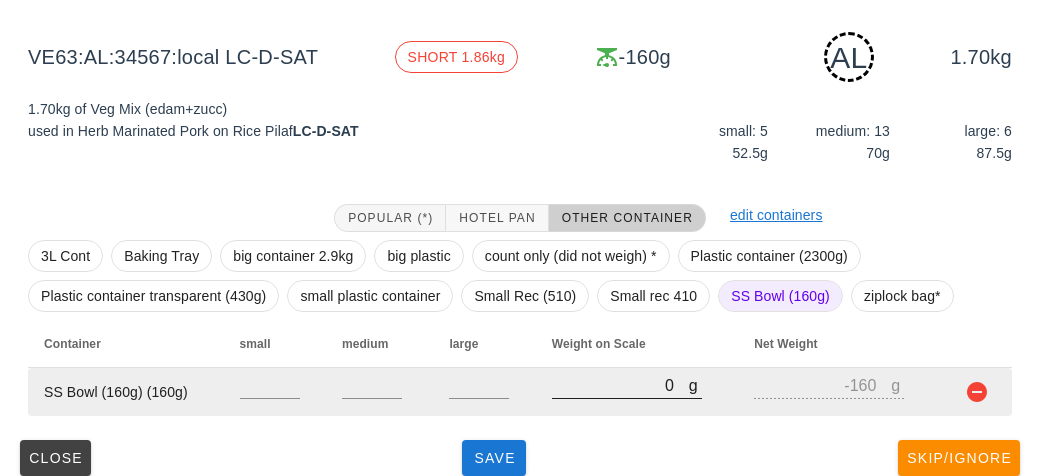 click on "0" at bounding box center [620, 385] 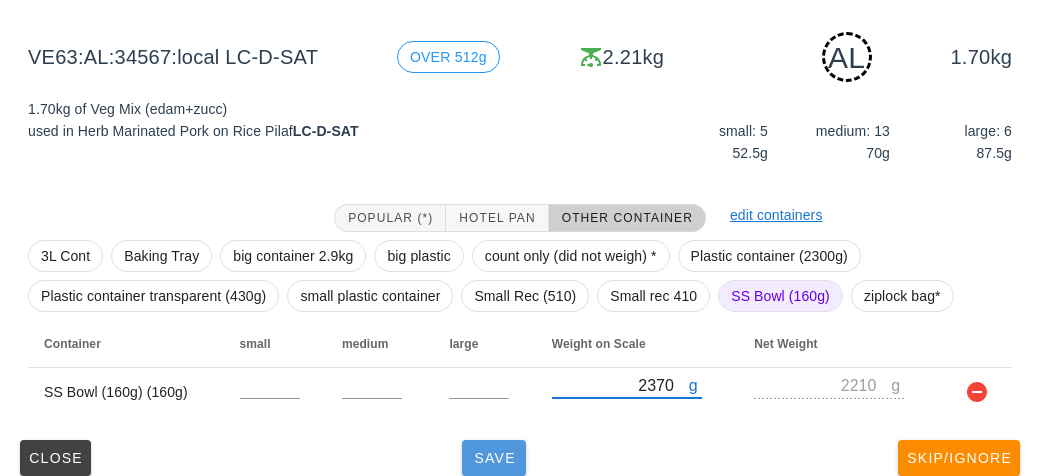 click on "Save" at bounding box center [494, 458] 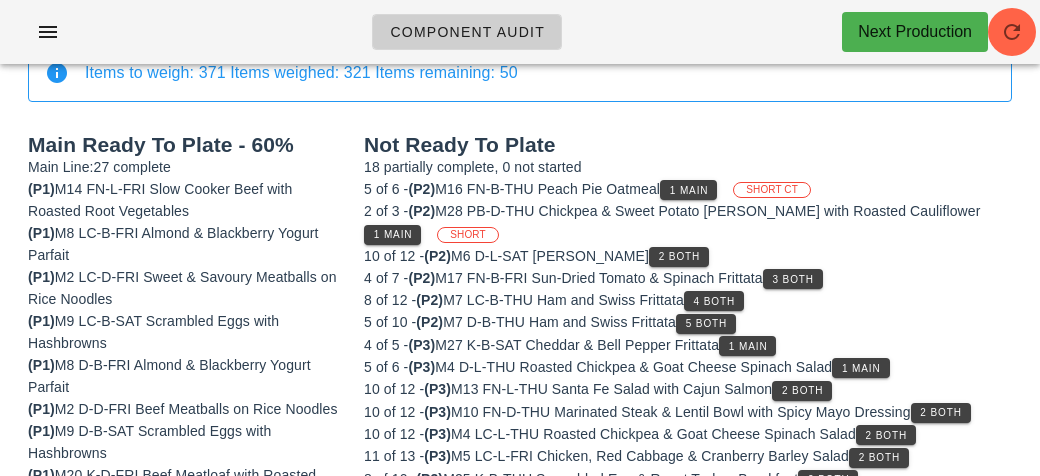 scroll, scrollTop: 0, scrollLeft: 0, axis: both 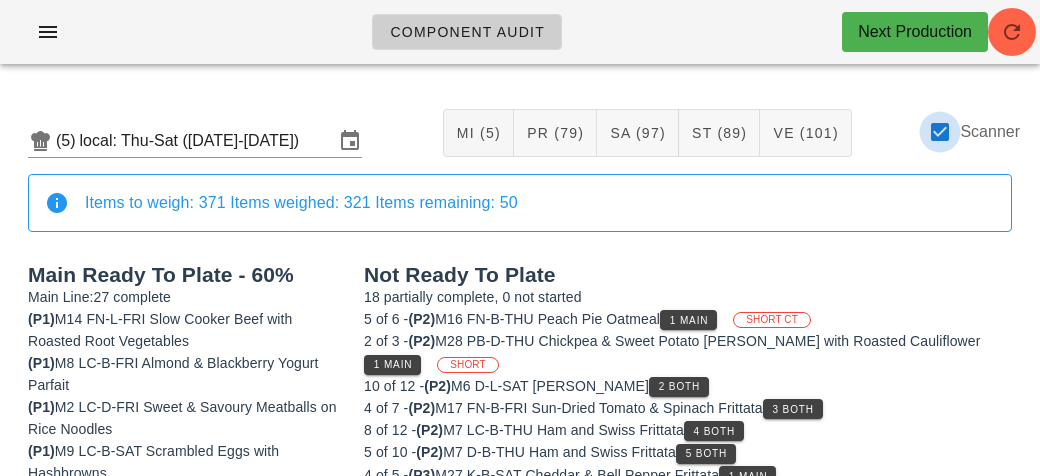 click at bounding box center [940, 132] 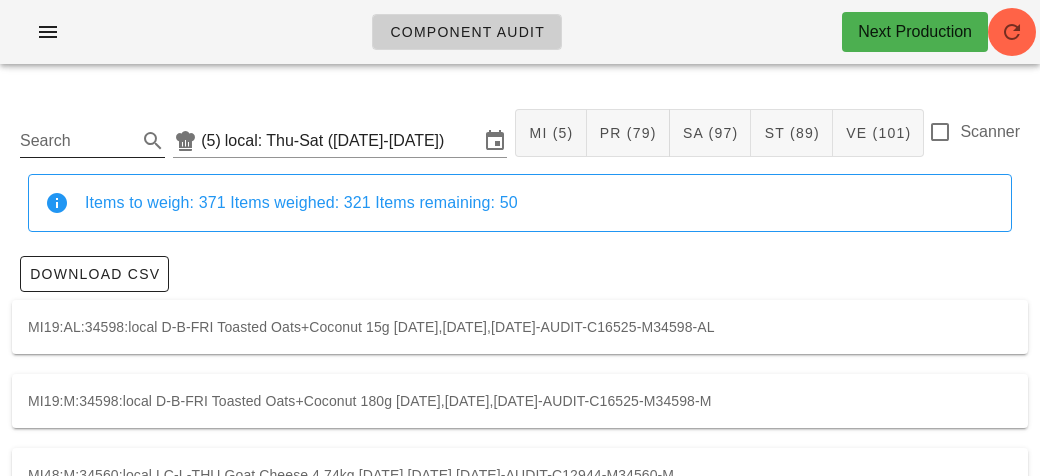 click on "Search" at bounding box center (76, 141) 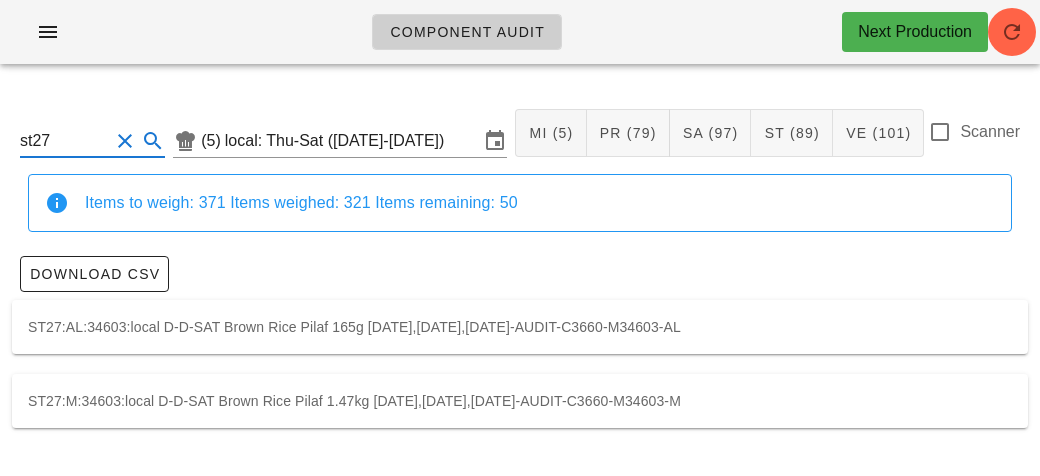 click on "ST27:AL:34603:local D-D-SAT Brown Rice Pilaf 165g [DATE],[DATE],[DATE]-AUDIT-C3660-M34603-AL" at bounding box center [520, 327] 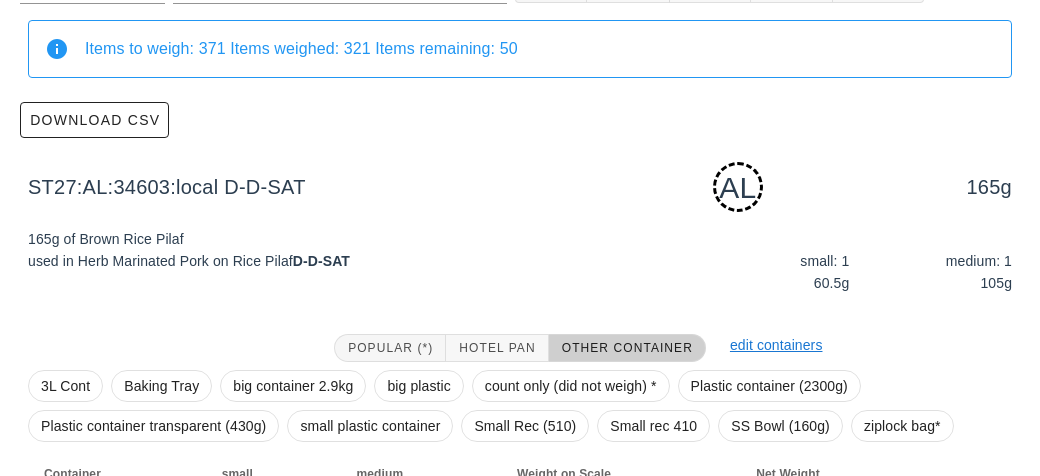 scroll, scrollTop: 302, scrollLeft: 0, axis: vertical 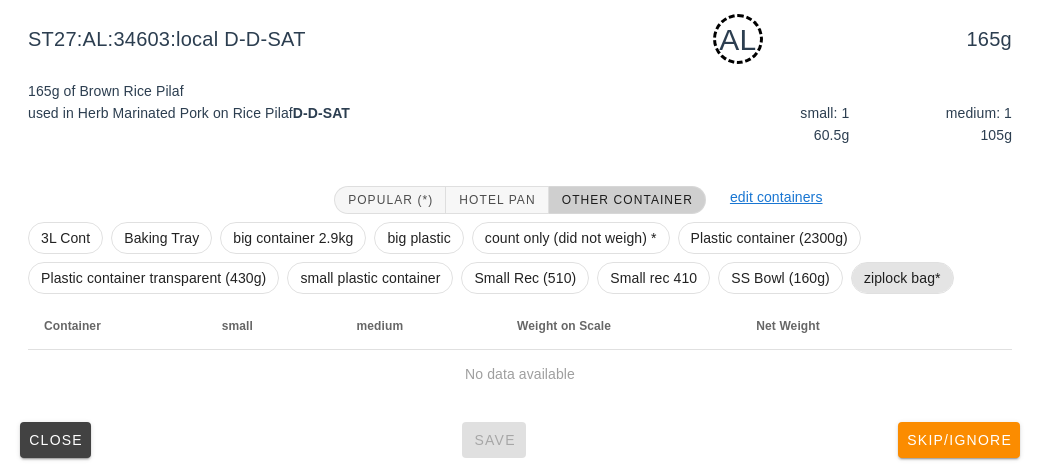 click on "ziplock bag*" at bounding box center [902, 278] 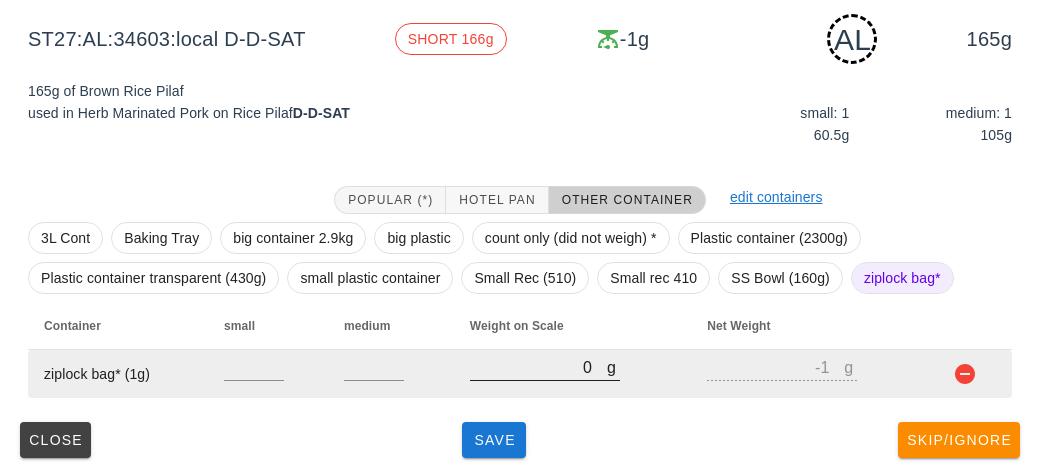 click on "0" at bounding box center (538, 367) 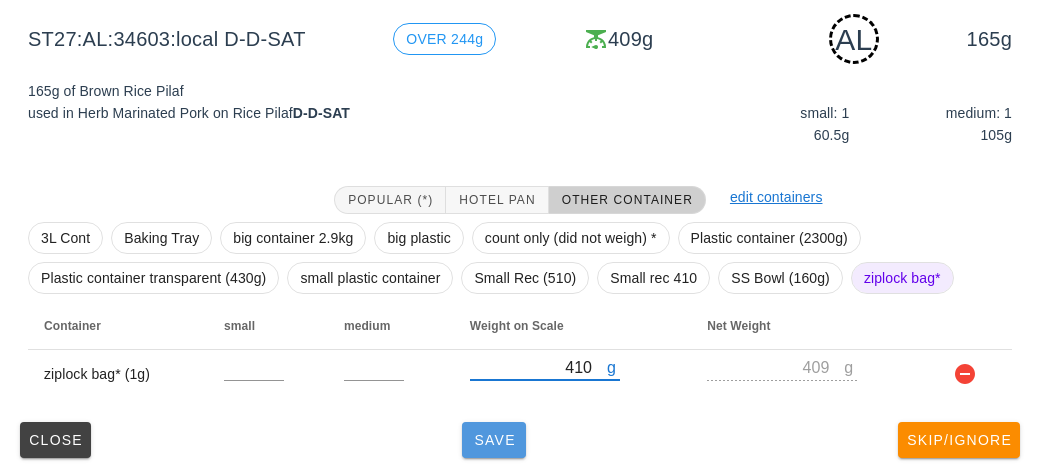 click on "Save" at bounding box center [494, 440] 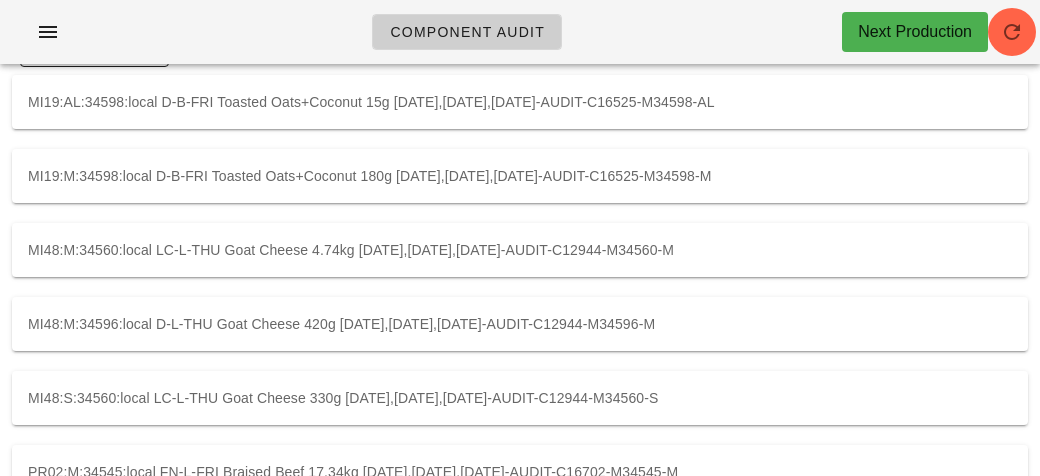 scroll, scrollTop: 0, scrollLeft: 0, axis: both 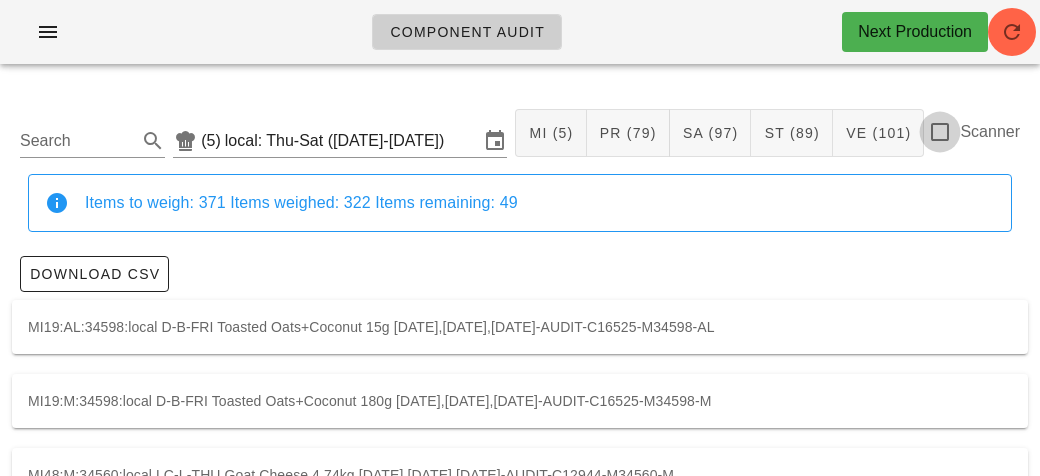 click at bounding box center (940, 132) 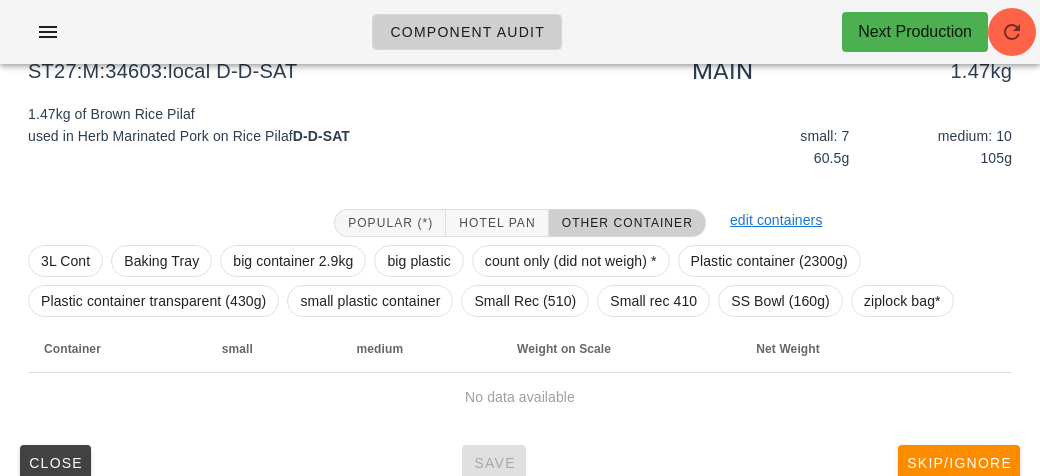 scroll, scrollTop: 232, scrollLeft: 0, axis: vertical 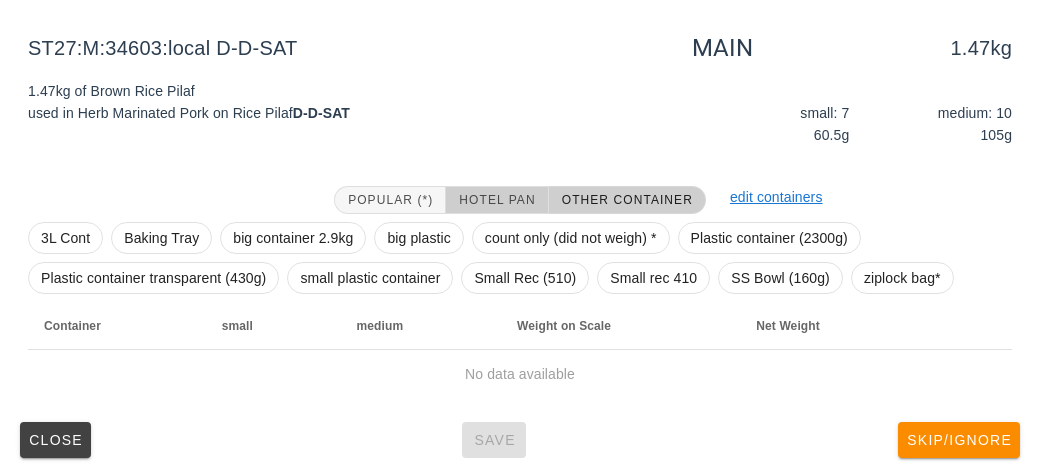 click on "Hotel Pan" at bounding box center [496, 200] 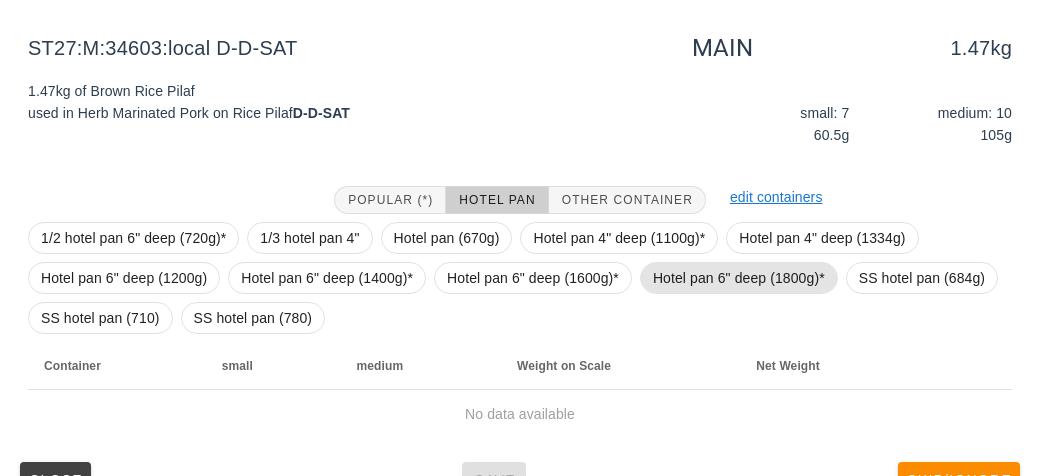 click on "Hotel pan 6" deep (1800g)*" at bounding box center (739, 278) 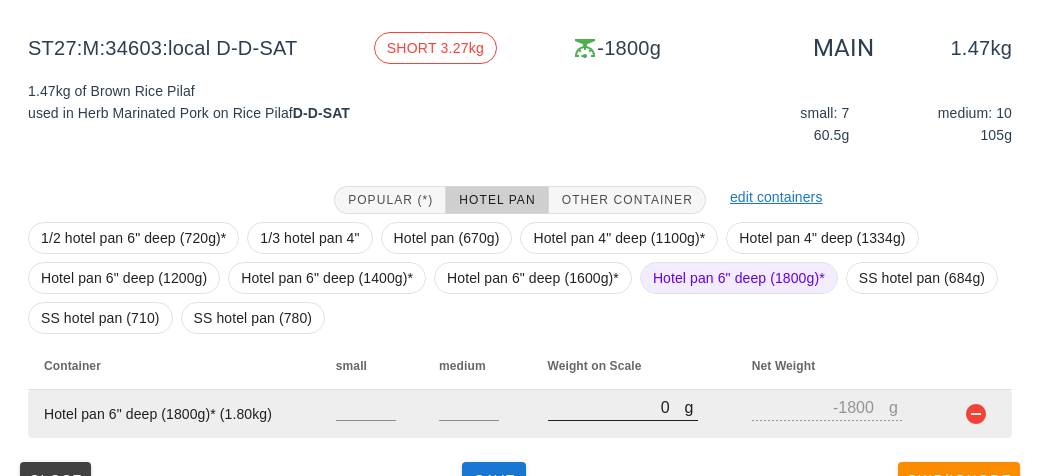 click on "0" at bounding box center [616, 407] 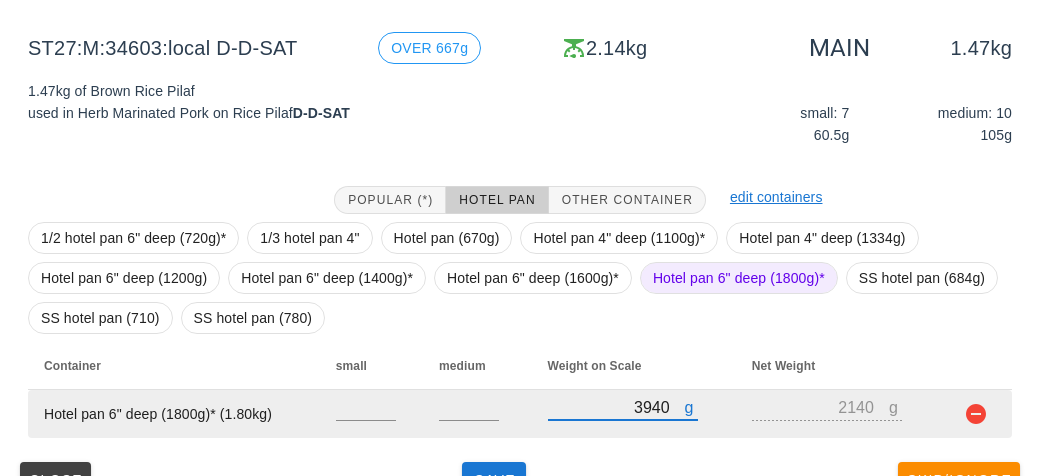 scroll, scrollTop: 272, scrollLeft: 0, axis: vertical 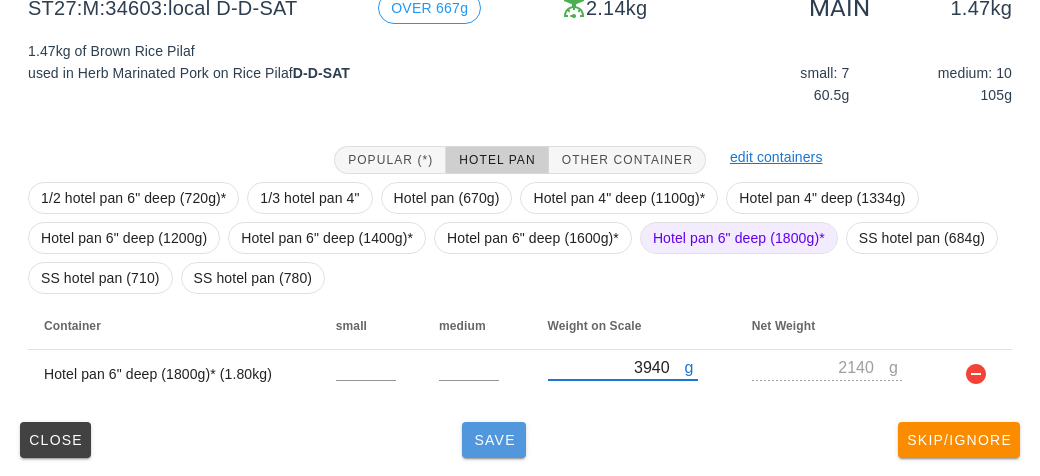 click on "Save" at bounding box center [494, 440] 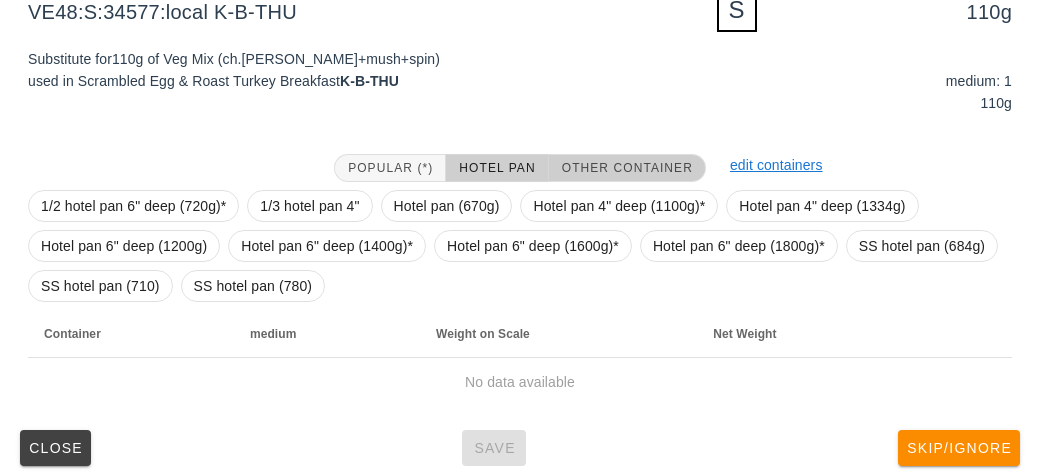 click on "Other Container" at bounding box center (627, 168) 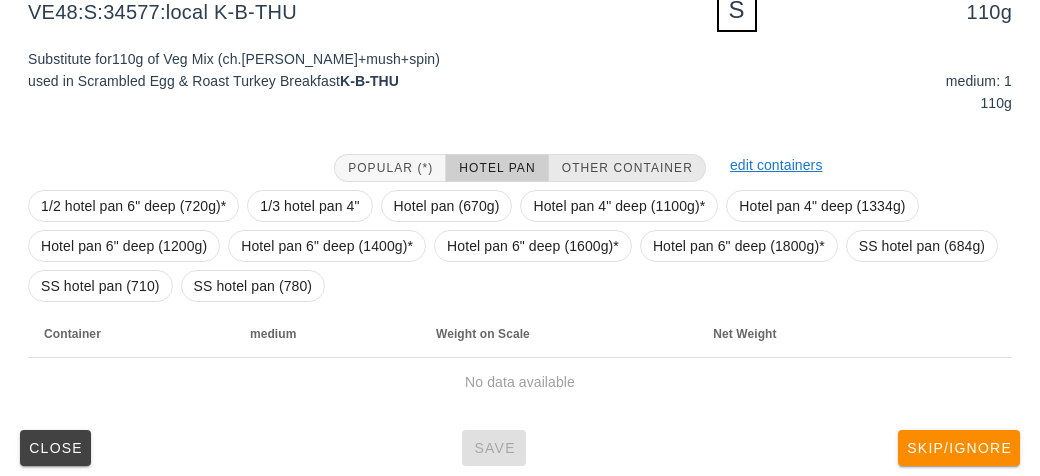 scroll, scrollTop: 240, scrollLeft: 0, axis: vertical 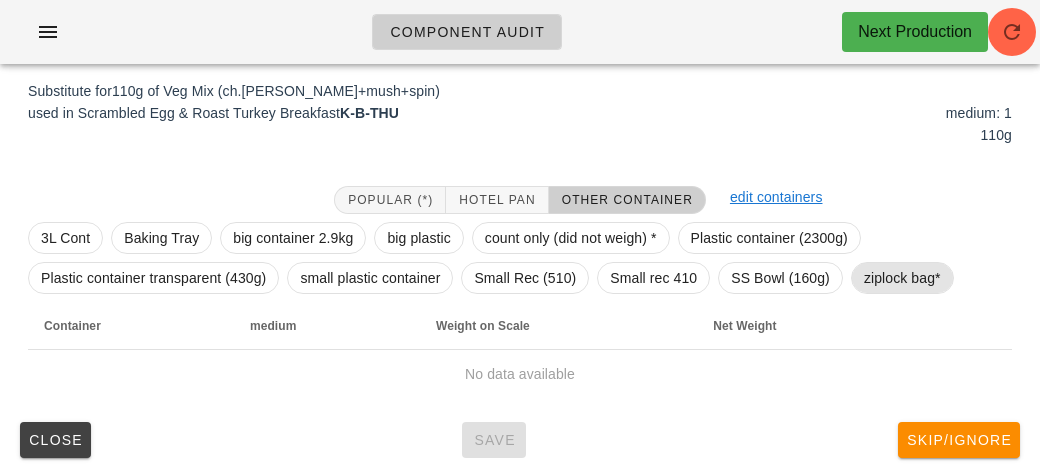 click on "ziplock bag*" at bounding box center [902, 278] 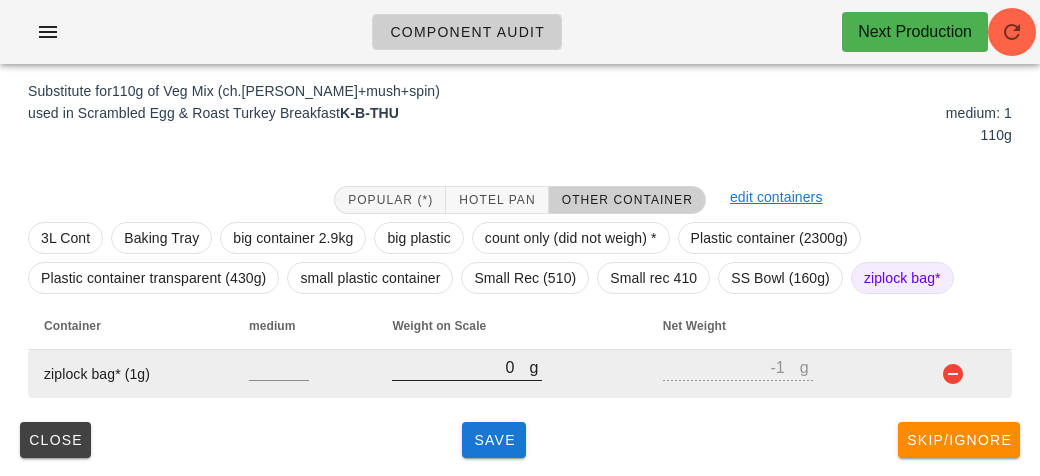 click on "0" at bounding box center (460, 367) 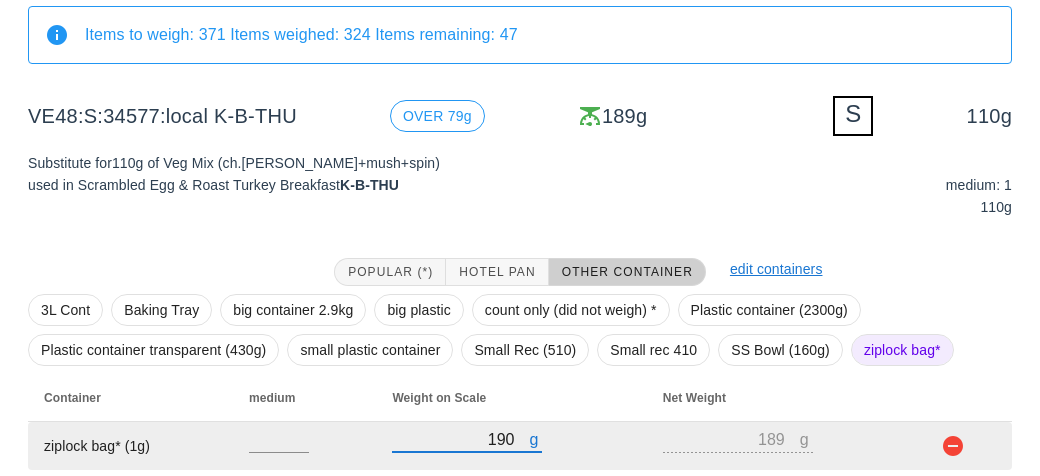 scroll, scrollTop: 240, scrollLeft: 0, axis: vertical 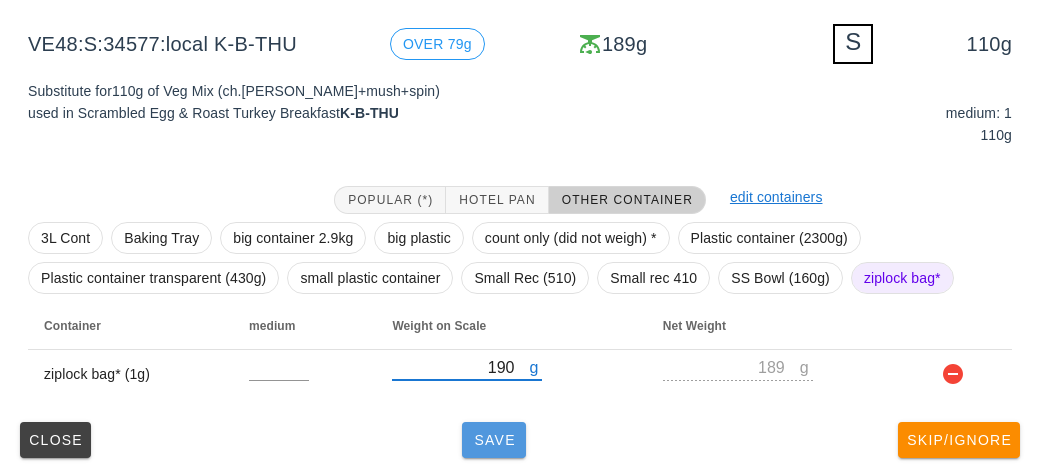 click on "Save" at bounding box center (494, 440) 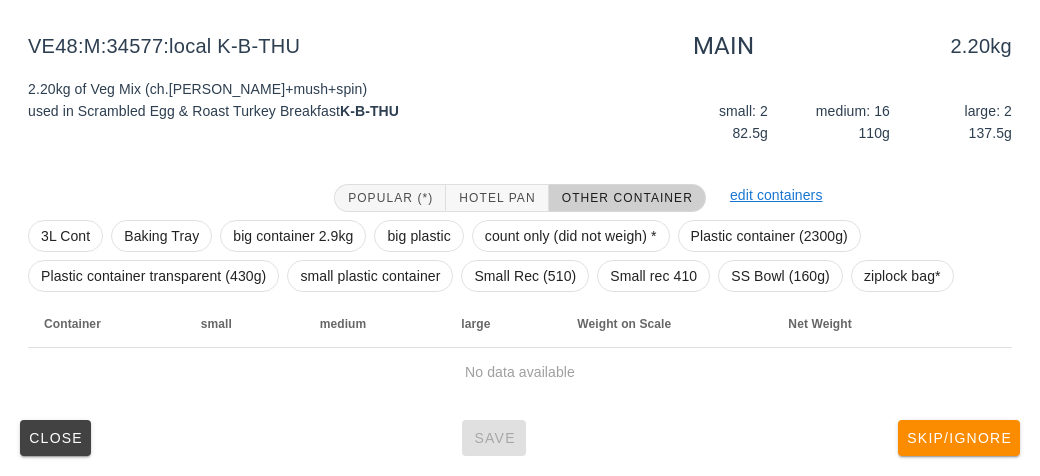 scroll, scrollTop: 232, scrollLeft: 0, axis: vertical 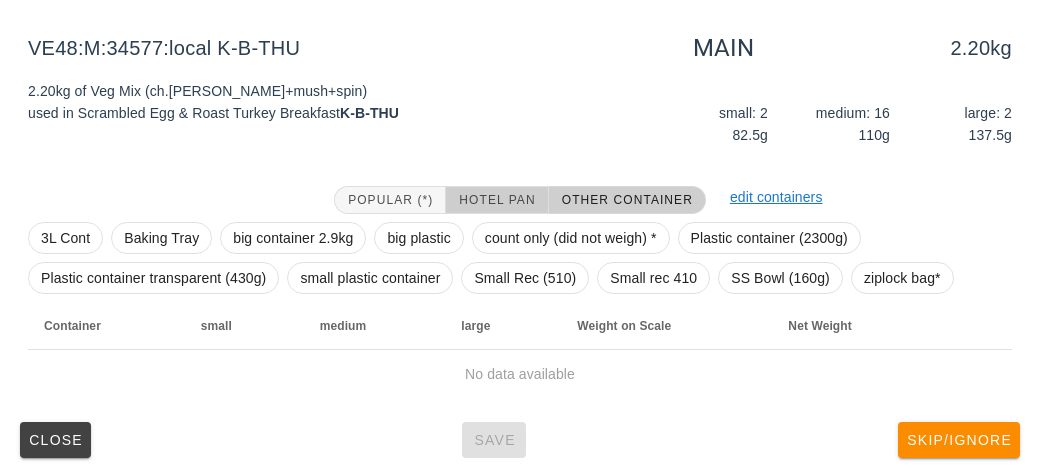click on "Hotel Pan" at bounding box center [496, 200] 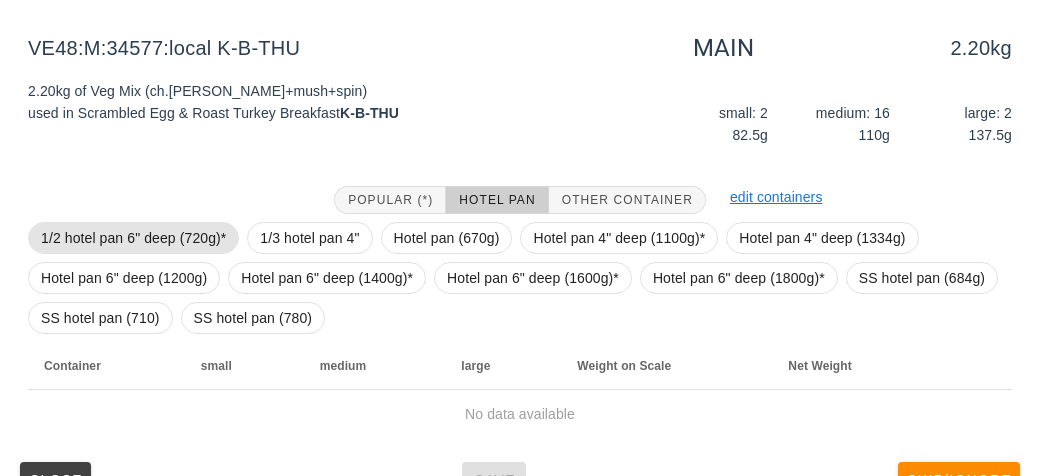 click on "1/2 hotel pan 6" deep (720g)*" at bounding box center [133, 238] 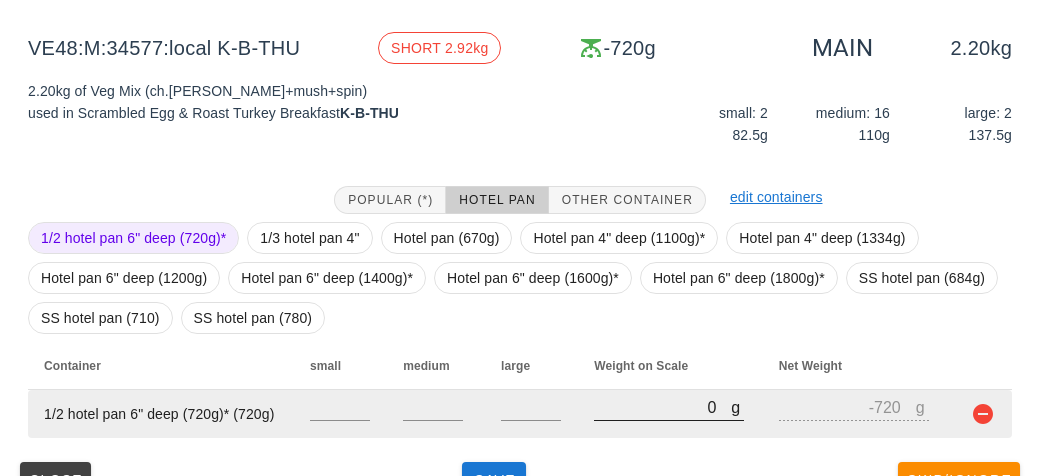 click on "0" at bounding box center [662, 407] 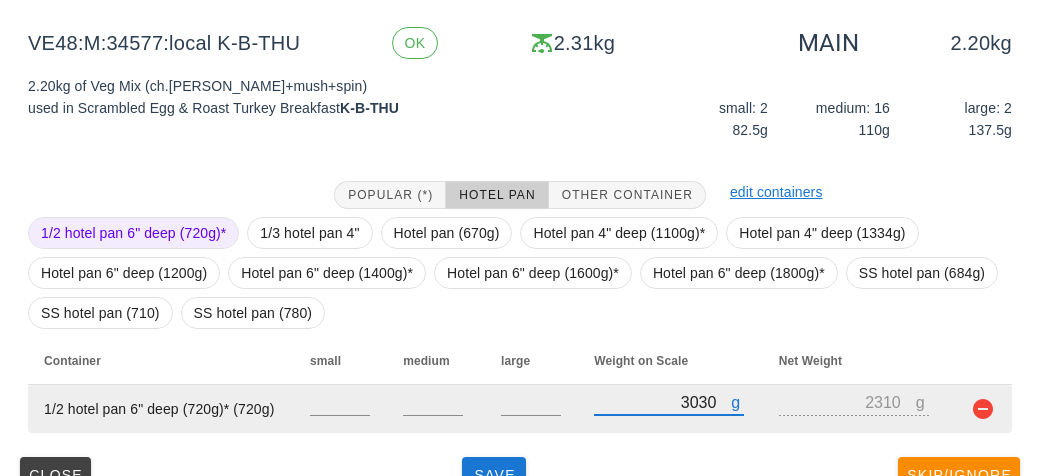 scroll, scrollTop: 272, scrollLeft: 0, axis: vertical 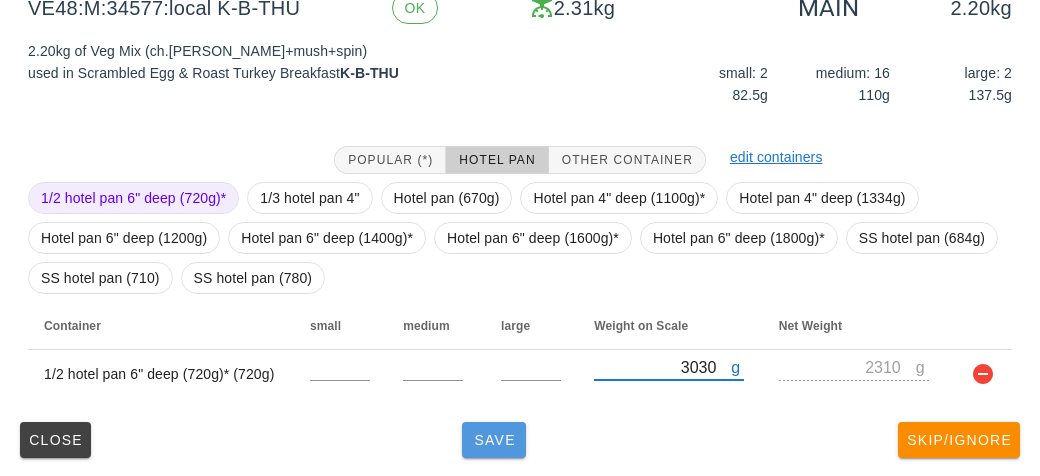 click on "Save" at bounding box center (494, 440) 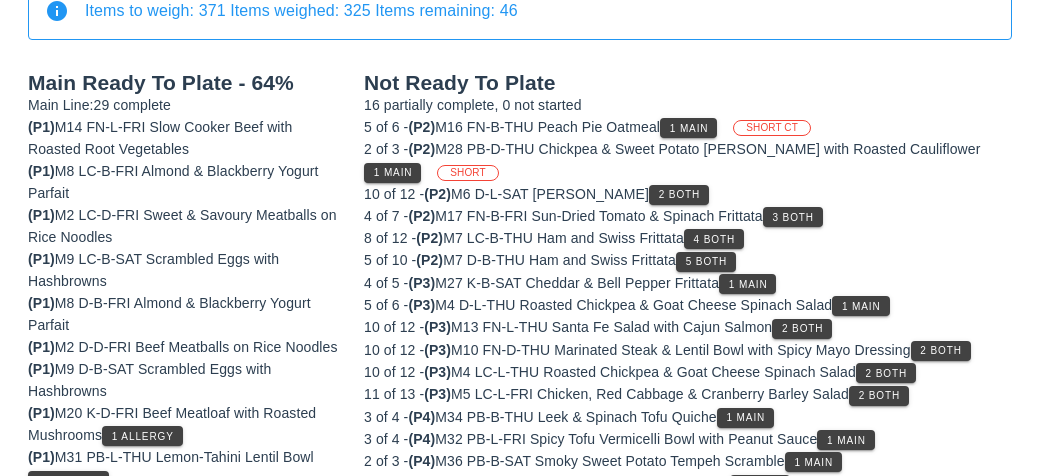 scroll, scrollTop: 0, scrollLeft: 0, axis: both 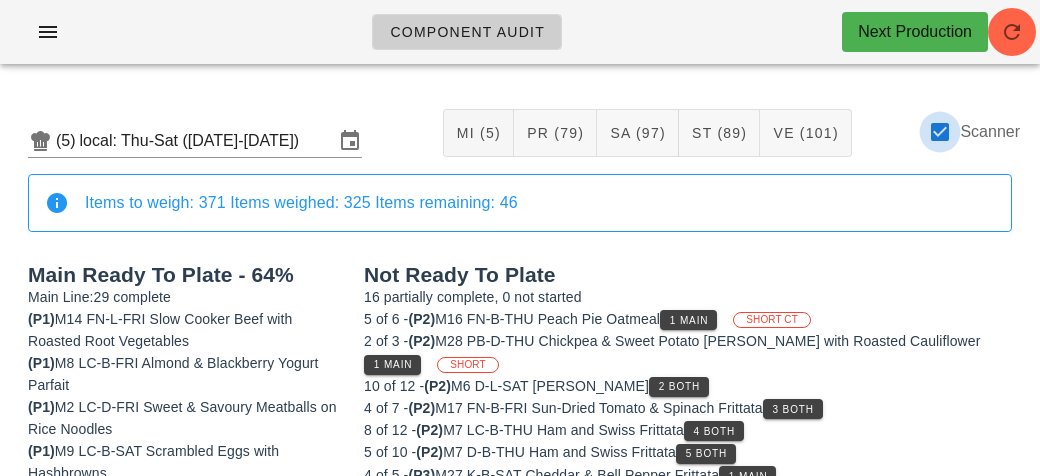 click at bounding box center (940, 132) 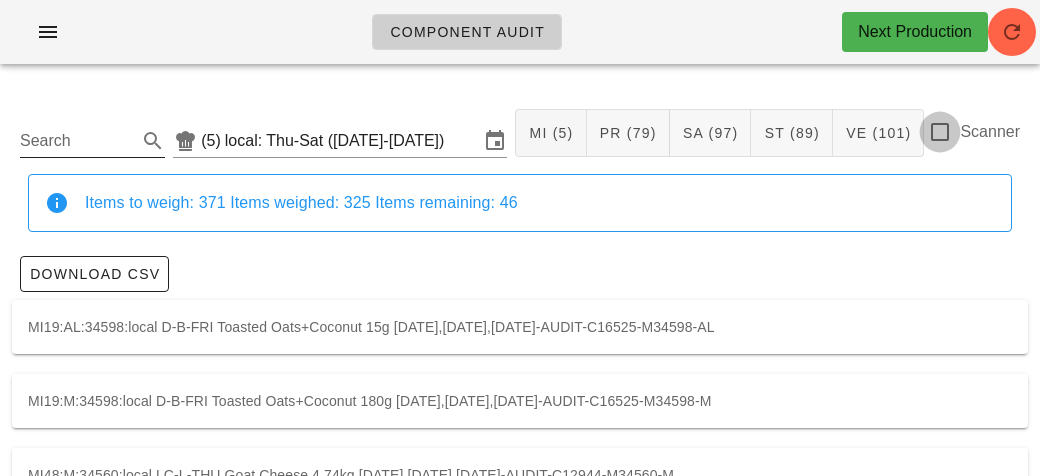 click on "Search" at bounding box center [76, 141] 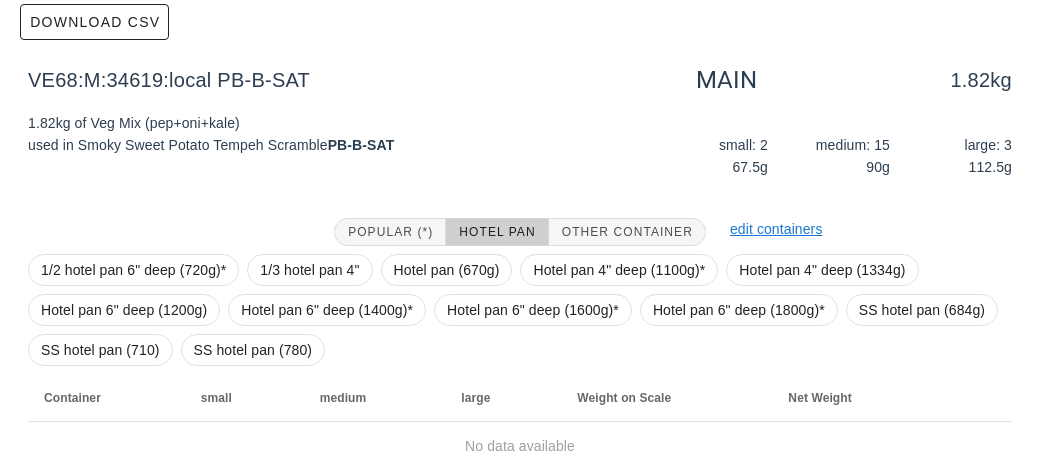 scroll, scrollTop: 324, scrollLeft: 0, axis: vertical 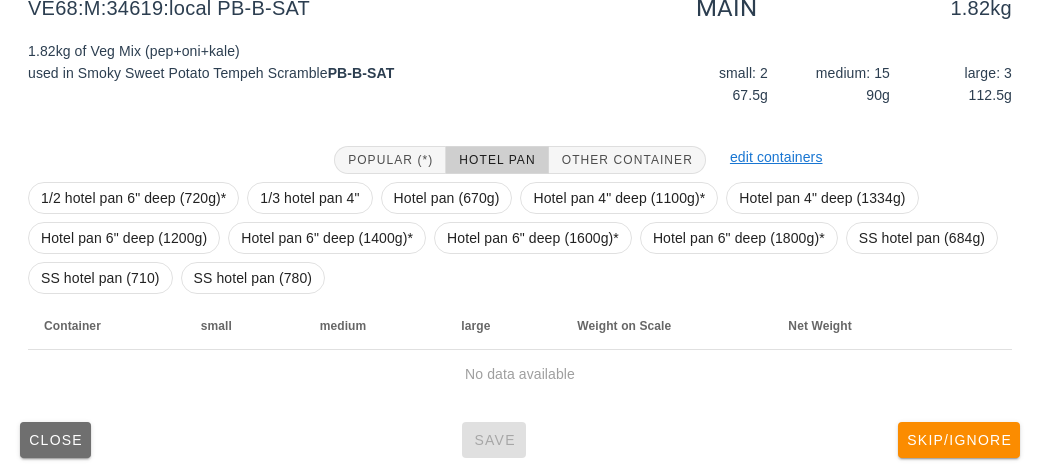 click on "Close" at bounding box center [55, 440] 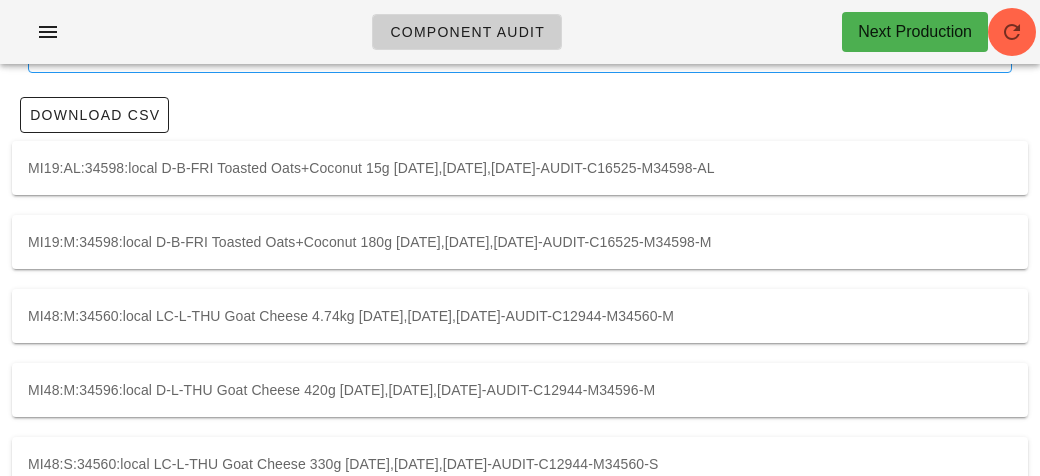 scroll, scrollTop: 0, scrollLeft: 0, axis: both 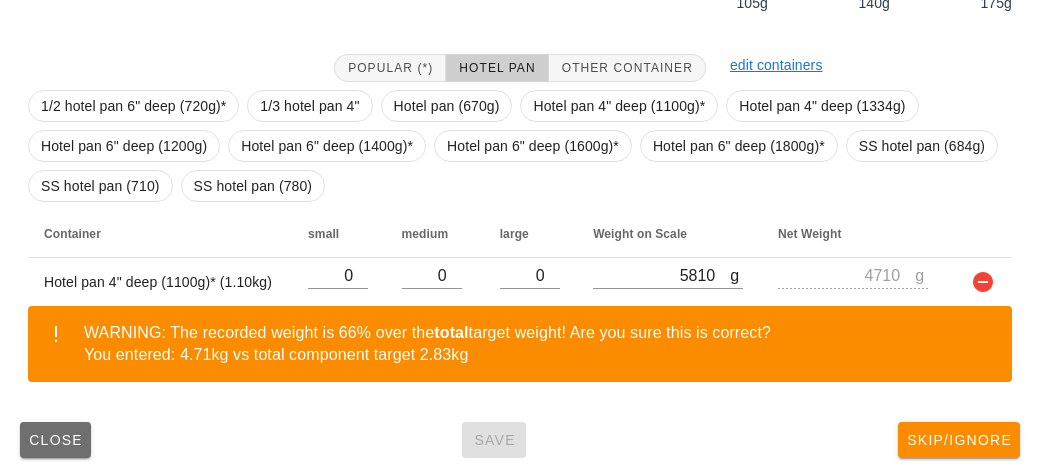 click on "Close" at bounding box center [55, 440] 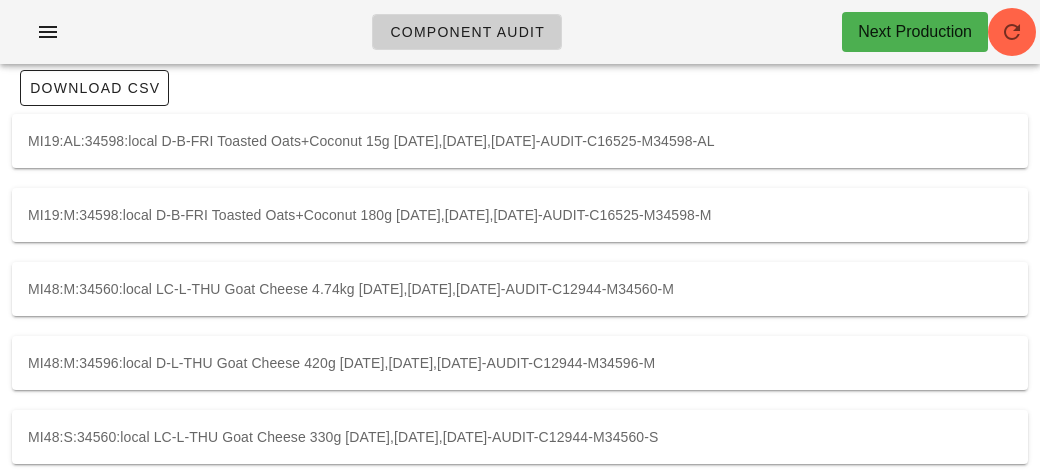 scroll, scrollTop: 0, scrollLeft: 0, axis: both 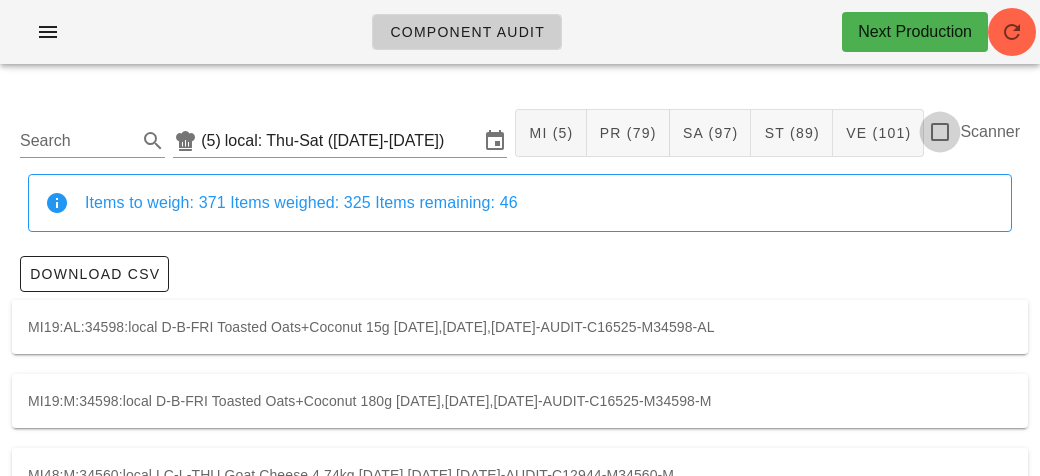click at bounding box center [940, 132] 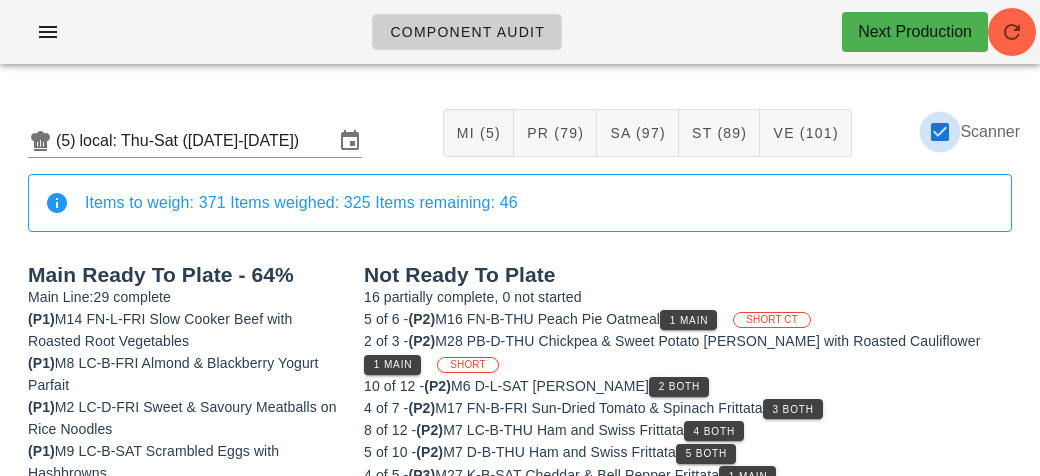 click at bounding box center [940, 132] 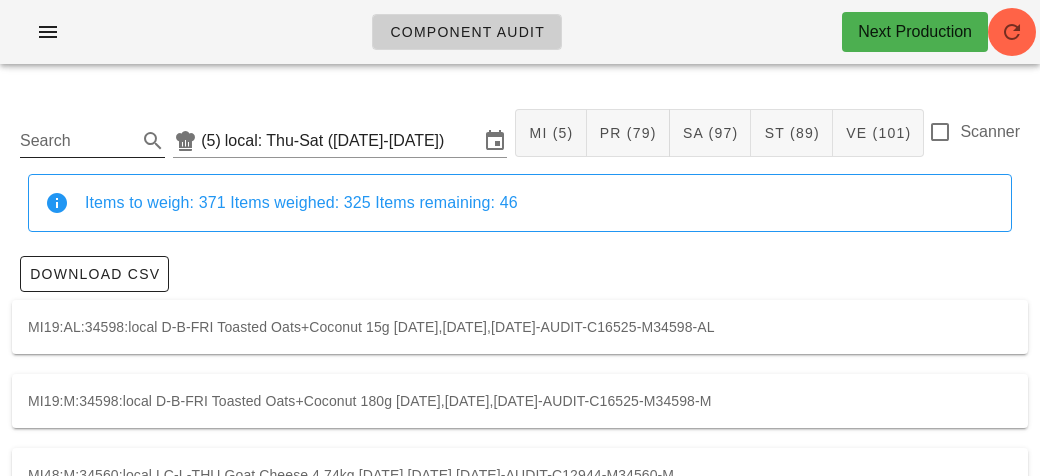 click on "Search" at bounding box center [76, 141] 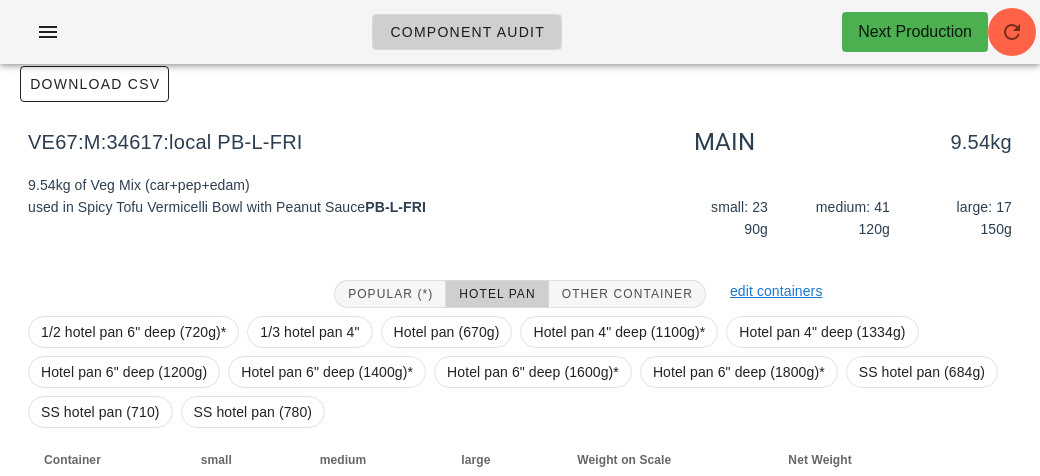 scroll, scrollTop: 324, scrollLeft: 0, axis: vertical 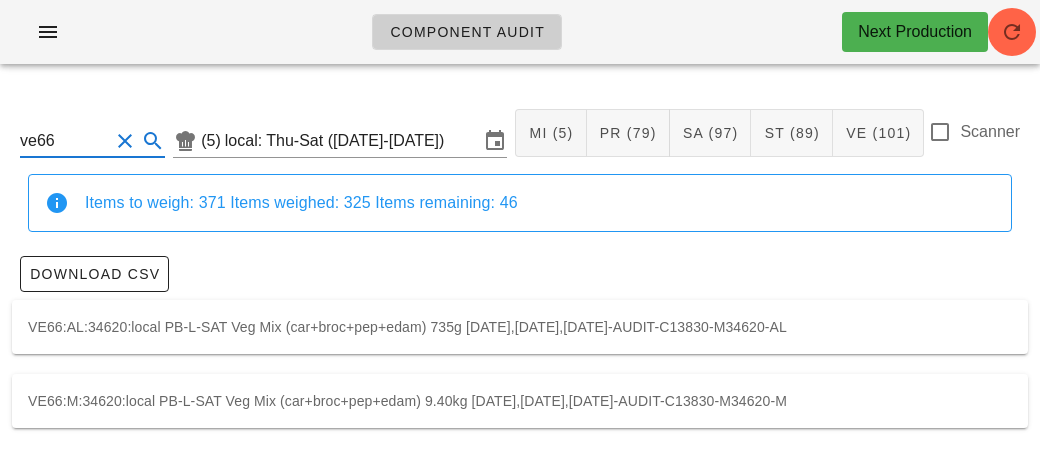 click on "VE66:M:34620:local PB-L-SAT Veg Mix (car+broc+pep+edam) 9.40kg [DATE],[DATE],[DATE]-AUDIT-C13830-M34620-M" at bounding box center (520, 401) 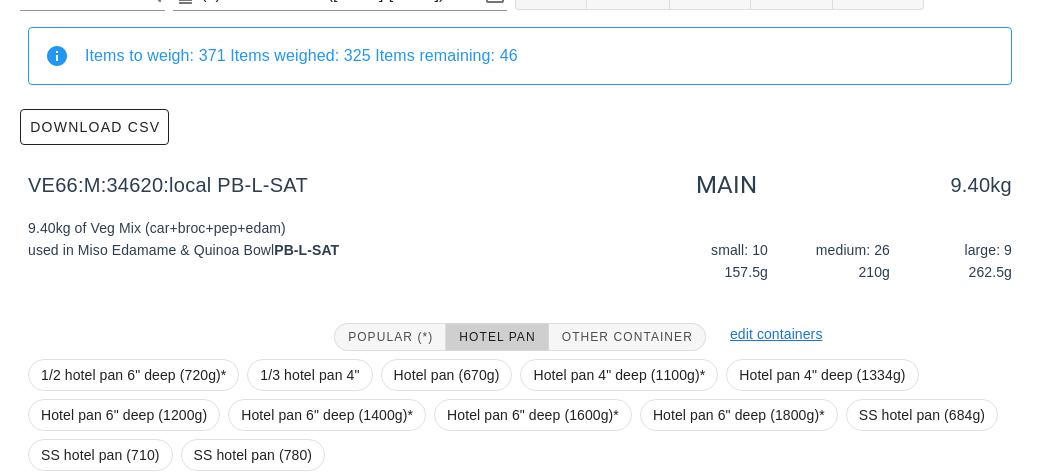 scroll, scrollTop: 324, scrollLeft: 0, axis: vertical 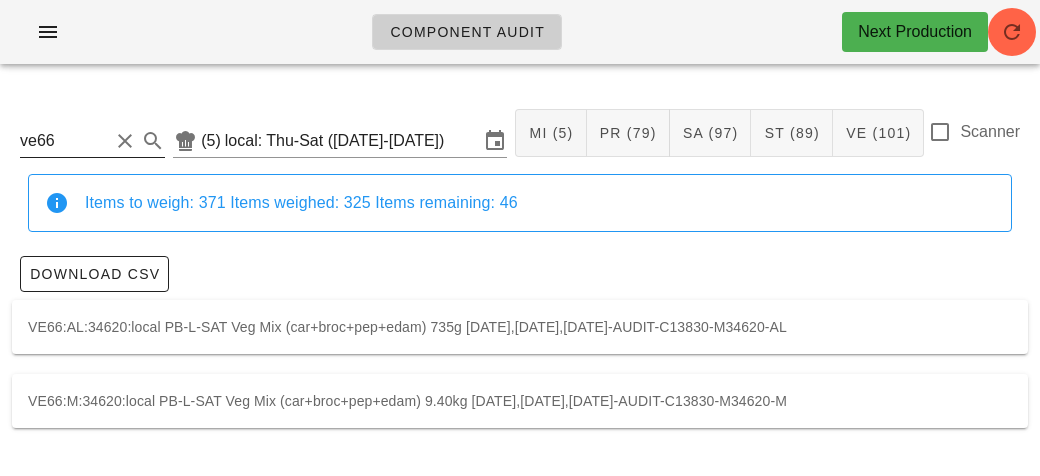 click on "ve66" at bounding box center (64, 141) 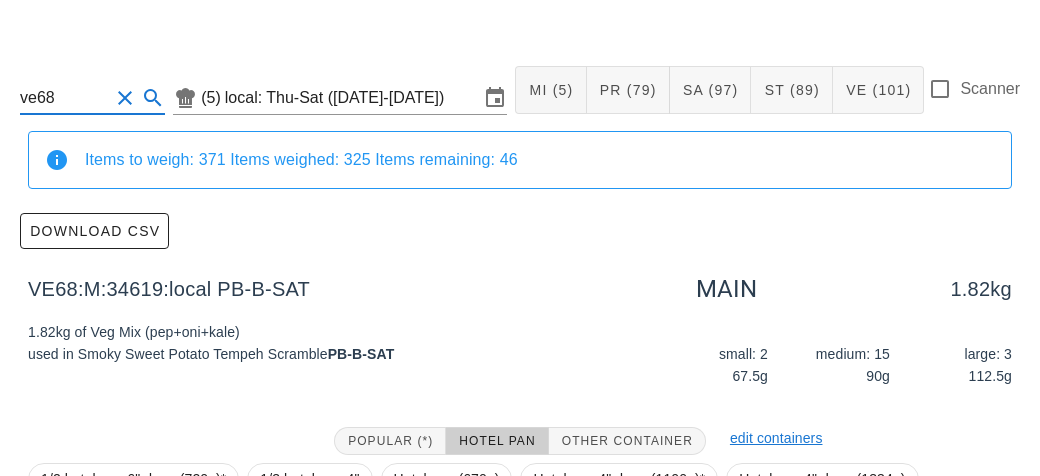 scroll, scrollTop: 44, scrollLeft: 0, axis: vertical 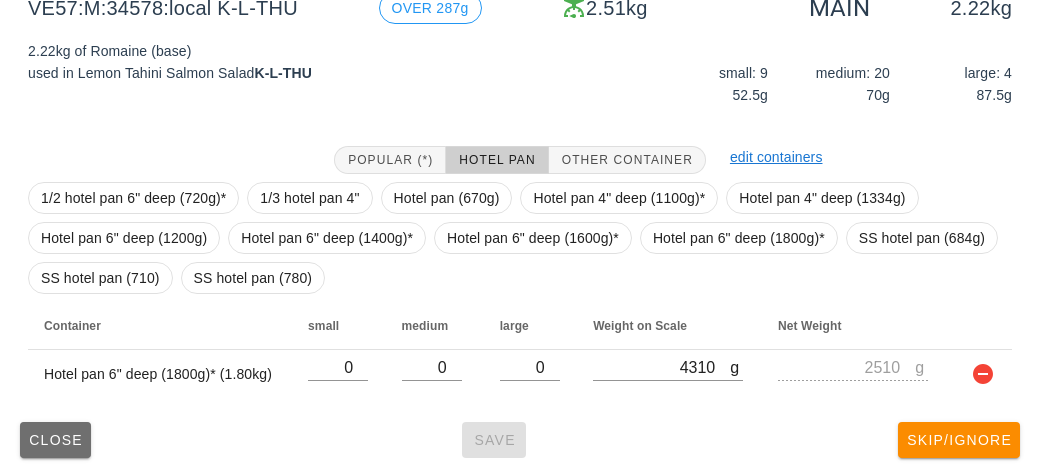 click on "Close" at bounding box center (55, 440) 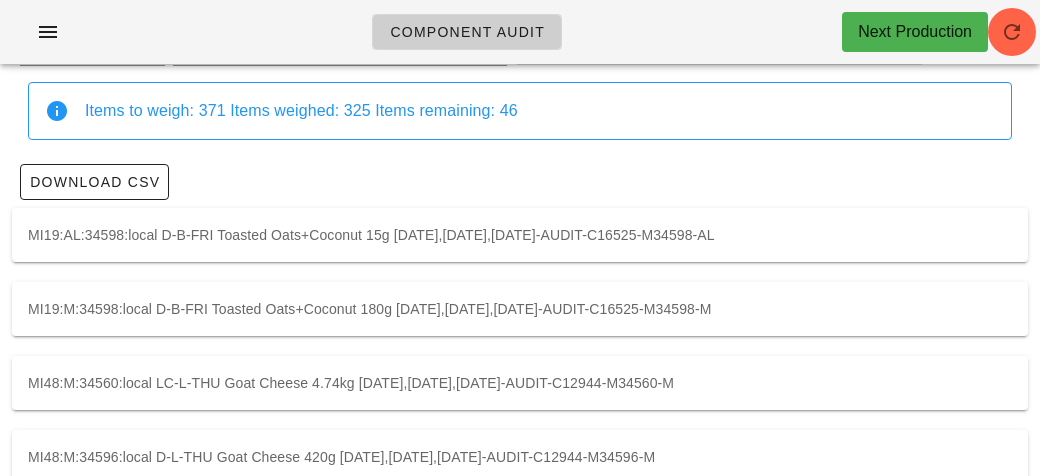 scroll, scrollTop: 0, scrollLeft: 0, axis: both 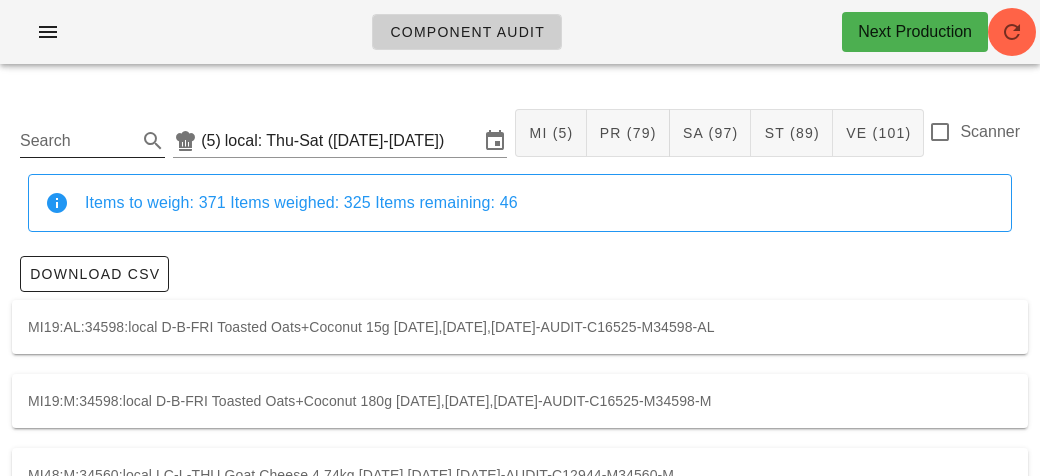click on "Search" at bounding box center [76, 141] 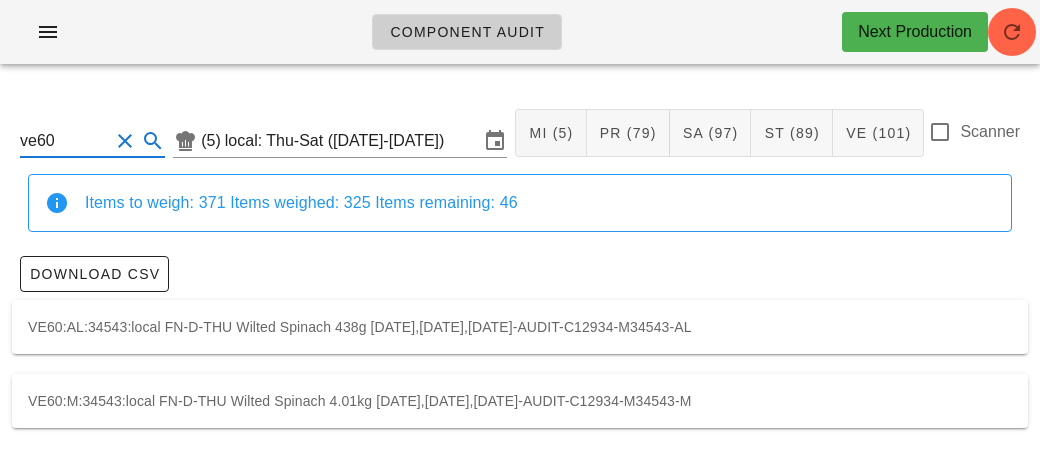 click on "VE60:M:34543:local FN-D-THU Wilted Spinach 4.01kg [DATE],[DATE],[DATE]-AUDIT-C12934-M34543-M" at bounding box center [520, 401] 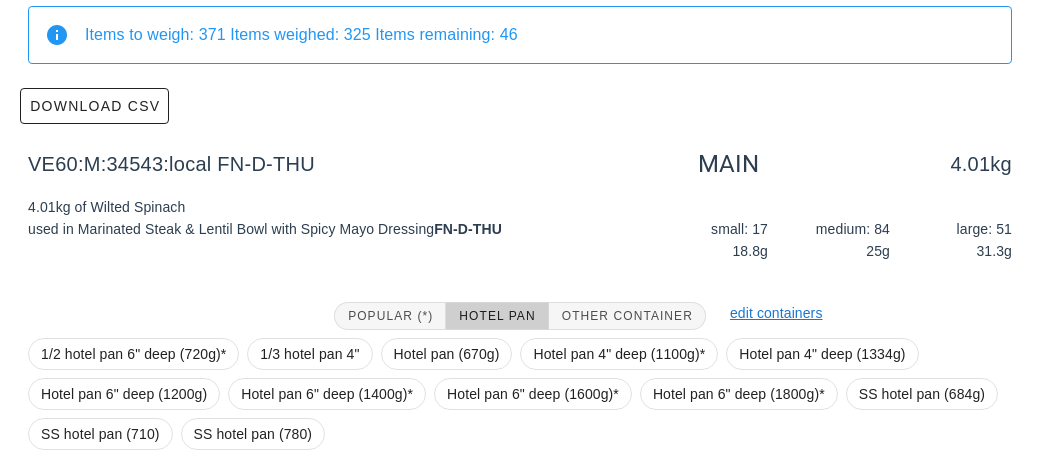 scroll, scrollTop: 324, scrollLeft: 0, axis: vertical 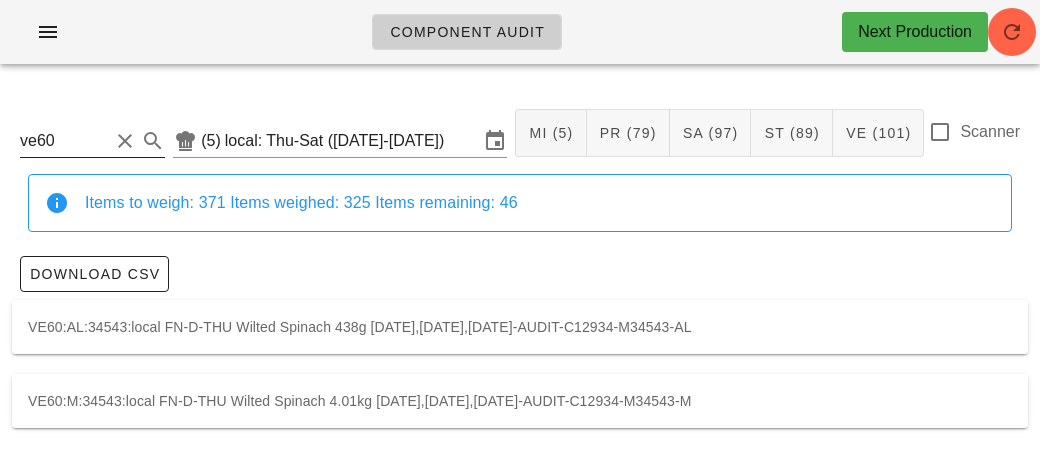 click on "ve60" at bounding box center [64, 141] 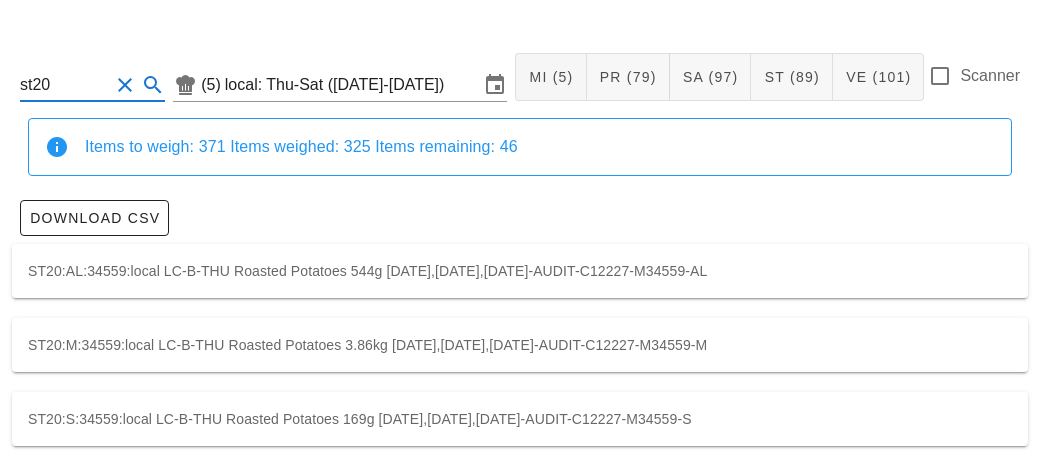 click on "ST20:M:34559:local LC-B-THU Roasted Potatoes 3.86kg [DATE],[DATE],[DATE]-AUDIT-C12227-M34559-M" at bounding box center [520, 345] 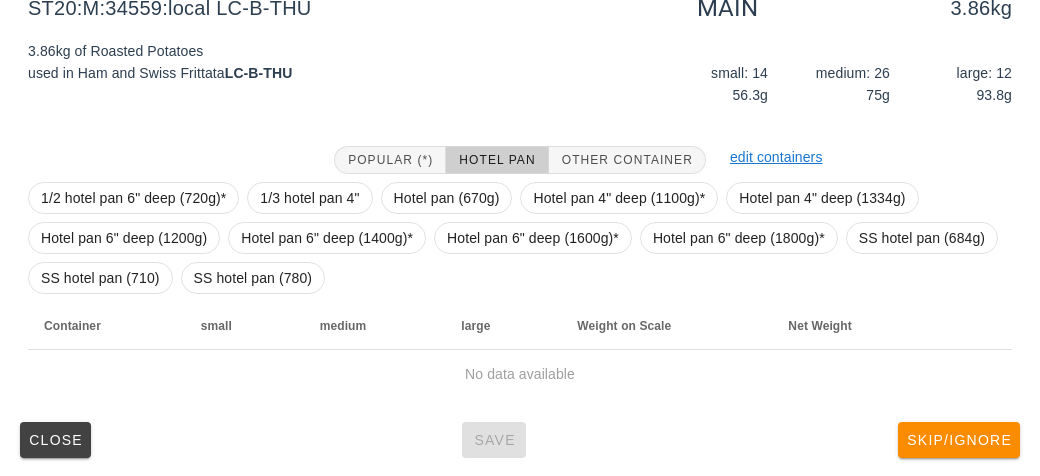scroll, scrollTop: 56, scrollLeft: 0, axis: vertical 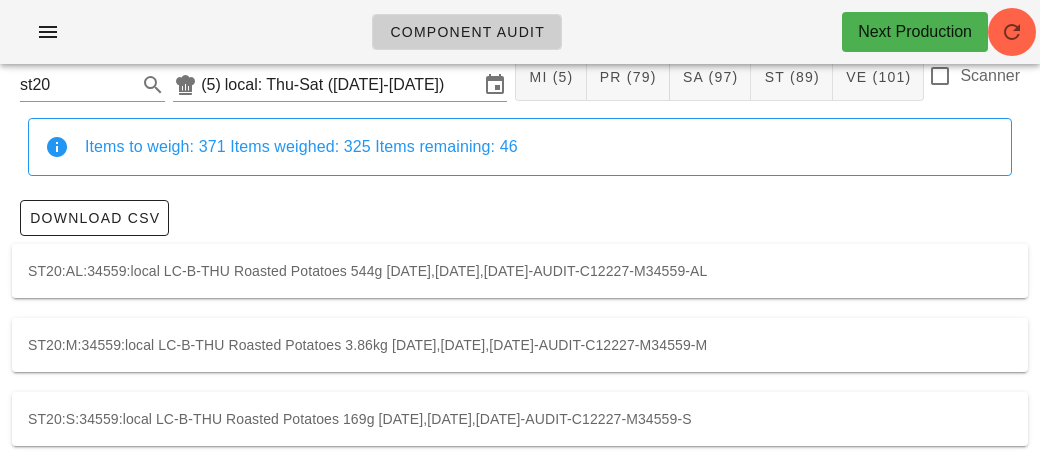 click on "ST20:AL:34559:local LC-B-THU Roasted Potatoes 544g [DATE],[DATE],[DATE]-AUDIT-C12227-M34559-AL" at bounding box center (520, 271) 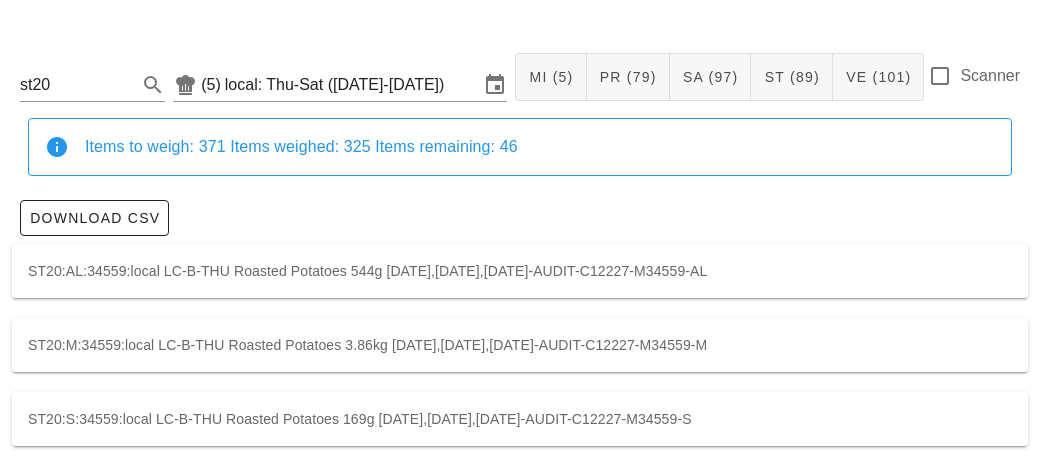 click on "ST20:M:34559:local LC-B-THU Roasted Potatoes 3.86kg [DATE],[DATE],[DATE]-AUDIT-C12227-M34559-M" at bounding box center (520, 345) 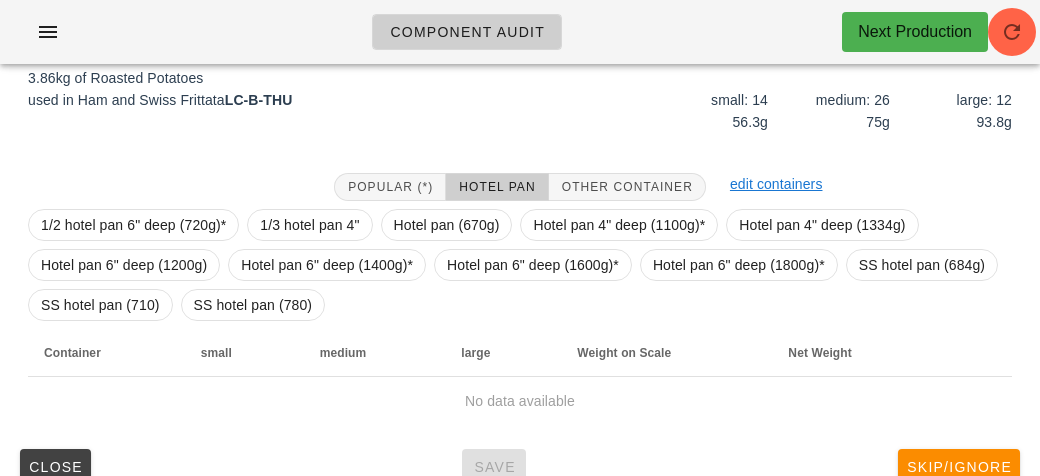 scroll, scrollTop: 240, scrollLeft: 0, axis: vertical 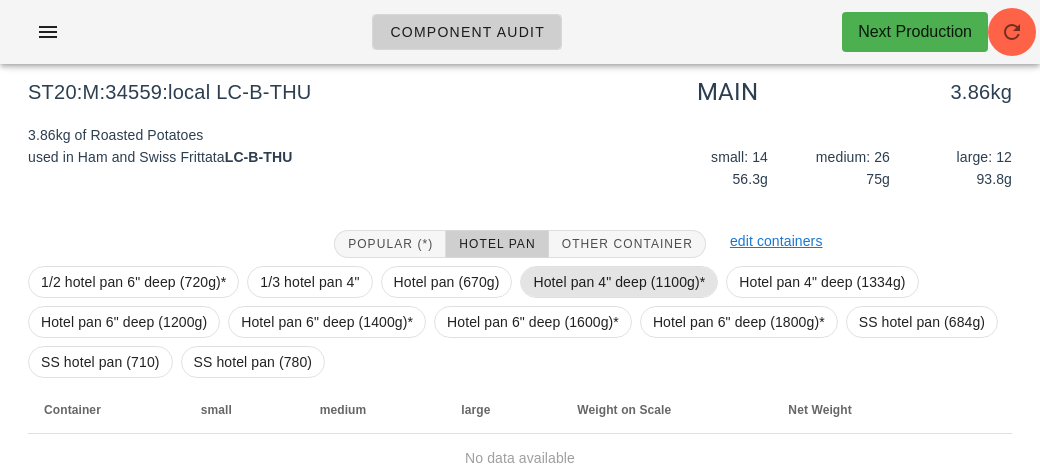 click on "Hotel pan 4" deep (1100g)*" at bounding box center [619, 282] 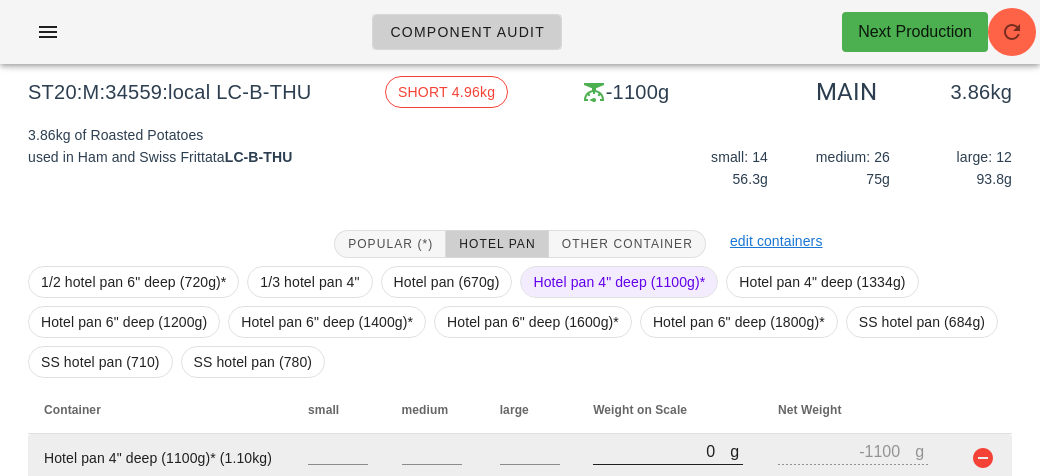 click on "0" at bounding box center [661, 451] 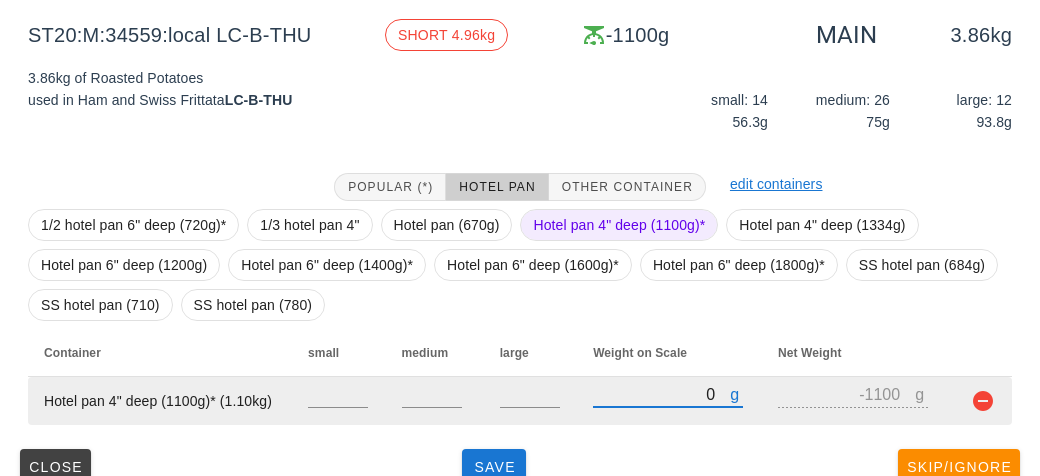 scroll, scrollTop: 324, scrollLeft: 0, axis: vertical 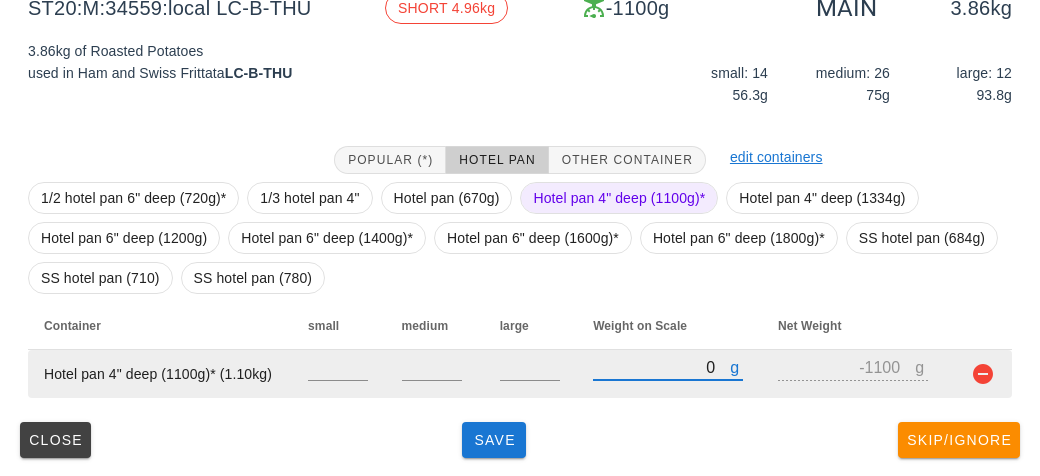 click on "0" at bounding box center [661, 367] 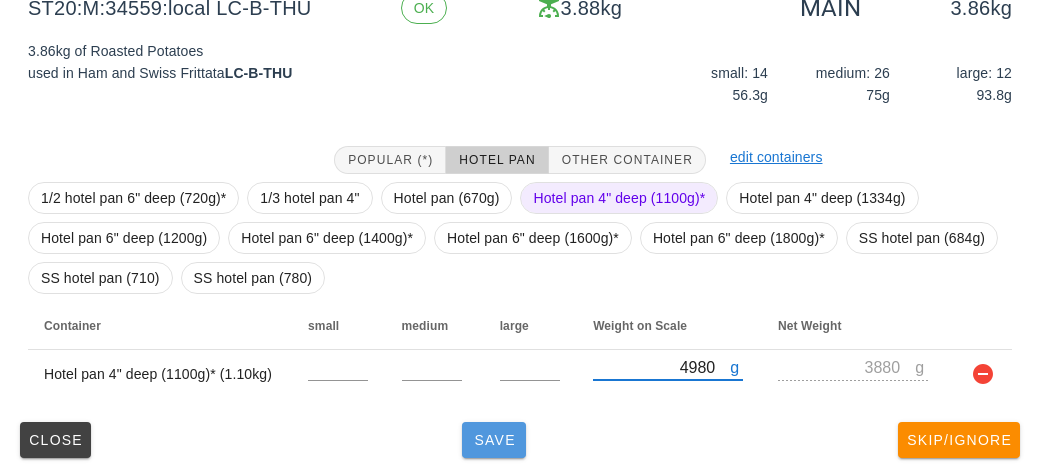 click on "Save" at bounding box center [494, 440] 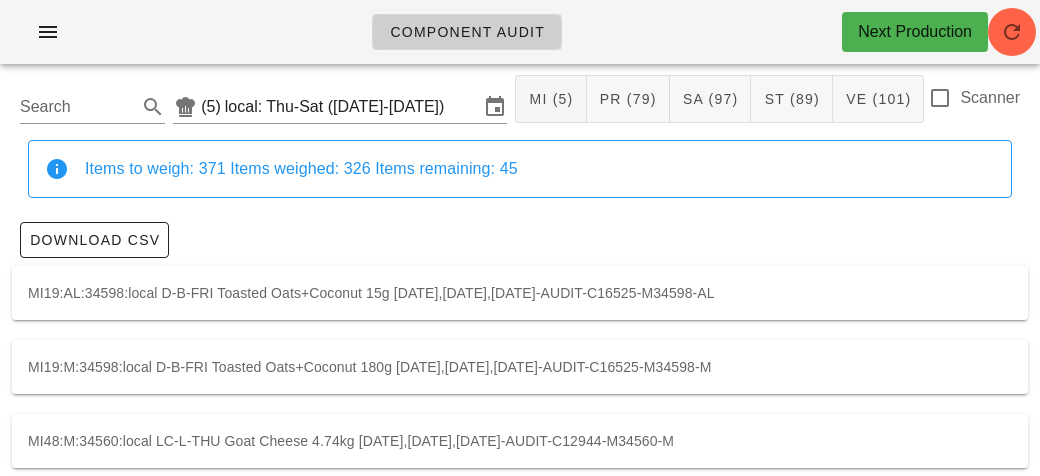scroll, scrollTop: 0, scrollLeft: 0, axis: both 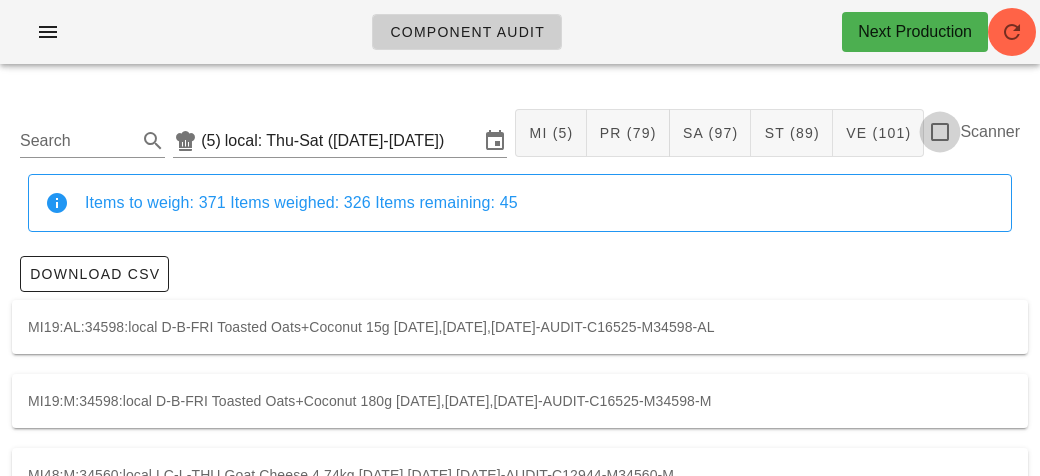 click at bounding box center (940, 132) 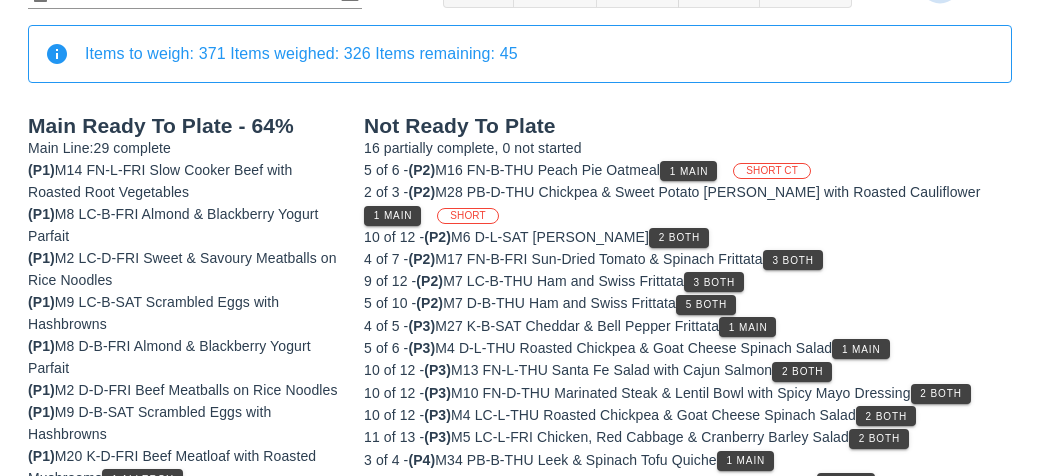 scroll, scrollTop: 149, scrollLeft: 0, axis: vertical 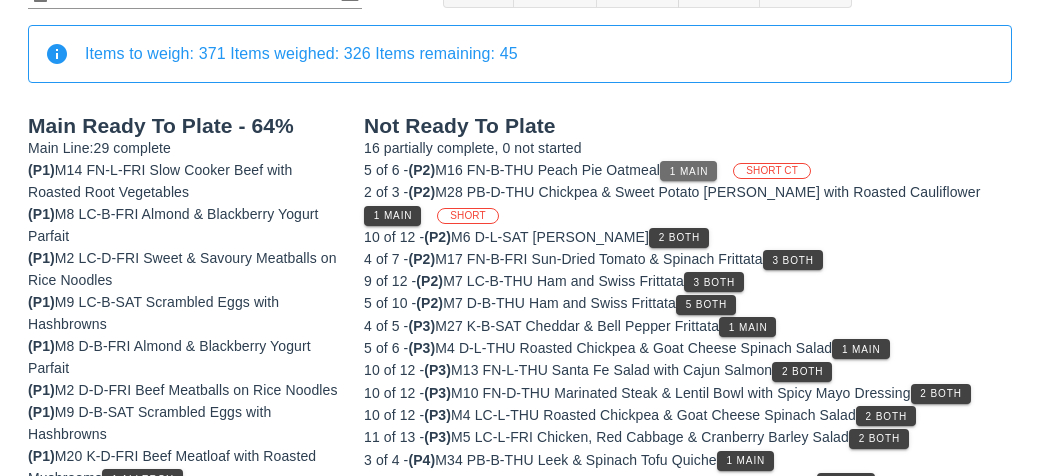 click on "1 Main" at bounding box center [689, 171] 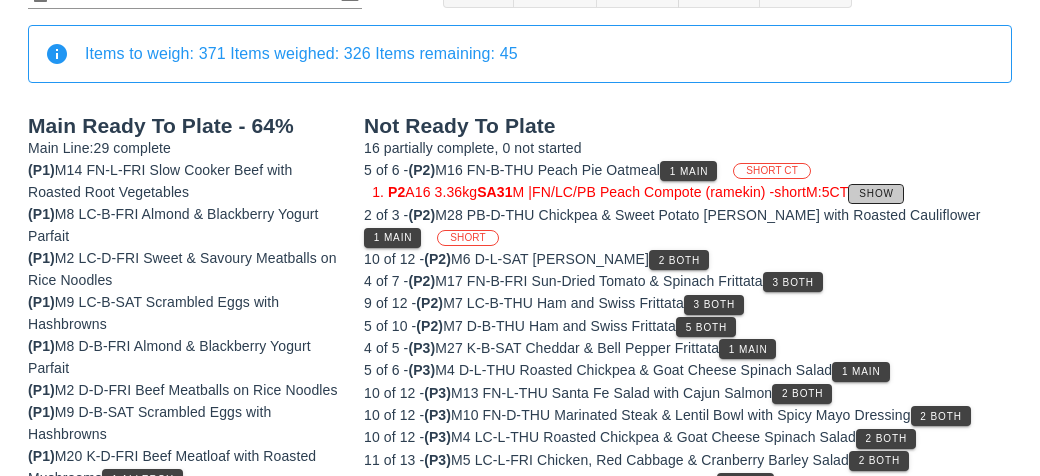 click on "Show" at bounding box center (876, 193) 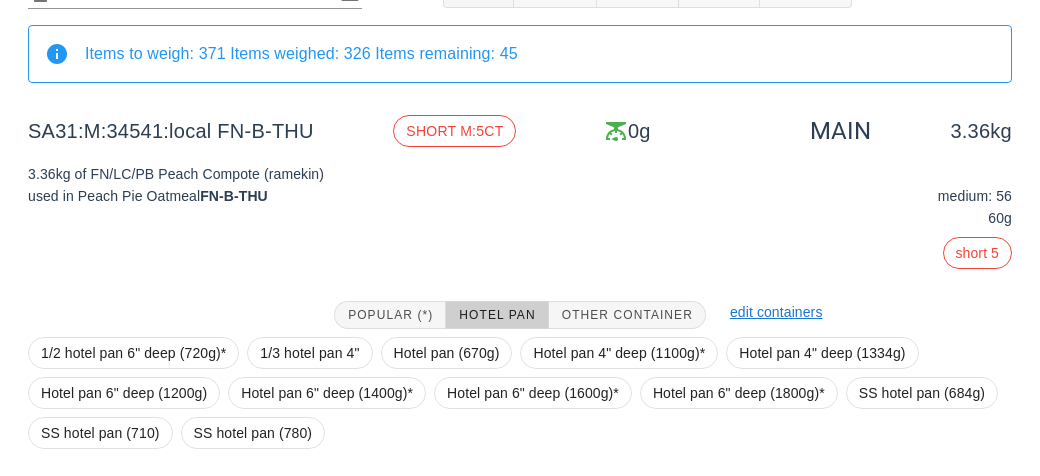 scroll, scrollTop: 304, scrollLeft: 0, axis: vertical 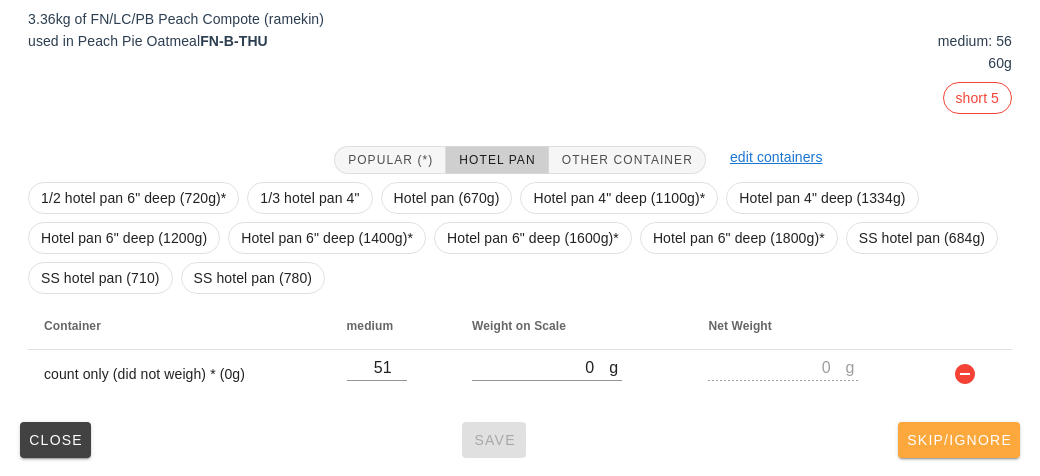 click on "Skip/Ignore" at bounding box center [959, 440] 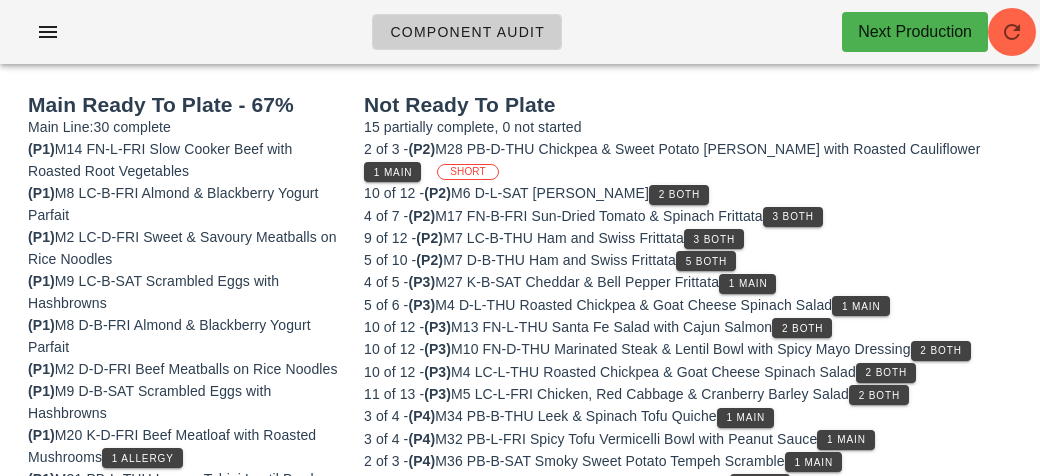 scroll, scrollTop: 171, scrollLeft: 0, axis: vertical 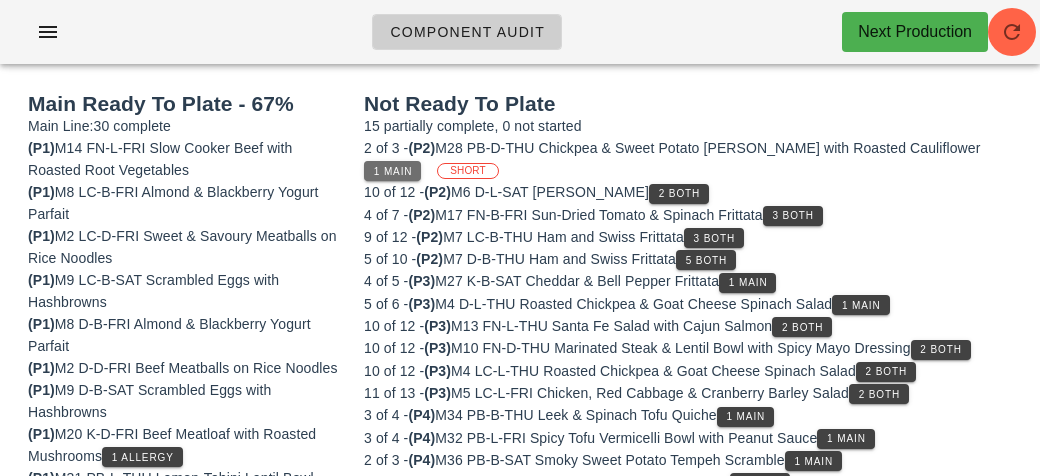click on "1 Main" at bounding box center (393, 171) 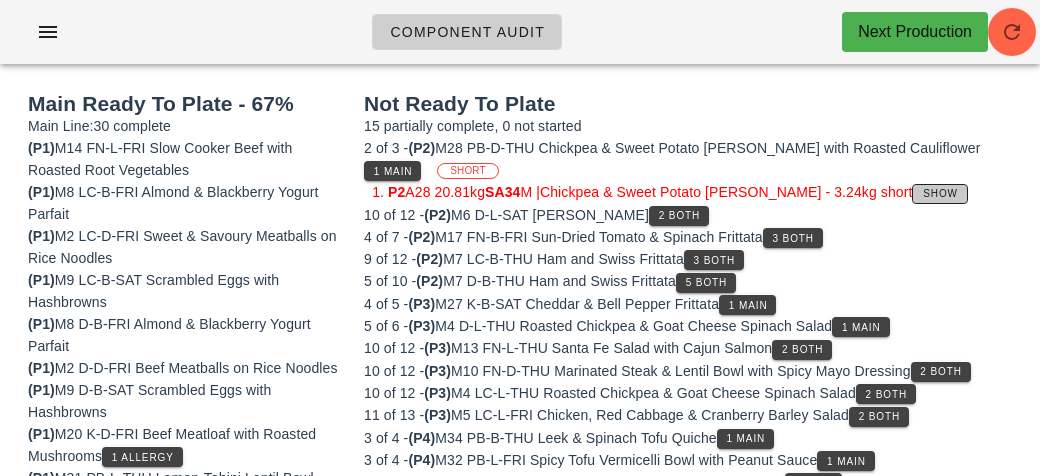 click on "Show" at bounding box center (939, 194) 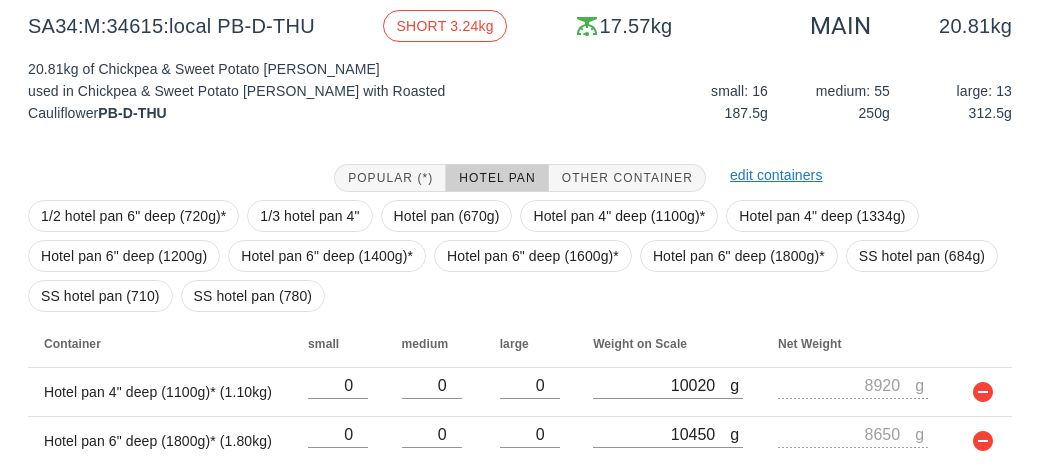 scroll, scrollTop: 321, scrollLeft: 0, axis: vertical 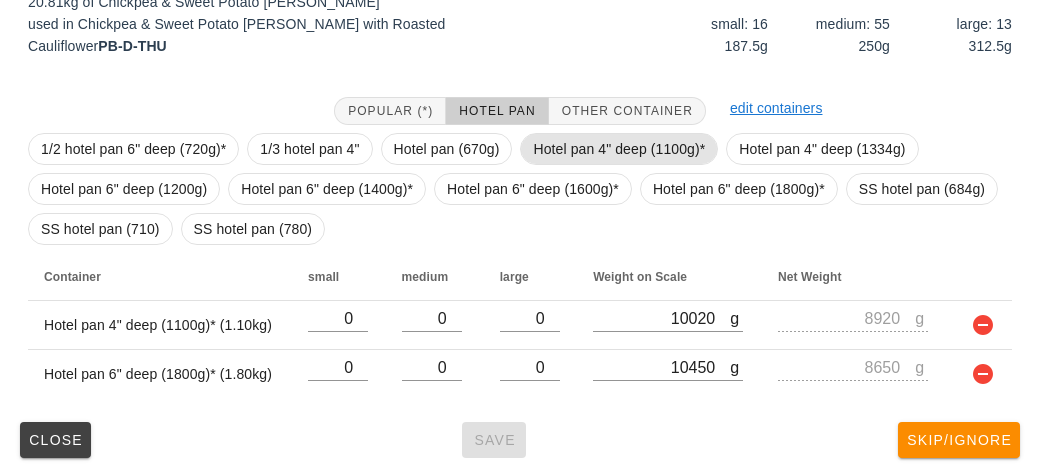 click on "Hotel pan 4" deep (1100g)*" at bounding box center (619, 149) 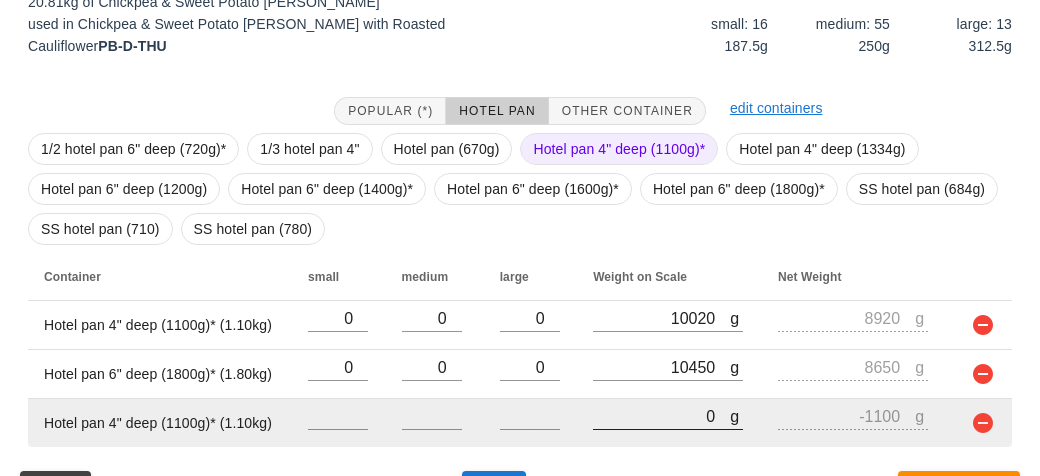 click on "0" at bounding box center (661, 416) 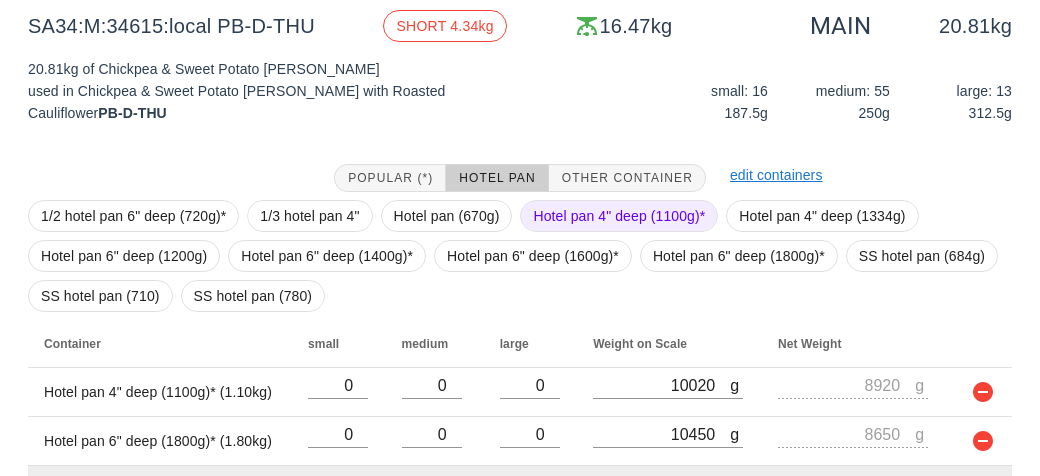 scroll, scrollTop: 370, scrollLeft: 0, axis: vertical 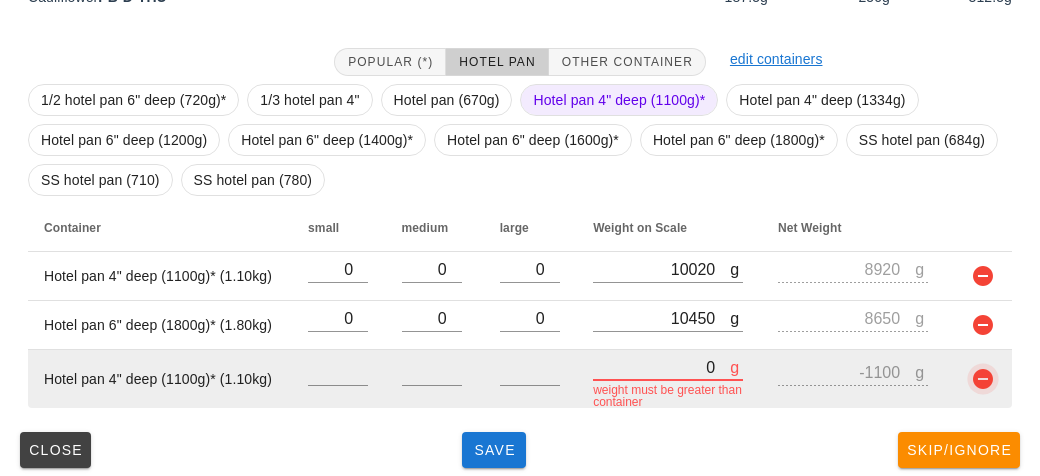 click at bounding box center (983, 379) 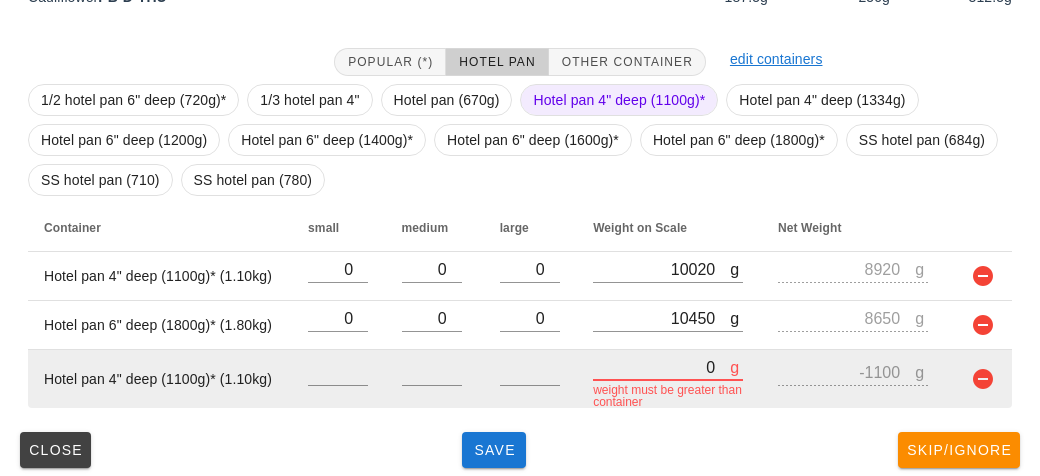 scroll, scrollTop: 321, scrollLeft: 0, axis: vertical 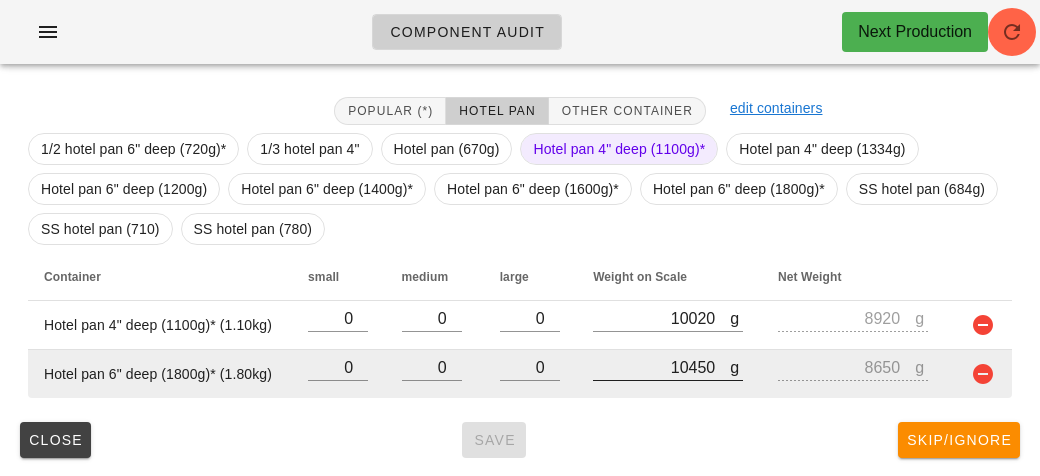 click on "10450" at bounding box center (661, 367) 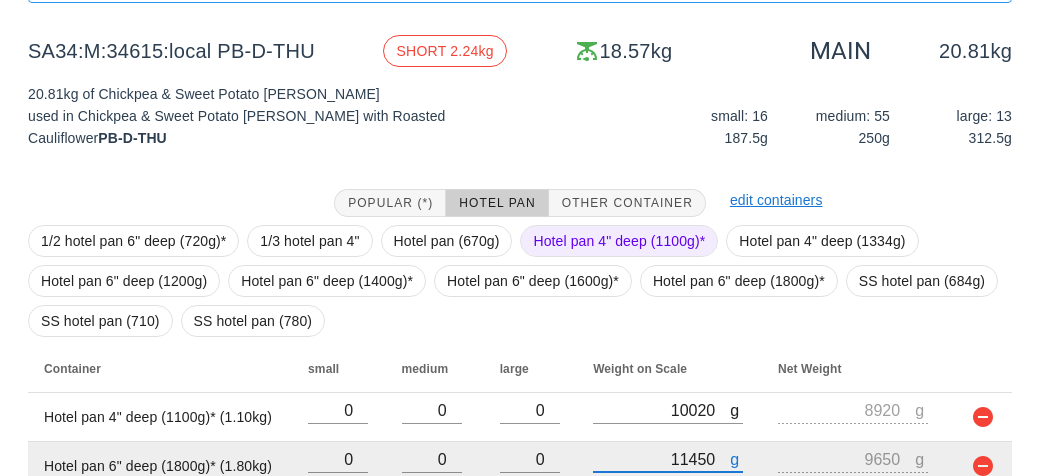 scroll, scrollTop: 321, scrollLeft: 0, axis: vertical 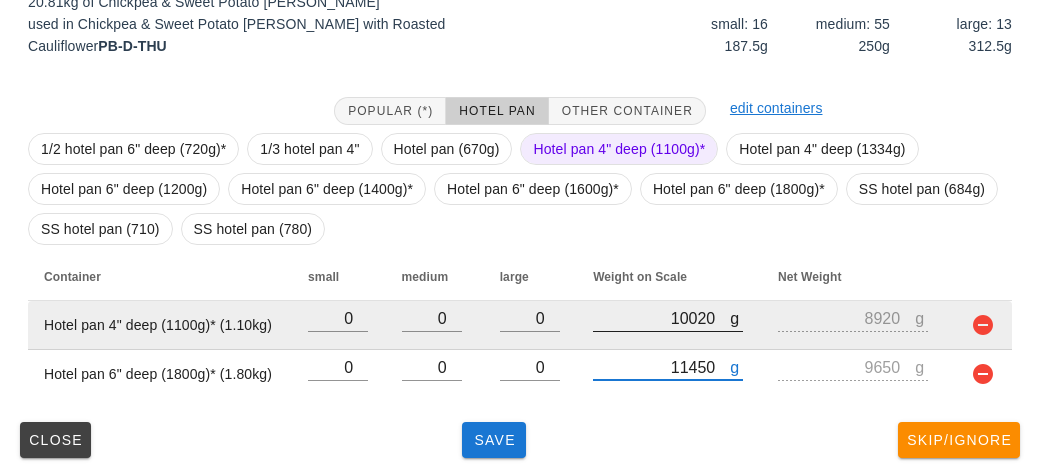 click on "10020" at bounding box center [661, 318] 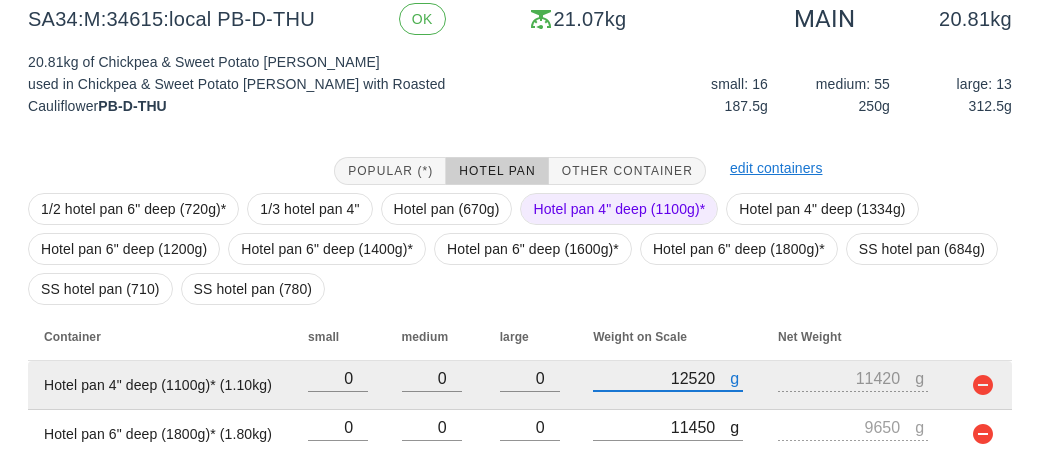 scroll, scrollTop: 321, scrollLeft: 0, axis: vertical 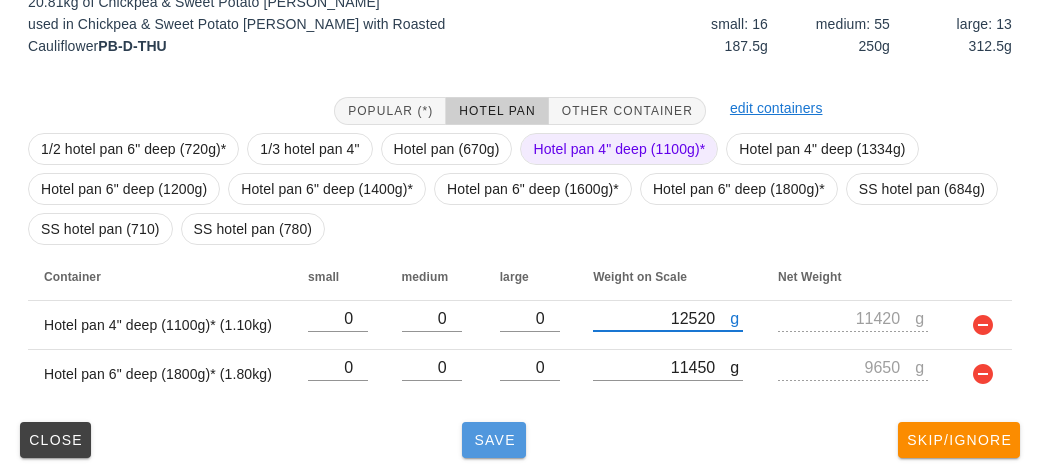 click on "Save" at bounding box center [494, 440] 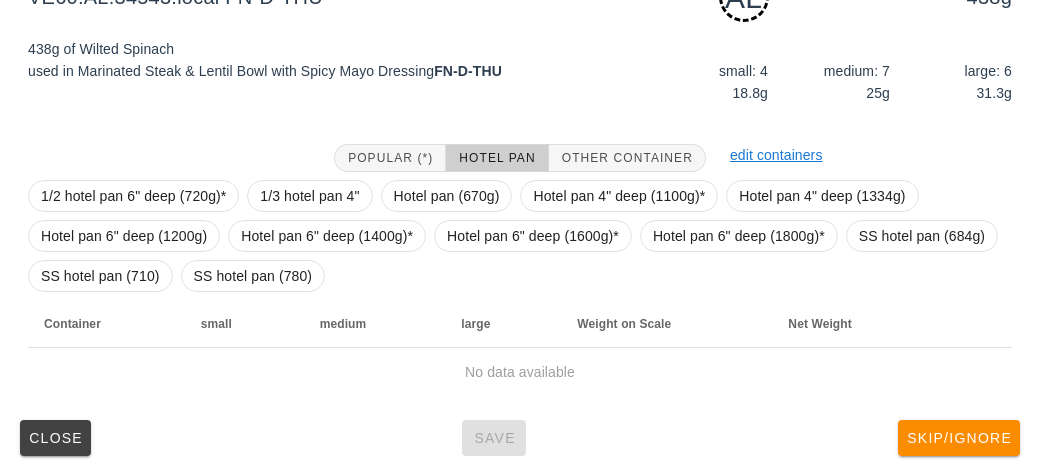 scroll, scrollTop: 290, scrollLeft: 0, axis: vertical 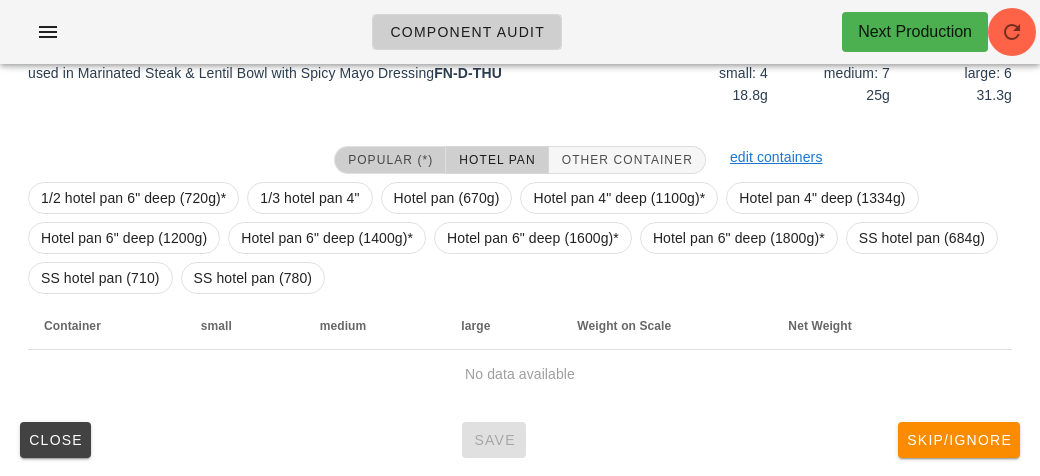click on "Popular (*)" at bounding box center [390, 160] 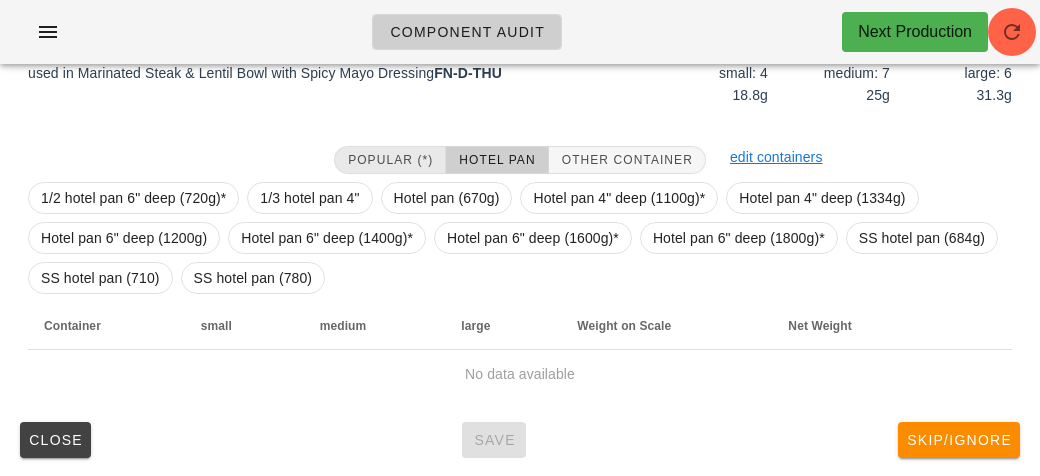scroll, scrollTop: 250, scrollLeft: 0, axis: vertical 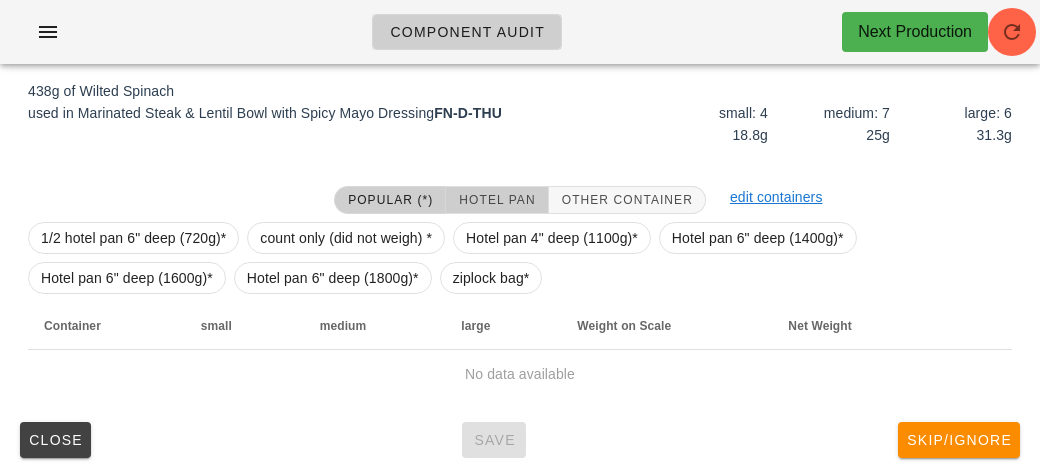 click on "Hotel Pan" at bounding box center [496, 200] 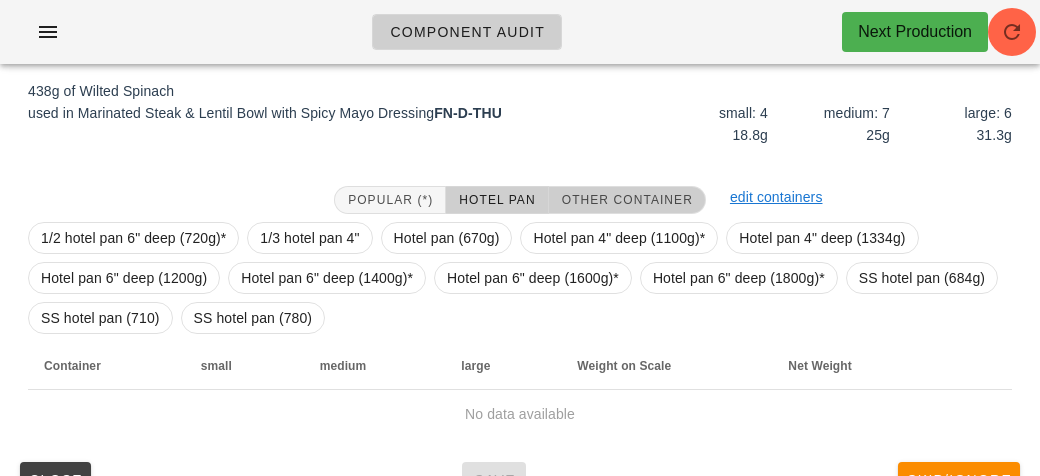 click on "Other Container" at bounding box center [627, 200] 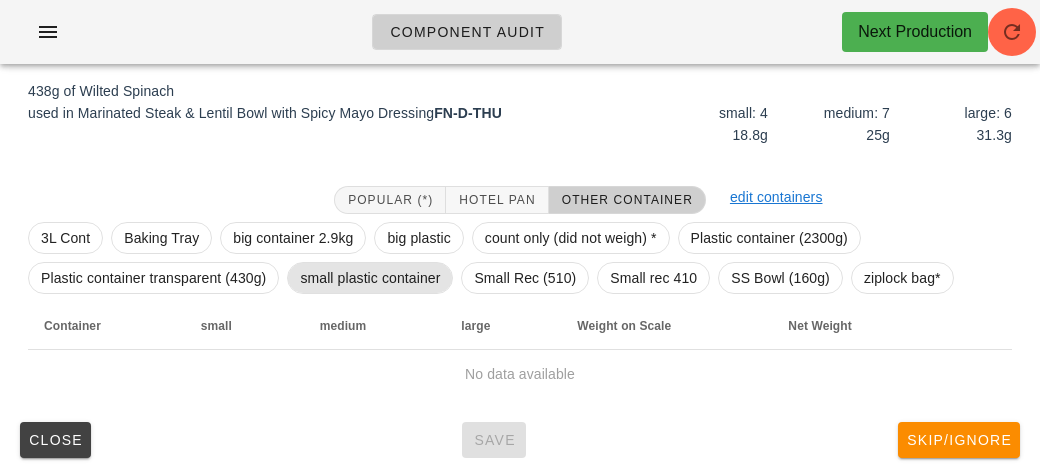 click on "small plastic container" at bounding box center (370, 278) 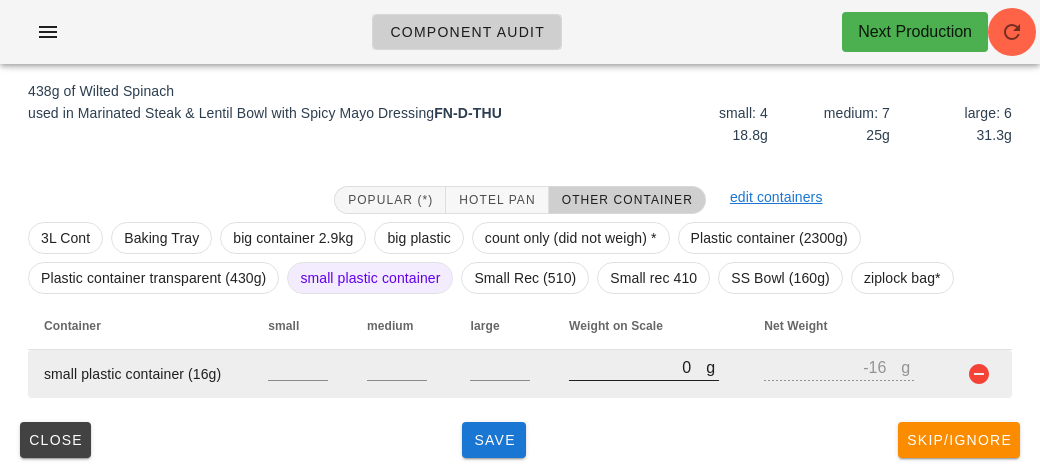 click on "g 0" at bounding box center [644, 367] 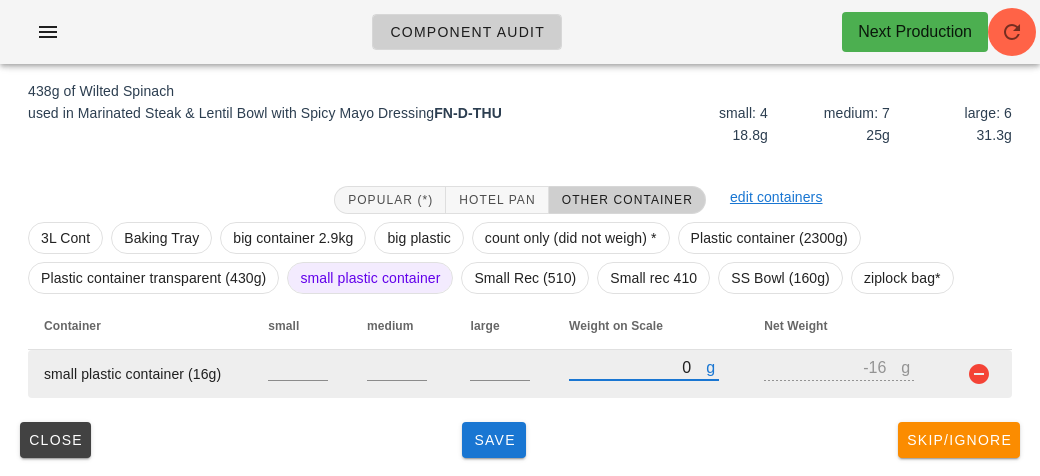 click on "0" at bounding box center (637, 367) 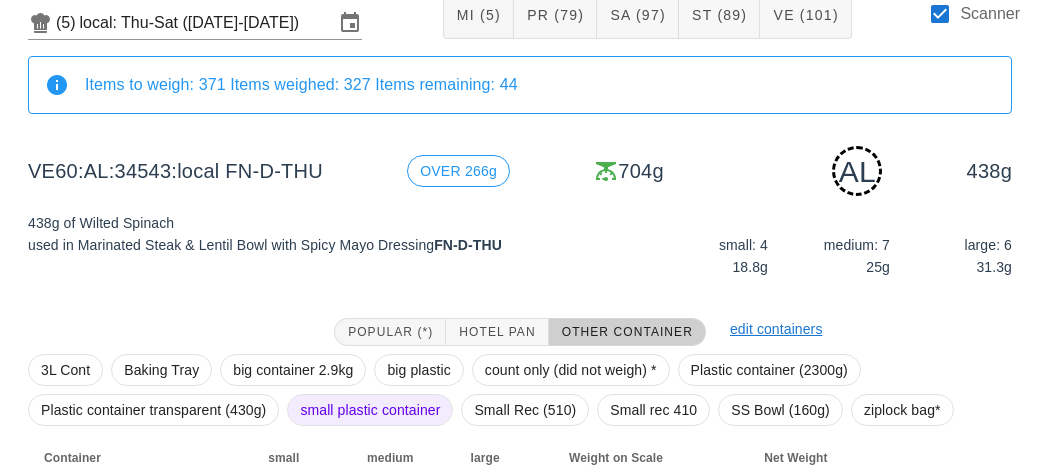 scroll, scrollTop: 250, scrollLeft: 0, axis: vertical 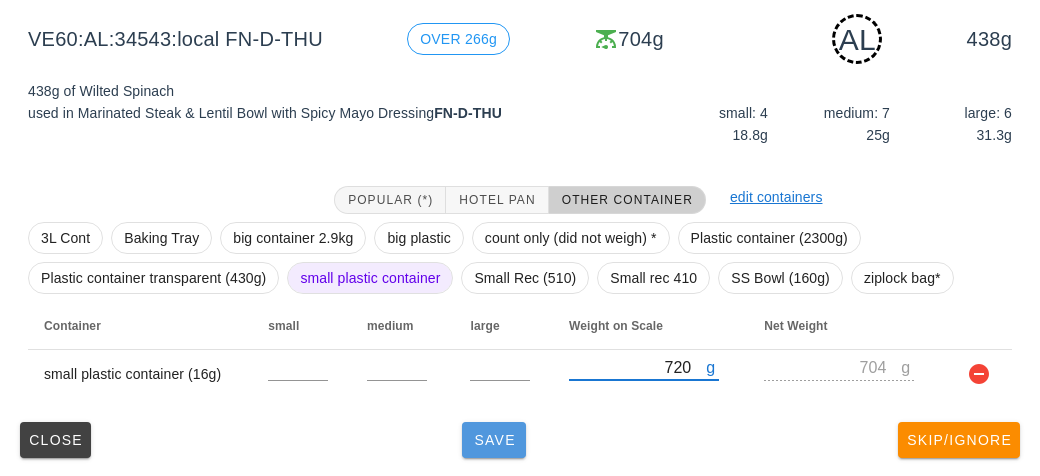 click on "Save" at bounding box center (494, 440) 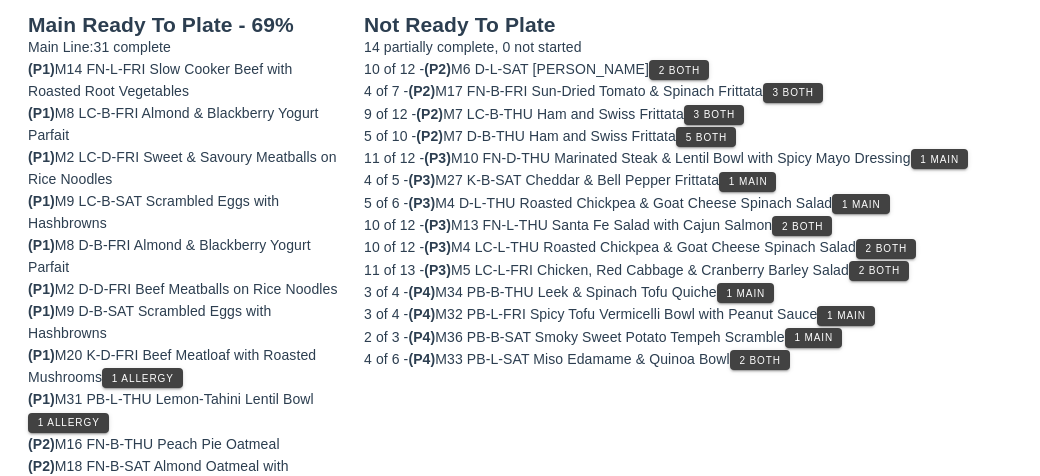 scroll, scrollTop: 232, scrollLeft: 0, axis: vertical 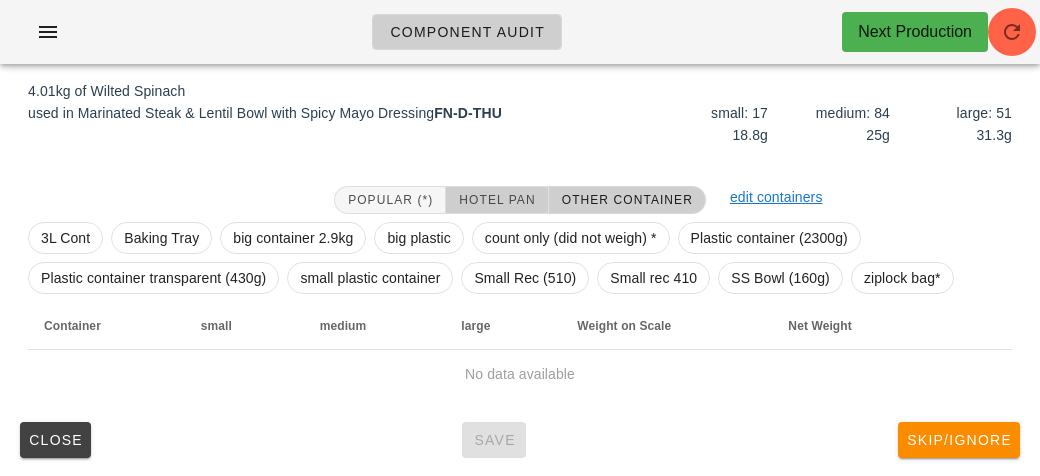 click on "Hotel Pan" at bounding box center (497, 200) 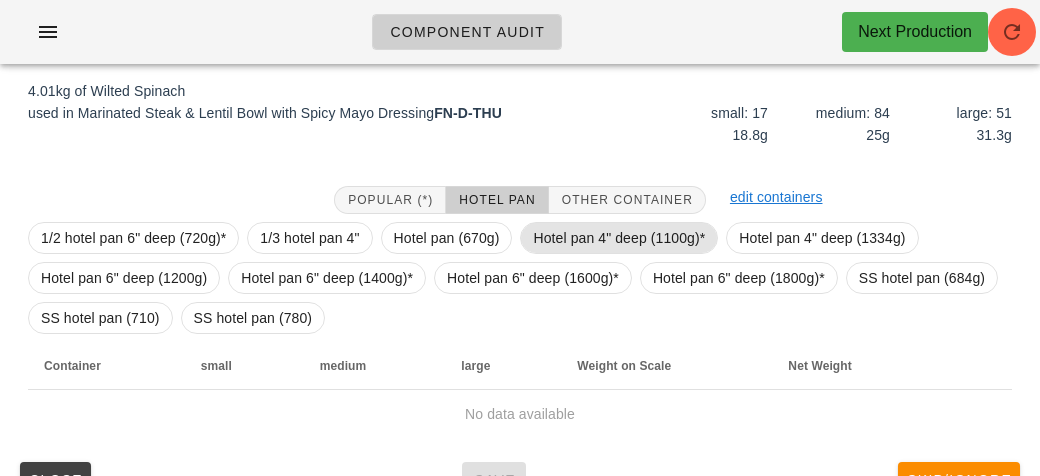 click on "Hotel pan 4" deep (1100g)*" at bounding box center (619, 238) 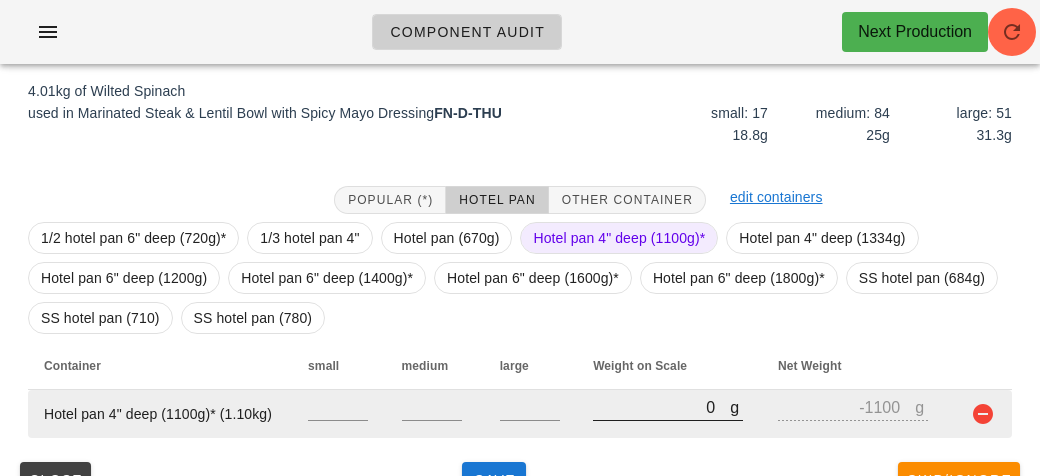 click on "0" at bounding box center (661, 407) 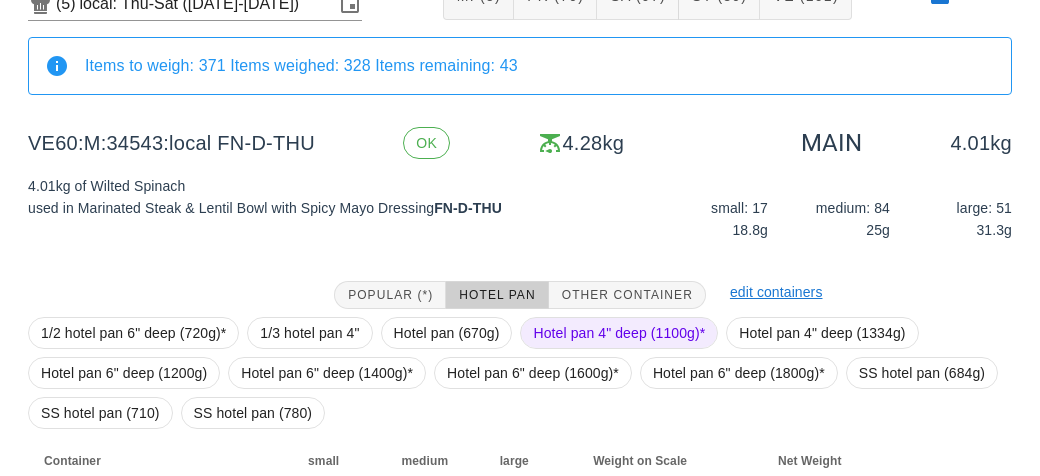 scroll, scrollTop: 272, scrollLeft: 0, axis: vertical 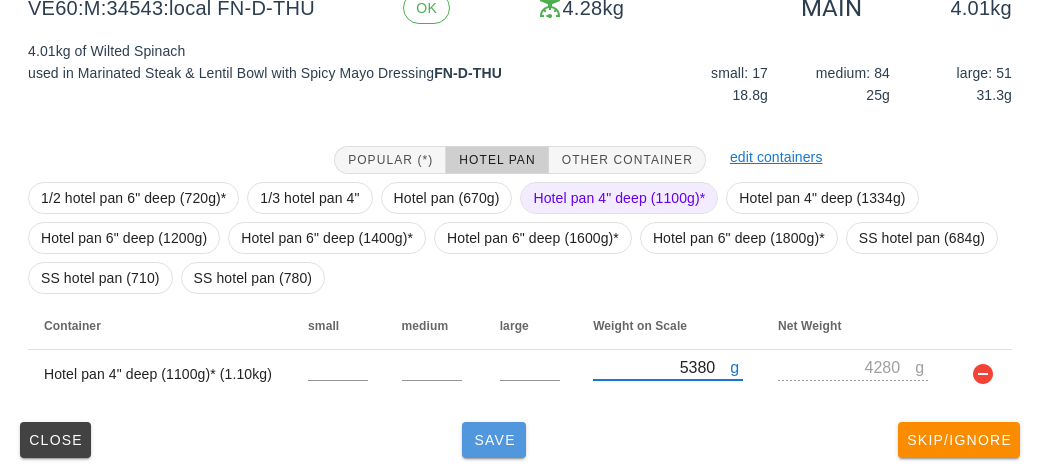 click on "Save" at bounding box center (494, 440) 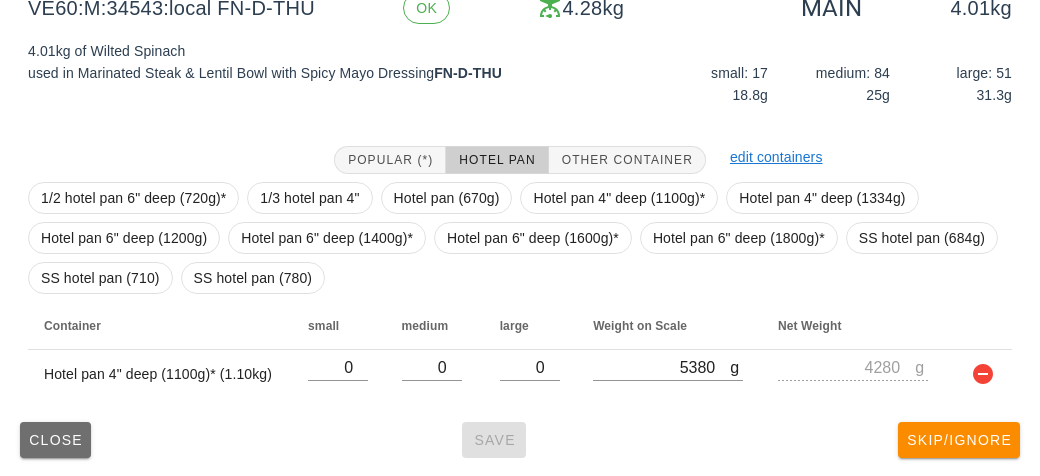 click on "Close" at bounding box center (55, 440) 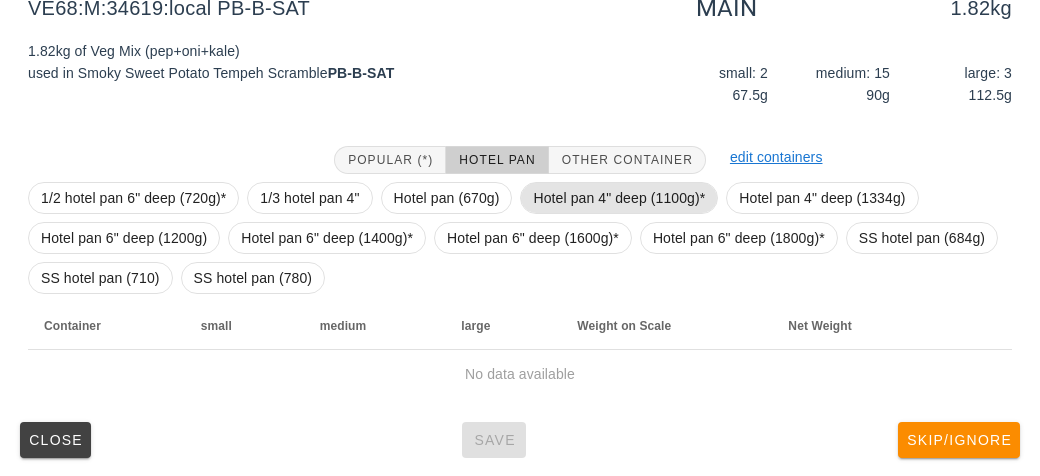 click on "Hotel pan 4" deep (1100g)*" at bounding box center (619, 198) 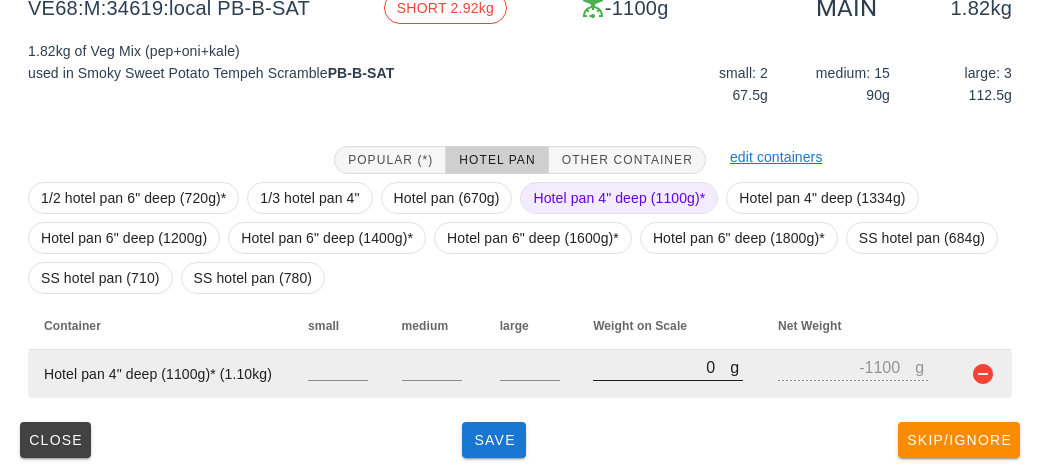 click on "0" at bounding box center [661, 367] 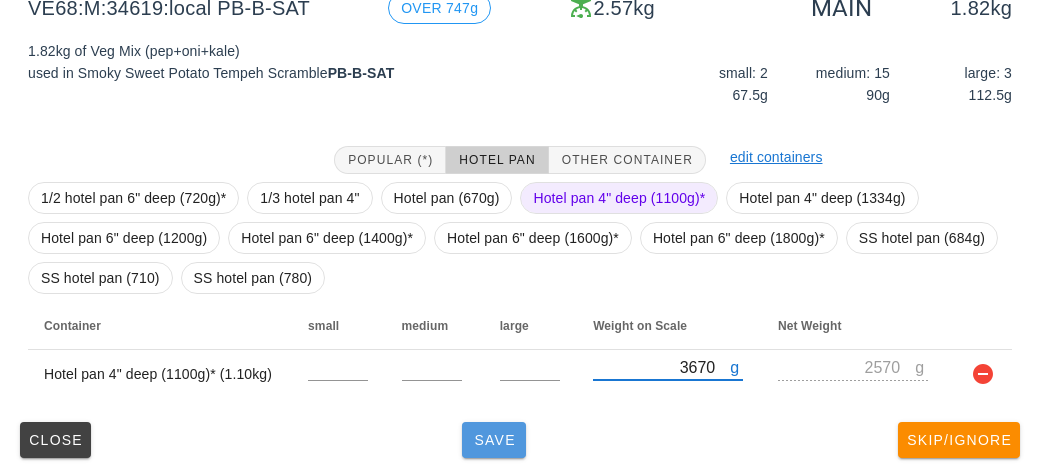 click on "Save" at bounding box center (494, 440) 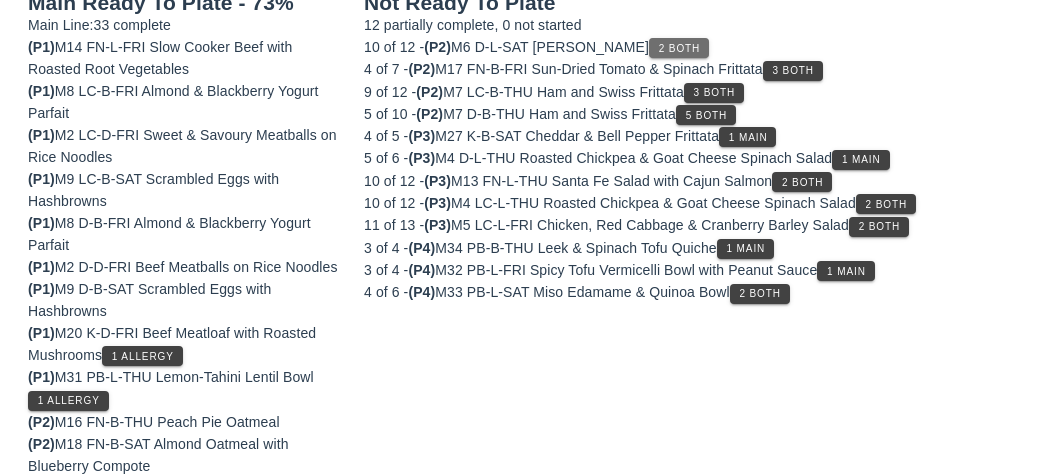 click on "2 Both" at bounding box center [679, 48] 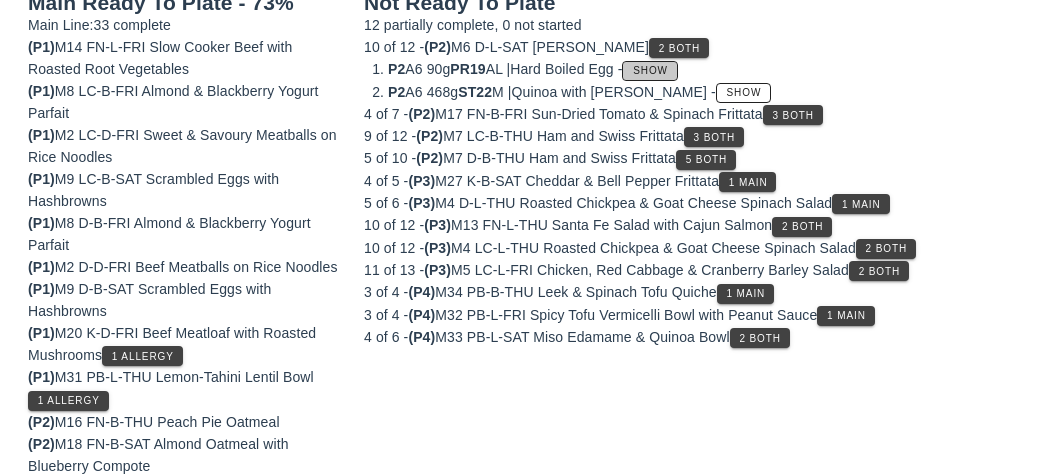 click on "Show" at bounding box center (650, 70) 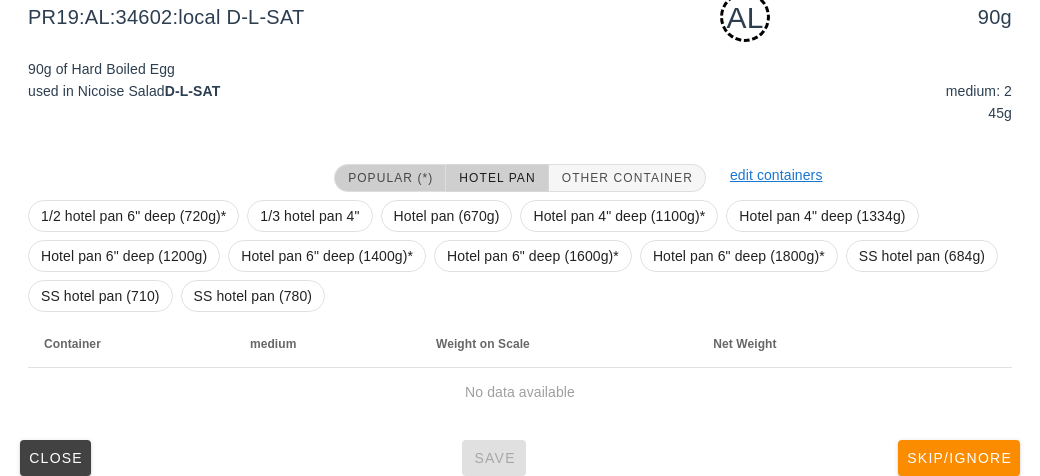 click on "Popular (*)" at bounding box center (390, 178) 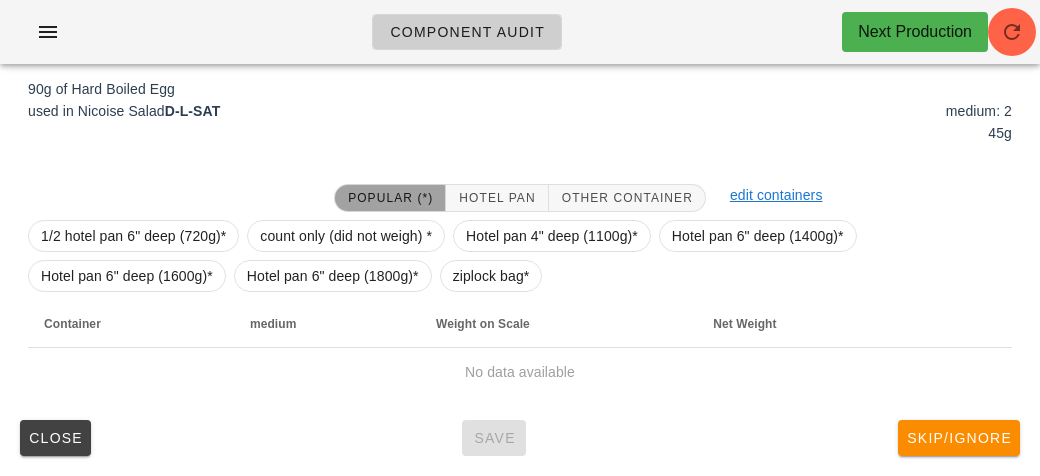 scroll, scrollTop: 250, scrollLeft: 0, axis: vertical 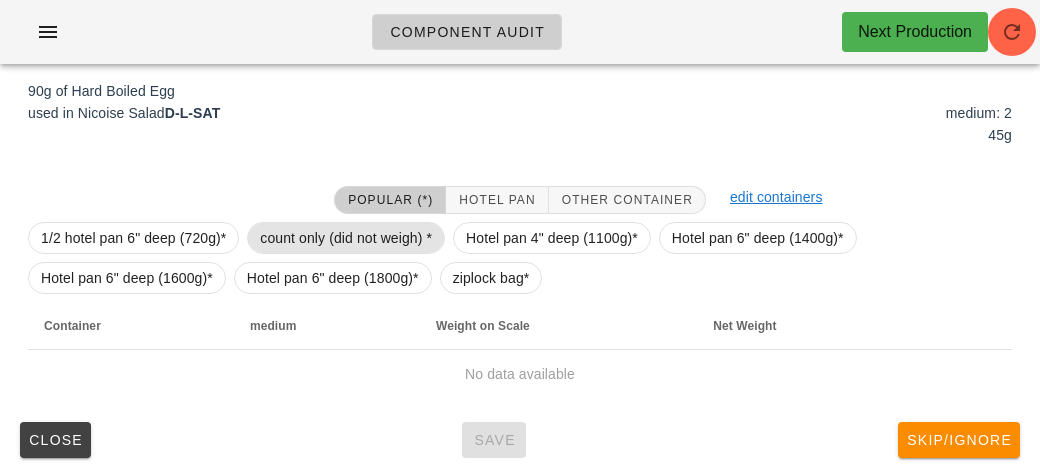 click on "count only (did not weigh) *" at bounding box center [346, 238] 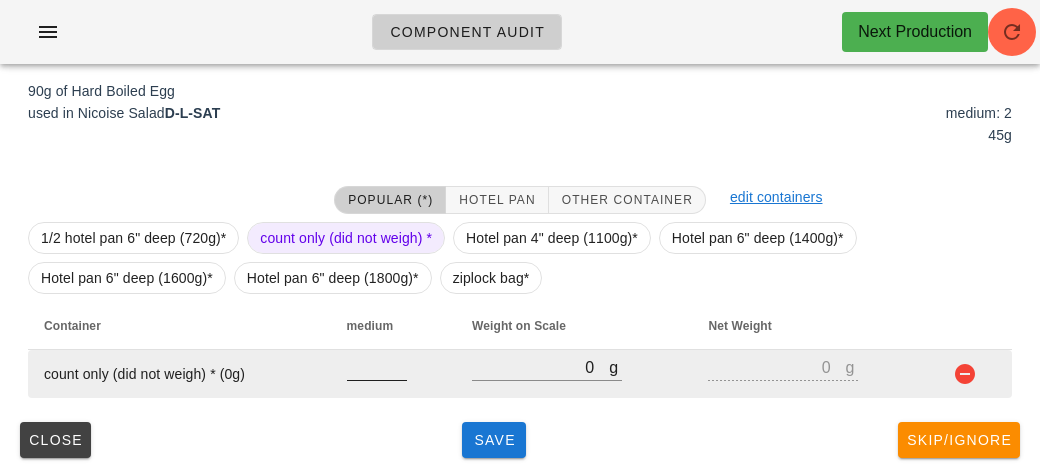 click at bounding box center (377, 367) 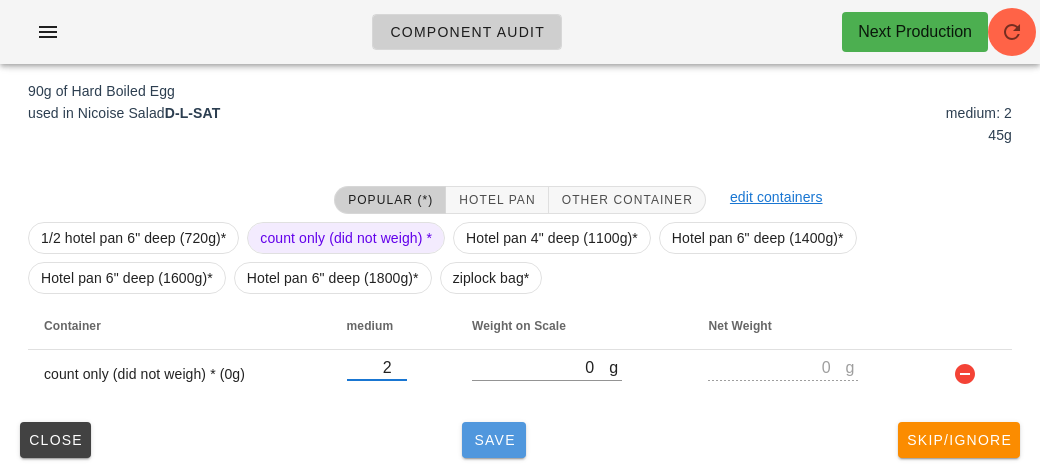 click on "Save" at bounding box center [494, 440] 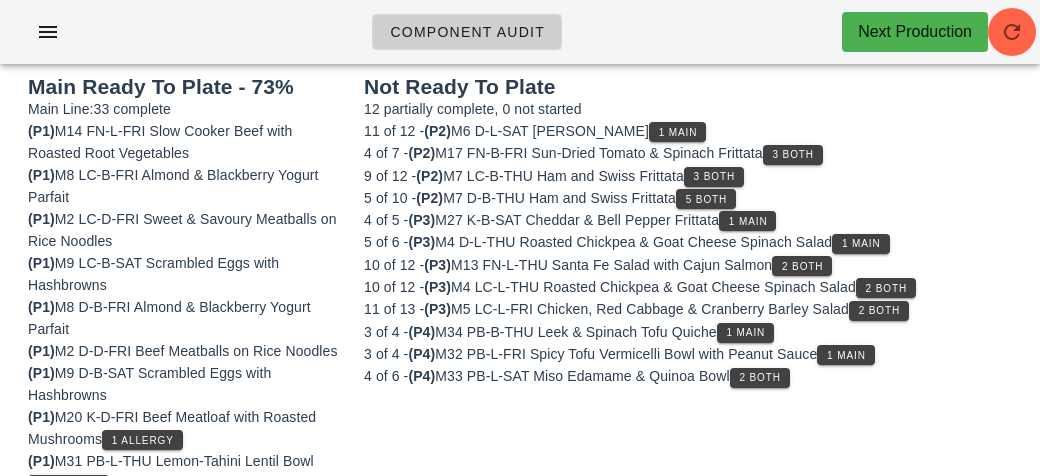 scroll, scrollTop: 181, scrollLeft: 0, axis: vertical 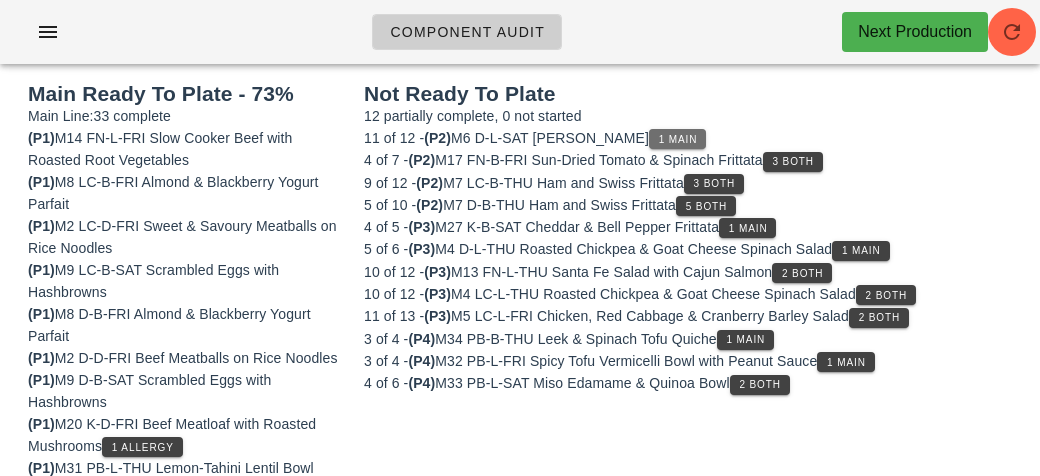 click on "1 Main" at bounding box center (678, 139) 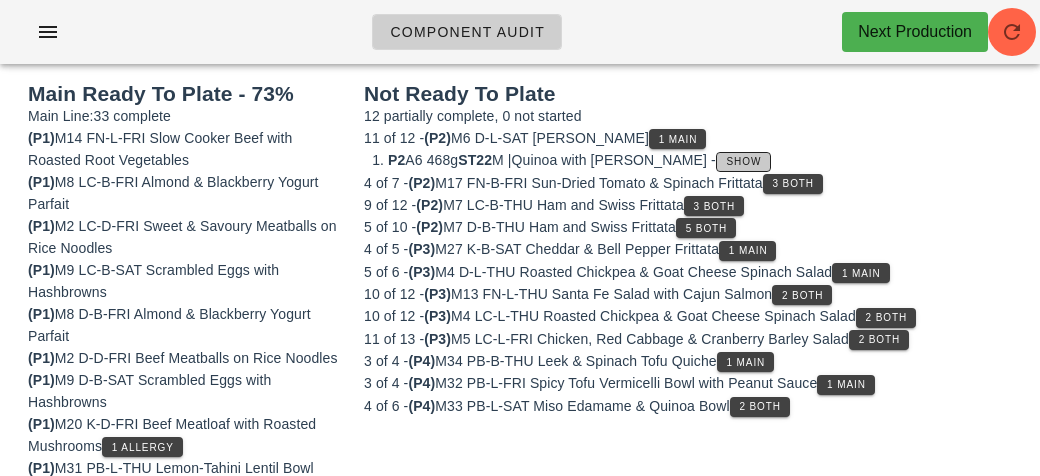 click on "Show" at bounding box center (743, 162) 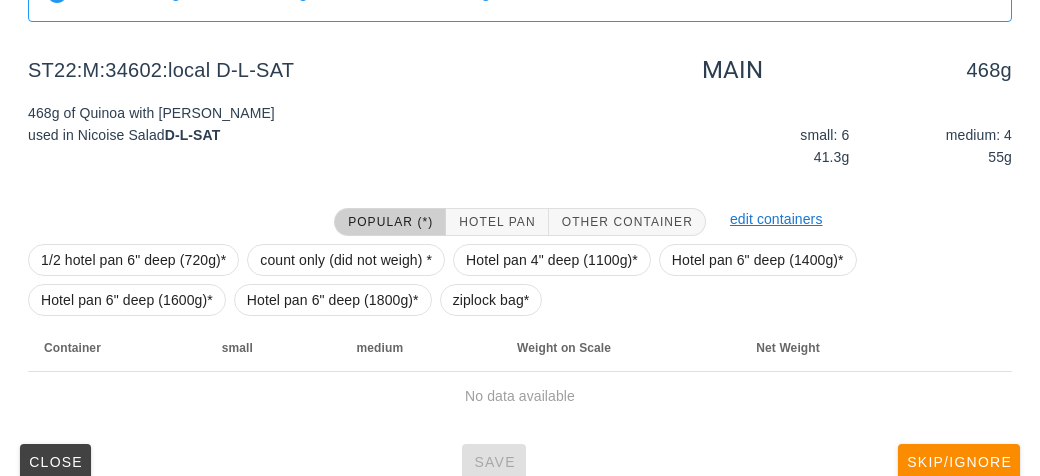 scroll, scrollTop: 232, scrollLeft: 0, axis: vertical 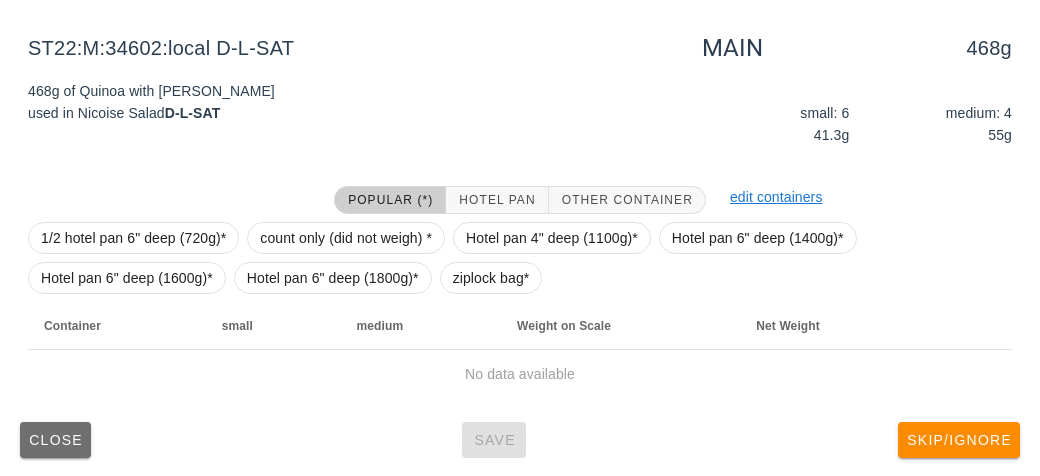 click on "Close" at bounding box center [55, 440] 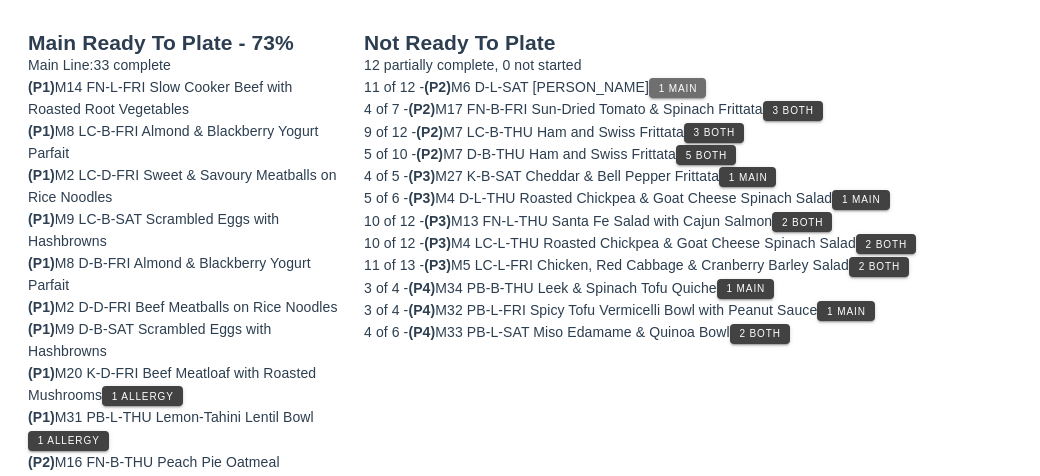 click on "1 Main" at bounding box center [677, 88] 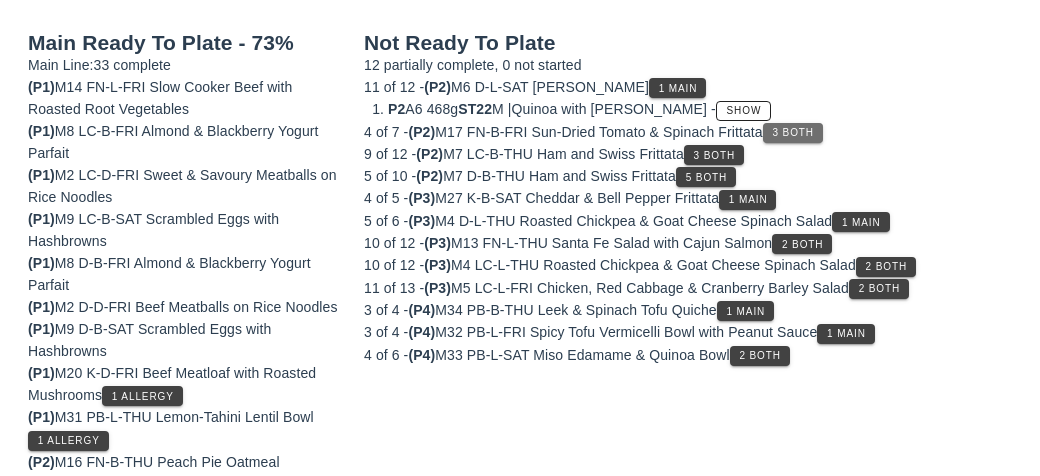 click on "3 Both" at bounding box center [793, 132] 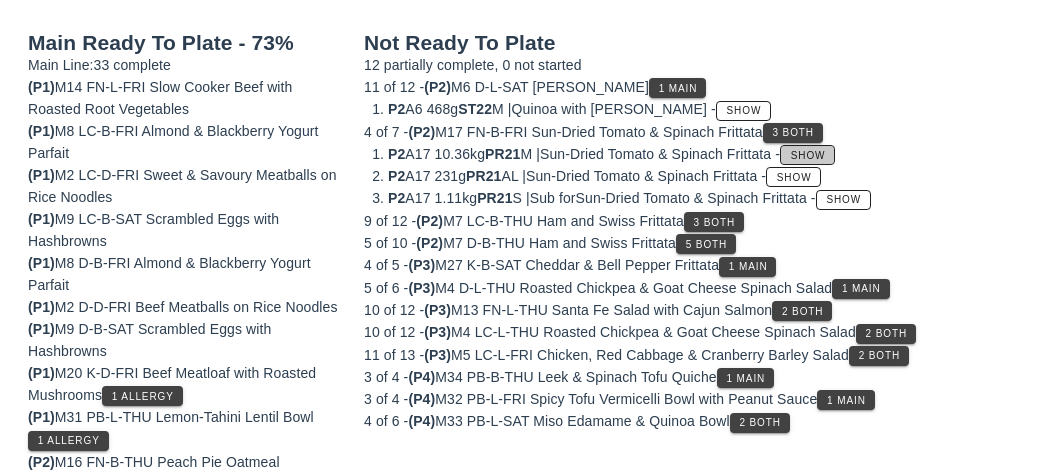 click on "Show" at bounding box center (808, 155) 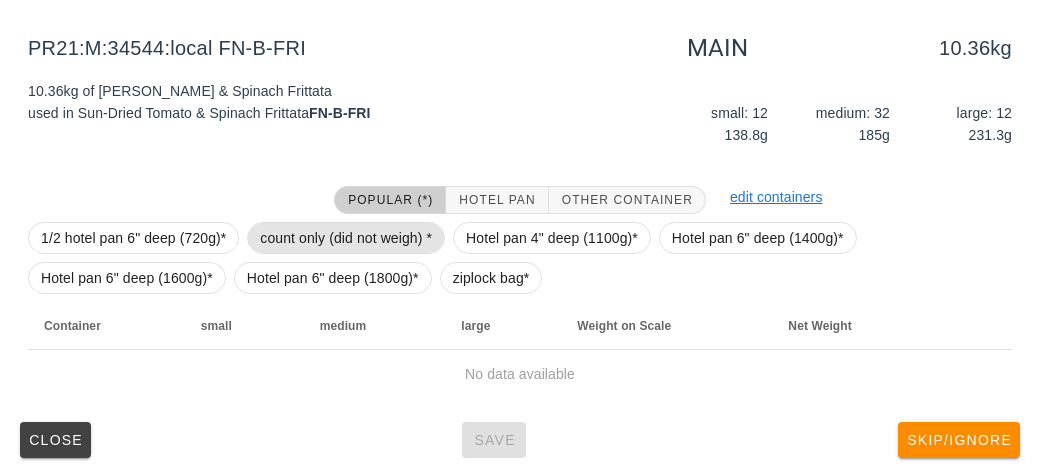 click on "count only (did not weigh) *" at bounding box center [346, 238] 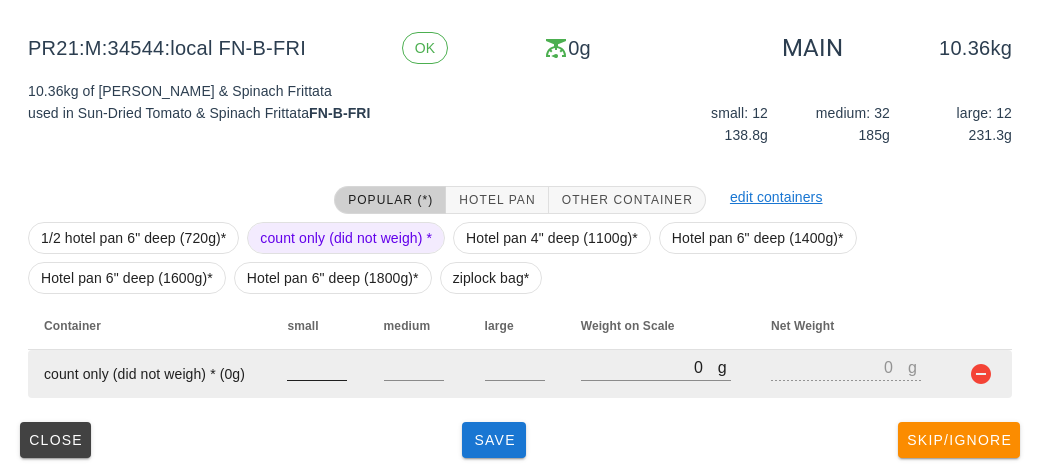 click at bounding box center (317, 367) 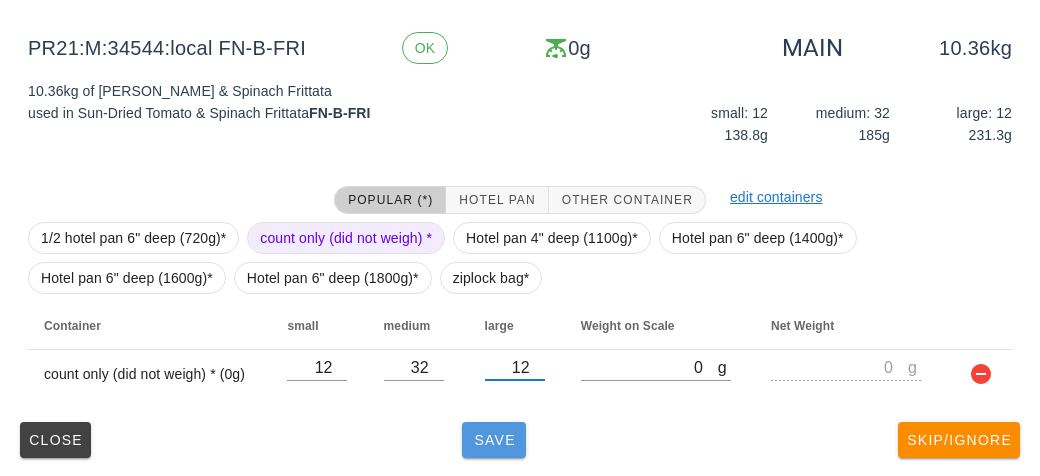 click on "Save" at bounding box center [494, 440] 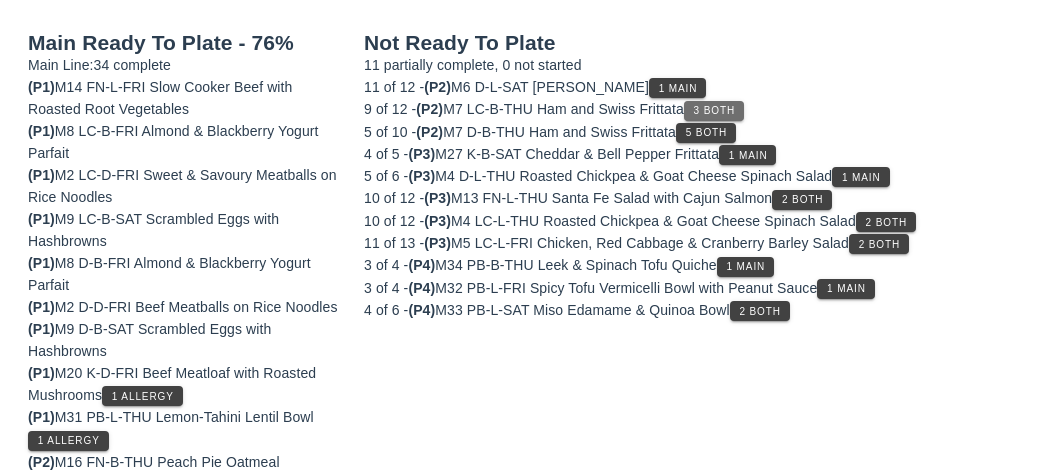 click on "3 Both" at bounding box center (714, 111) 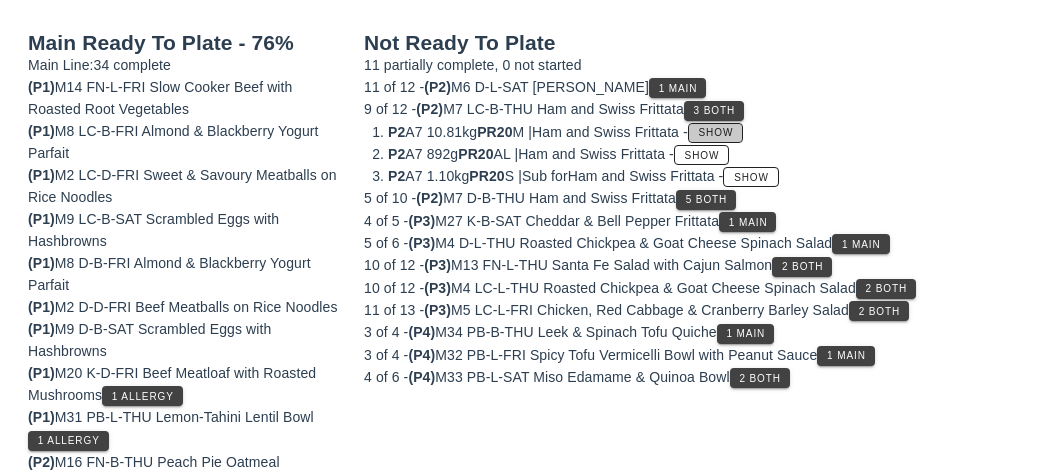 click on "Show" at bounding box center (715, 133) 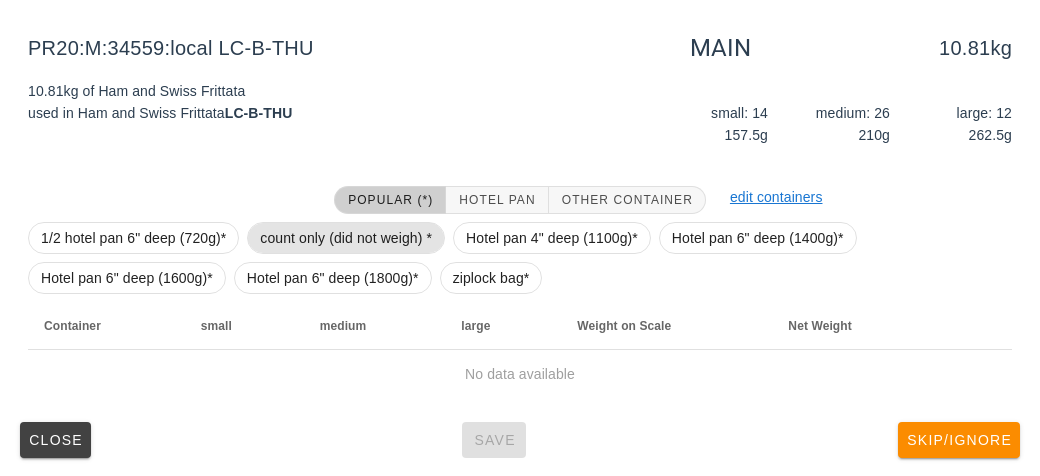 click on "count only (did not weigh) *" at bounding box center [346, 238] 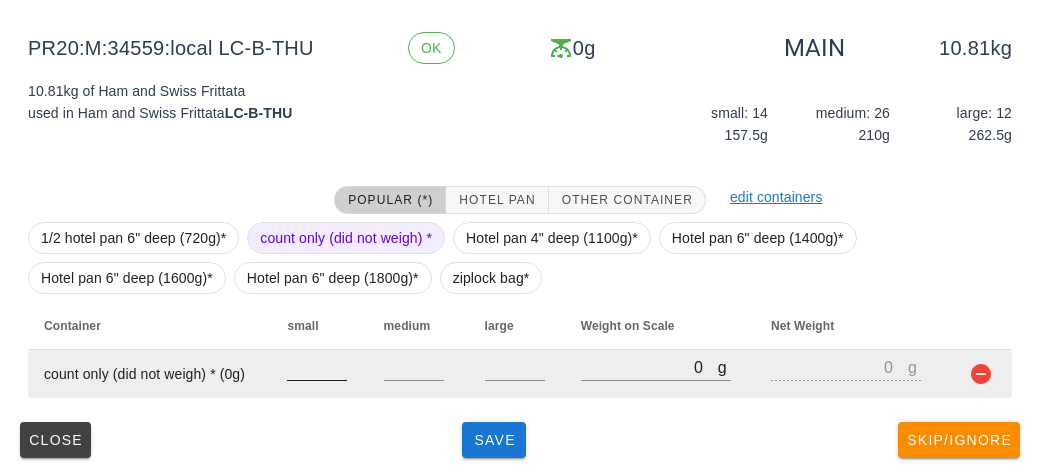 click at bounding box center (317, 367) 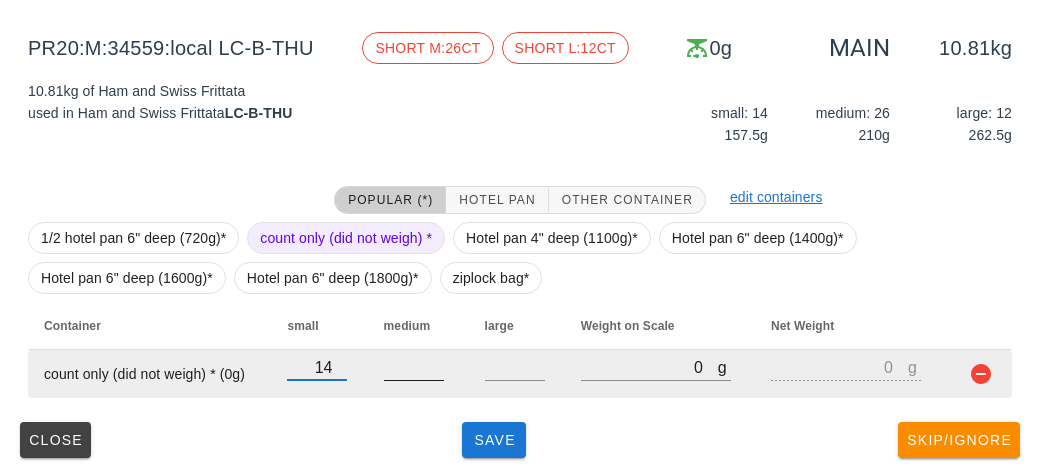 click at bounding box center (414, 367) 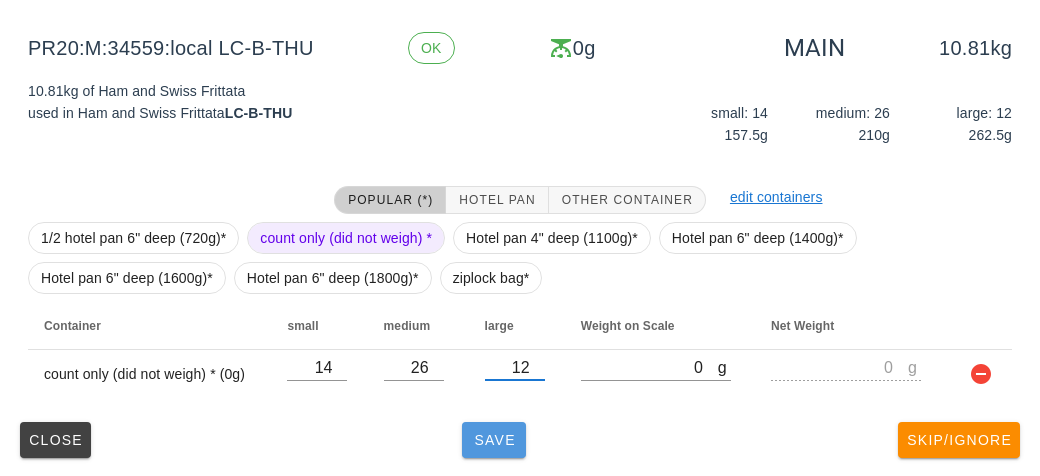 click on "Save" at bounding box center [494, 440] 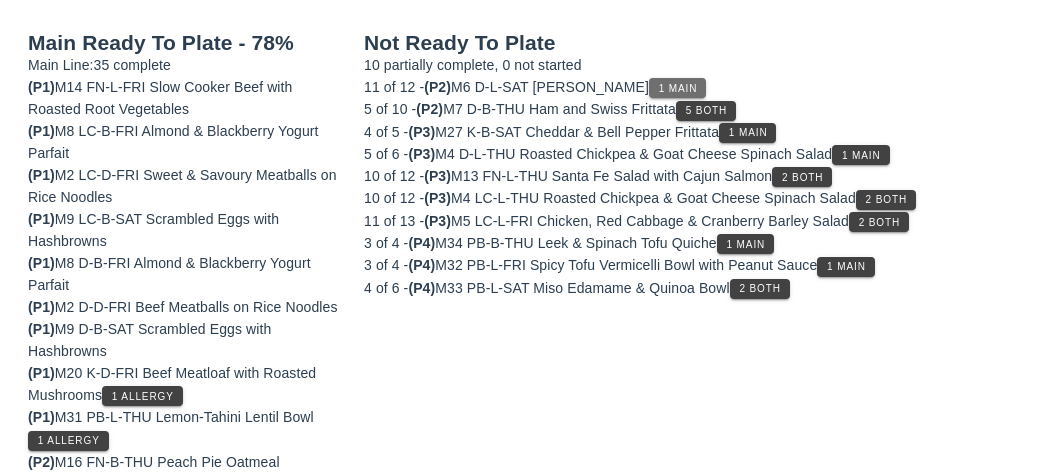 click on "1 Main" at bounding box center [678, 88] 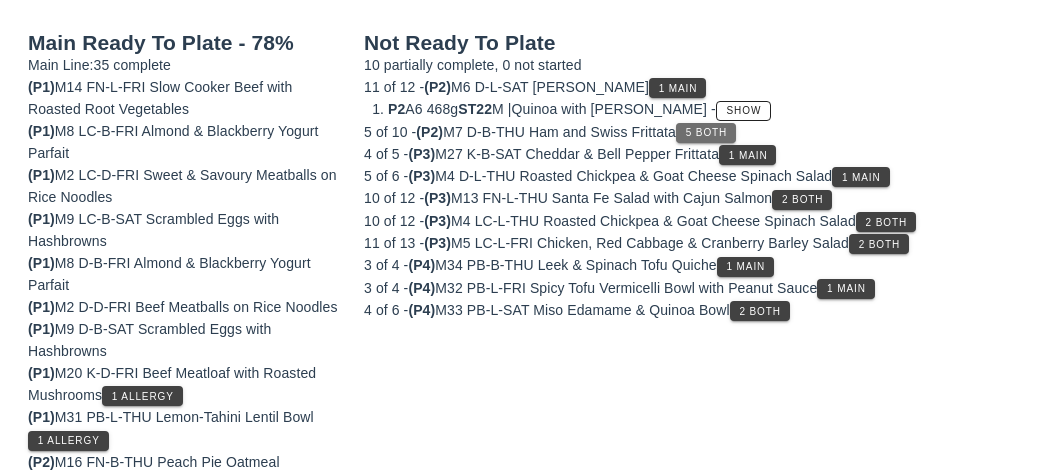 click on "5 Both" at bounding box center [706, 133] 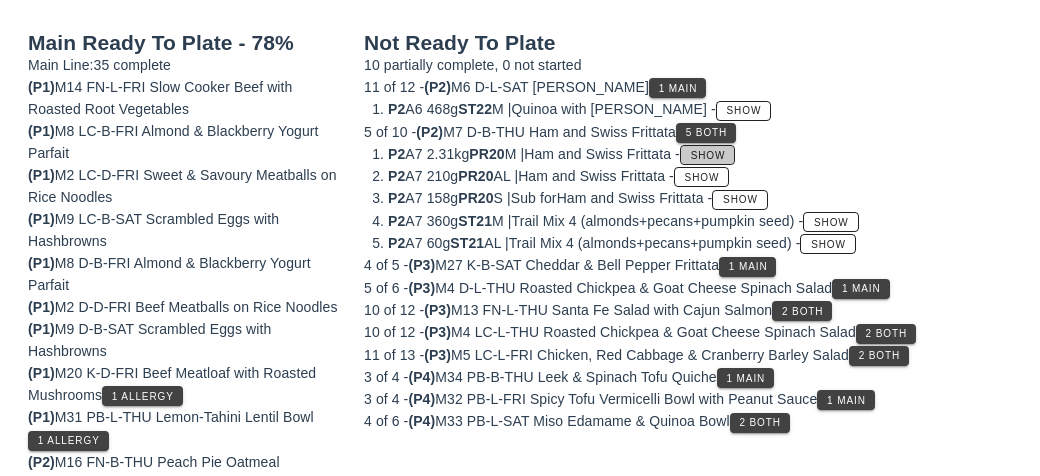 click on "Show" at bounding box center [707, 155] 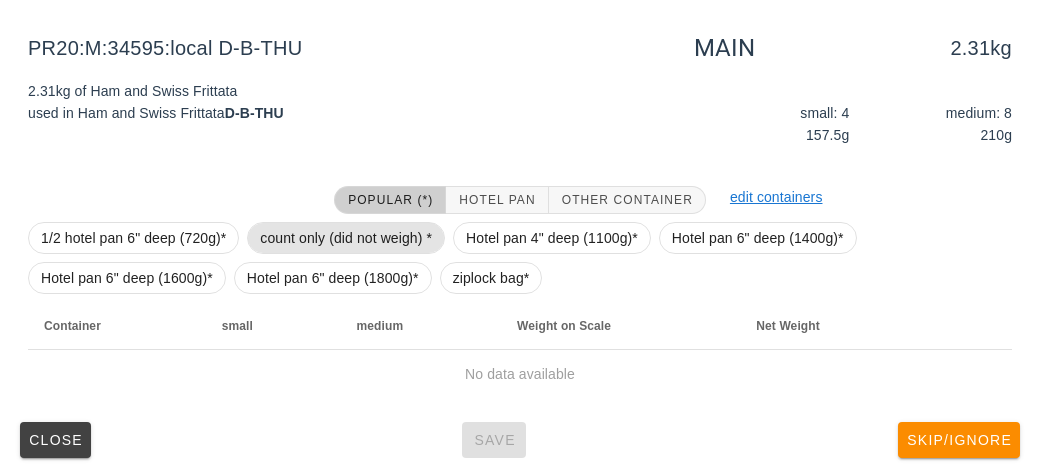 click on "count only (did not weigh) *" at bounding box center [346, 238] 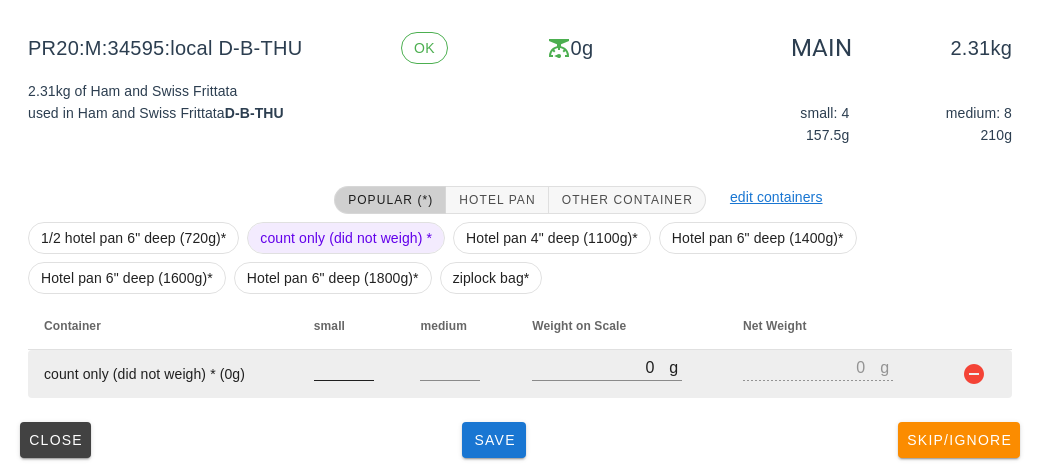 click at bounding box center [344, 367] 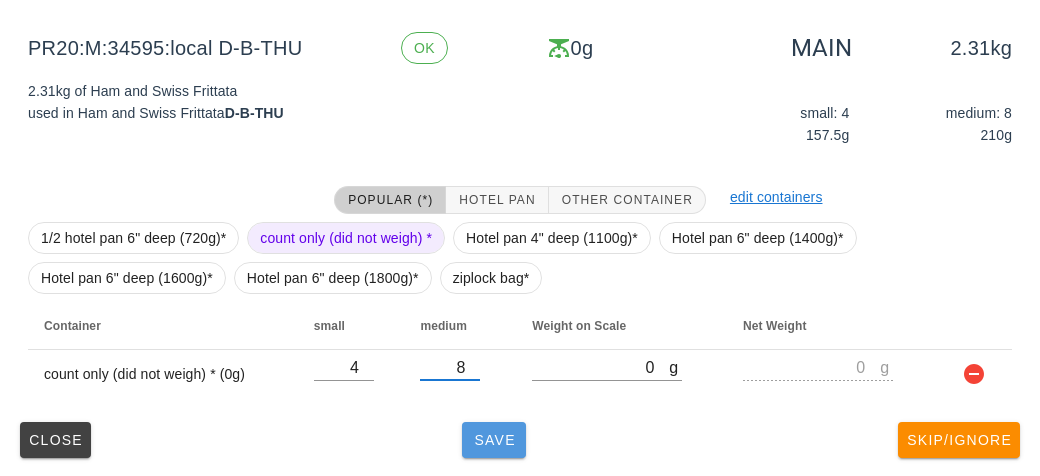 click on "Save" at bounding box center (494, 440) 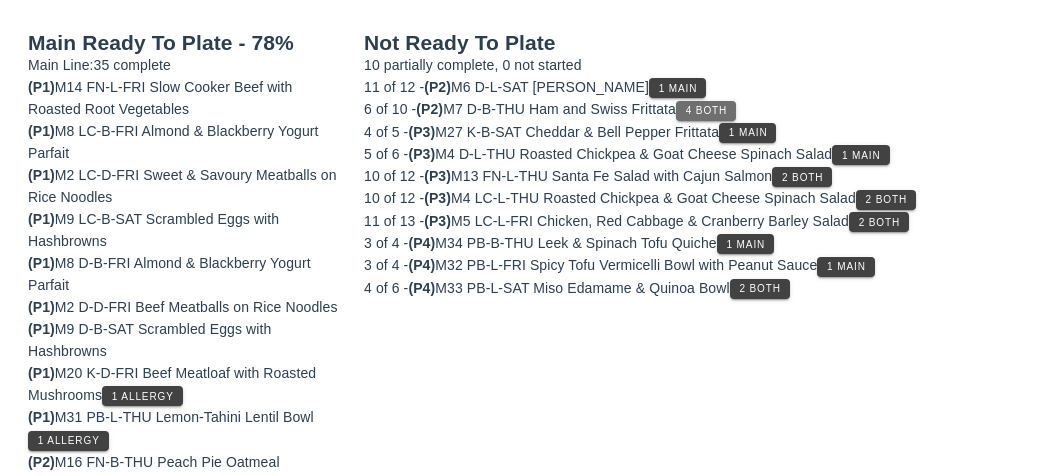 click on "4 Both" at bounding box center [706, 111] 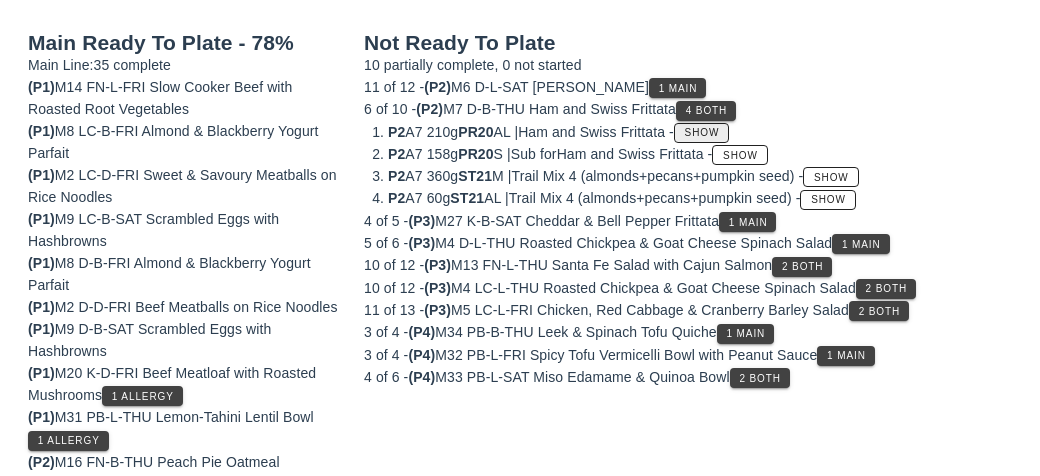 click on "Show" at bounding box center (701, 133) 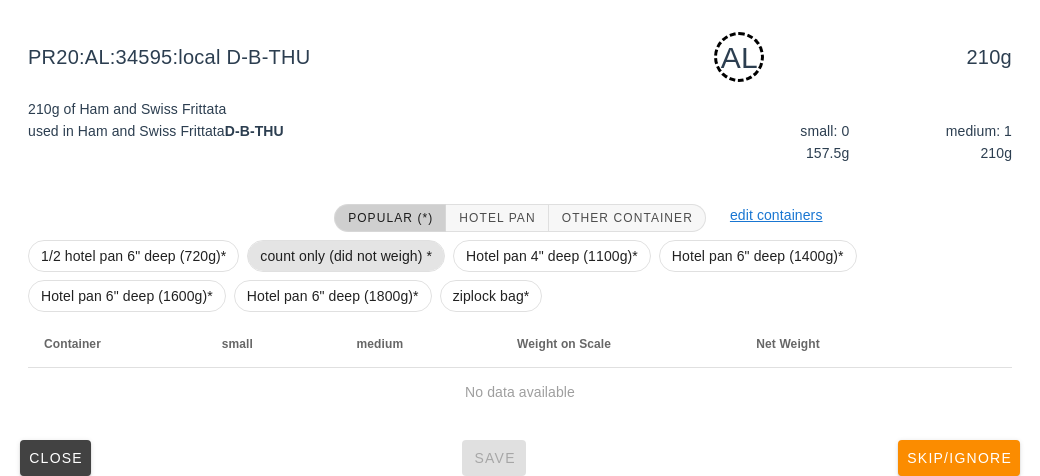 click on "count only (did not weigh) *" at bounding box center (346, 256) 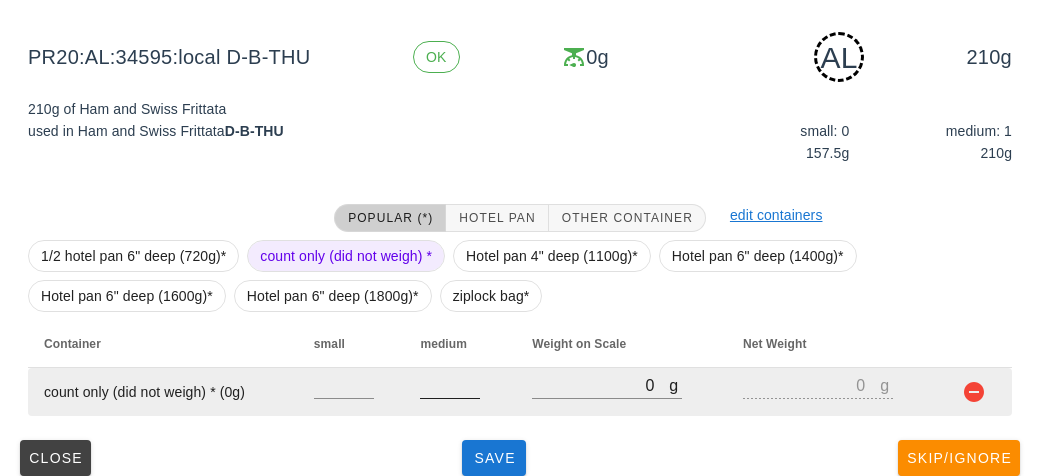 click at bounding box center (450, 385) 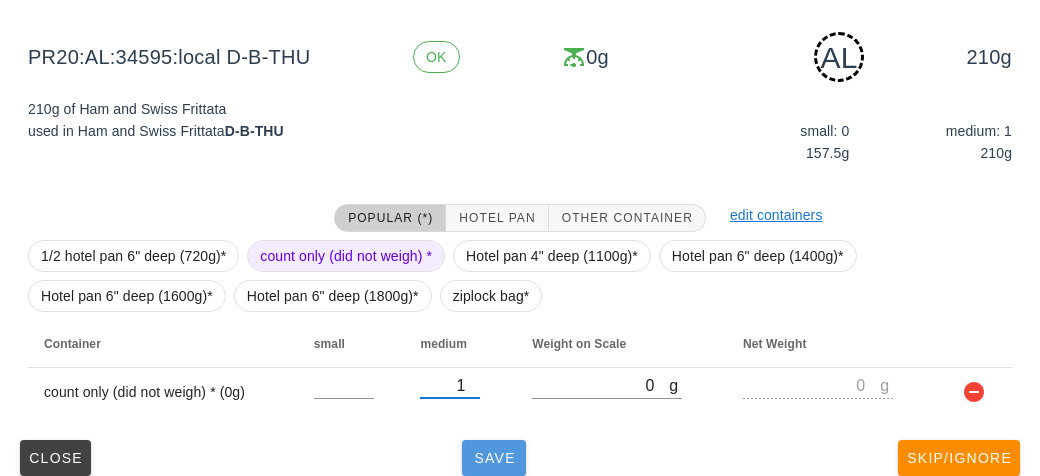 click on "Save" at bounding box center [494, 458] 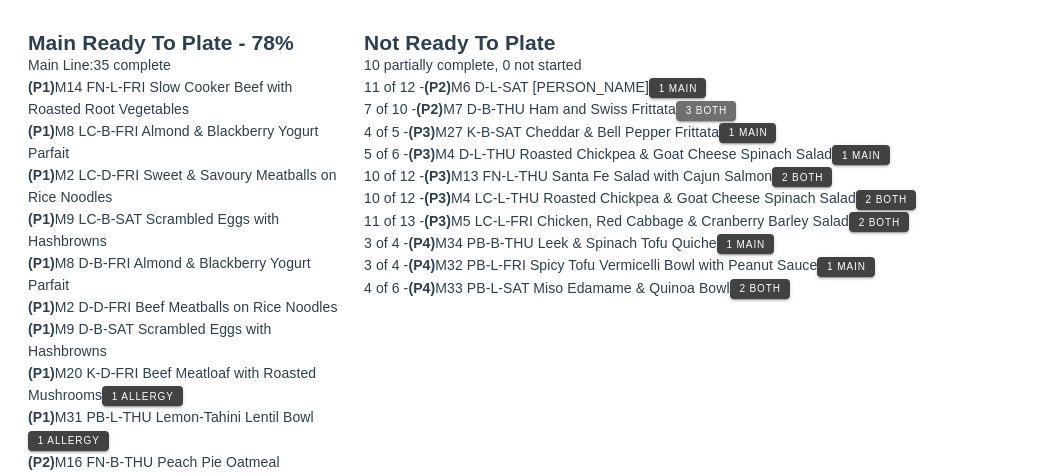 click on "3 Both" at bounding box center (706, 110) 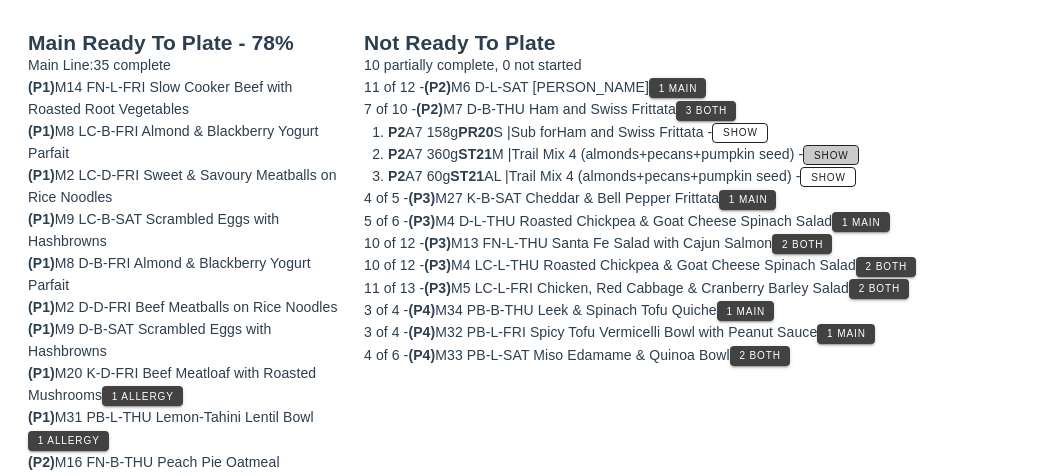 click on "Show" at bounding box center [831, 155] 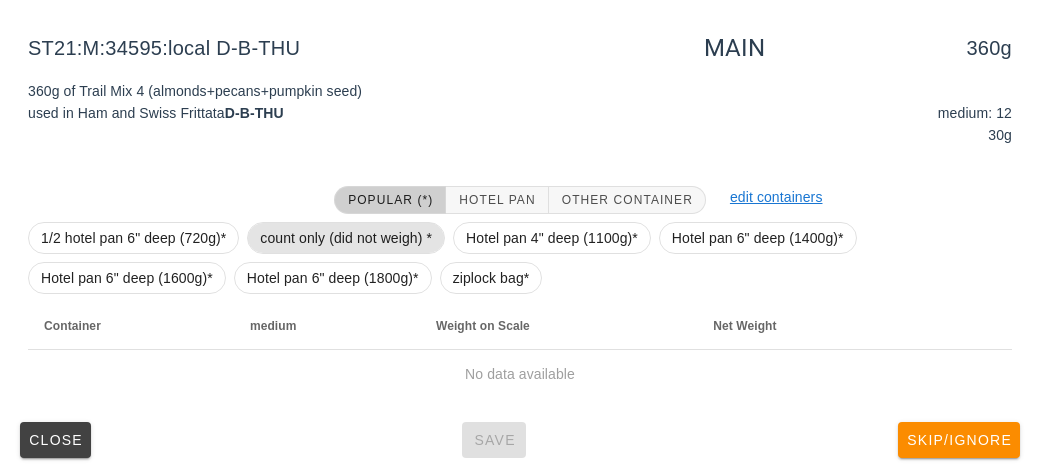 click on "count only (did not weigh) *" at bounding box center (346, 238) 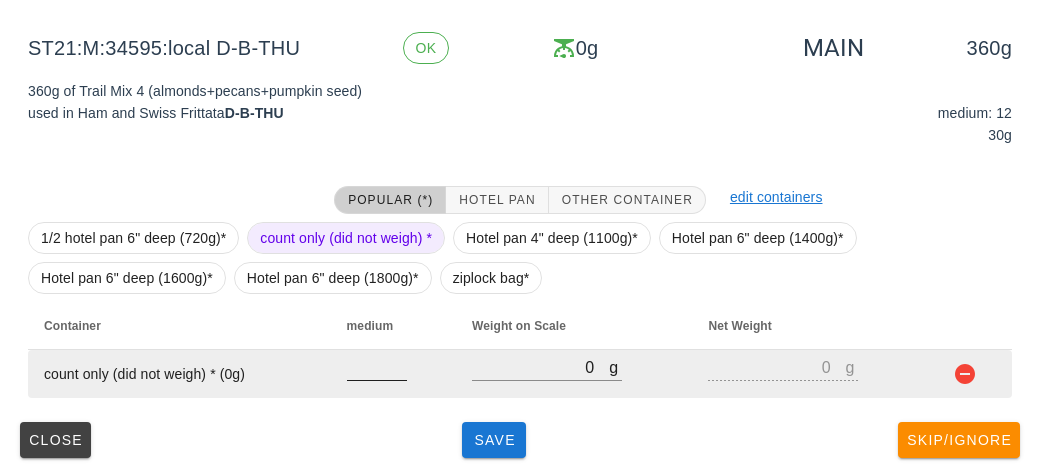 click at bounding box center [377, 367] 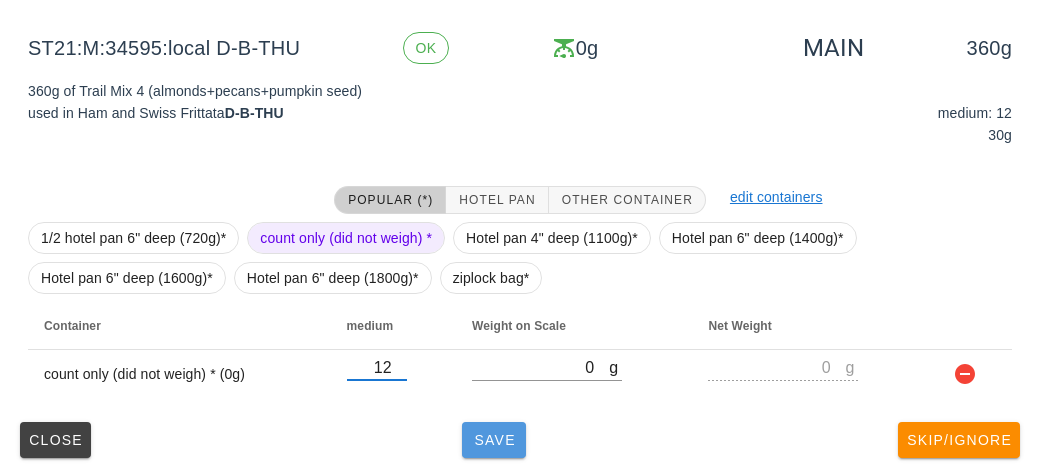 click on "Save" at bounding box center [494, 440] 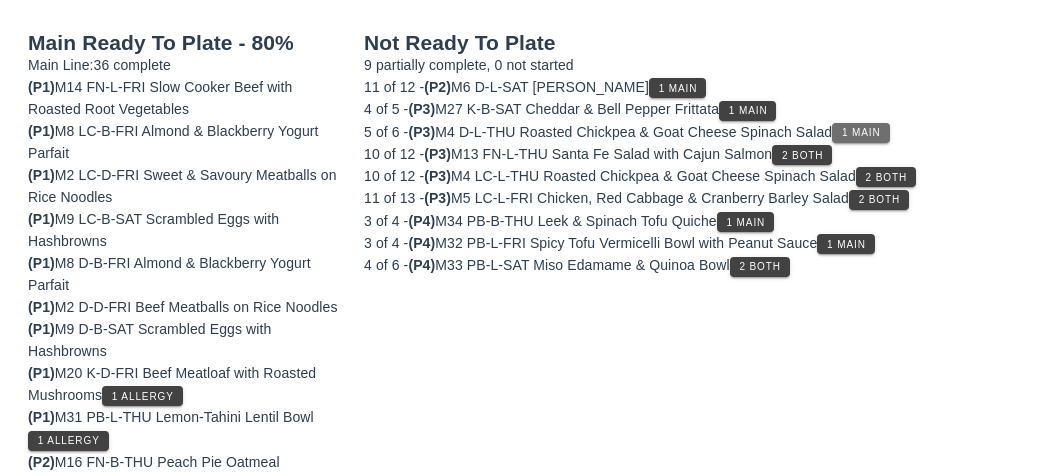 click on "1 Main" at bounding box center (861, 132) 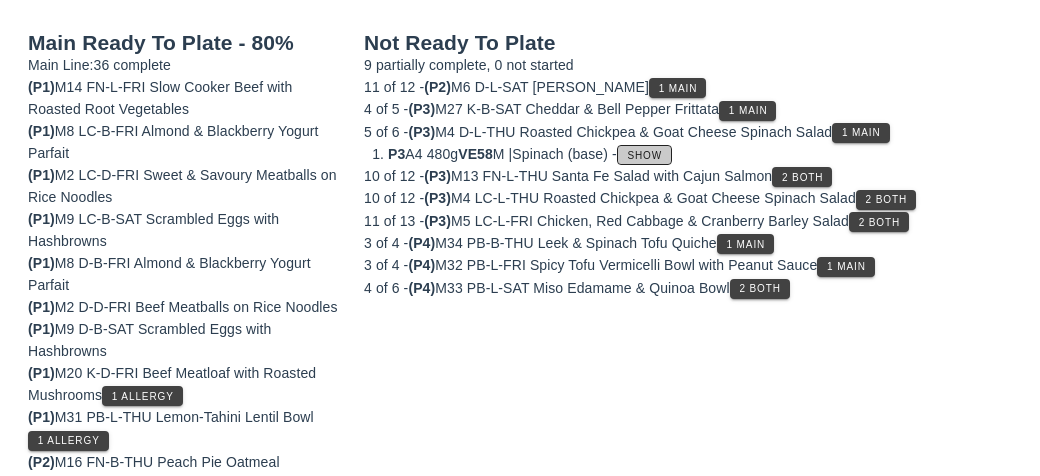 click on "Show" at bounding box center [645, 155] 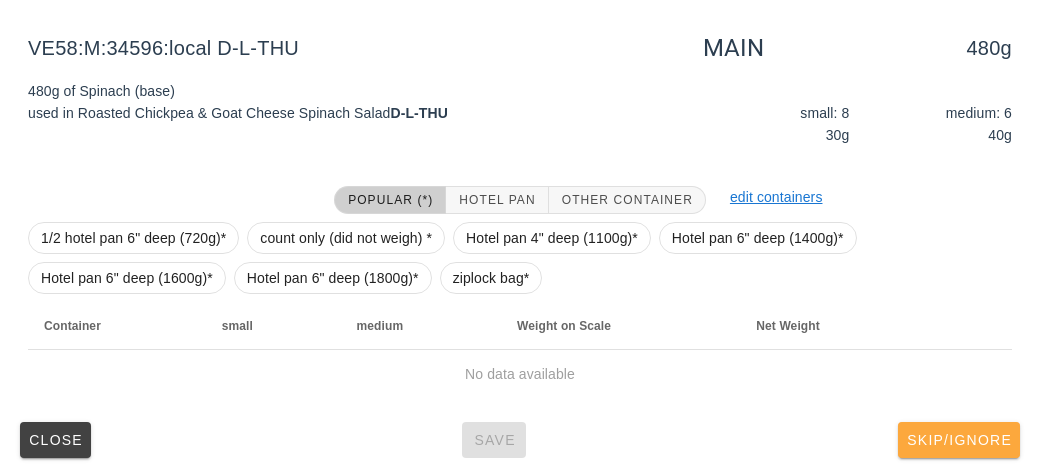 click on "Skip/Ignore" at bounding box center (959, 440) 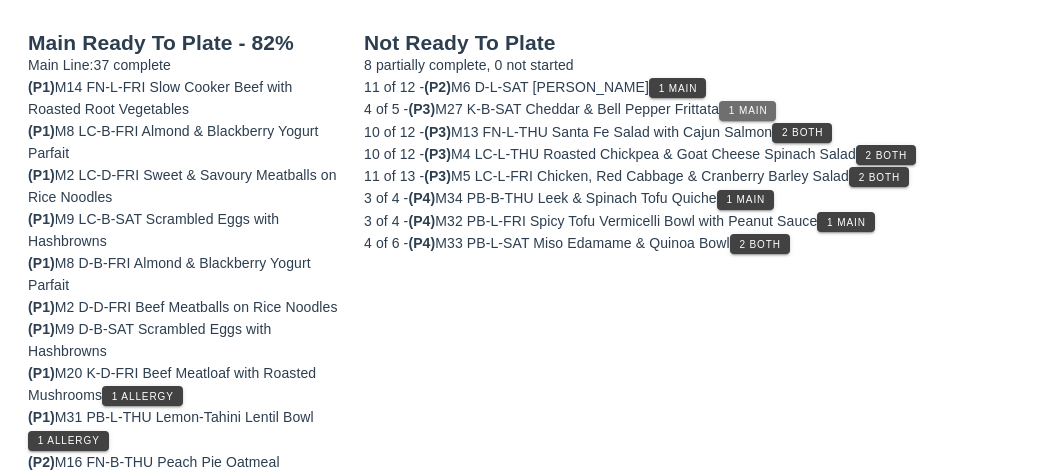 click on "1 Main" at bounding box center (747, 111) 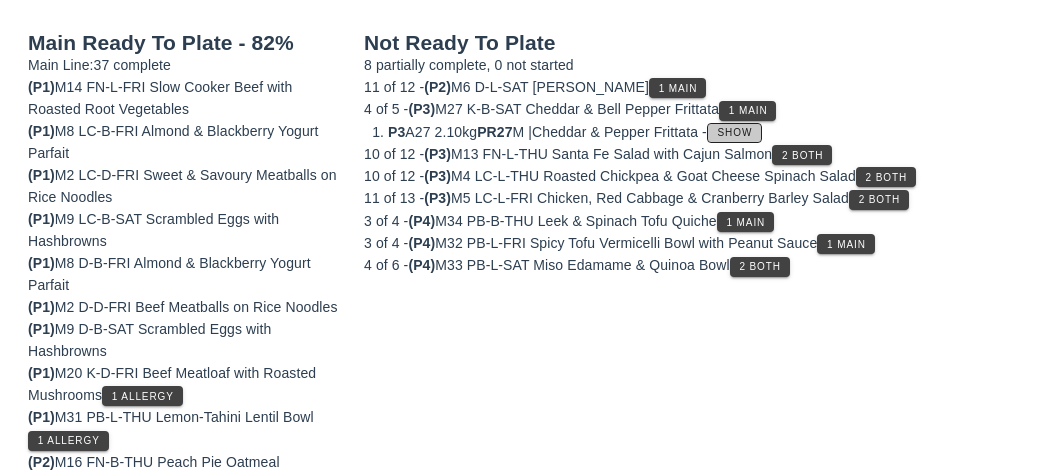 click on "Show" at bounding box center (734, 133) 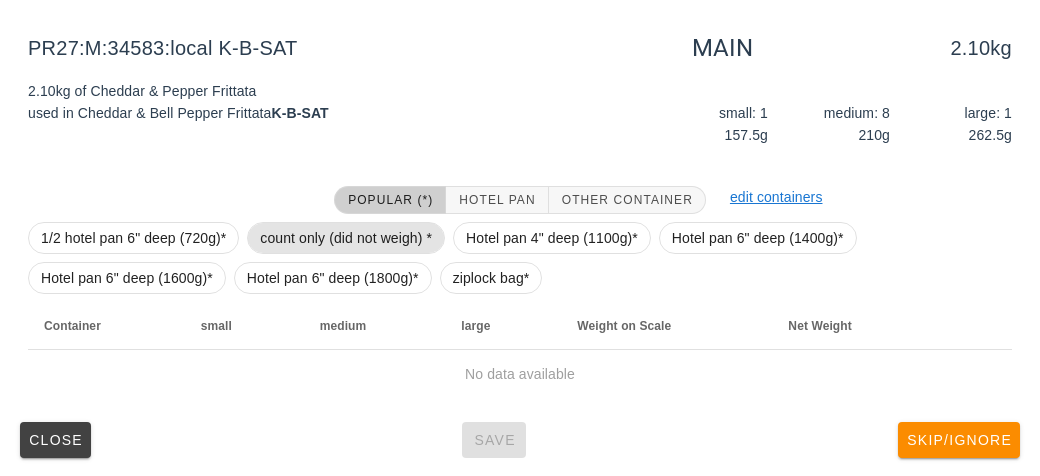 click on "count only (did not weigh) *" at bounding box center (346, 238) 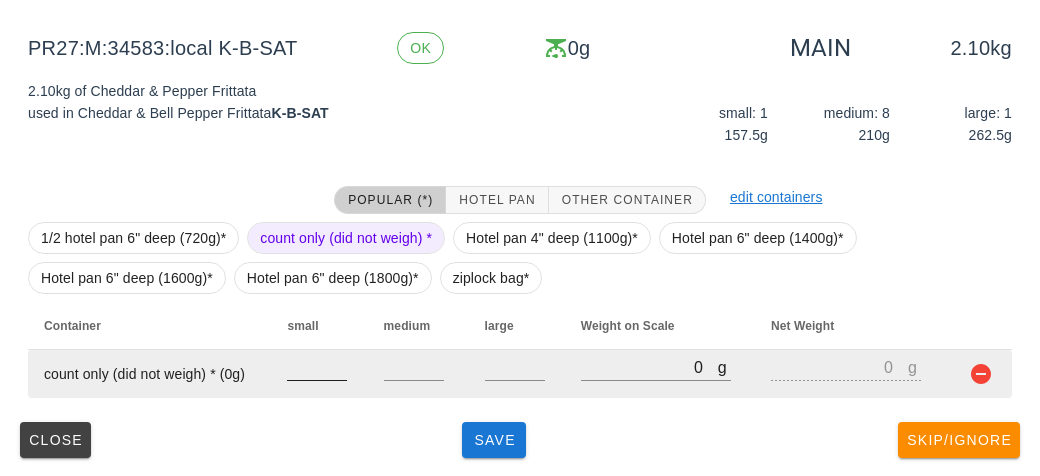 click at bounding box center [317, 367] 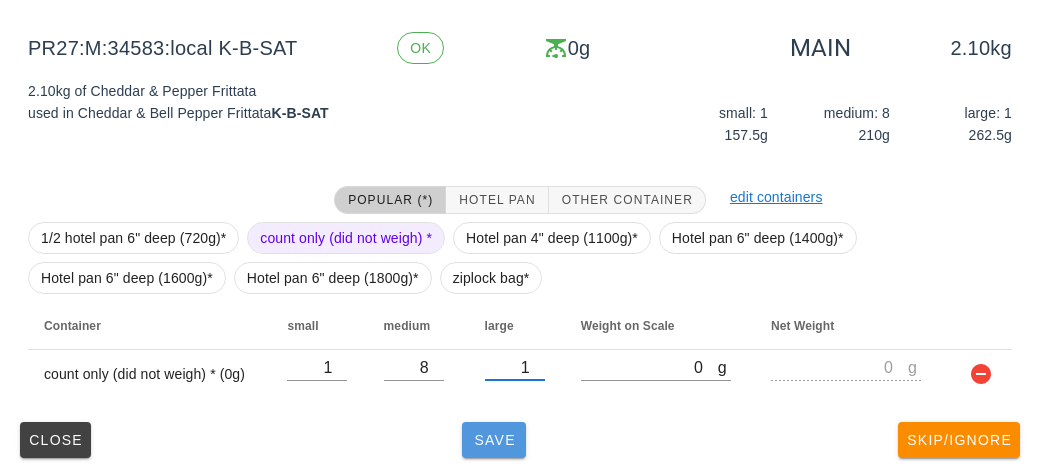 click on "Save" at bounding box center [494, 440] 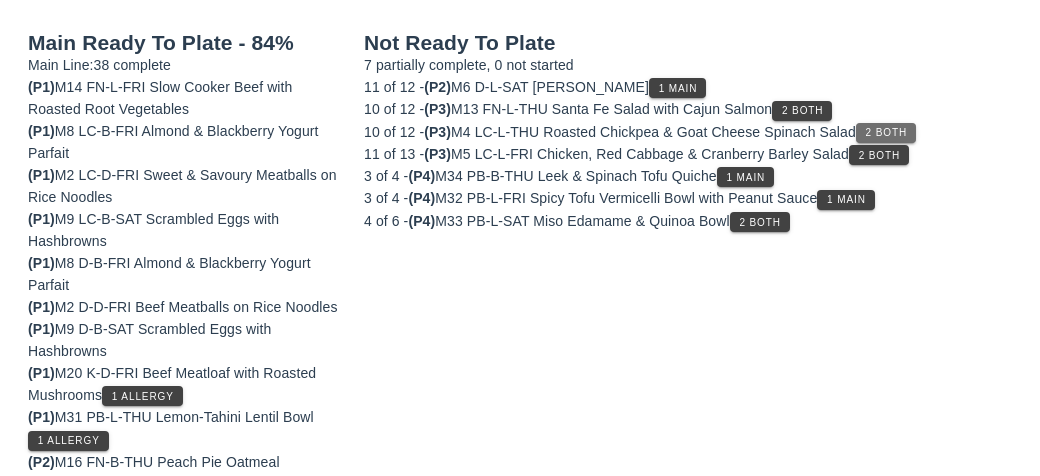 click on "2 Both" at bounding box center [886, 132] 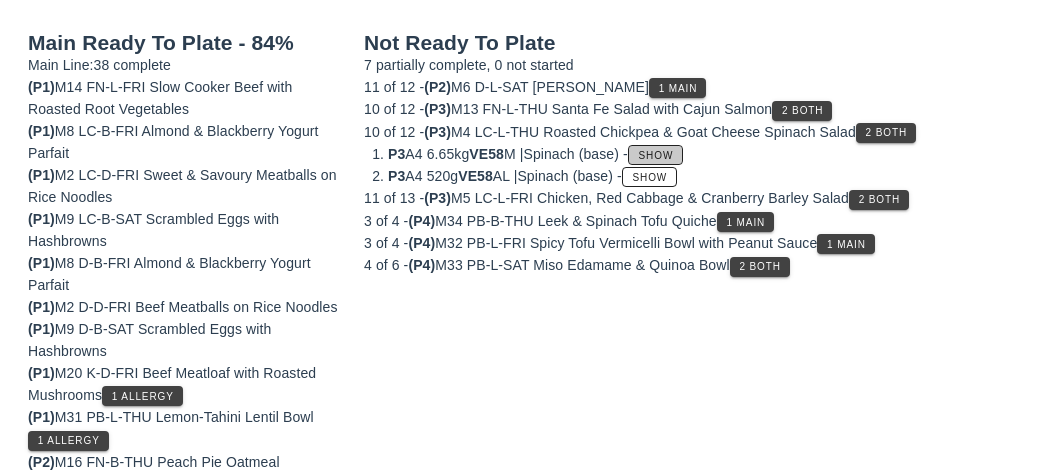 click on "Show" at bounding box center [655, 155] 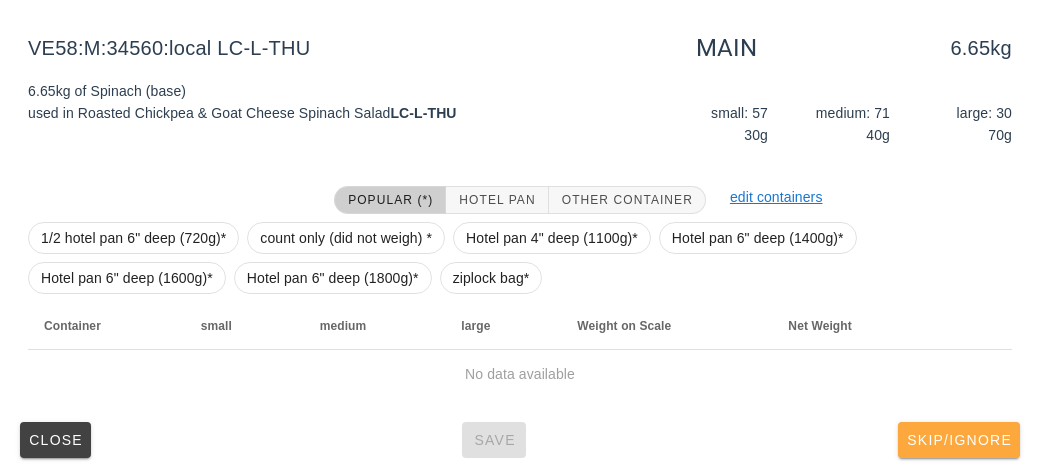 click on "Skip/Ignore" at bounding box center (959, 440) 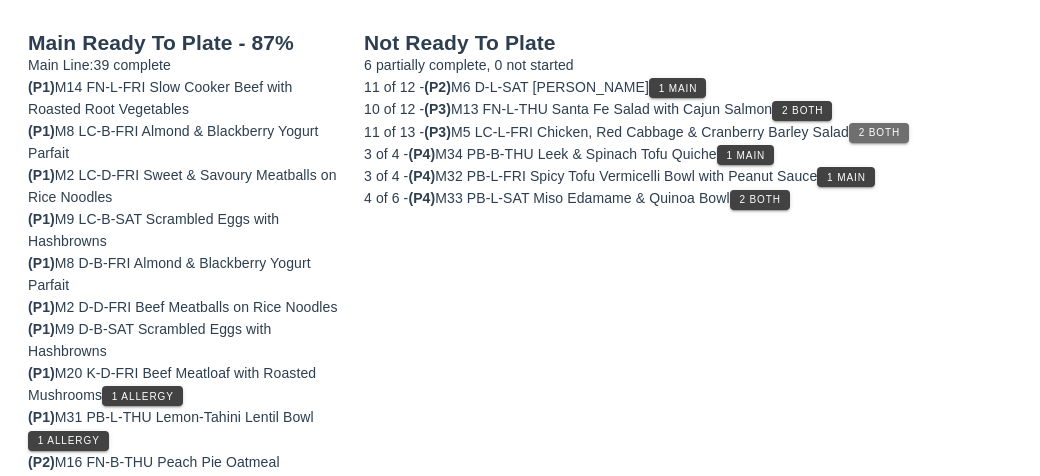 click on "2 Both" at bounding box center (879, 133) 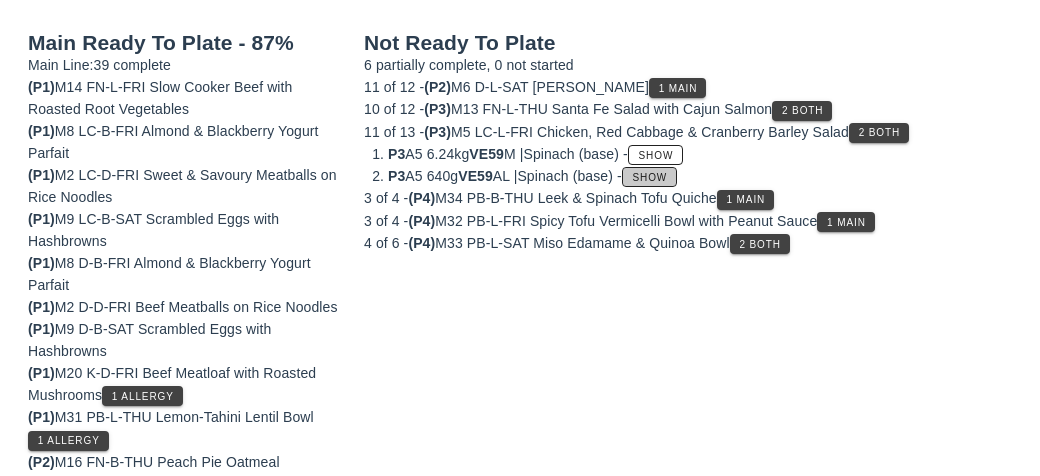 click on "Show" at bounding box center (649, 177) 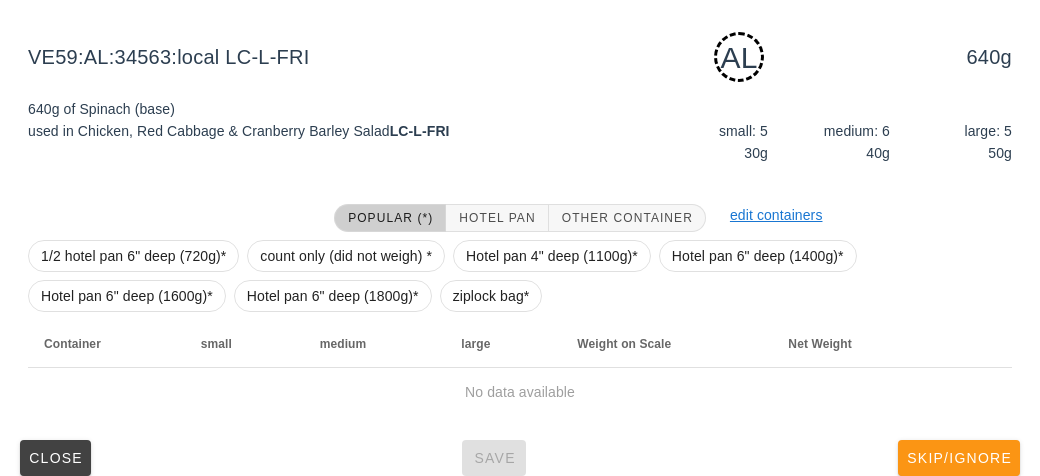 click on "Skip/Ignore" at bounding box center [959, 458] 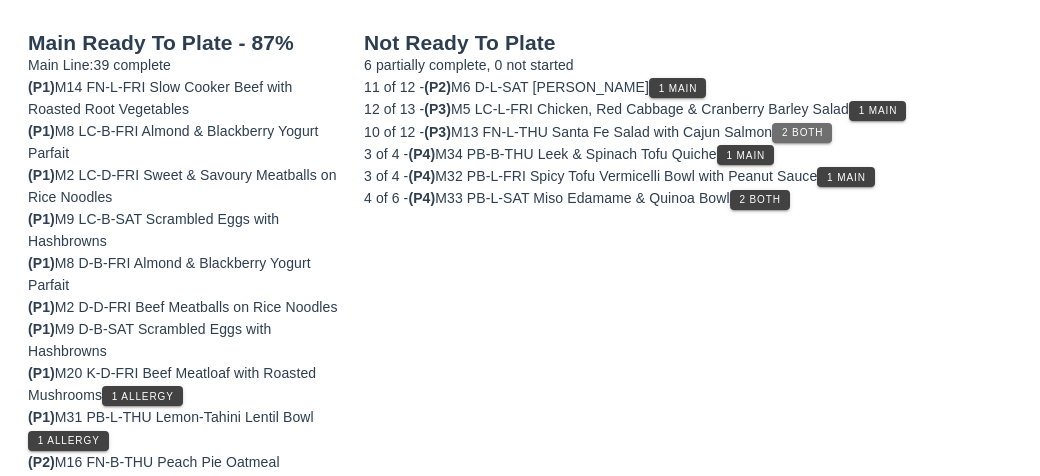 click on "2 Both" at bounding box center (802, 133) 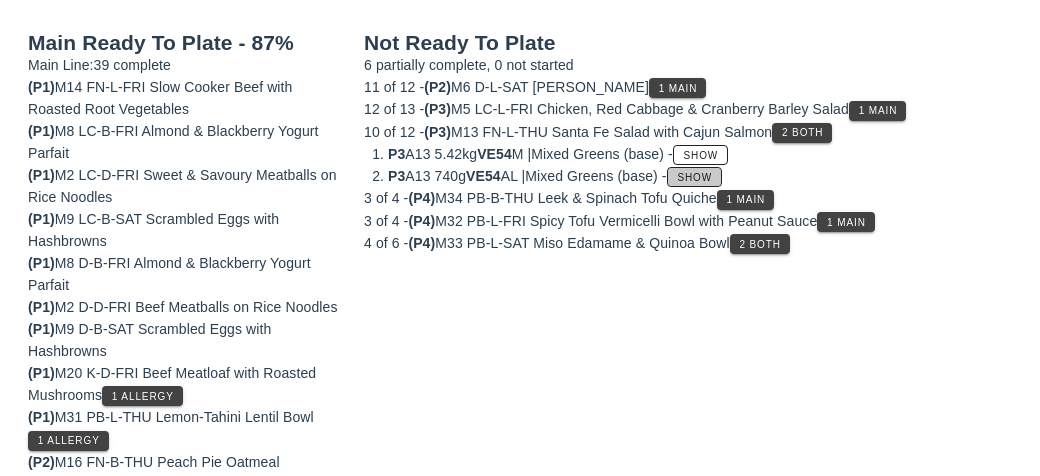 click on "Show" at bounding box center (694, 177) 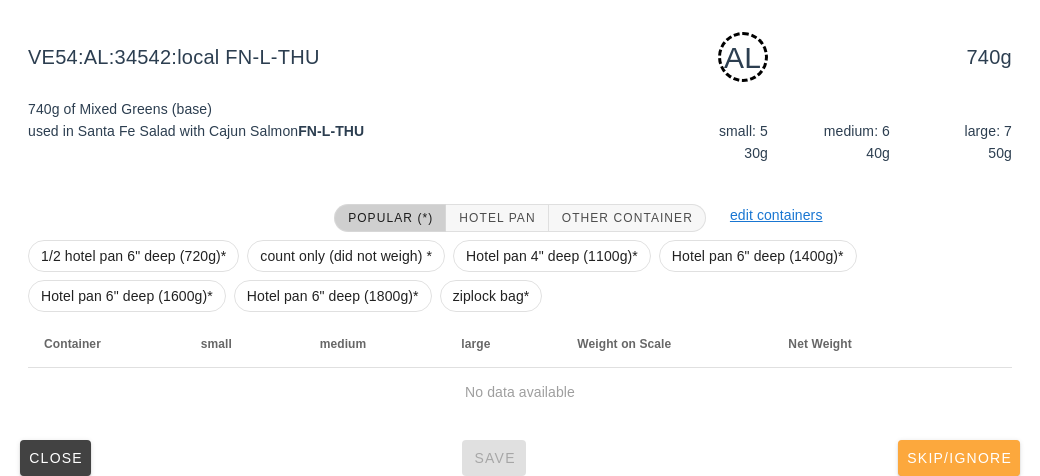click on "Skip/Ignore" at bounding box center [959, 458] 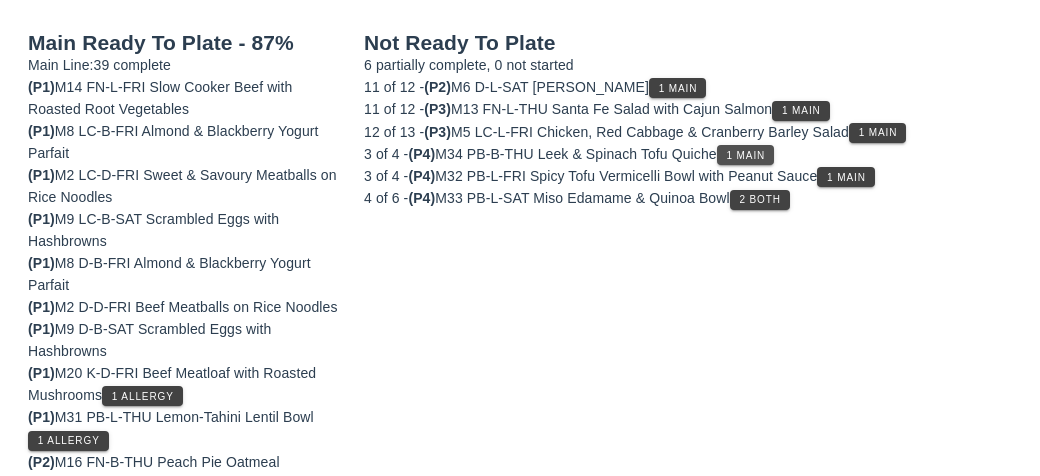 click on "1 Main" at bounding box center (745, 155) 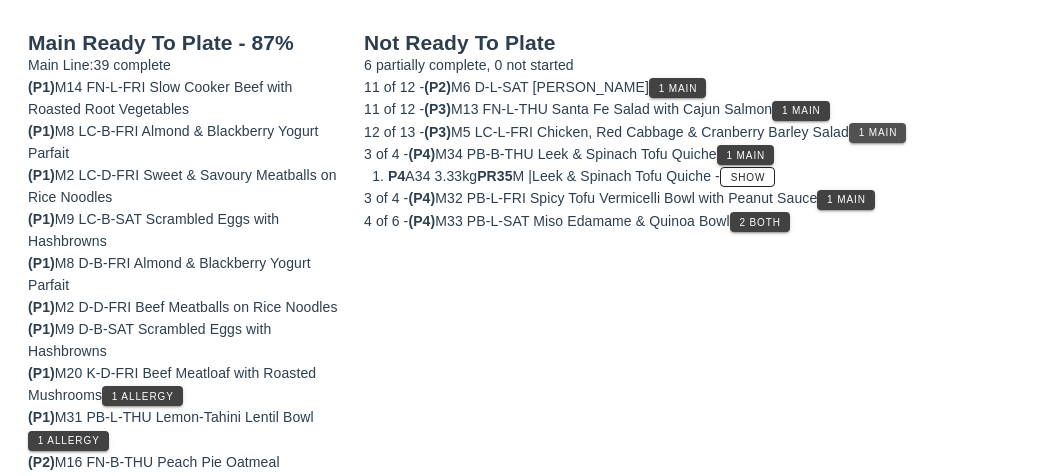 click on "1 Main" at bounding box center [877, 133] 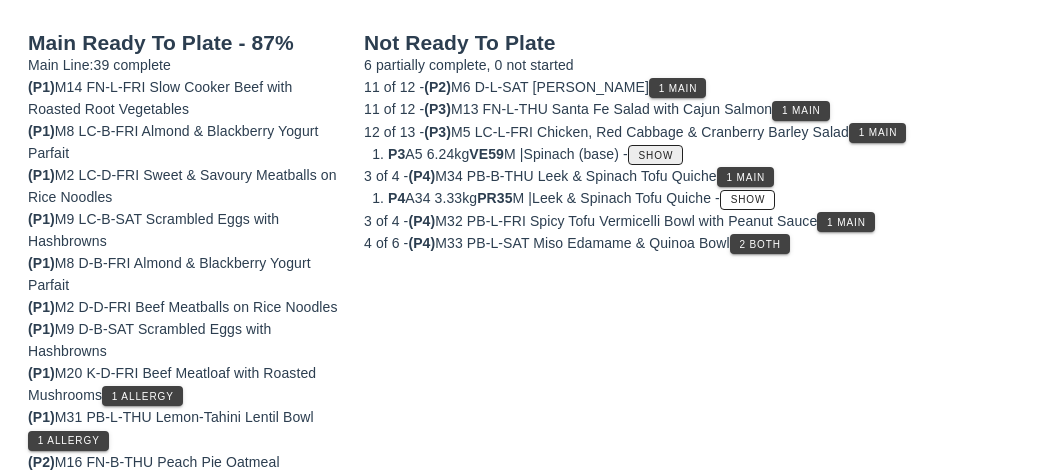 click on "Show" at bounding box center (656, 155) 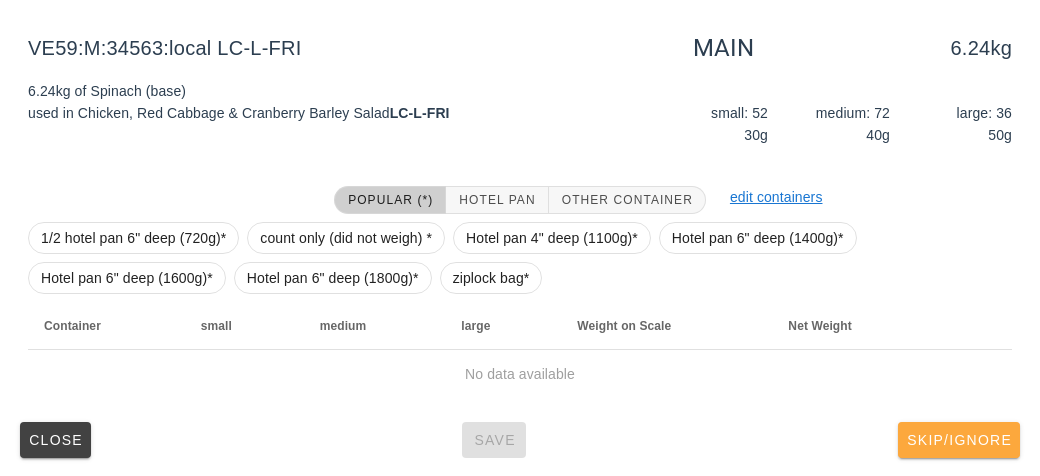 click on "Skip/Ignore" at bounding box center [959, 440] 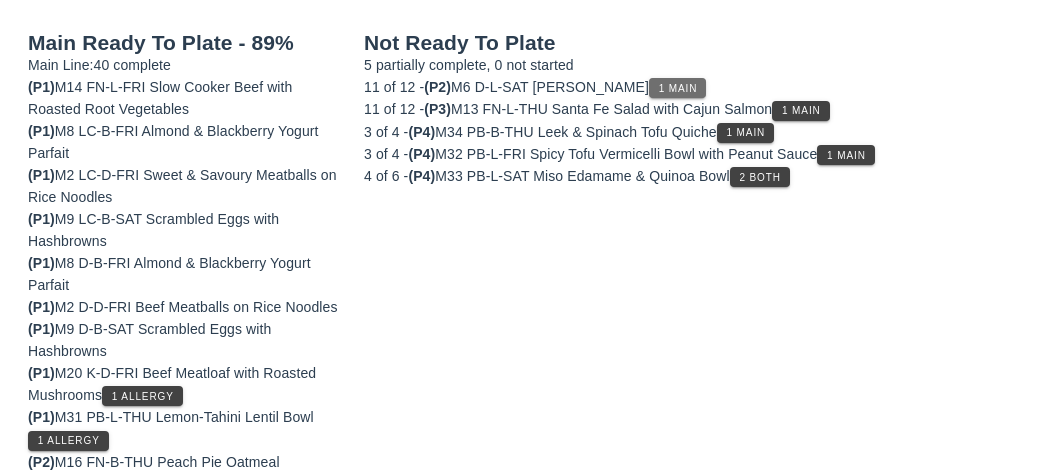click on "1 Main" at bounding box center [678, 88] 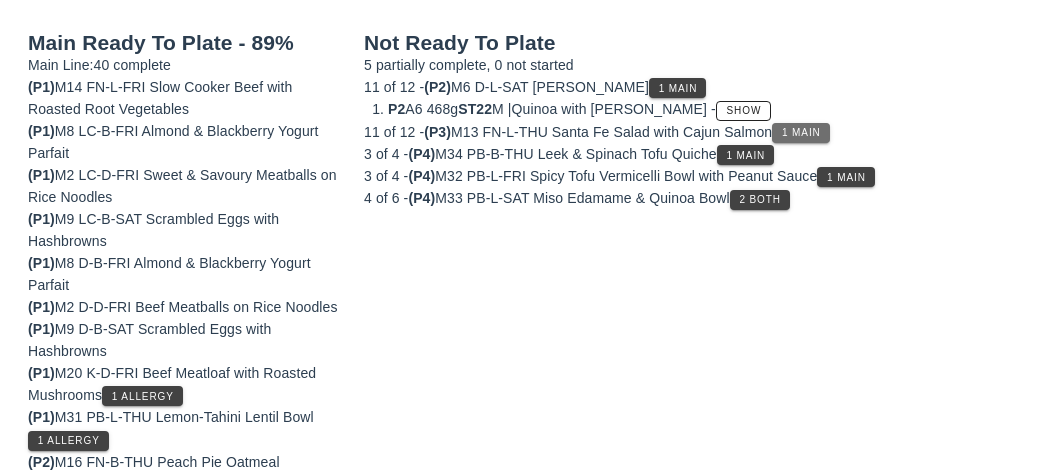 click on "1 Main" at bounding box center [800, 133] 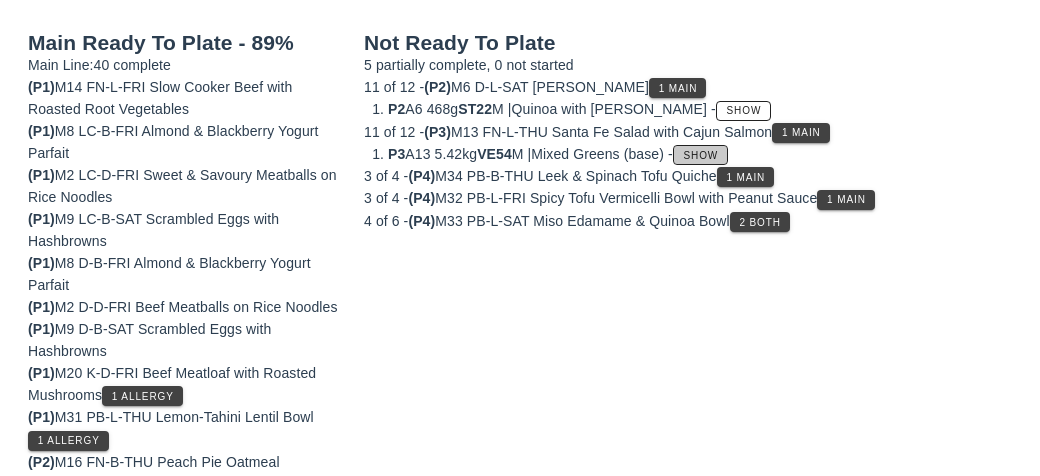 click on "Show" at bounding box center (701, 155) 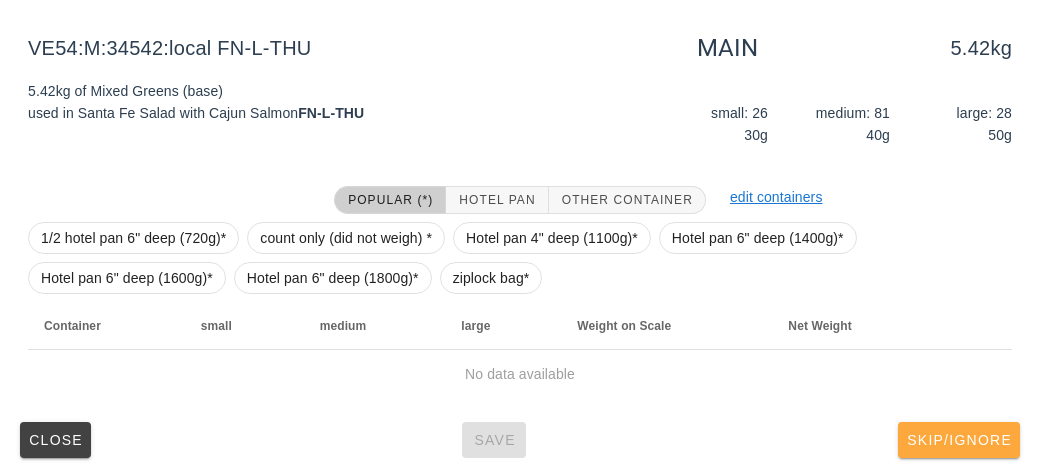 click on "Skip/Ignore" at bounding box center (959, 440) 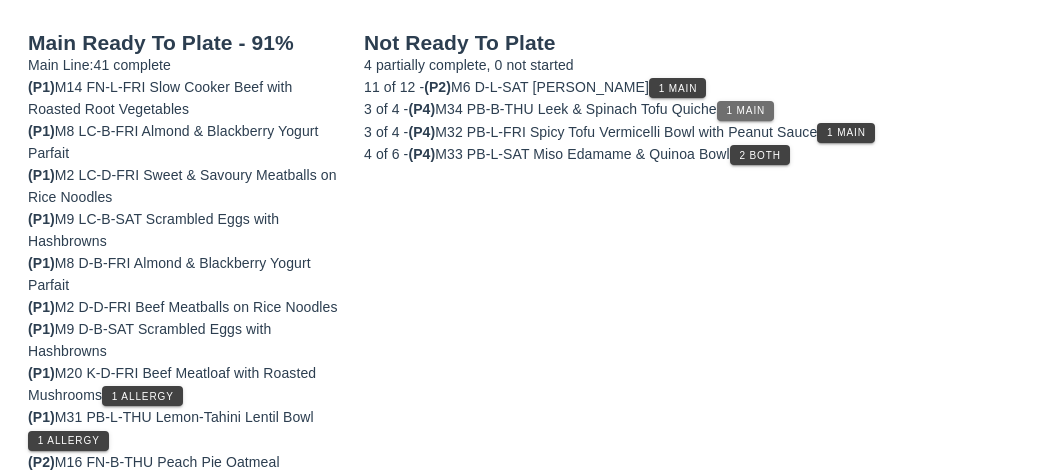 click on "1 Main" at bounding box center (745, 111) 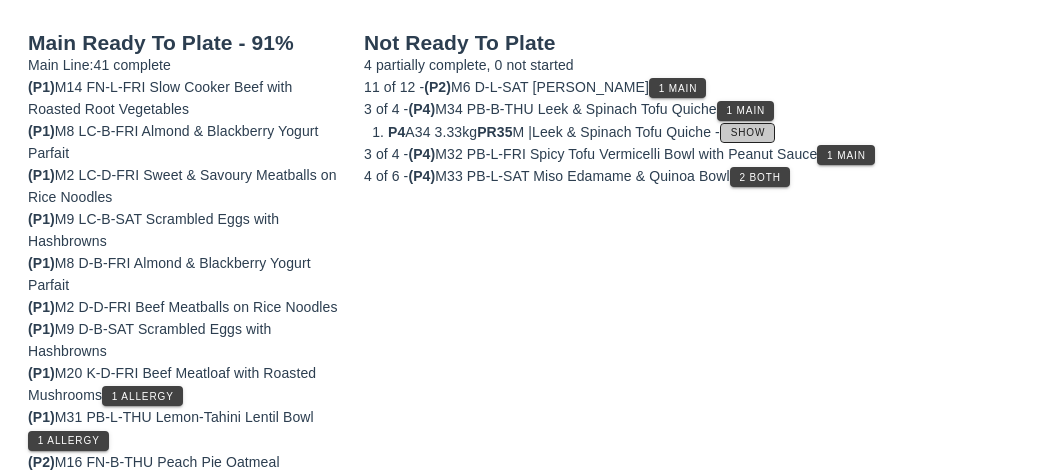 click on "Show" at bounding box center (747, 133) 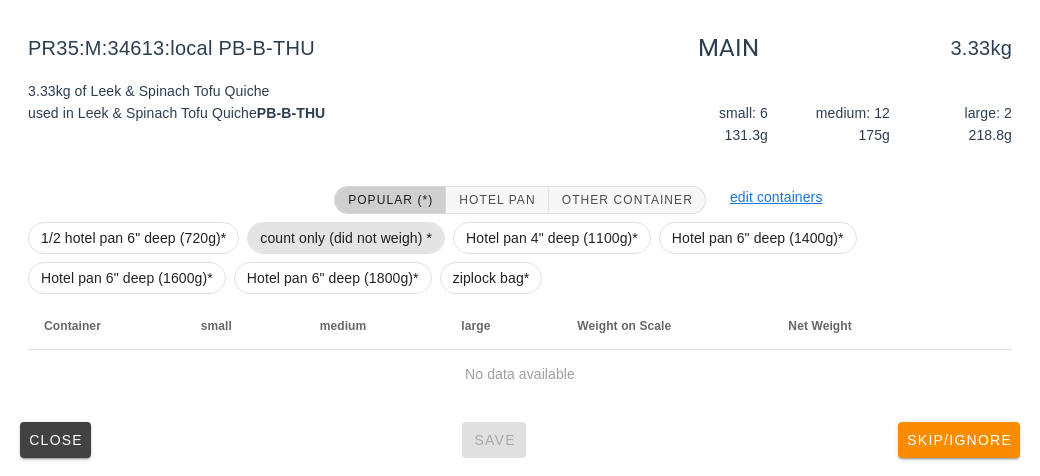 click on "count only (did not weigh) *" at bounding box center [346, 238] 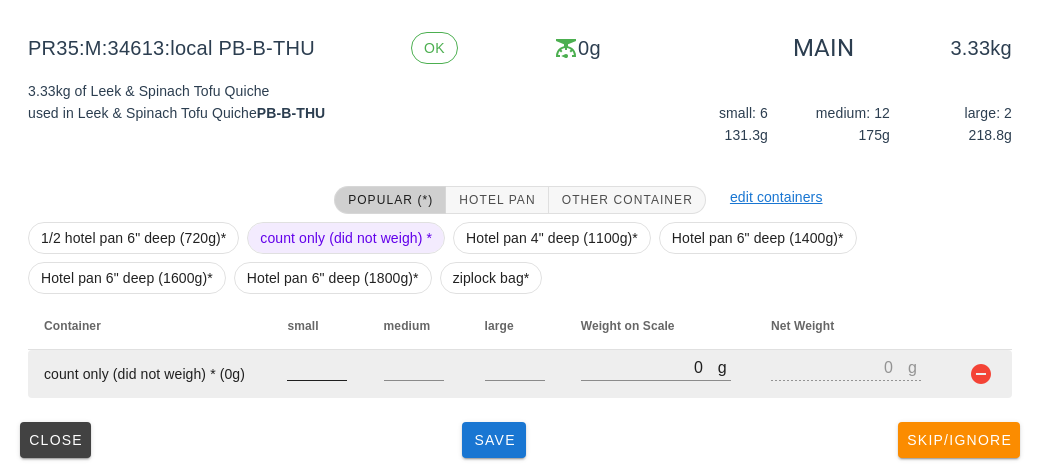 click at bounding box center [317, 367] 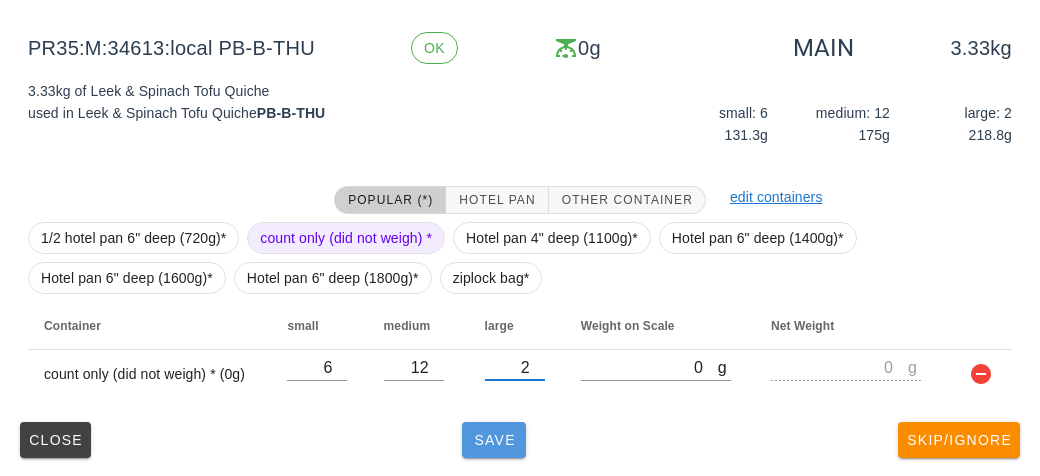 click on "Save" at bounding box center [494, 440] 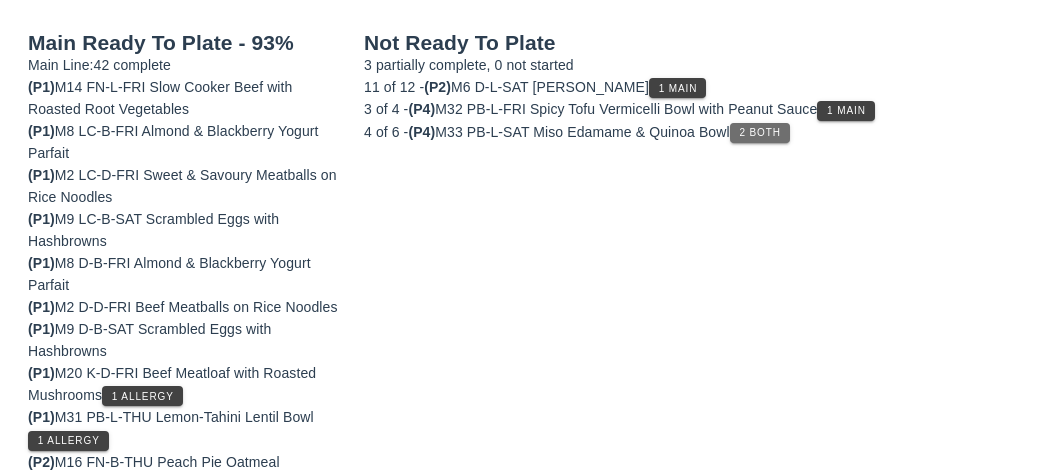 click on "2 Both" at bounding box center [760, 133] 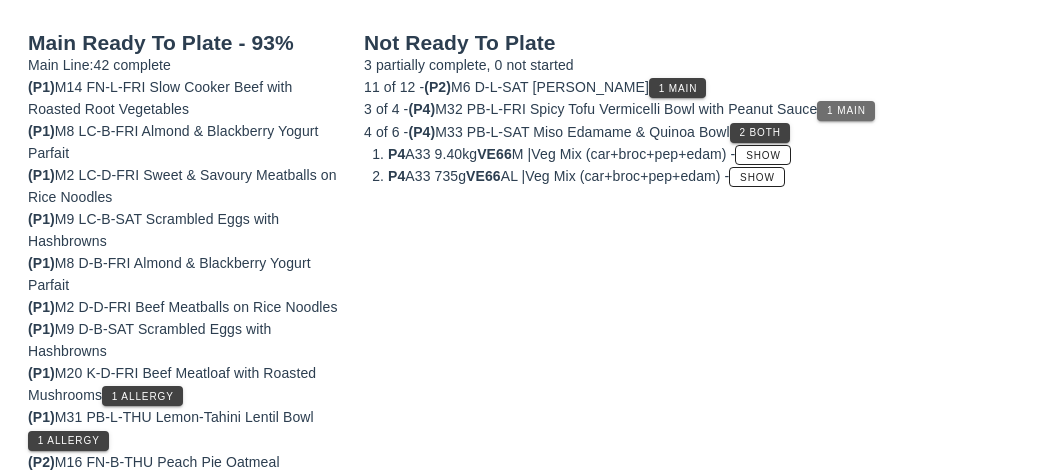click on "1 Main" at bounding box center [845, 111] 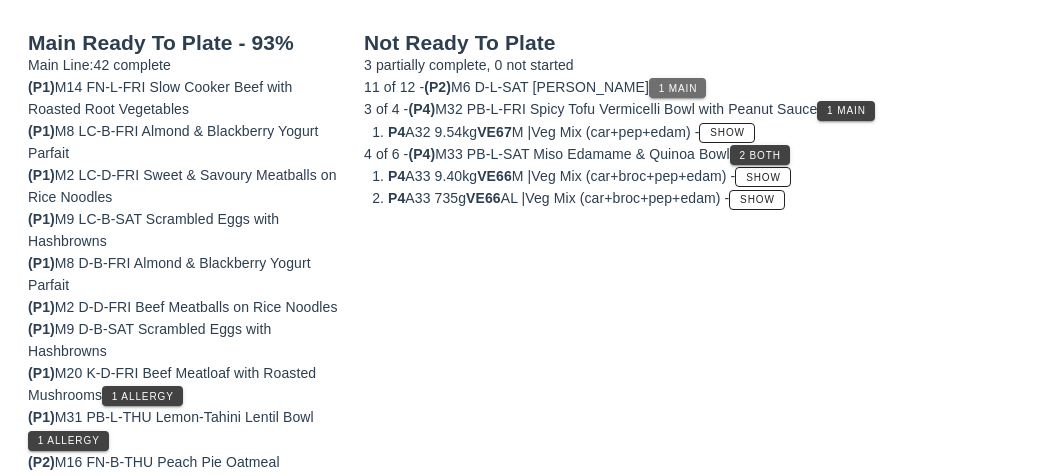 click on "1 Main" at bounding box center (678, 88) 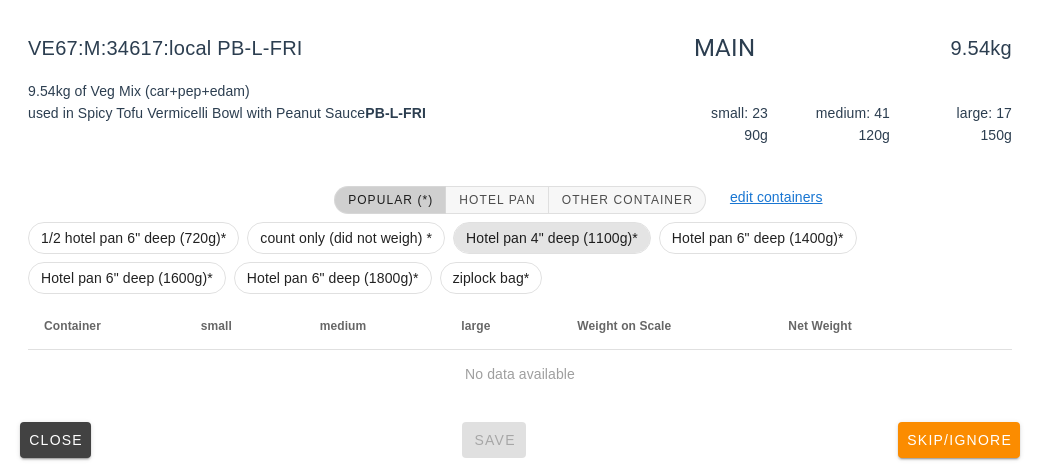 click on "Hotel pan 4" deep (1100g)*" at bounding box center (552, 238) 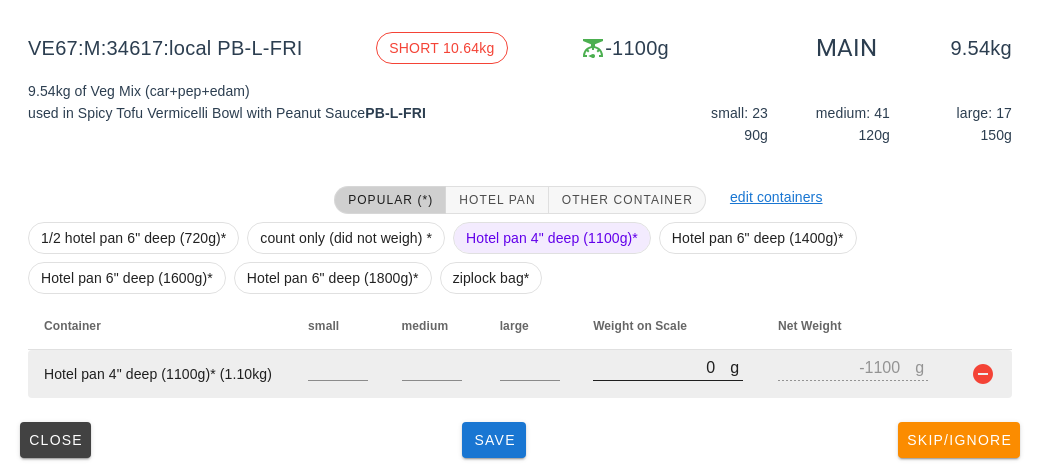 click on "0" at bounding box center (661, 367) 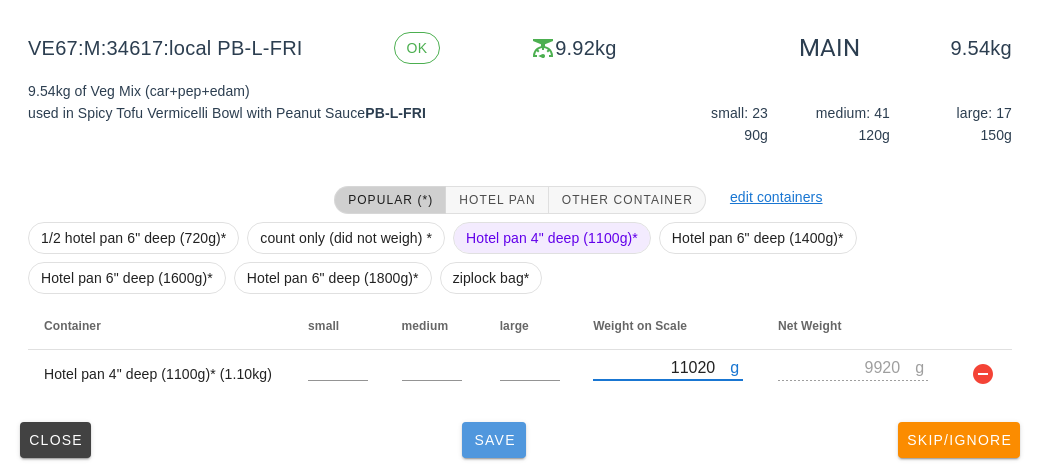 click on "Save" at bounding box center (494, 440) 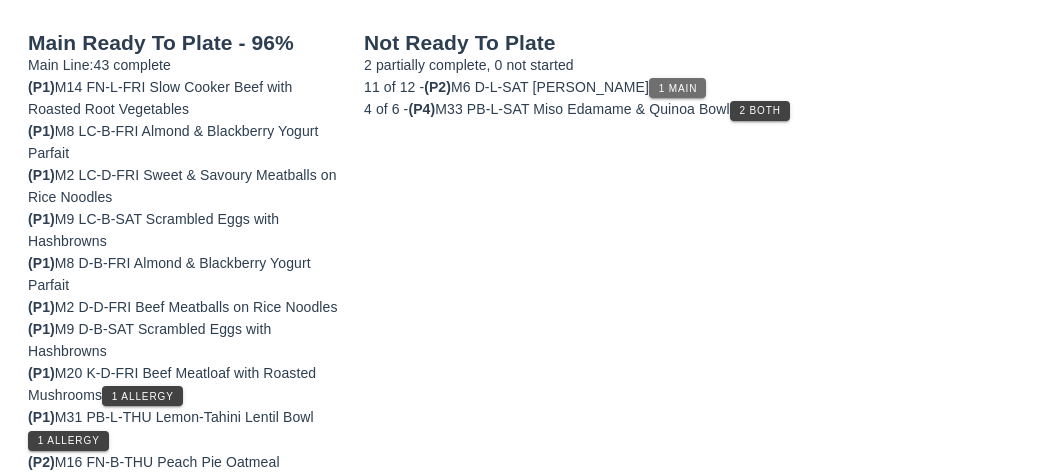 click on "1 Main" at bounding box center [677, 88] 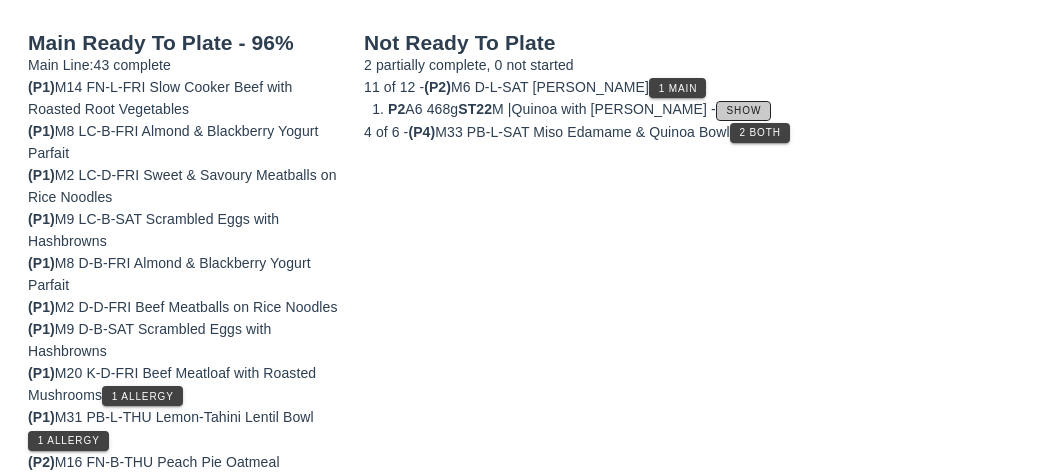 click on "Show" at bounding box center (744, 110) 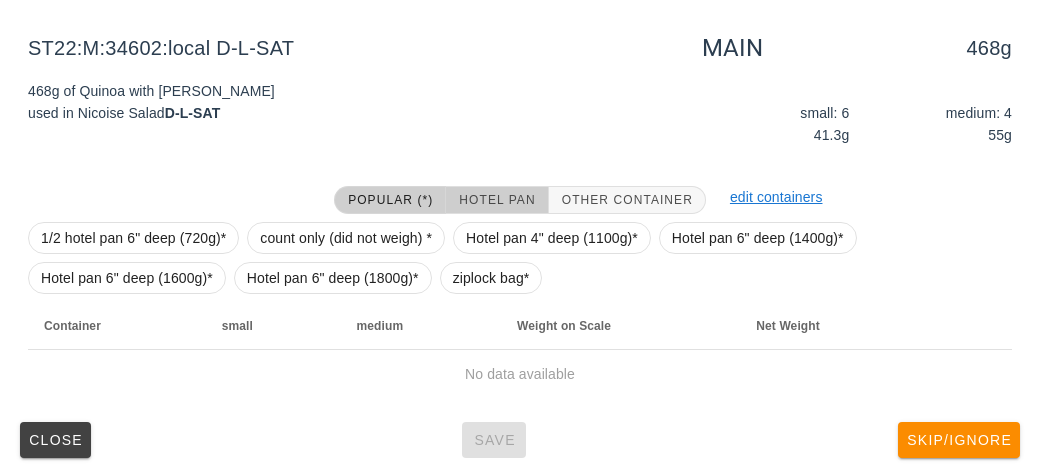 click on "Hotel Pan" at bounding box center [496, 200] 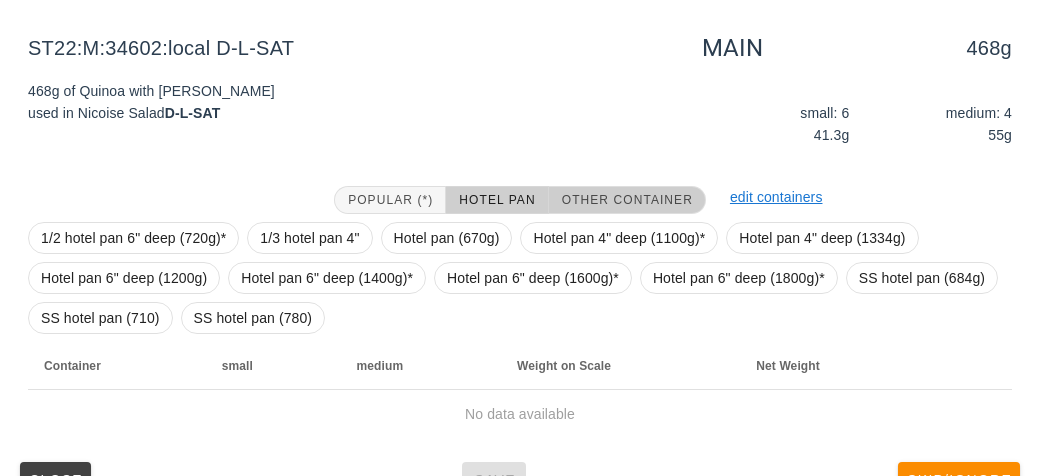 click on "Other Container" at bounding box center [627, 200] 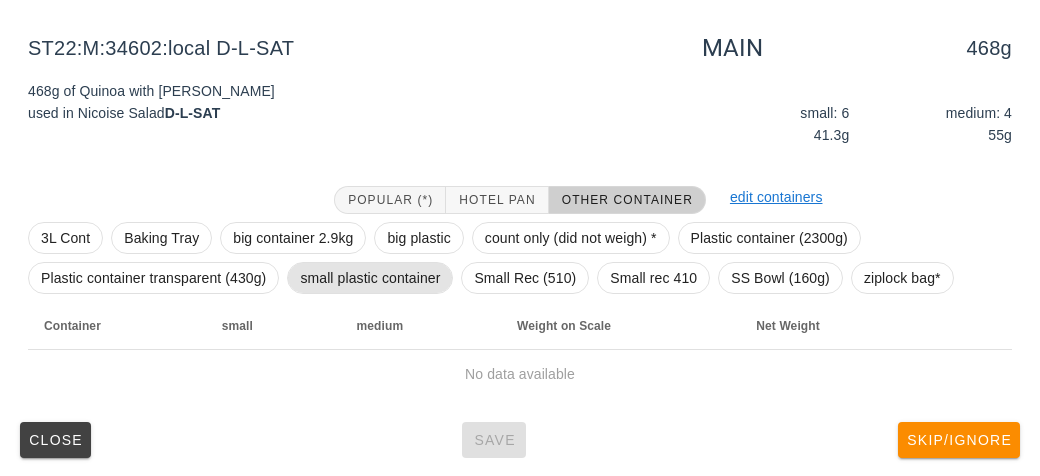 click on "small plastic container" at bounding box center [370, 278] 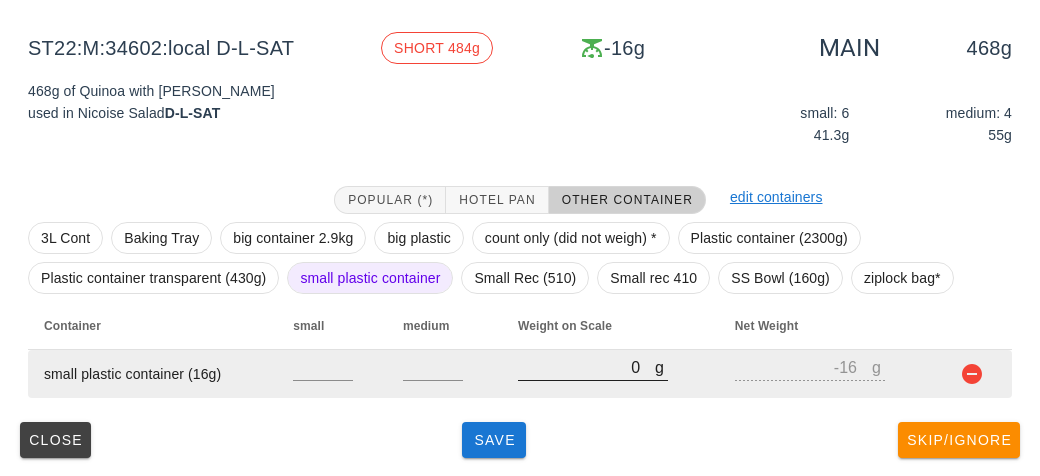 click on "0" at bounding box center (586, 367) 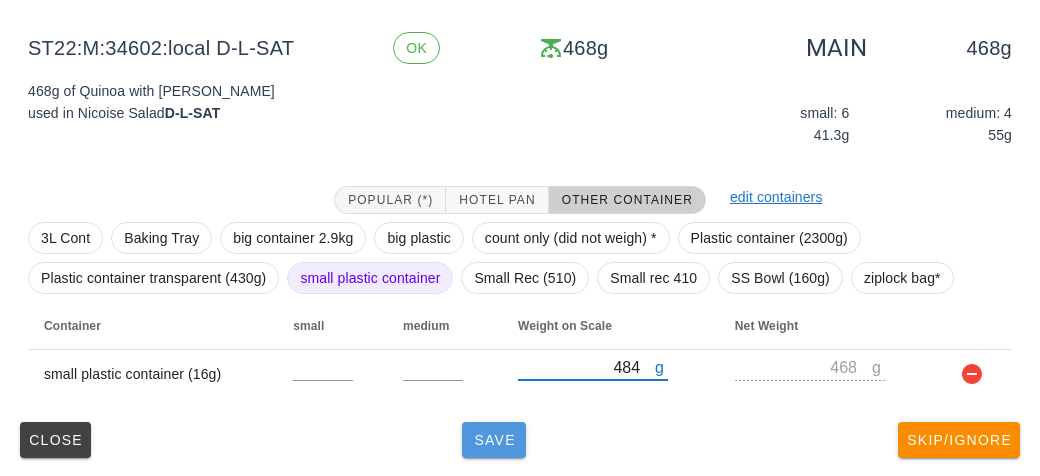 click on "Save" at bounding box center (494, 440) 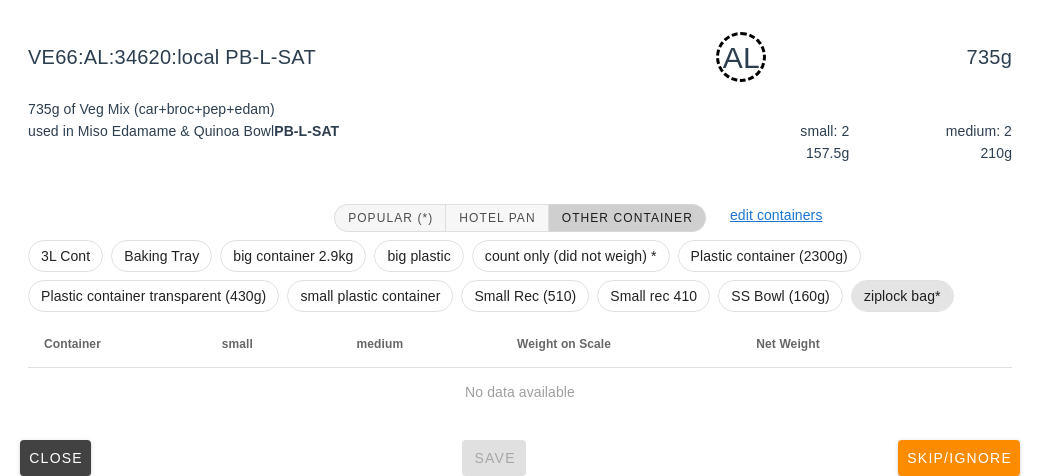 click on "ziplock bag*" at bounding box center (902, 296) 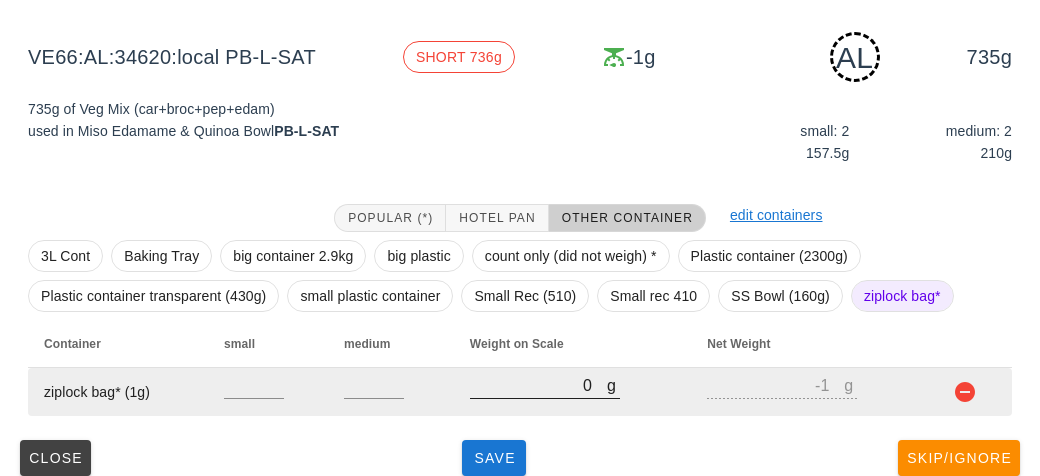 click on "0" at bounding box center (538, 385) 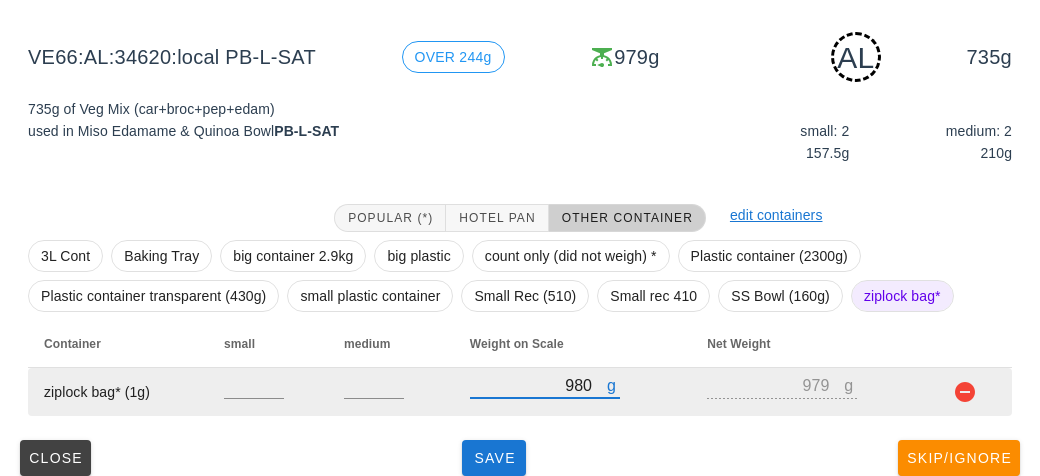 scroll, scrollTop: 250, scrollLeft: 0, axis: vertical 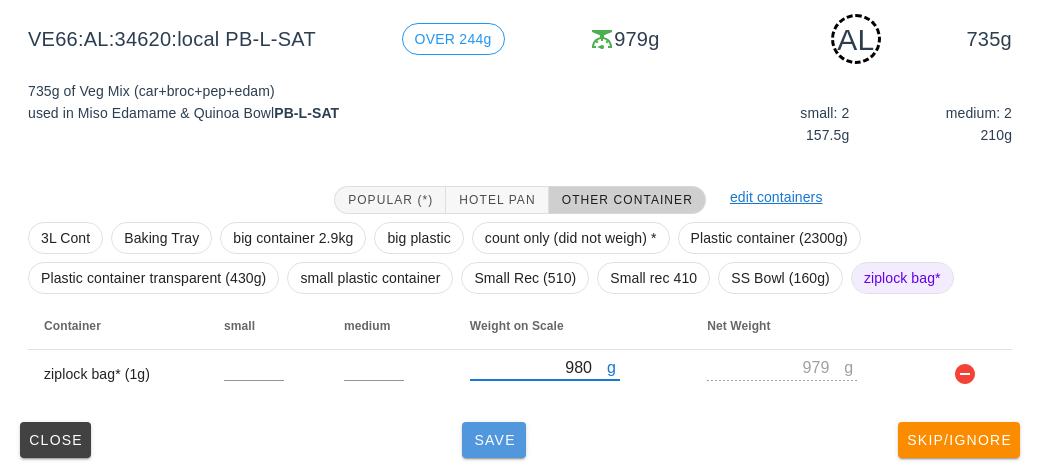 click on "Save" at bounding box center (494, 440) 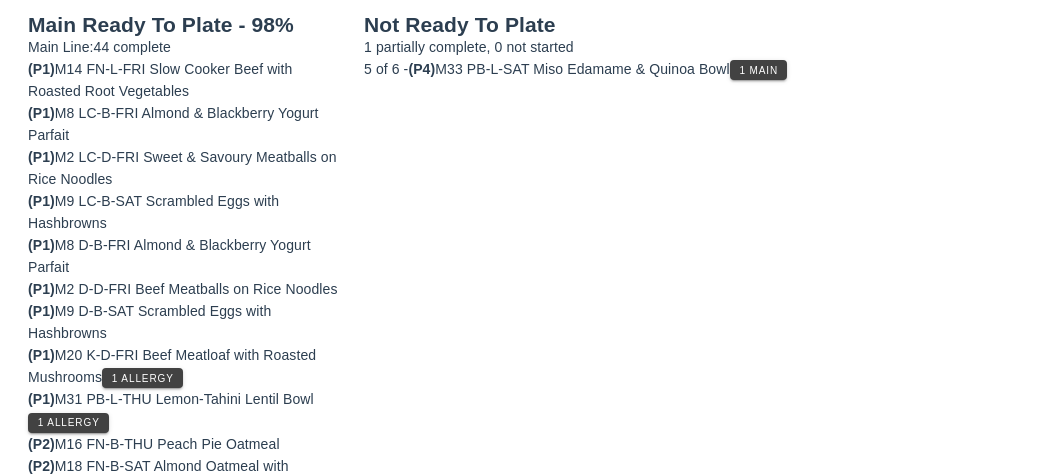 scroll, scrollTop: 232, scrollLeft: 0, axis: vertical 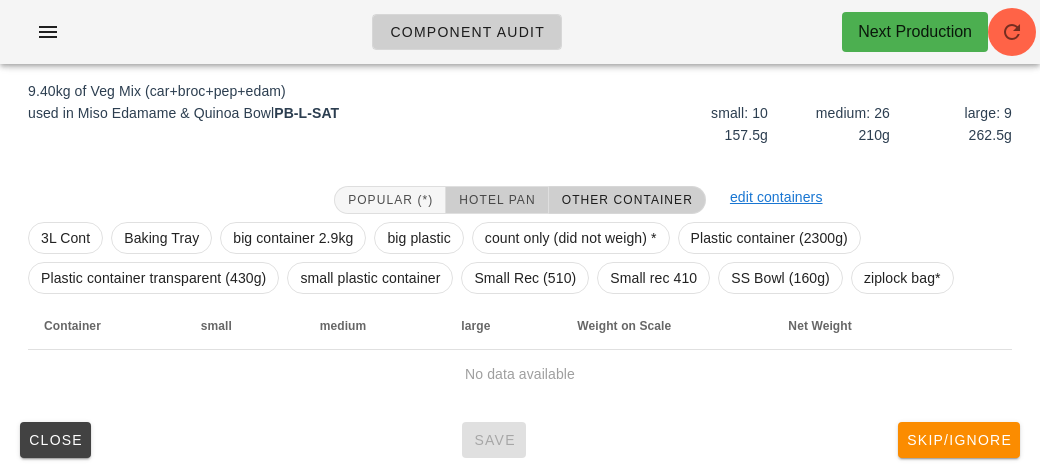 click on "Hotel Pan" at bounding box center (497, 200) 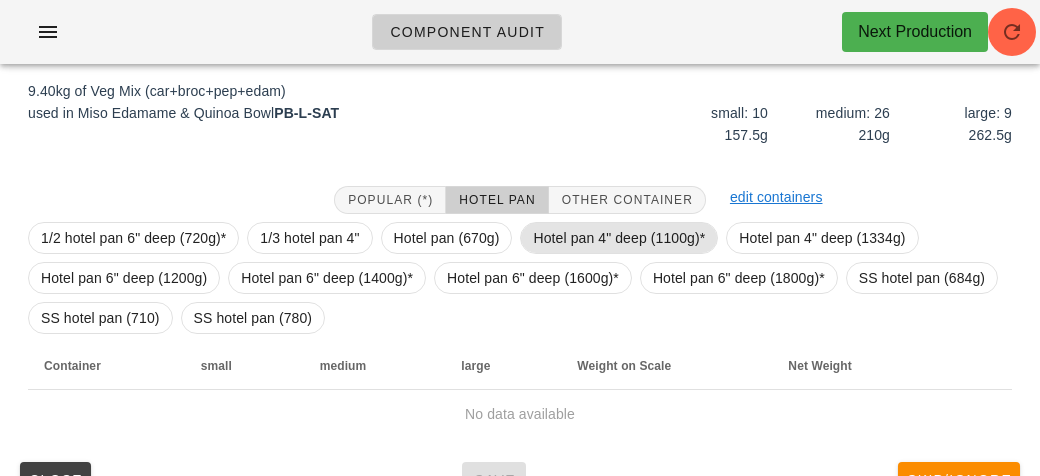 click on "Hotel pan 4" deep (1100g)*" at bounding box center (619, 238) 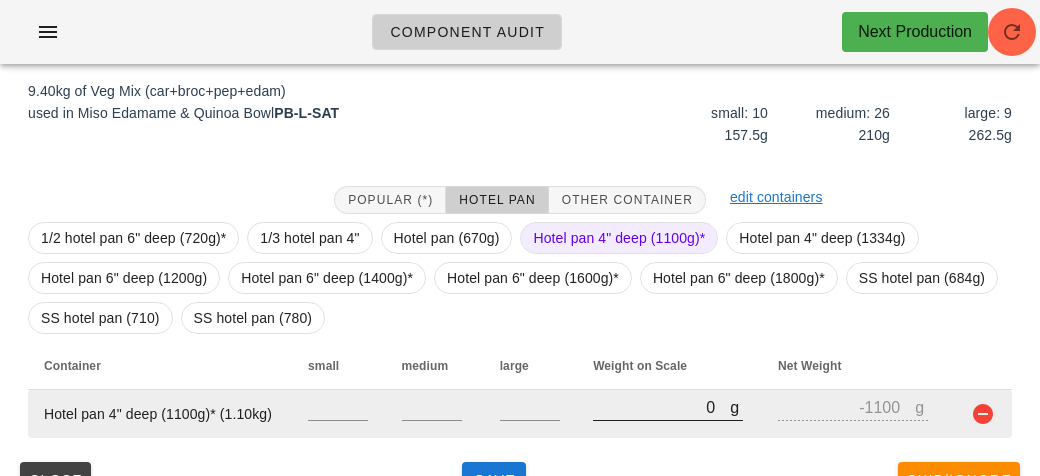 click on "0" at bounding box center (661, 407) 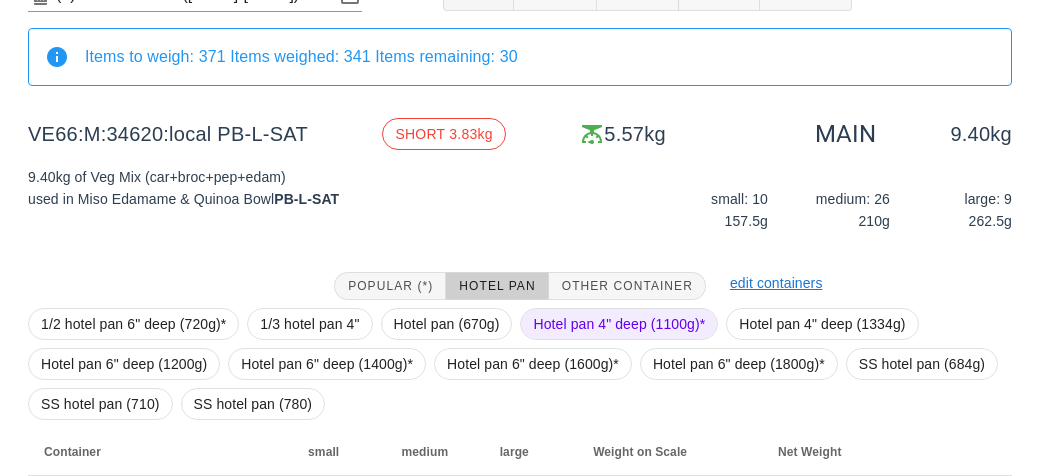 scroll, scrollTop: 272, scrollLeft: 0, axis: vertical 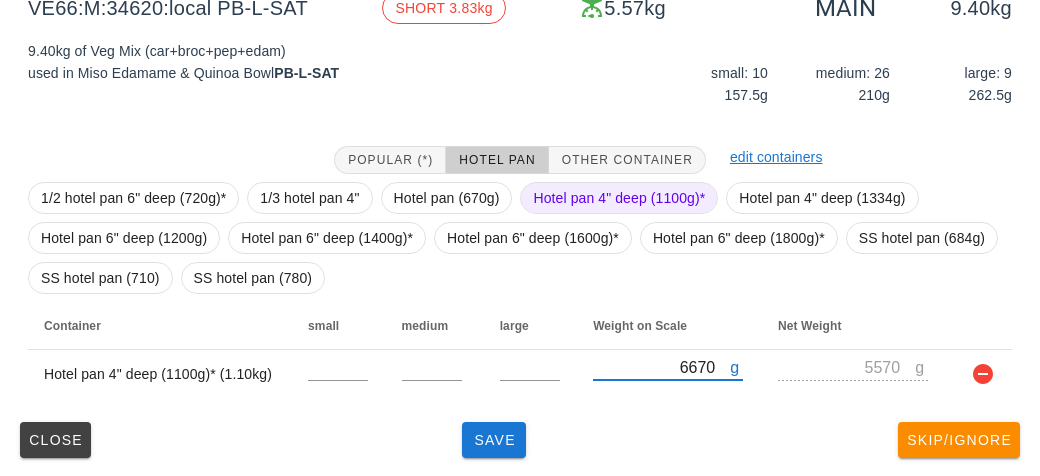 click on "Hotel pan 4" deep (1100g)*" at bounding box center (619, 198) 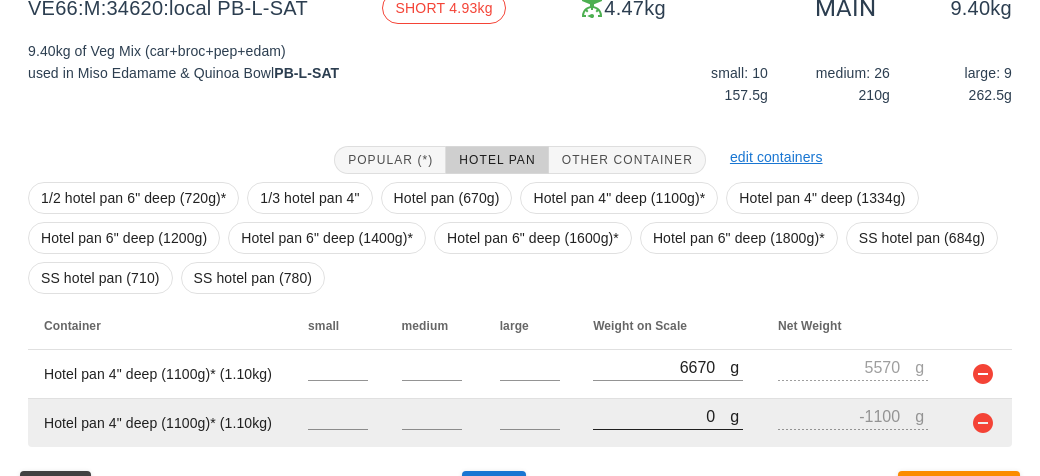 click on "0" at bounding box center (661, 416) 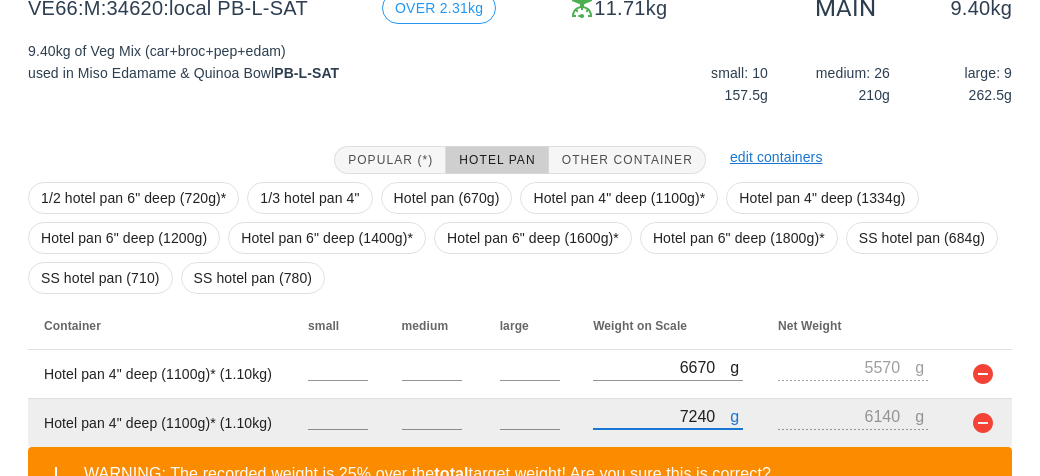 scroll, scrollTop: 413, scrollLeft: 0, axis: vertical 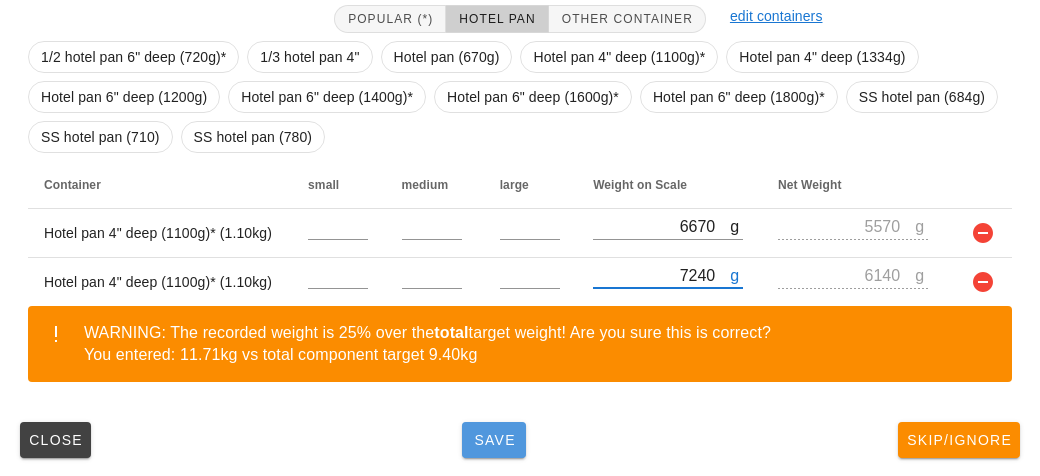 click on "Save" at bounding box center (494, 440) 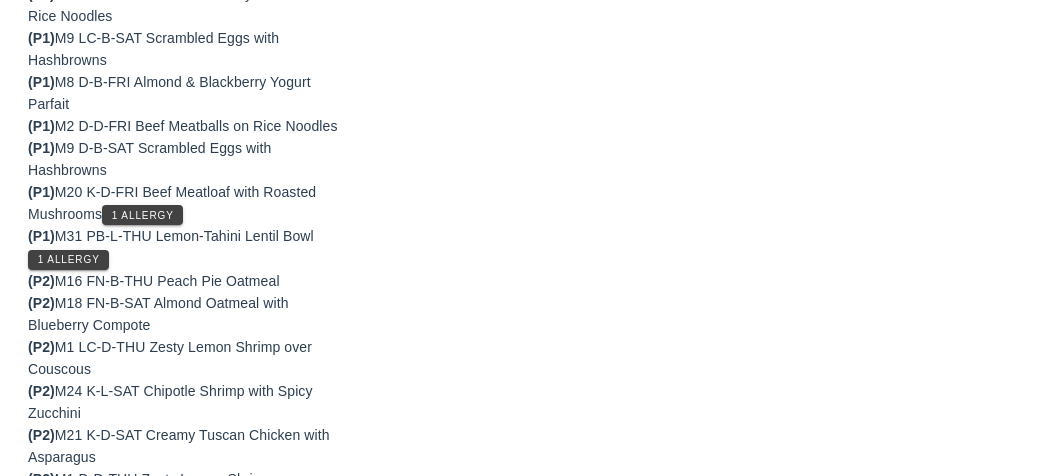 click on "(P1)  M8 D-B-FRI Almond & Blackberry Yogurt Parfait" at bounding box center (184, 93) 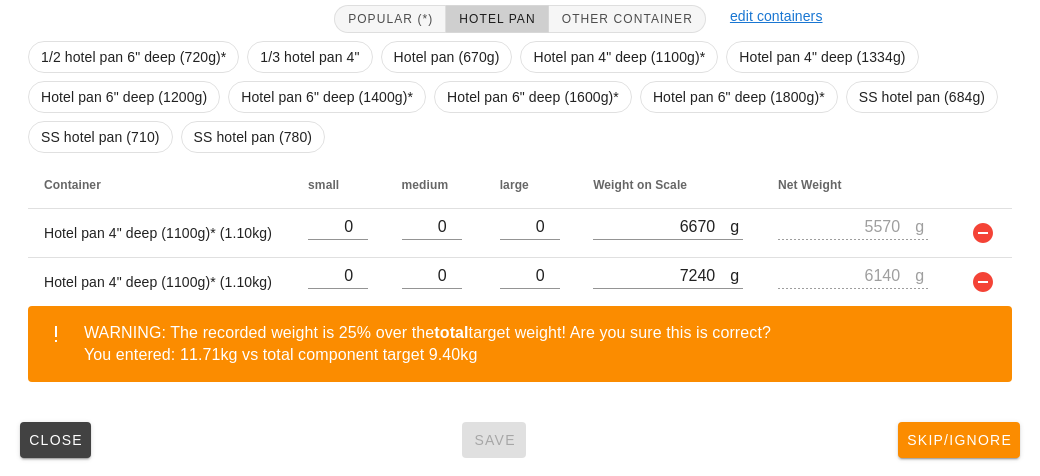 scroll, scrollTop: 232, scrollLeft: 0, axis: vertical 